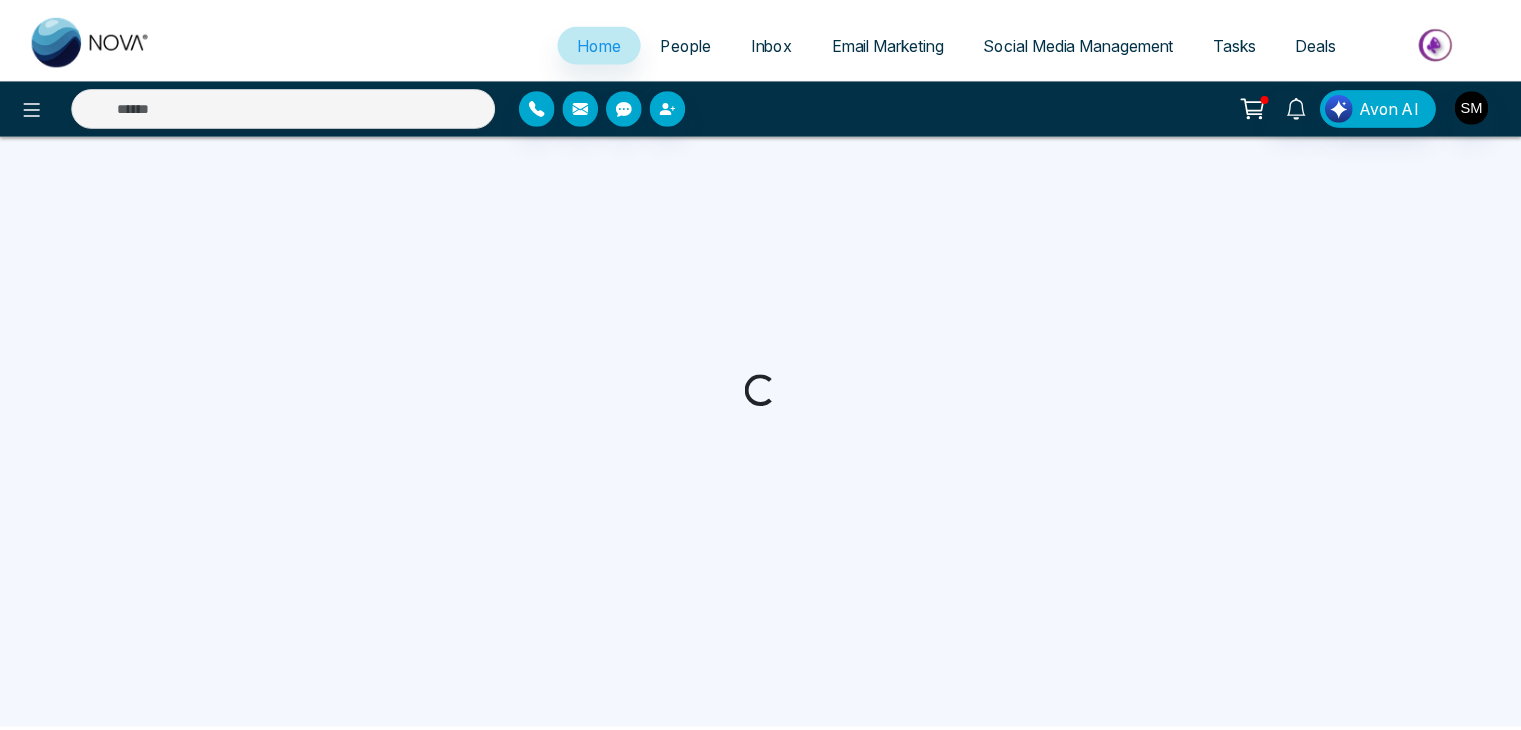 scroll, scrollTop: 0, scrollLeft: 0, axis: both 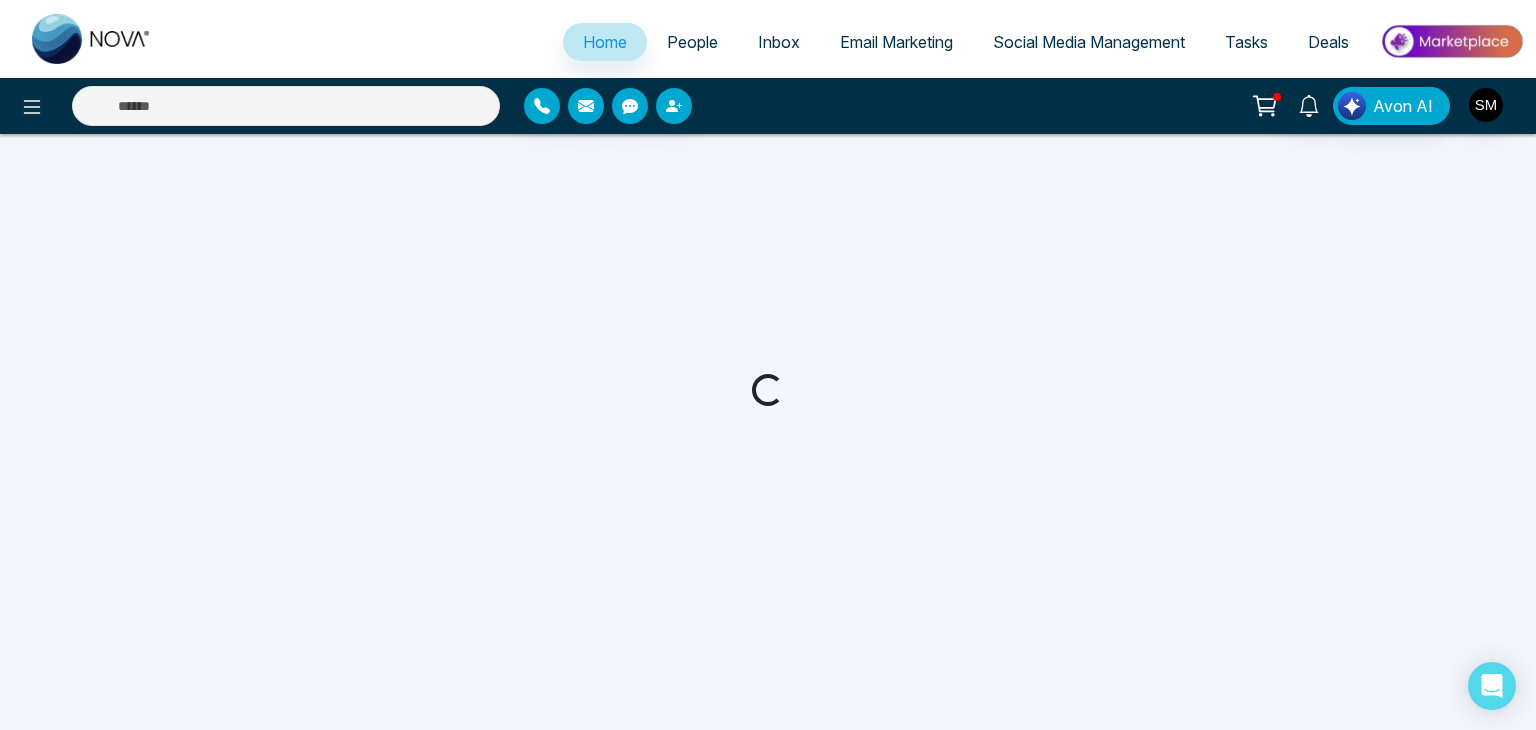 select on "*" 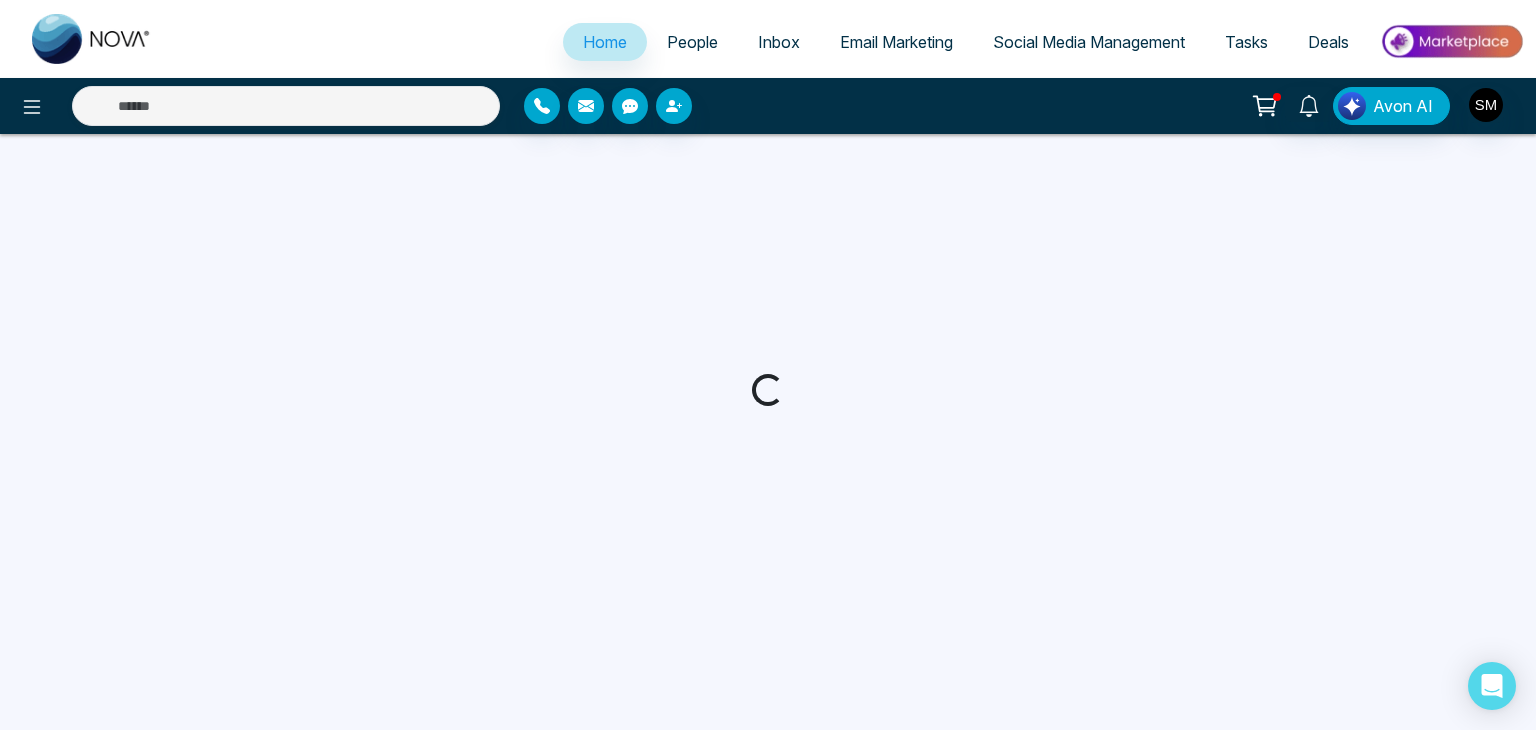 select on "*" 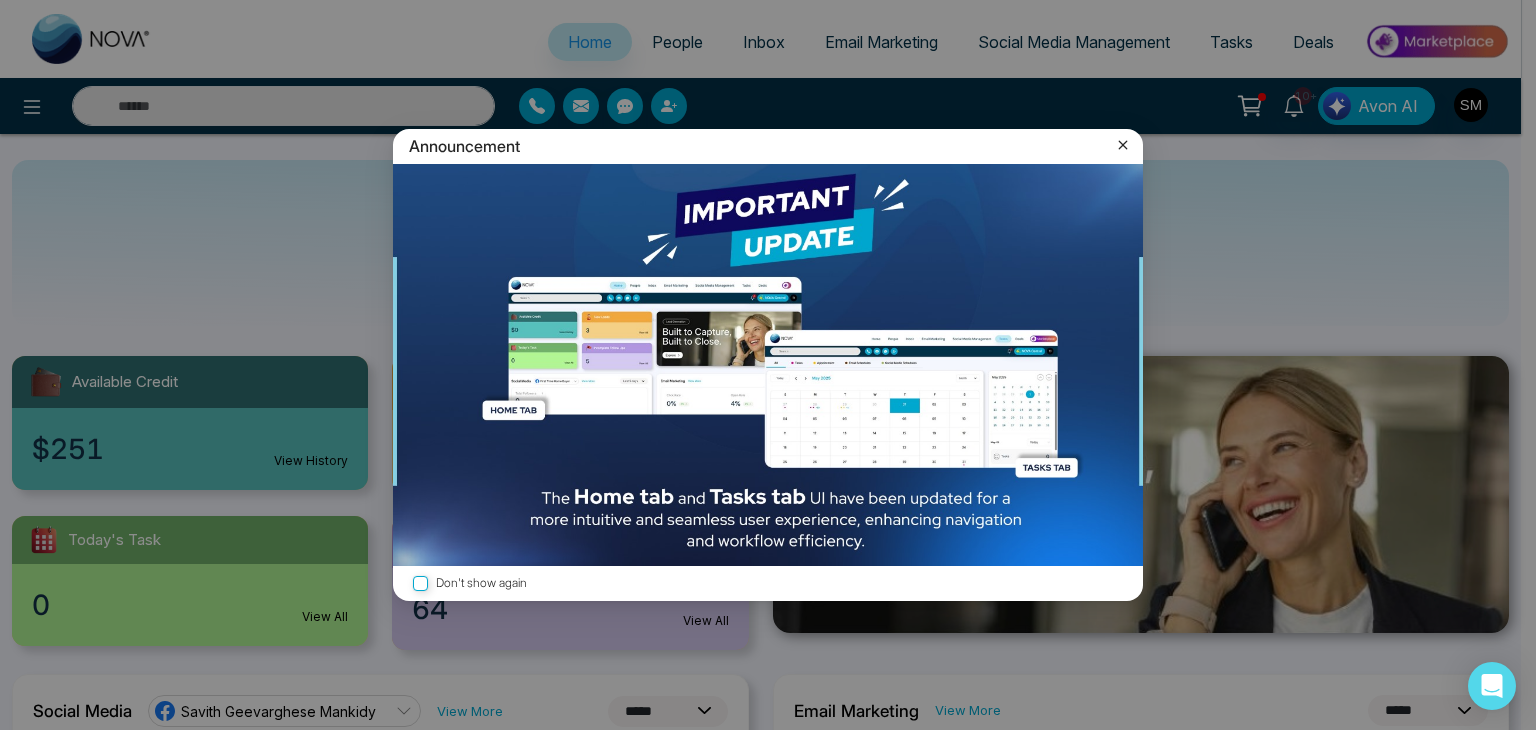 click 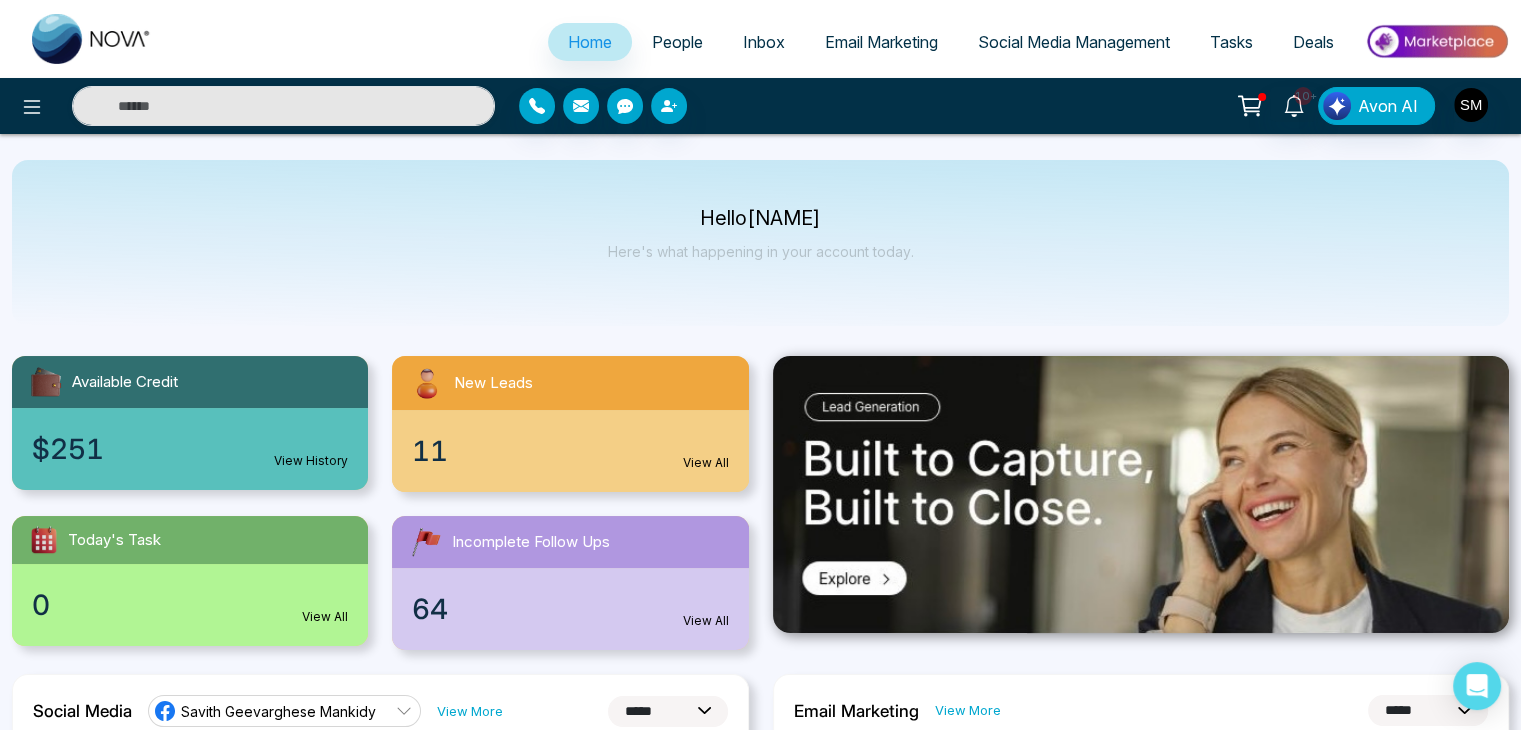 click on "People" at bounding box center (677, 42) 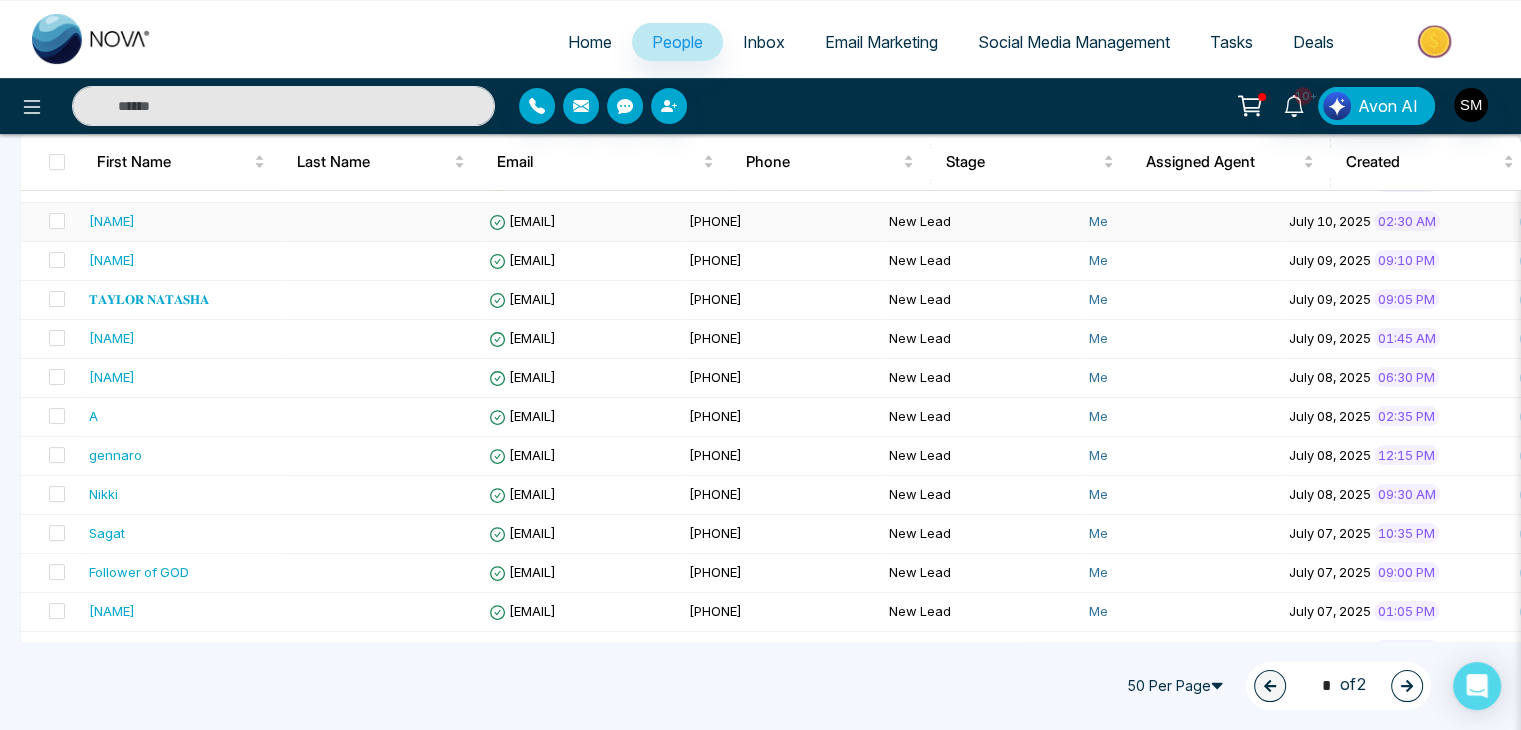 scroll, scrollTop: 475, scrollLeft: 0, axis: vertical 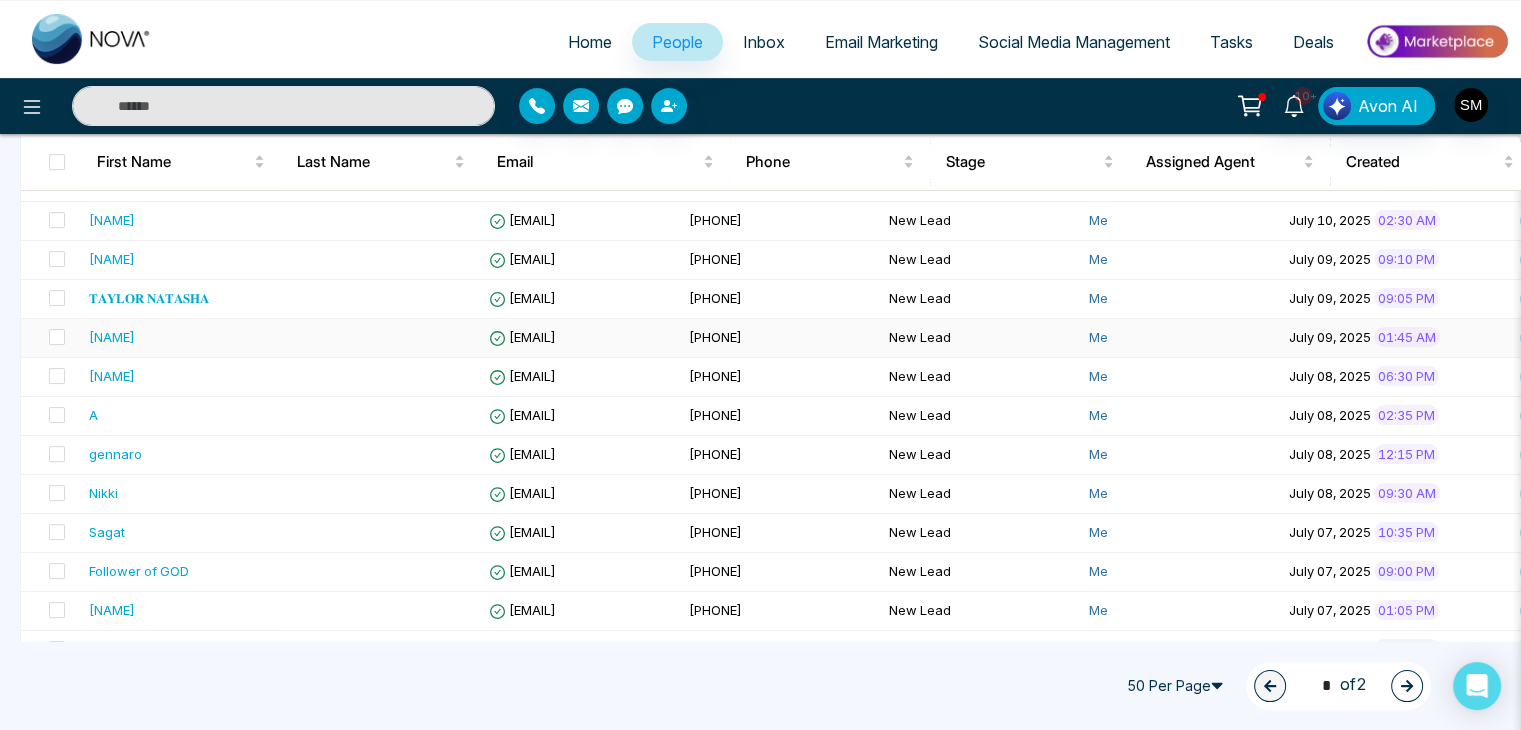 click on "[NAME]" at bounding box center [112, 337] 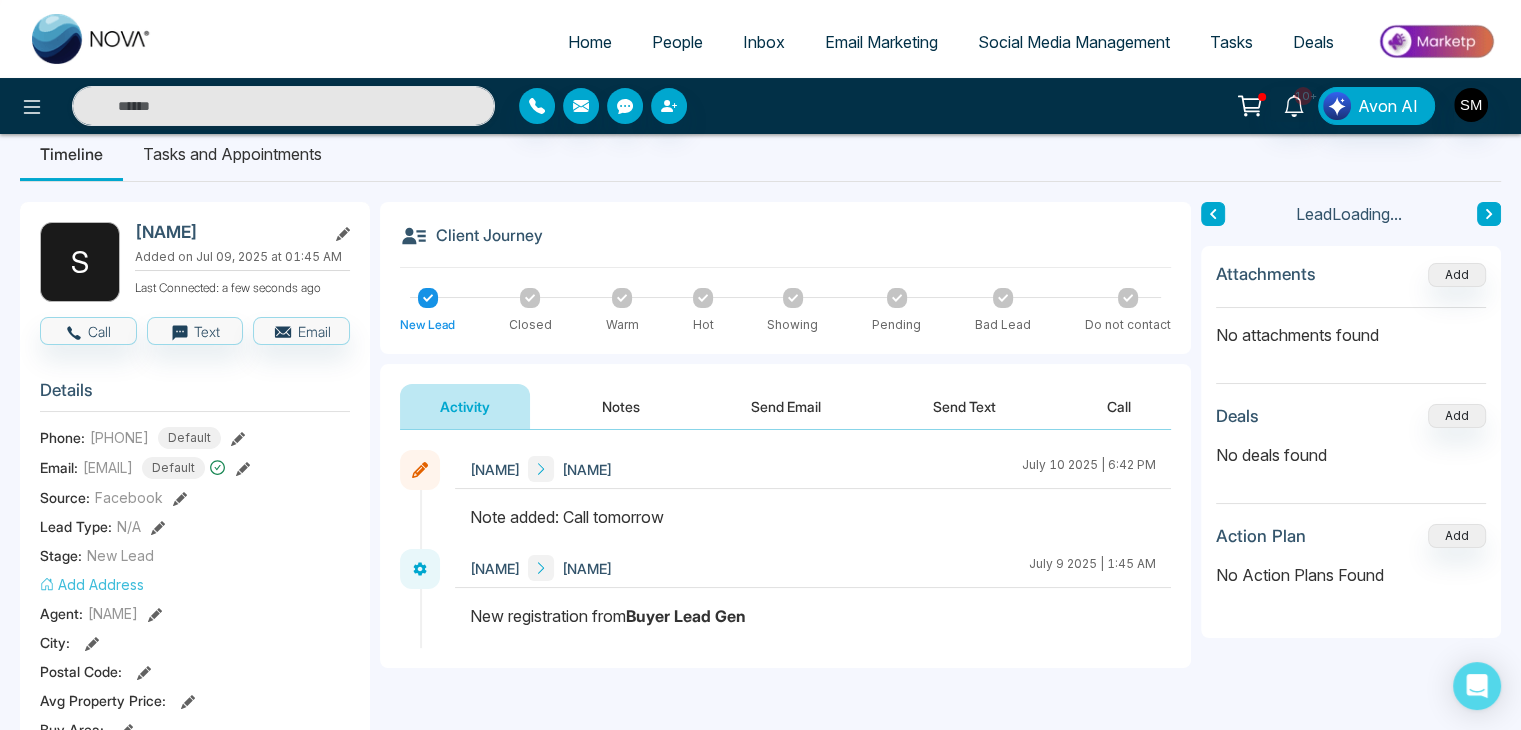 scroll, scrollTop: 28, scrollLeft: 0, axis: vertical 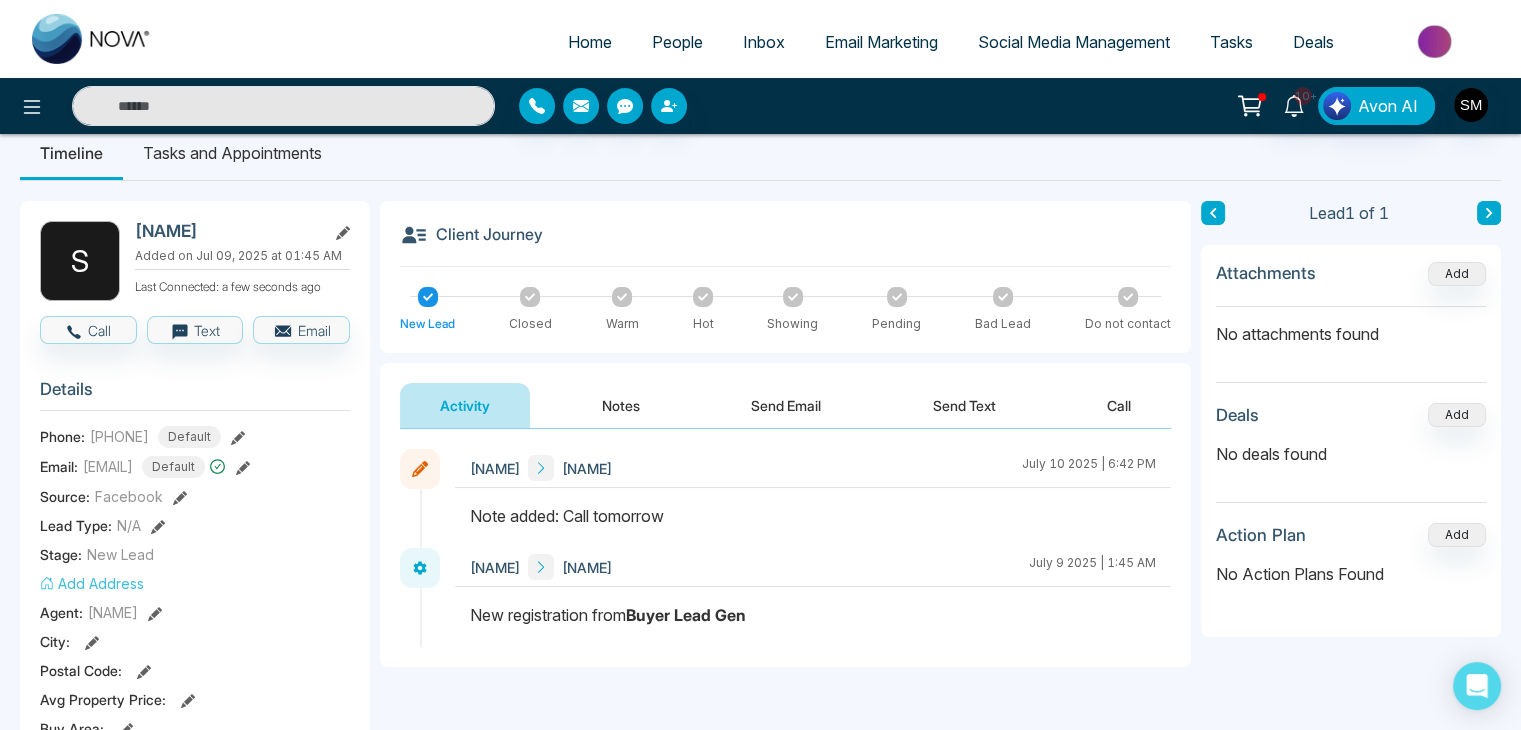 click on "Notes" at bounding box center (621, 405) 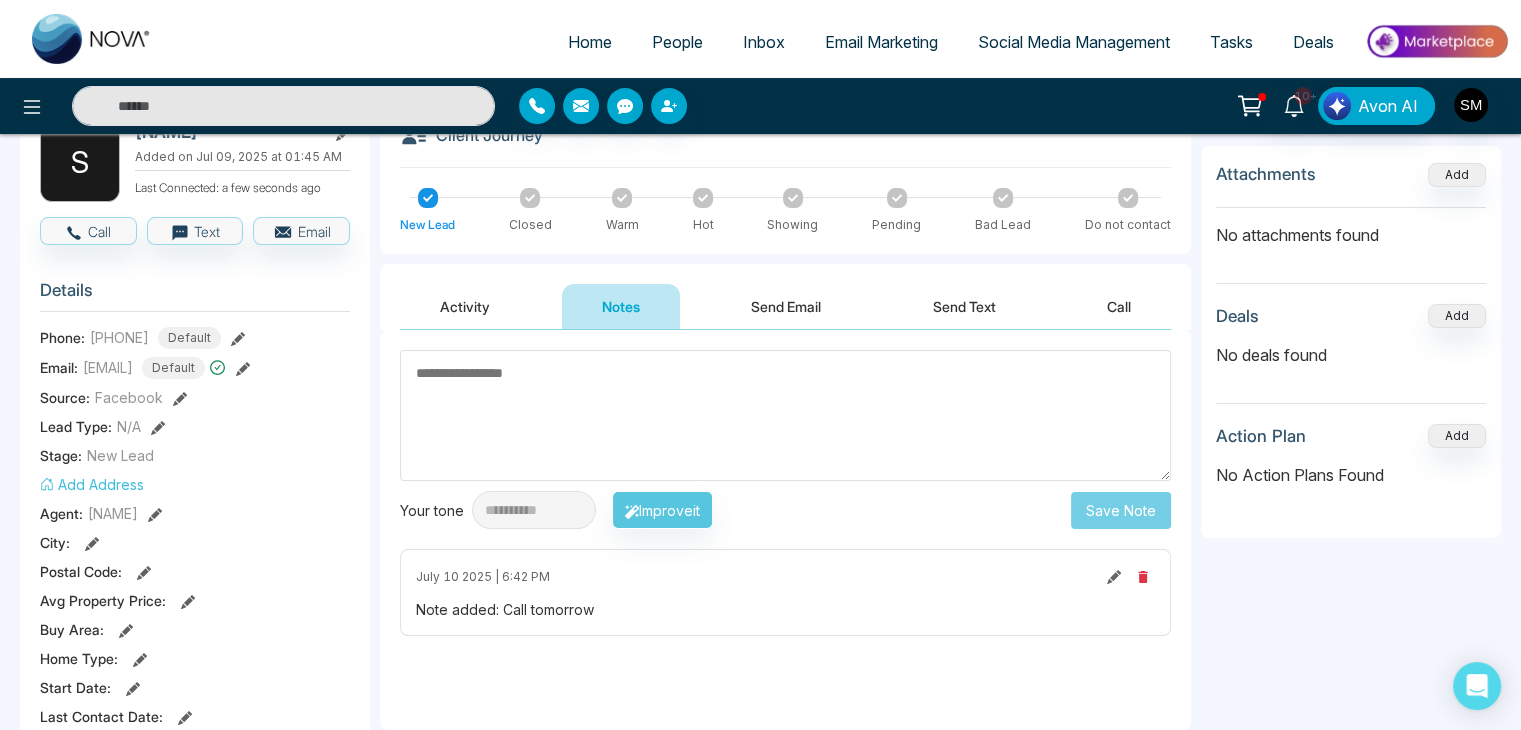 scroll, scrollTop: 128, scrollLeft: 0, axis: vertical 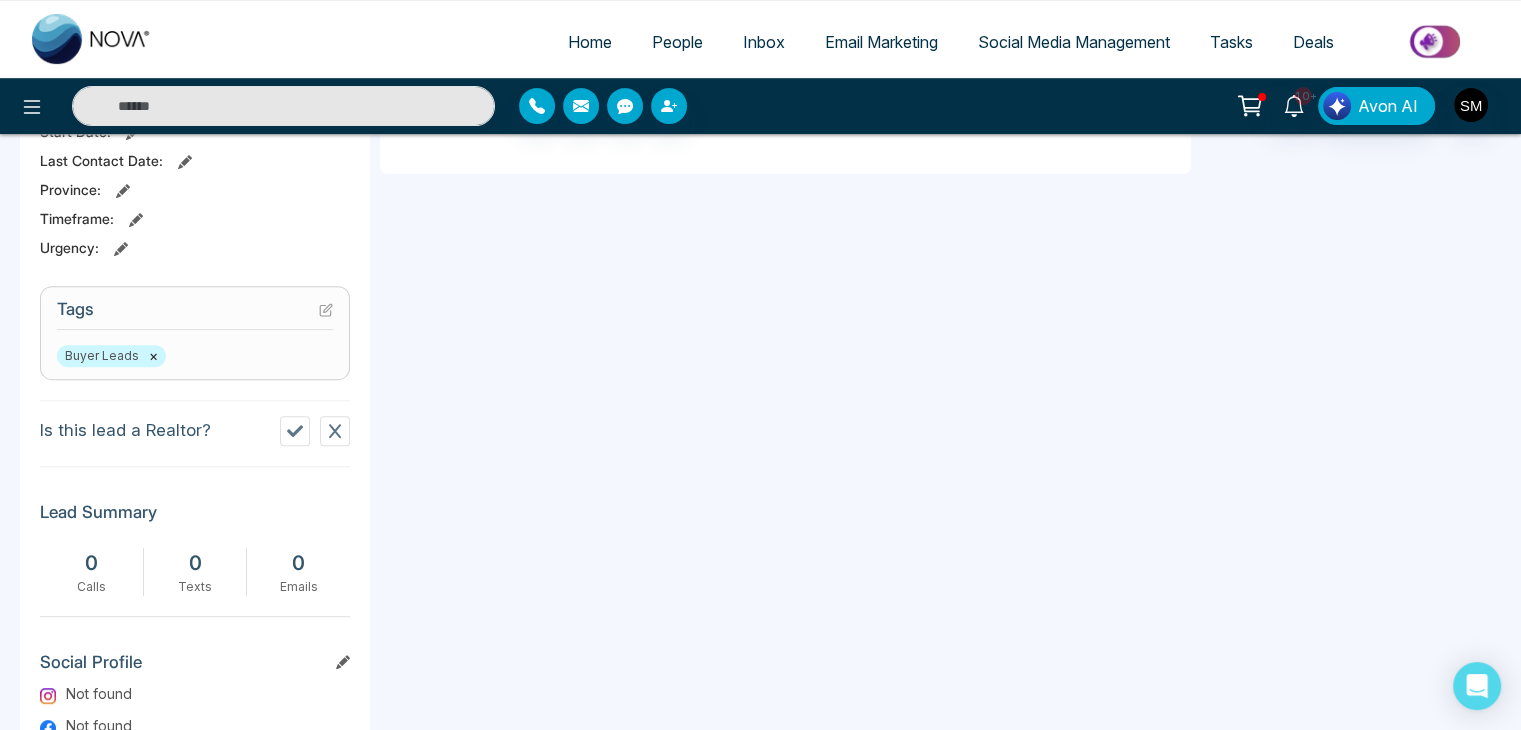 click on "Buyer Leads   ×" at bounding box center [195, 356] 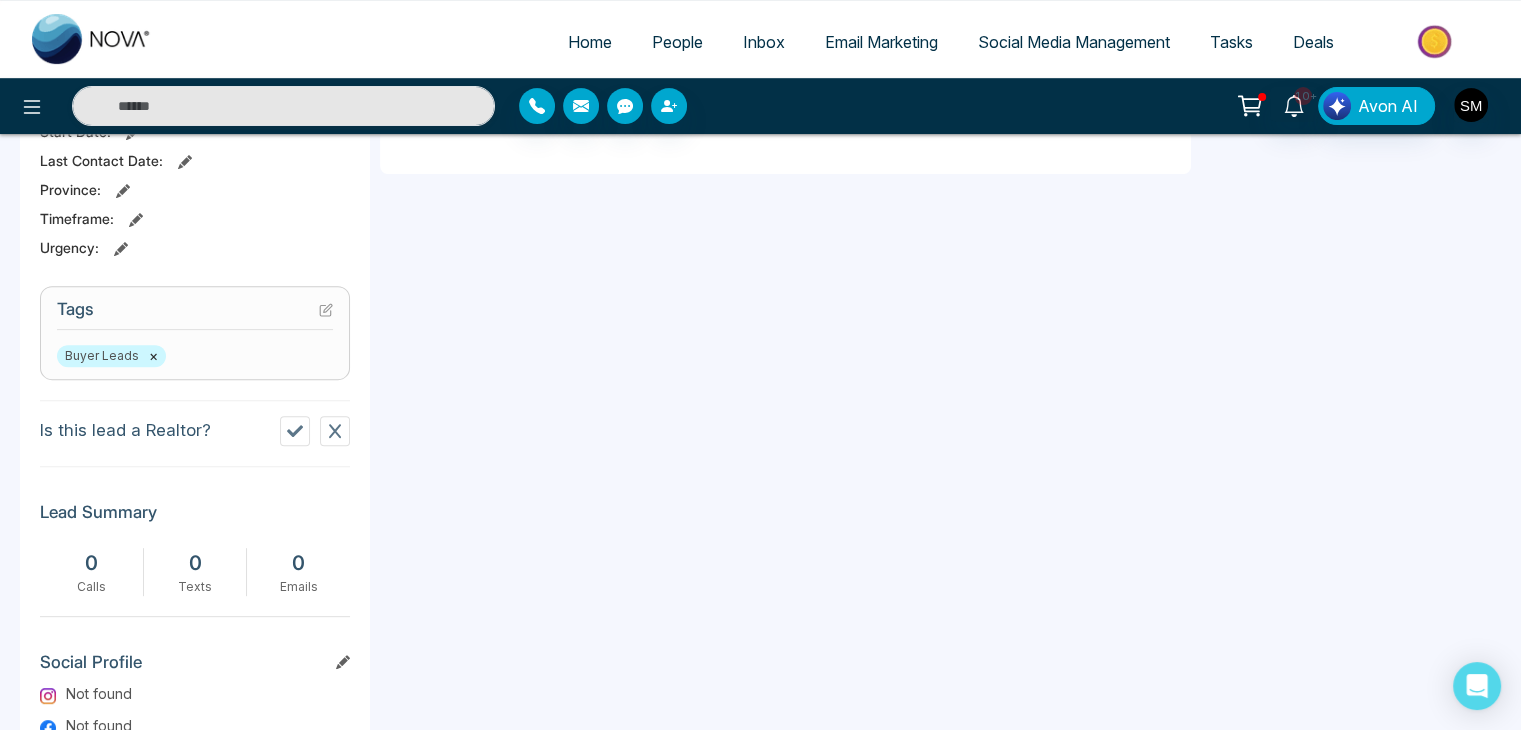 click 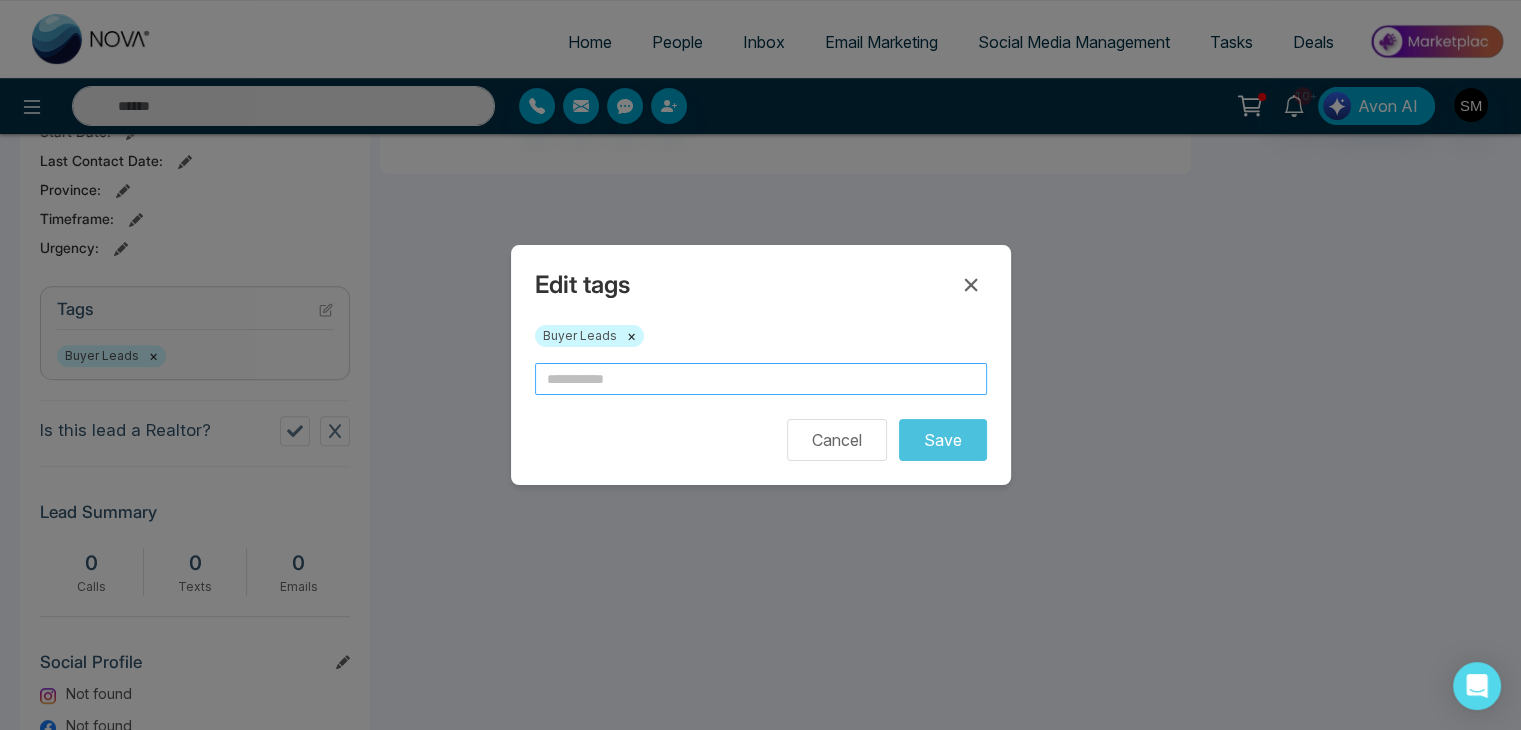 click at bounding box center [761, 379] 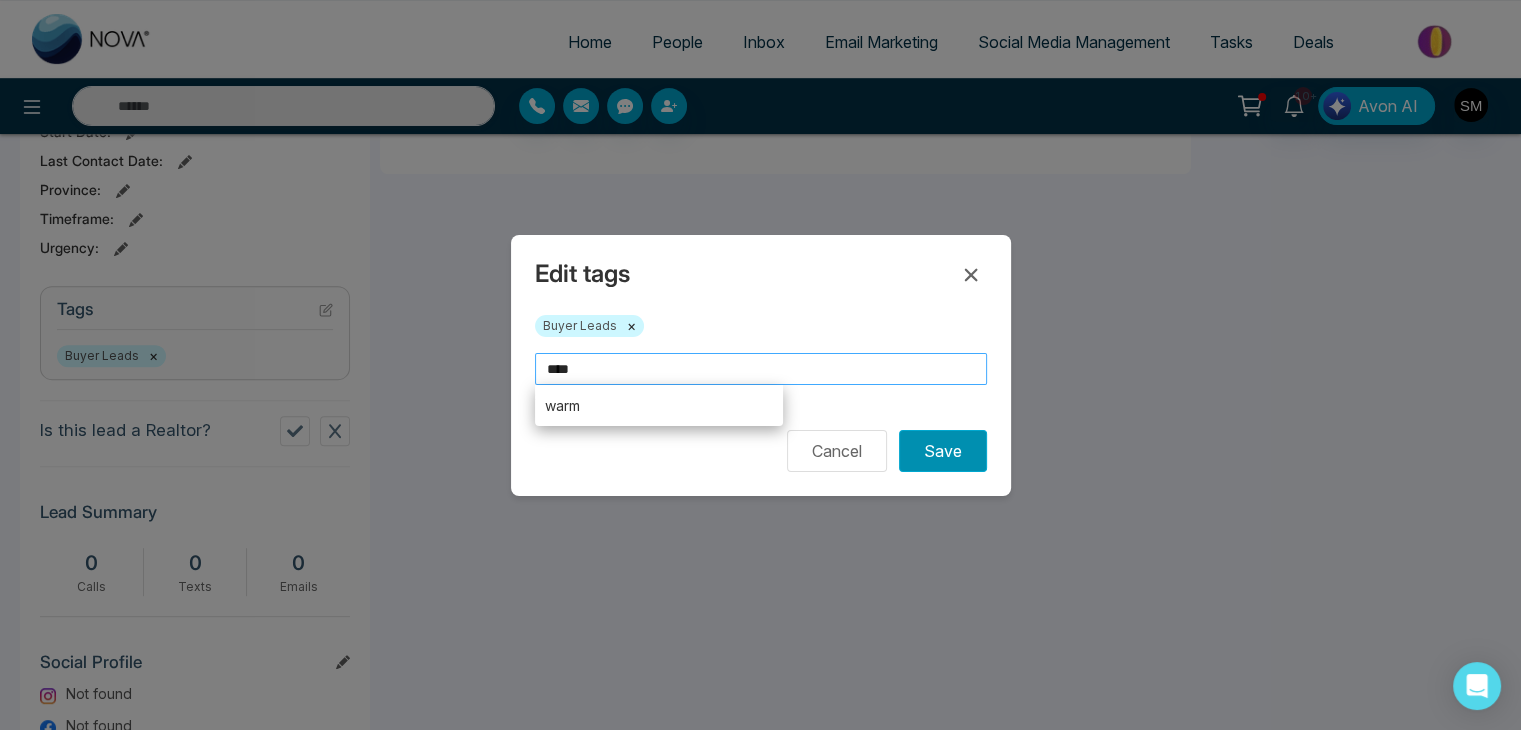 type on "****" 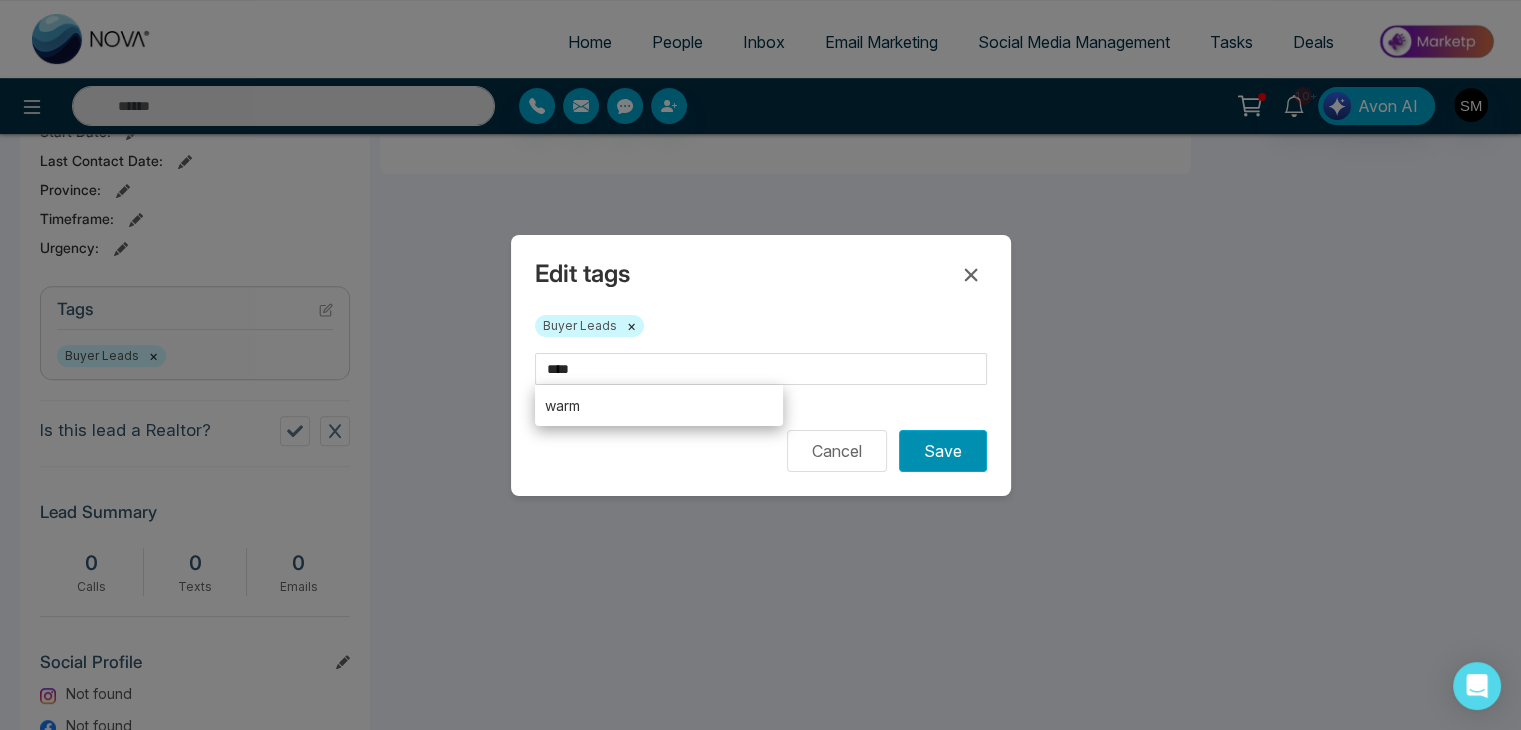 click on "Save" at bounding box center (943, 451) 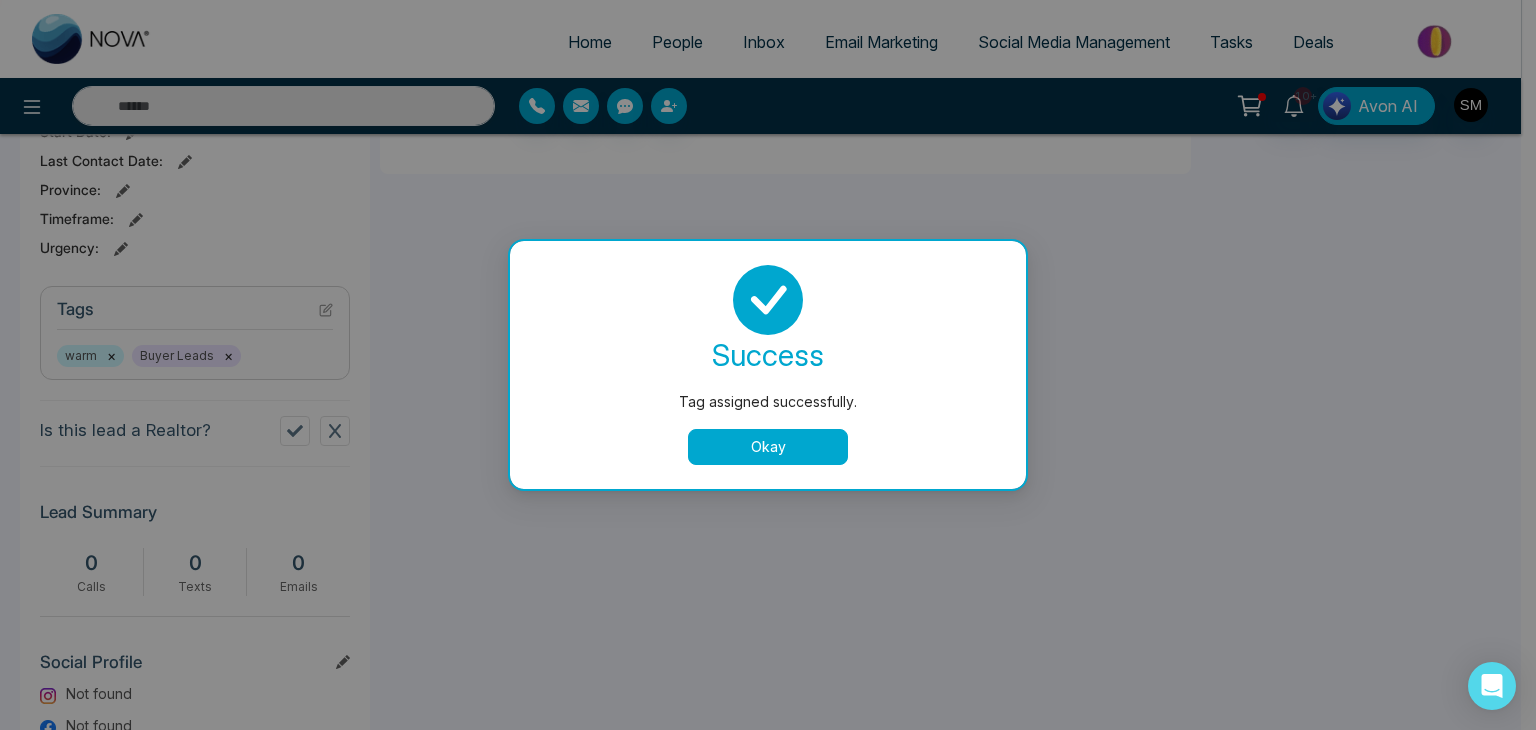 click on "Okay" at bounding box center [768, 447] 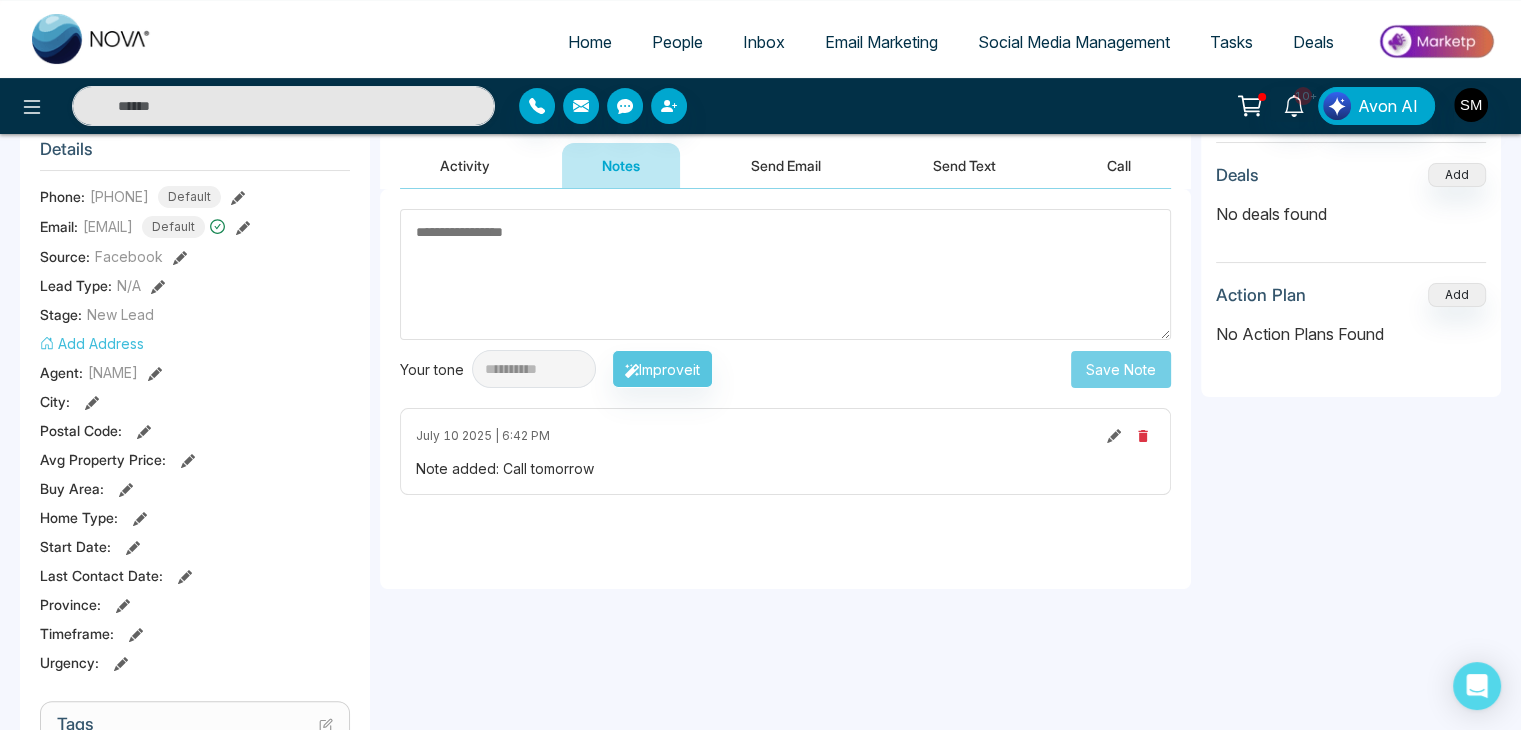 scroll, scrollTop: 0, scrollLeft: 0, axis: both 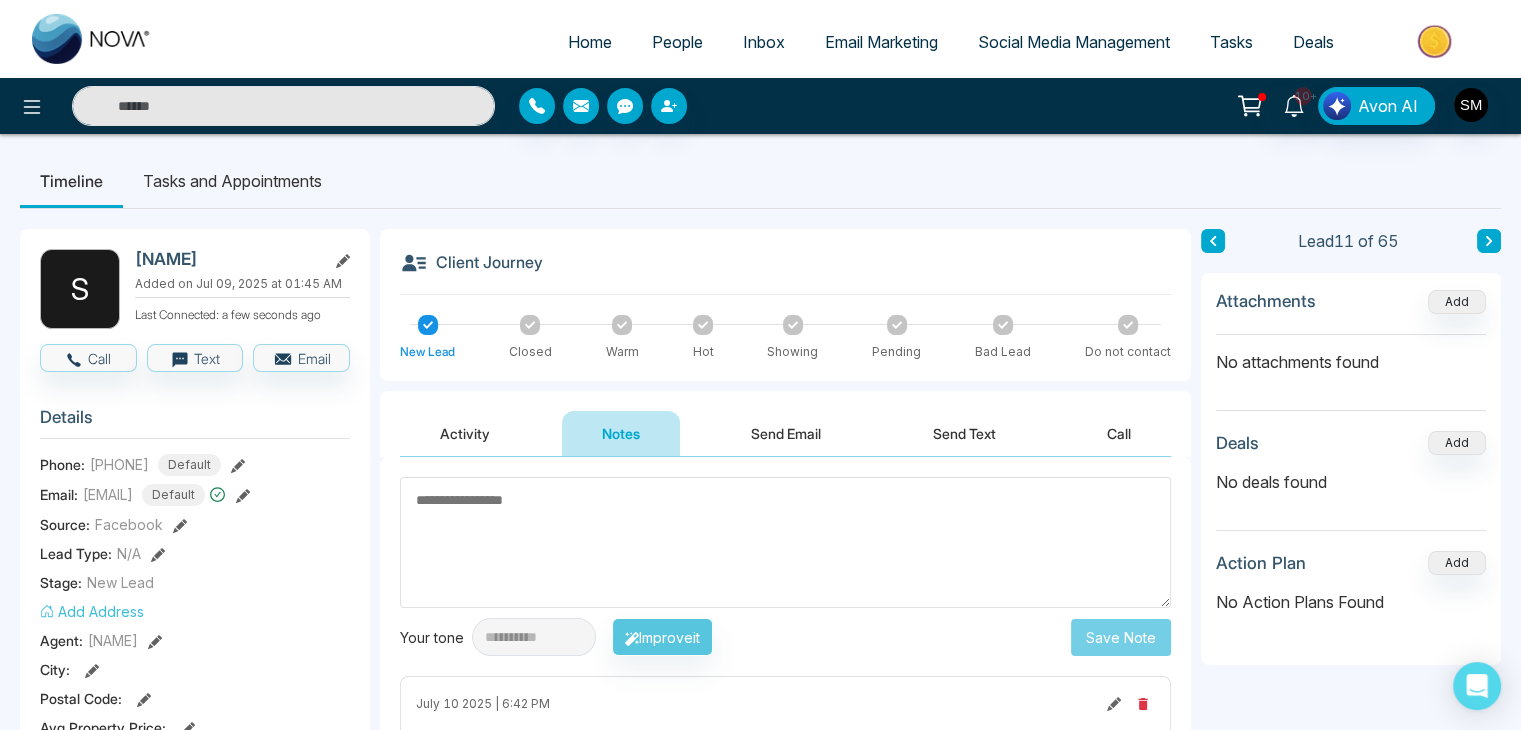 click at bounding box center [785, 542] 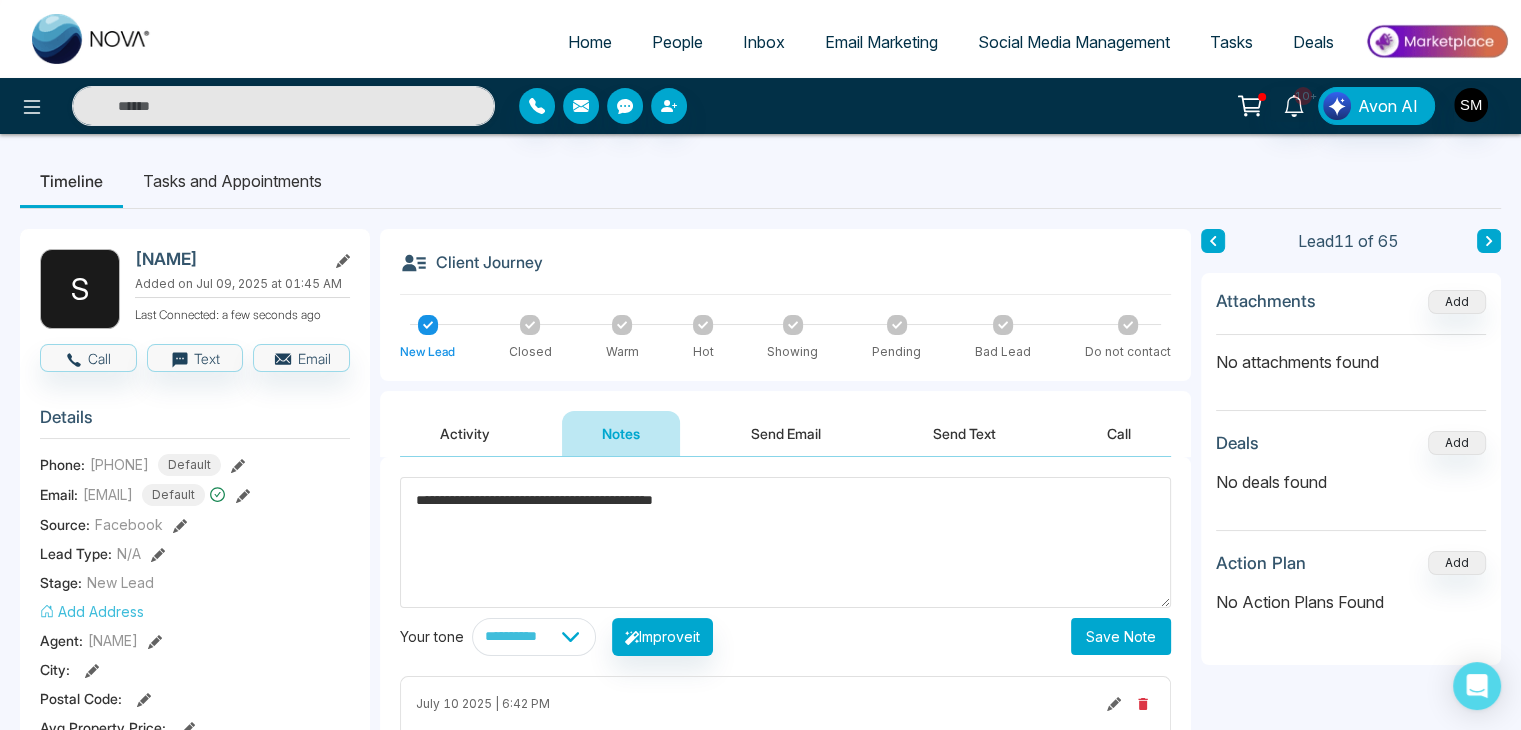 click on "**********" at bounding box center [785, 542] 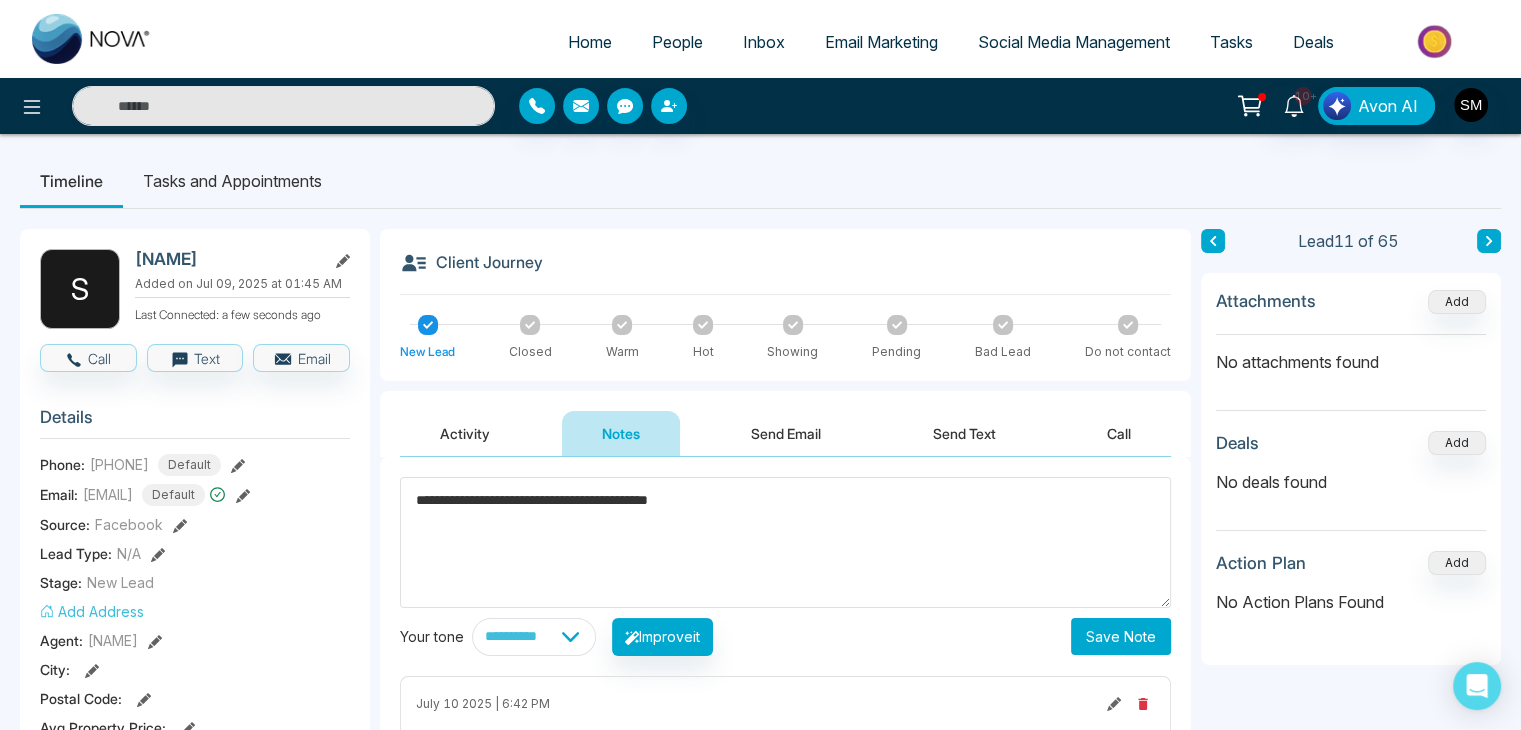 click on "**********" at bounding box center [785, 542] 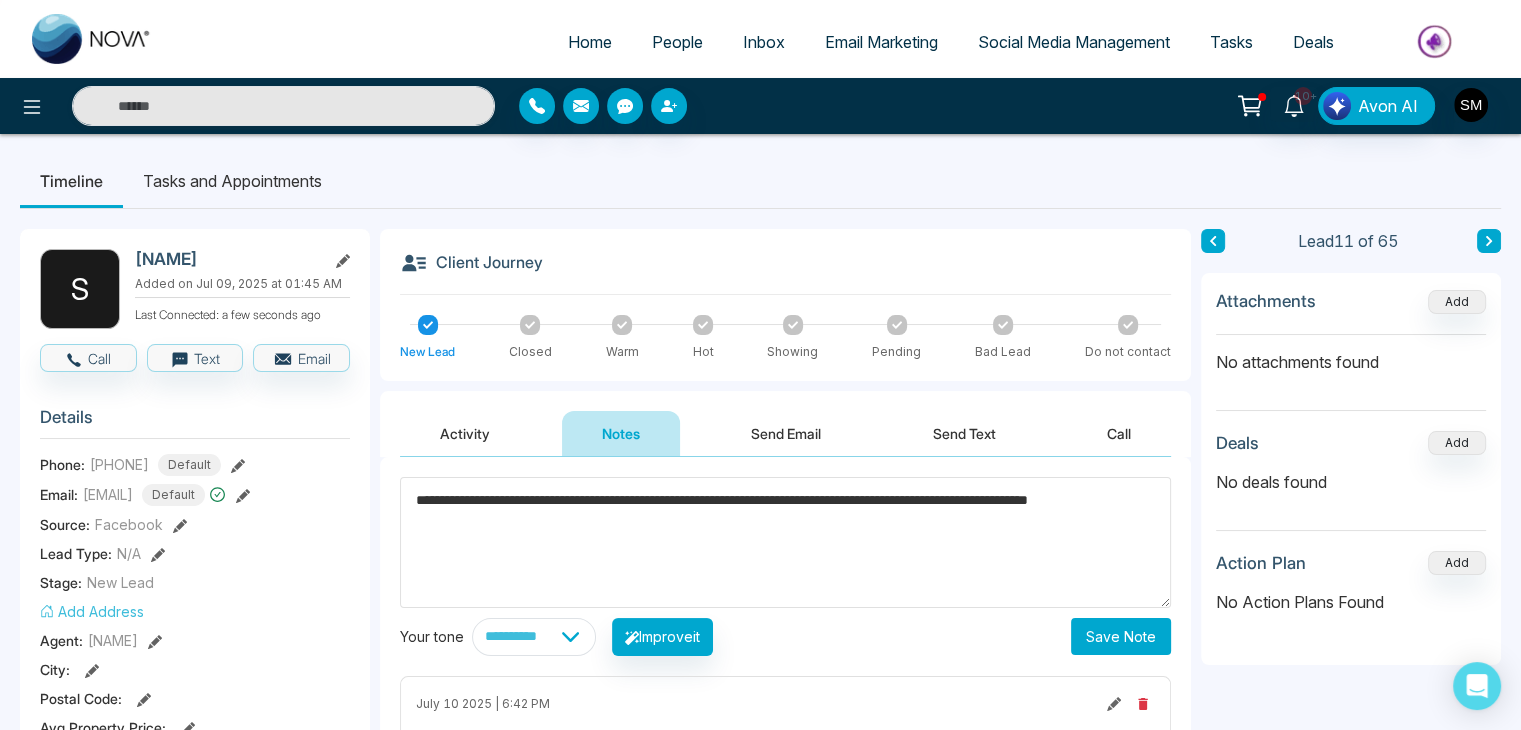 type on "**********" 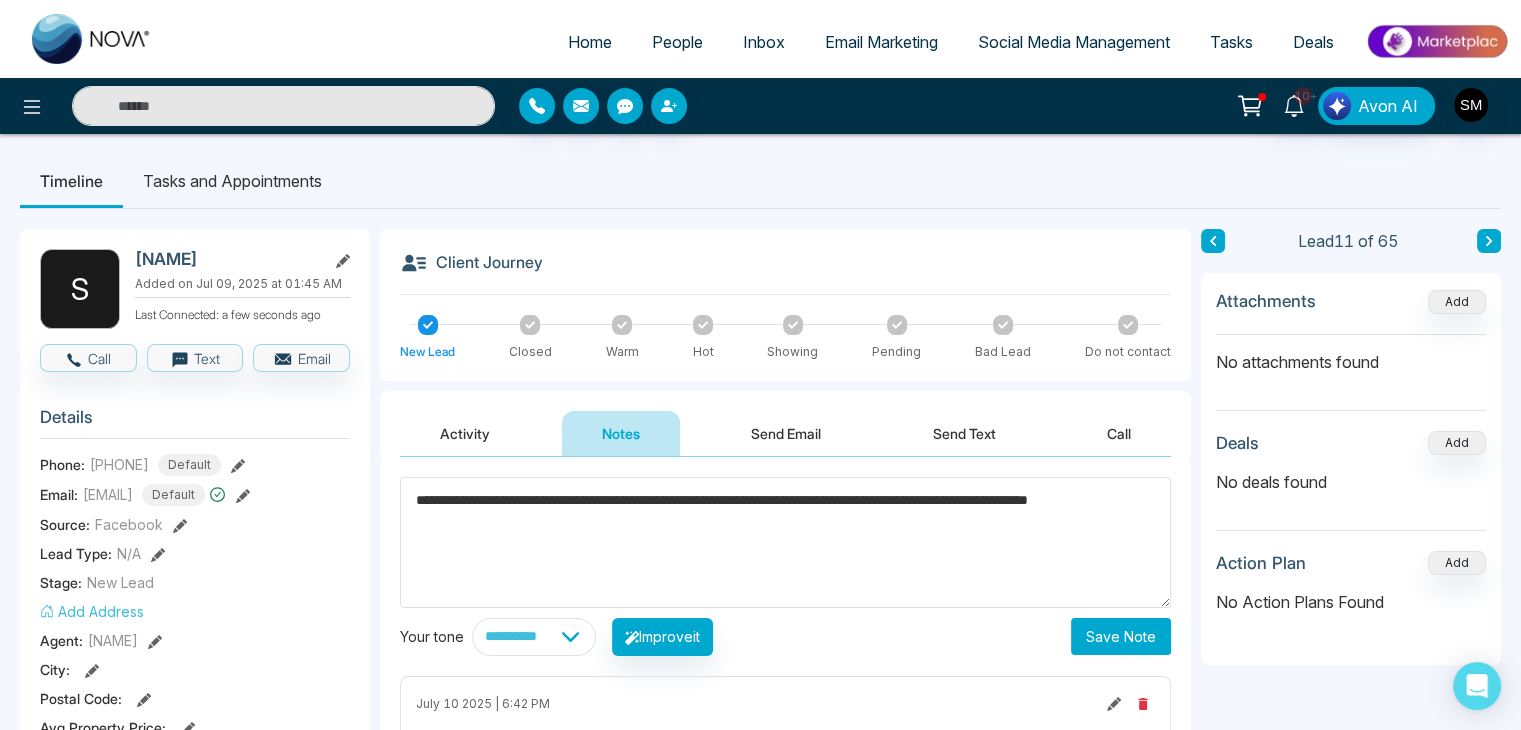 click on "Save Note" at bounding box center (1121, 636) 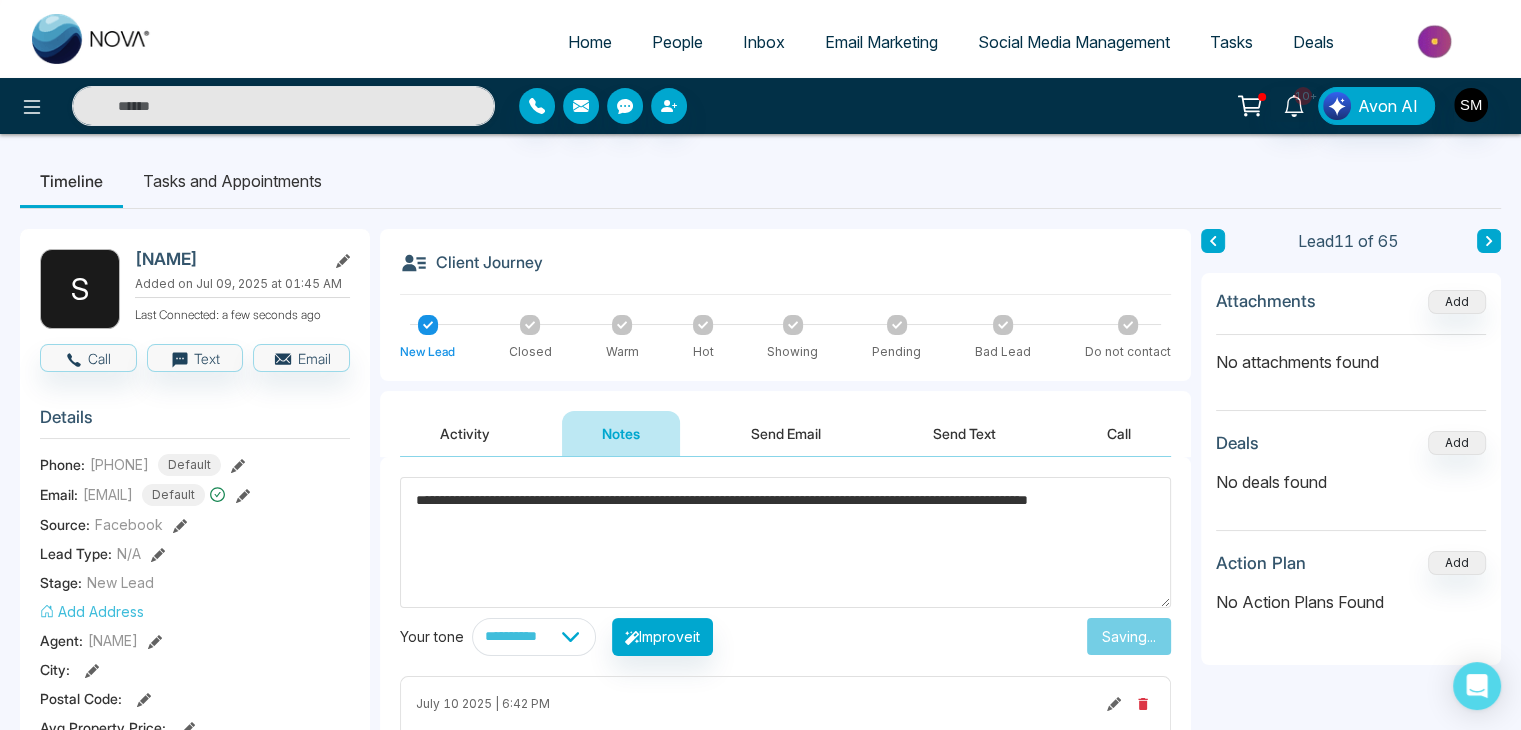 type 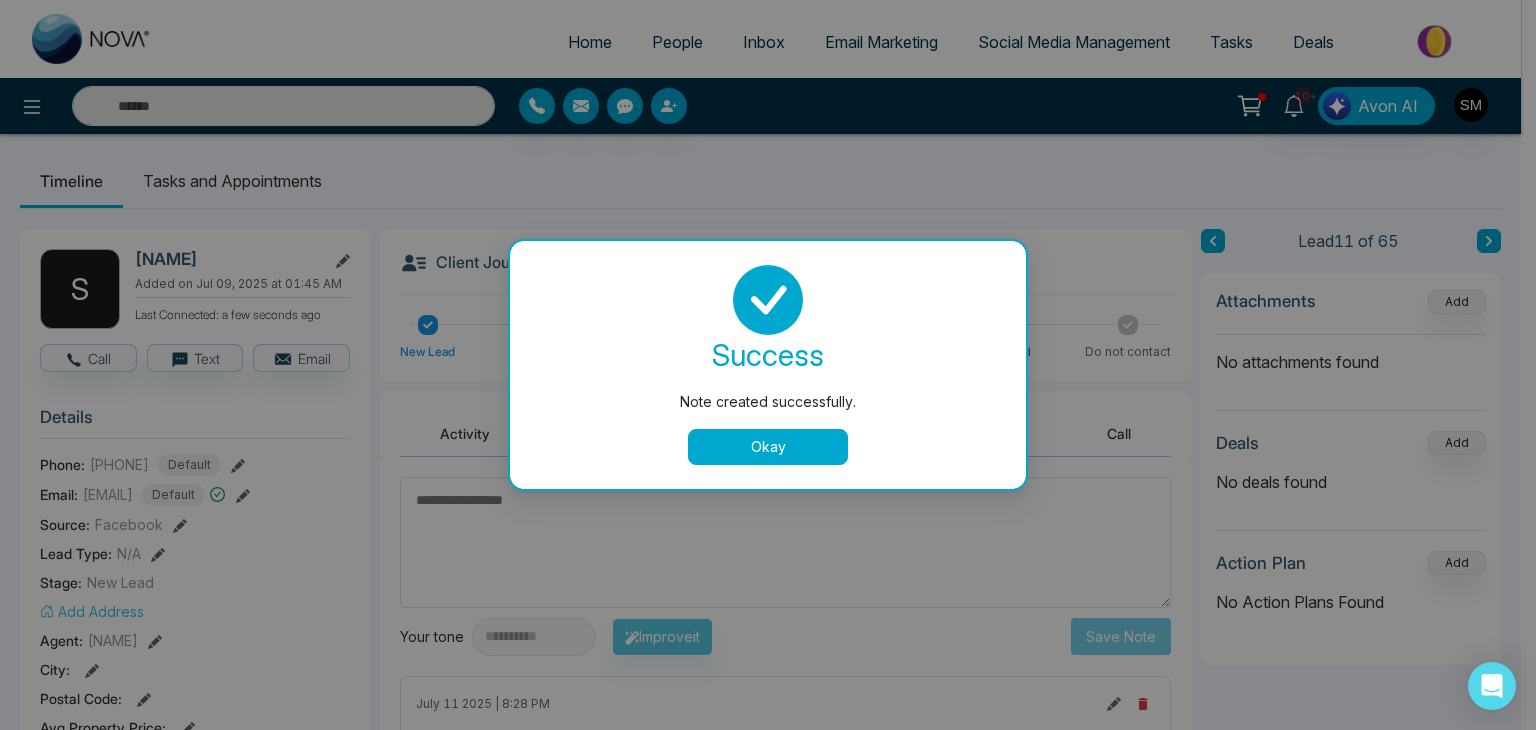 click on "Okay" at bounding box center [768, 447] 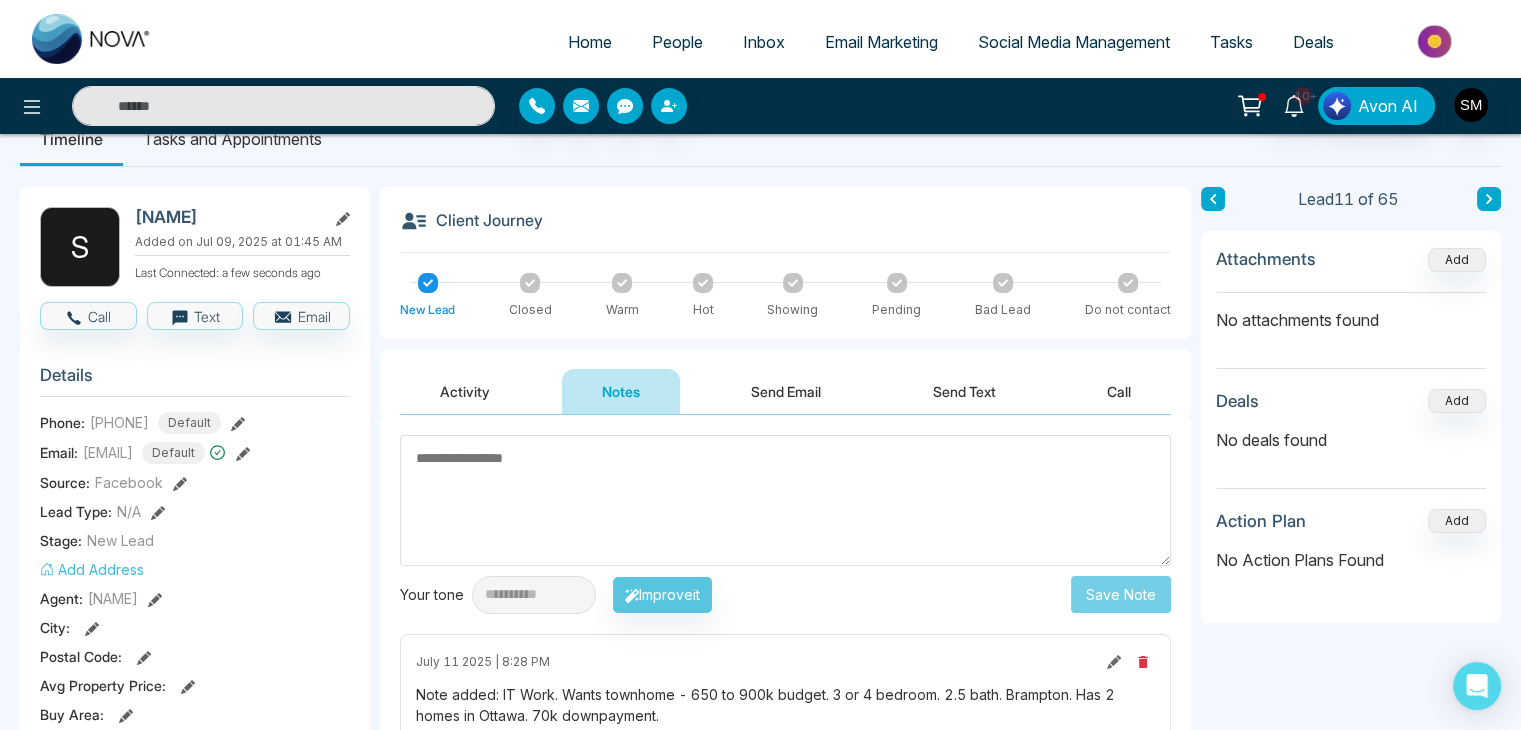 scroll, scrollTop: 0, scrollLeft: 0, axis: both 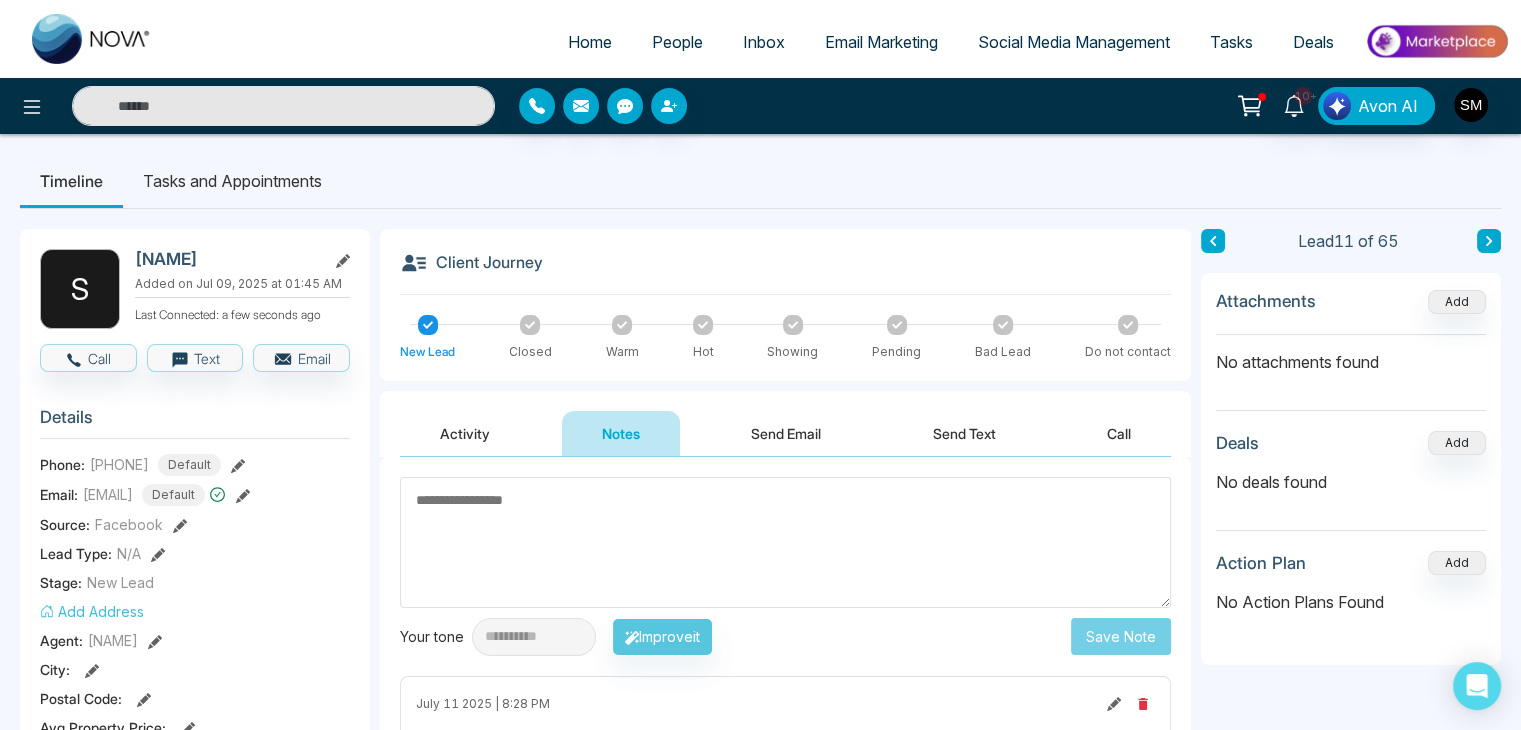 click on "People" at bounding box center [677, 42] 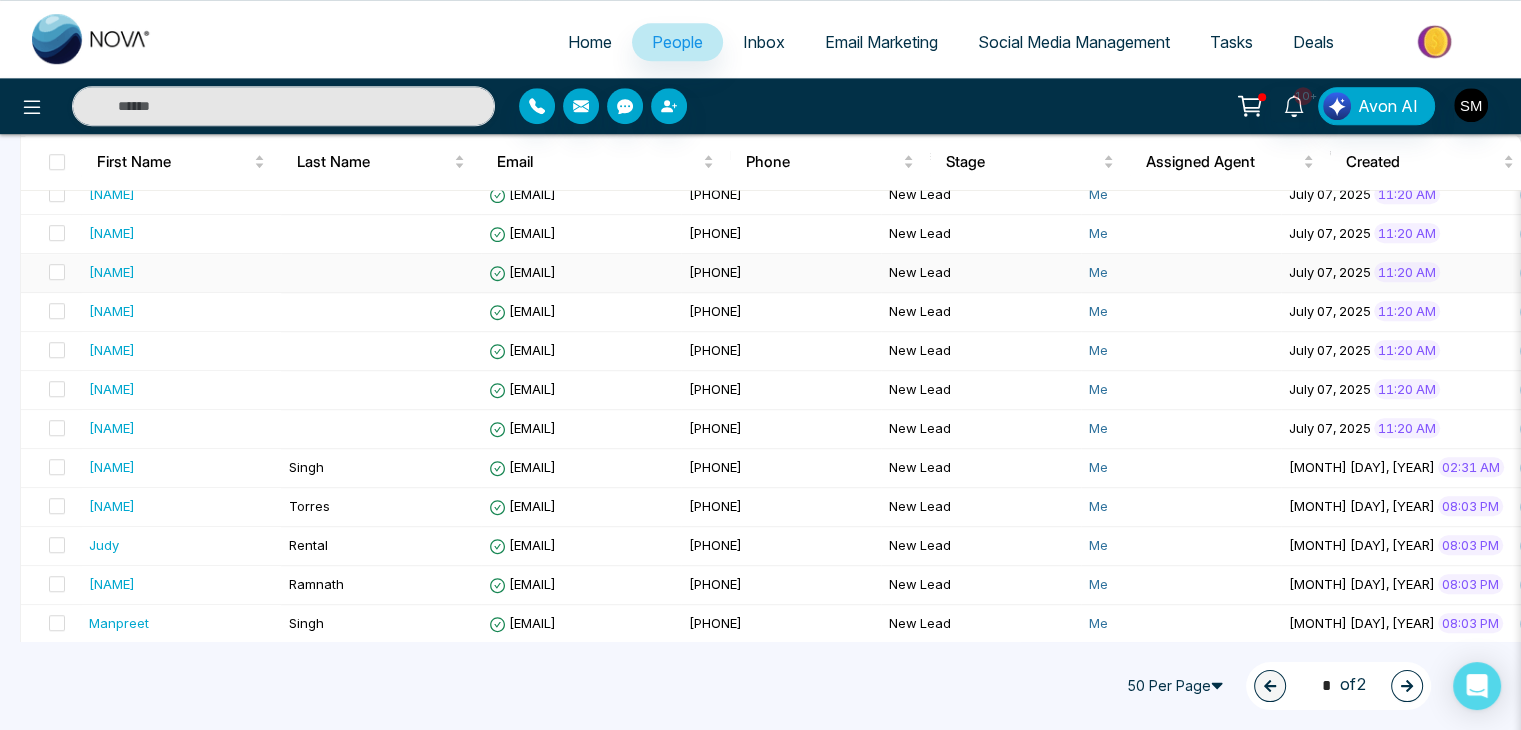 scroll, scrollTop: 1556, scrollLeft: 0, axis: vertical 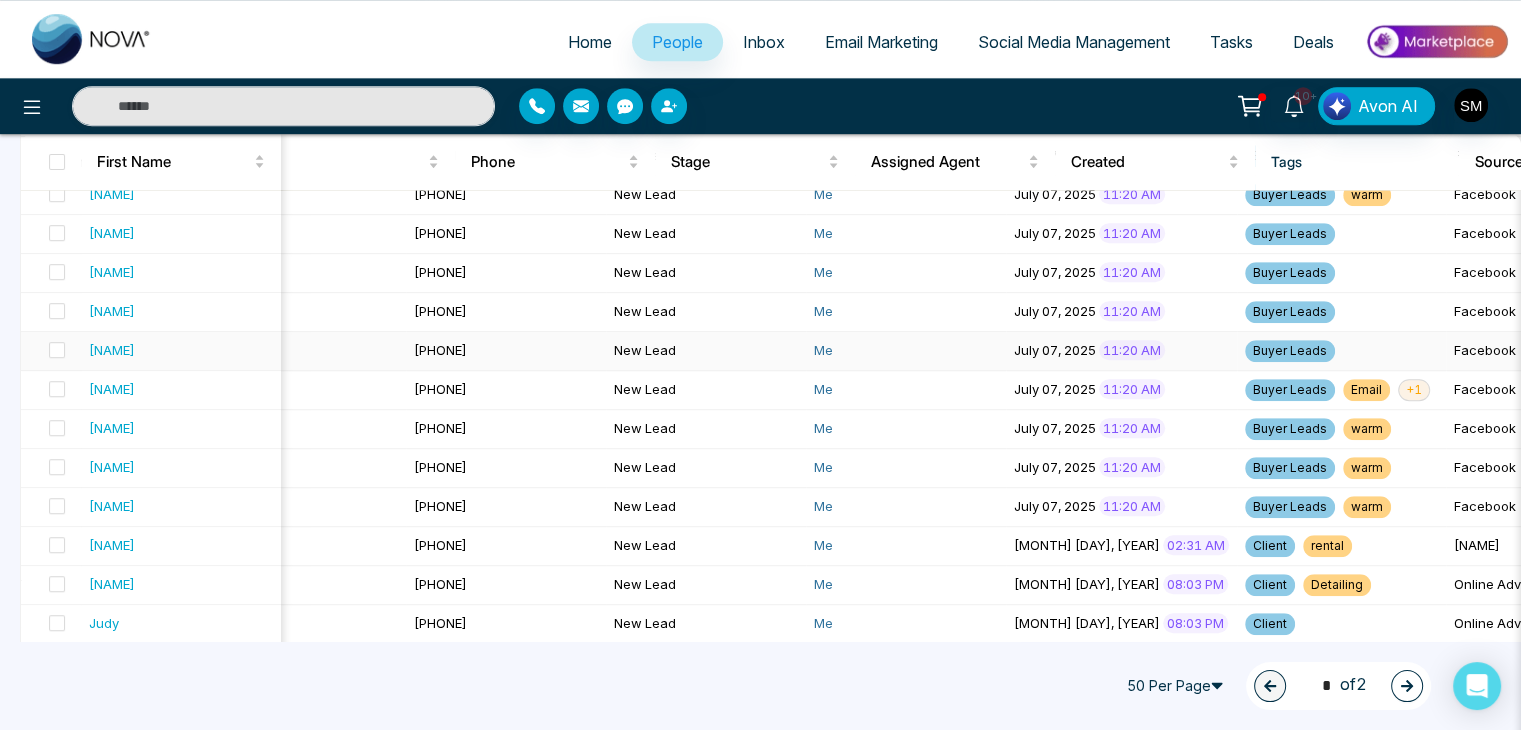 click on "[NAME]" at bounding box center (181, 350) 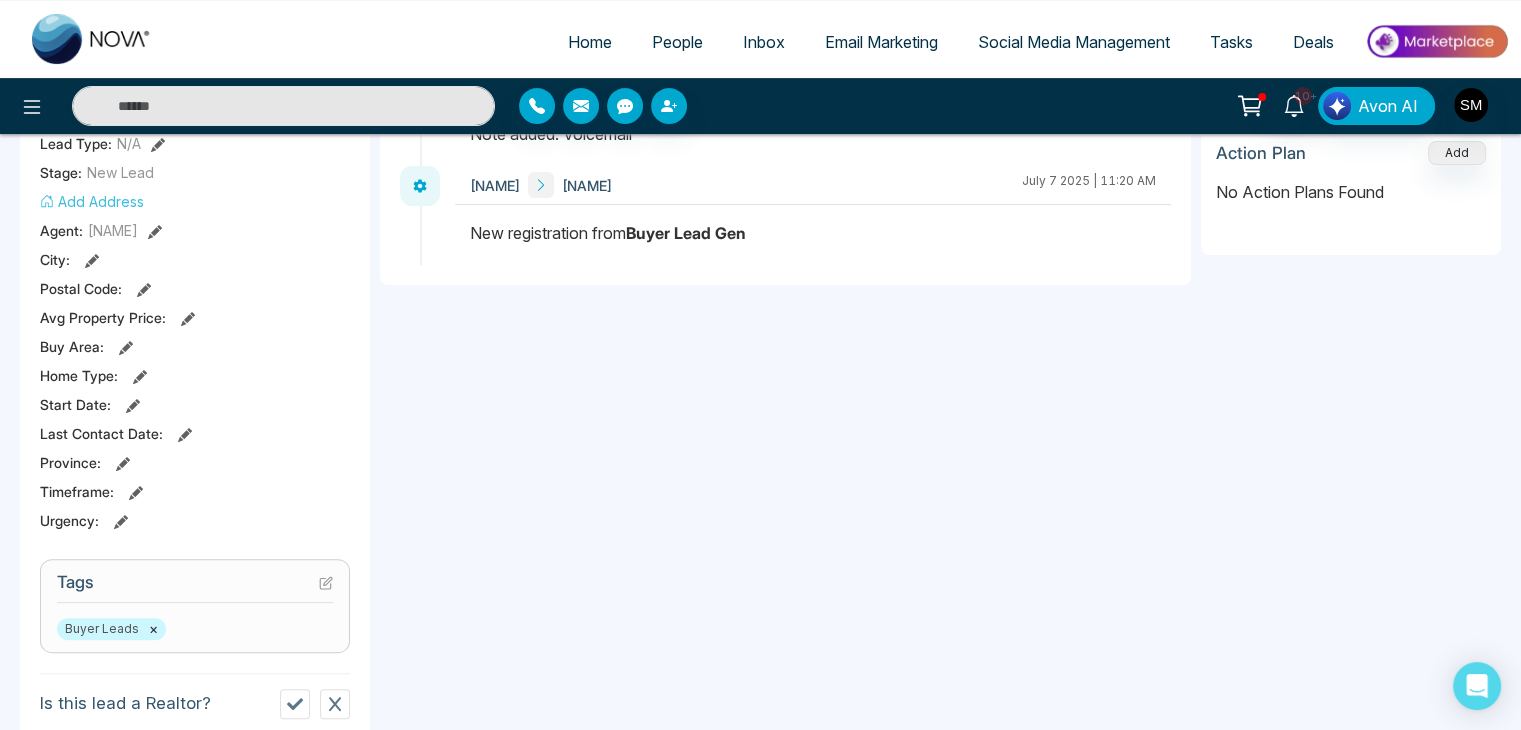 scroll, scrollTop: 412, scrollLeft: 0, axis: vertical 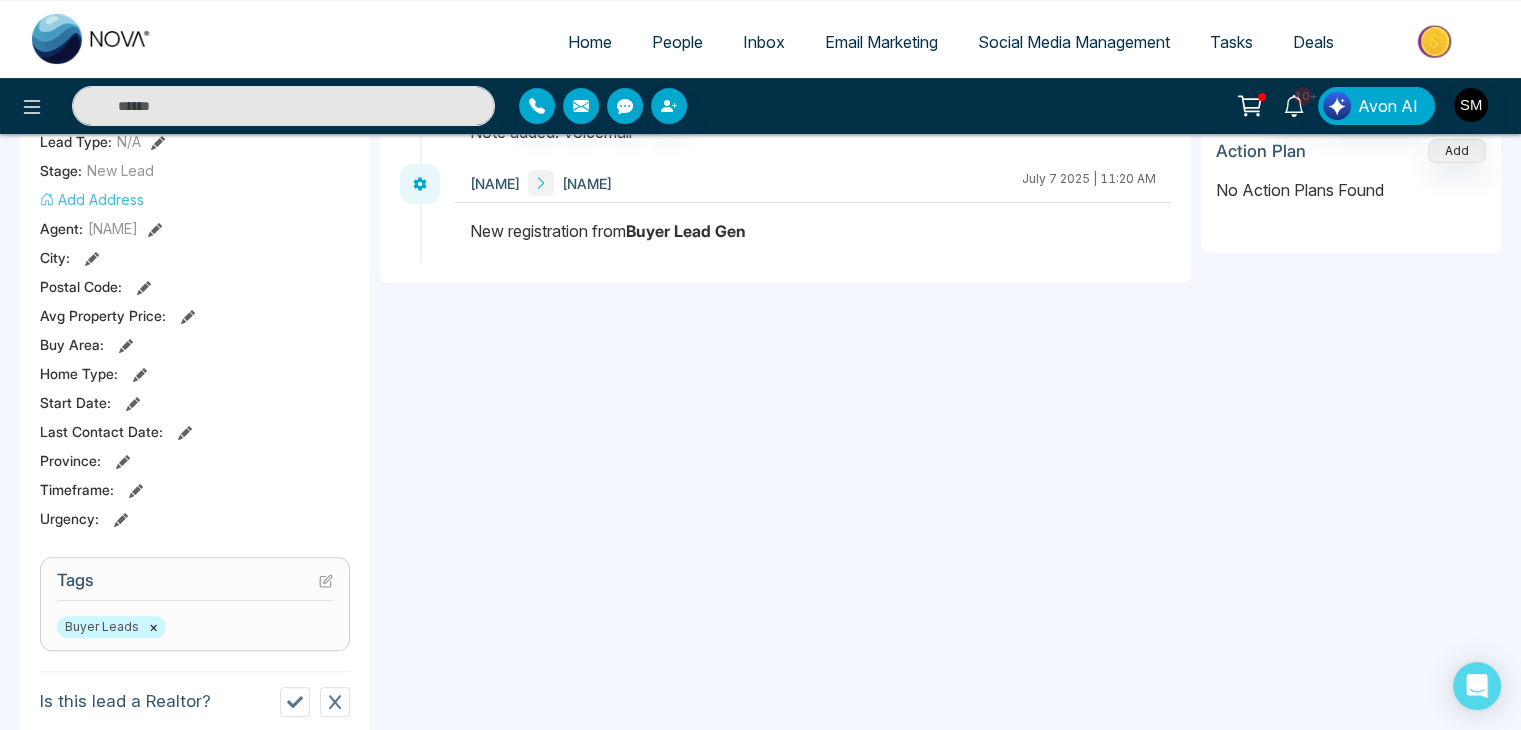 click 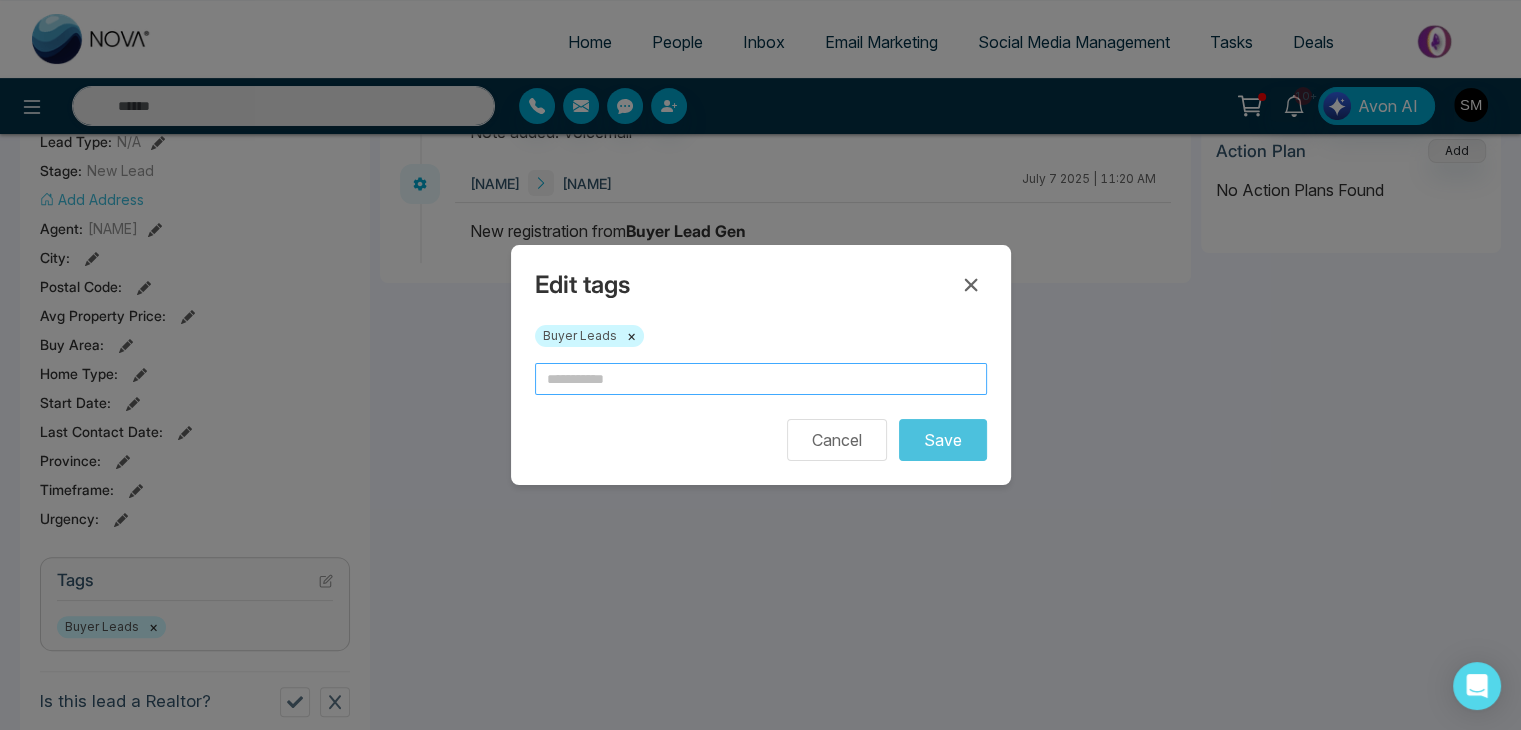 click at bounding box center [761, 379] 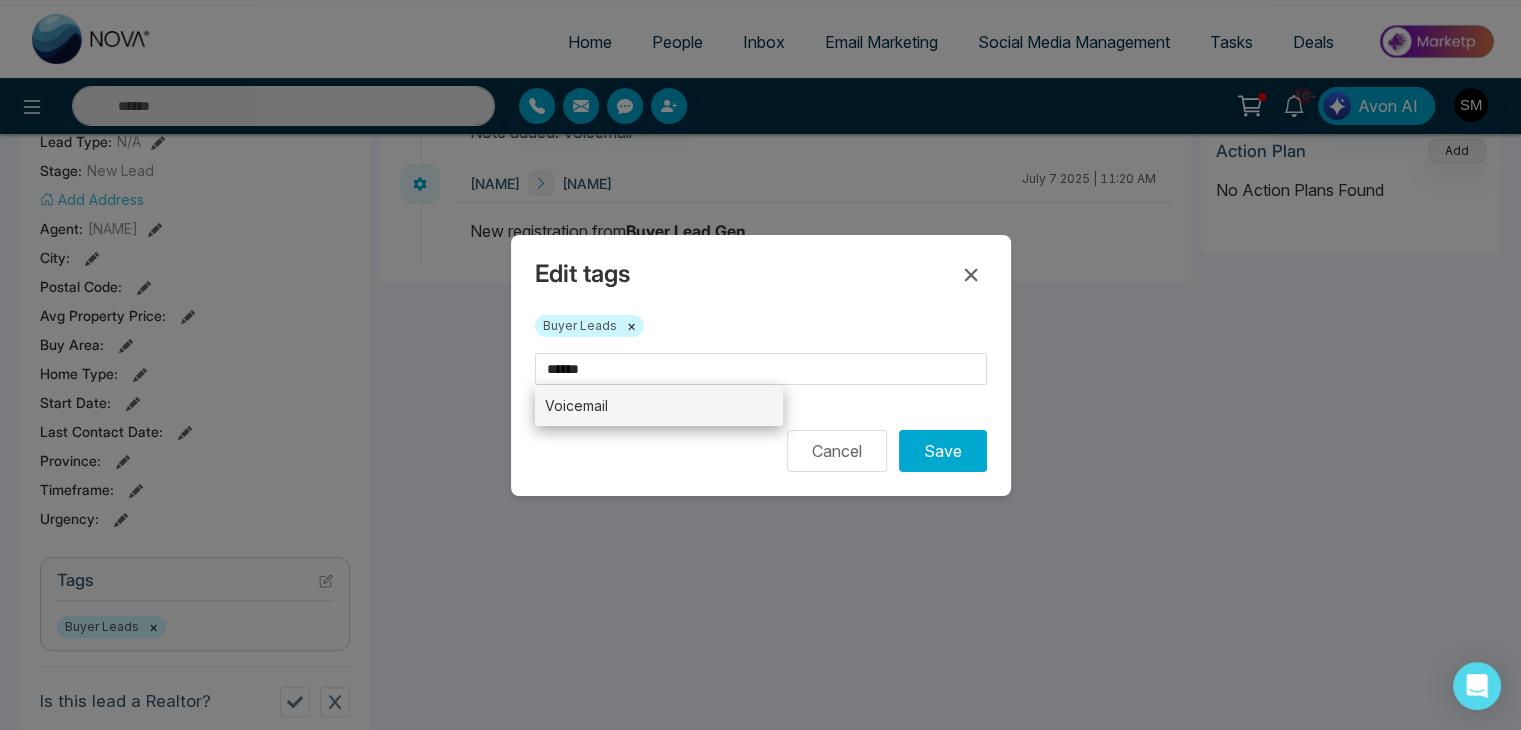 click on "Voicemail" at bounding box center (659, 405) 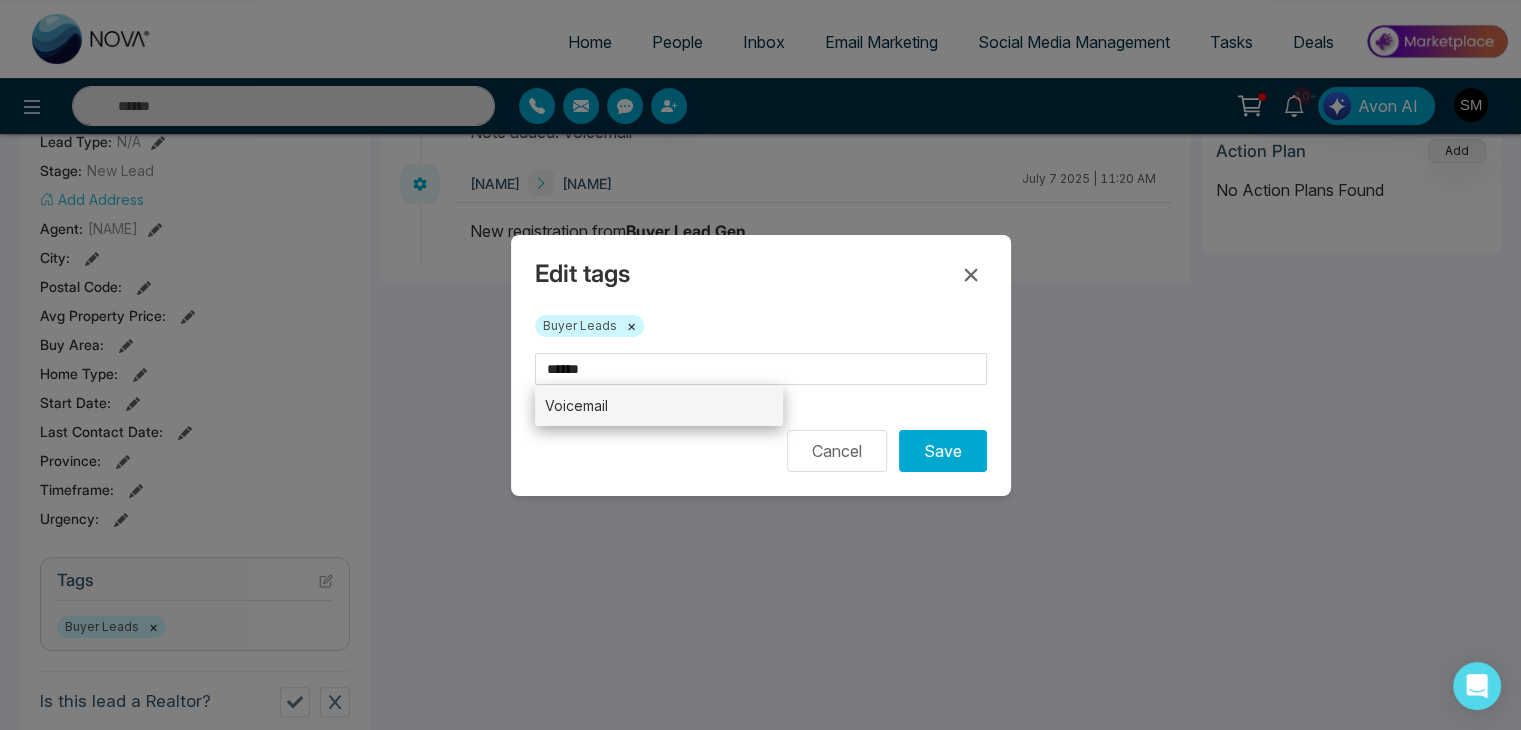 type on "*********" 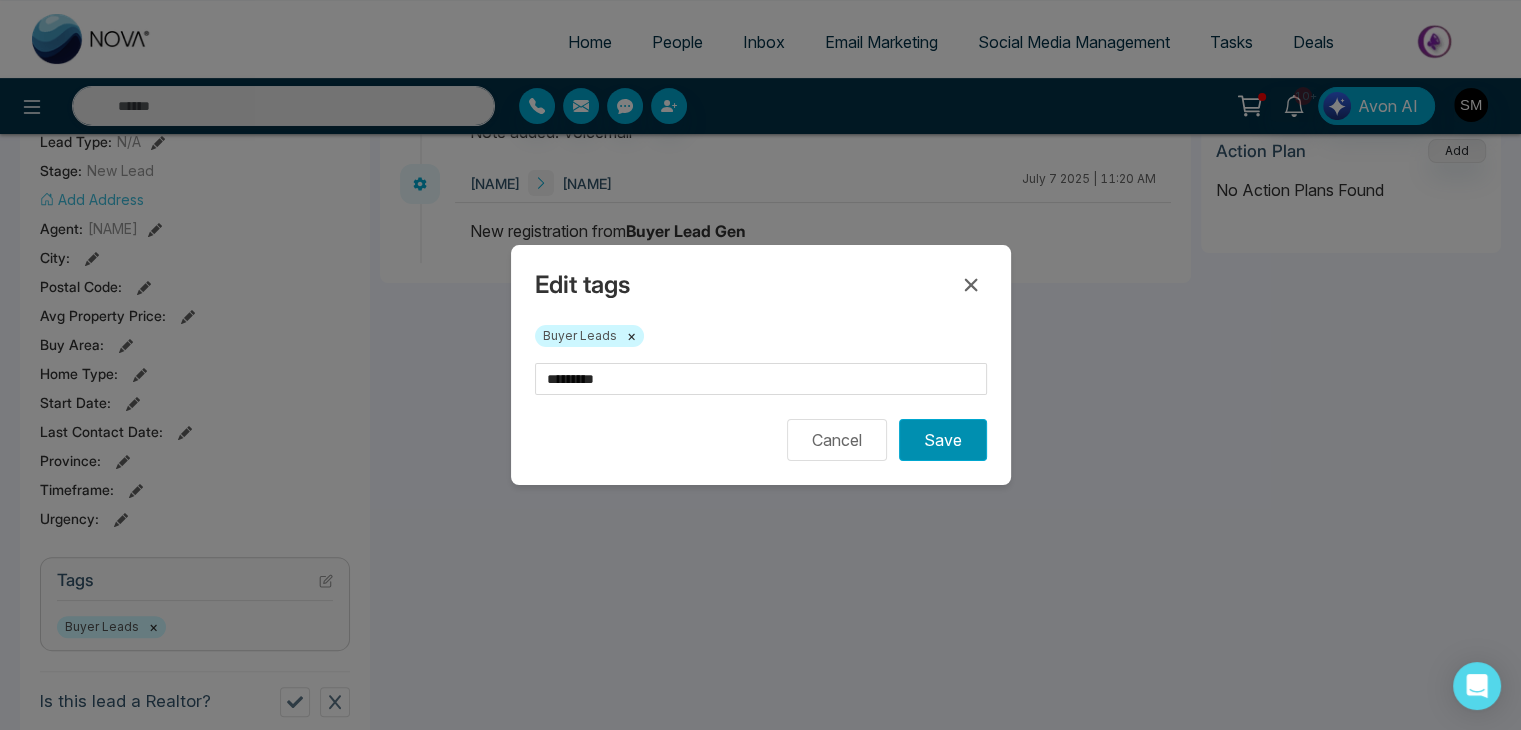click on "Save" at bounding box center (943, 440) 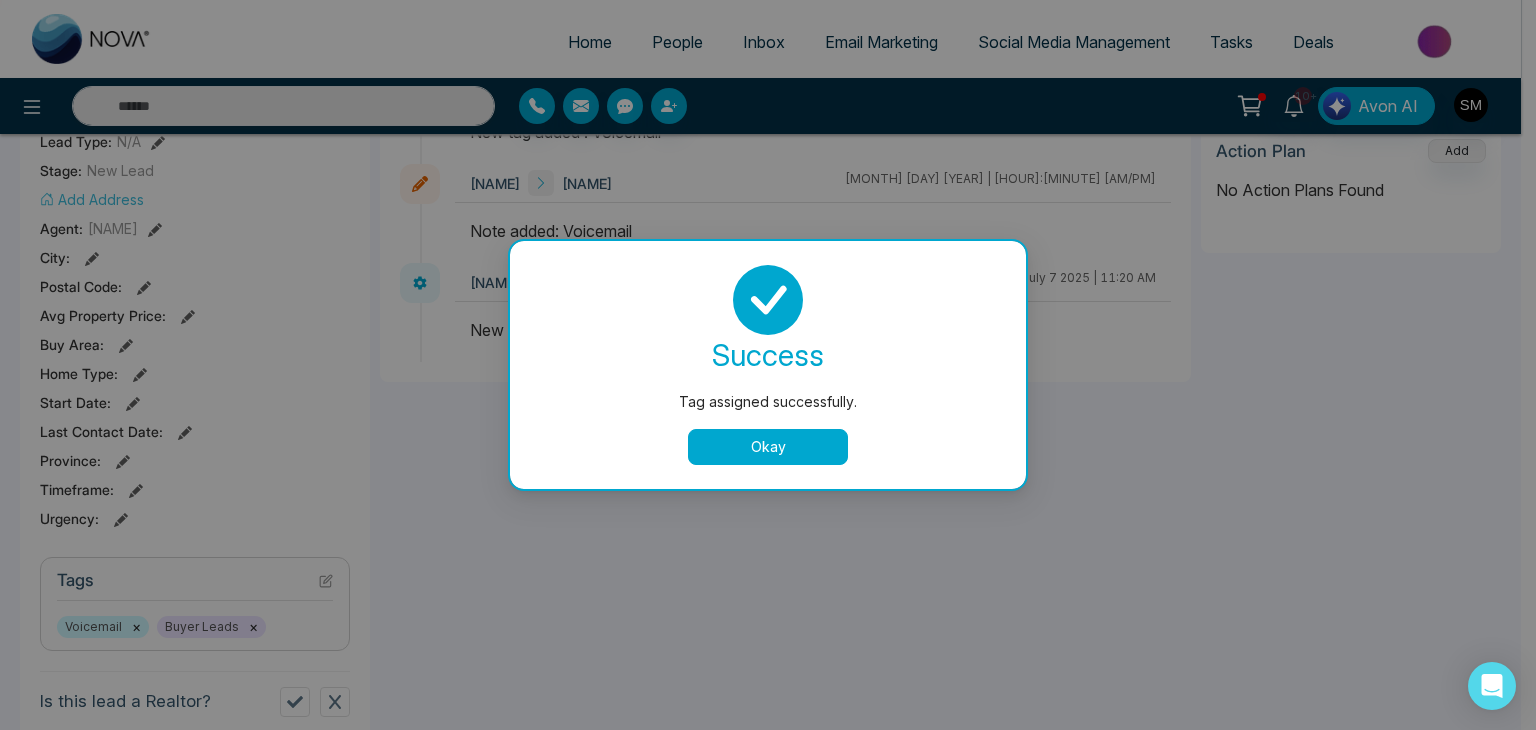 click on "Okay" at bounding box center (768, 447) 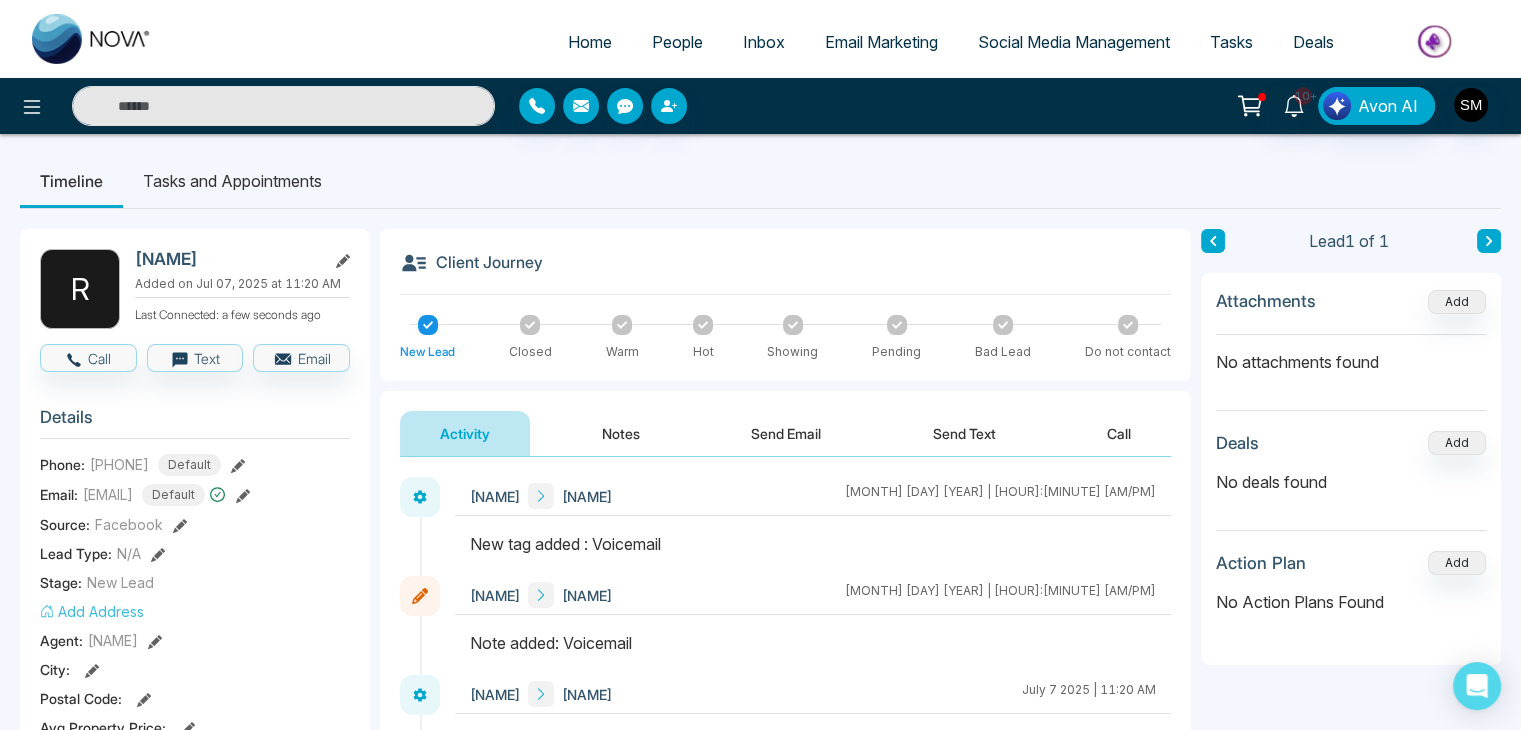 scroll, scrollTop: 0, scrollLeft: 0, axis: both 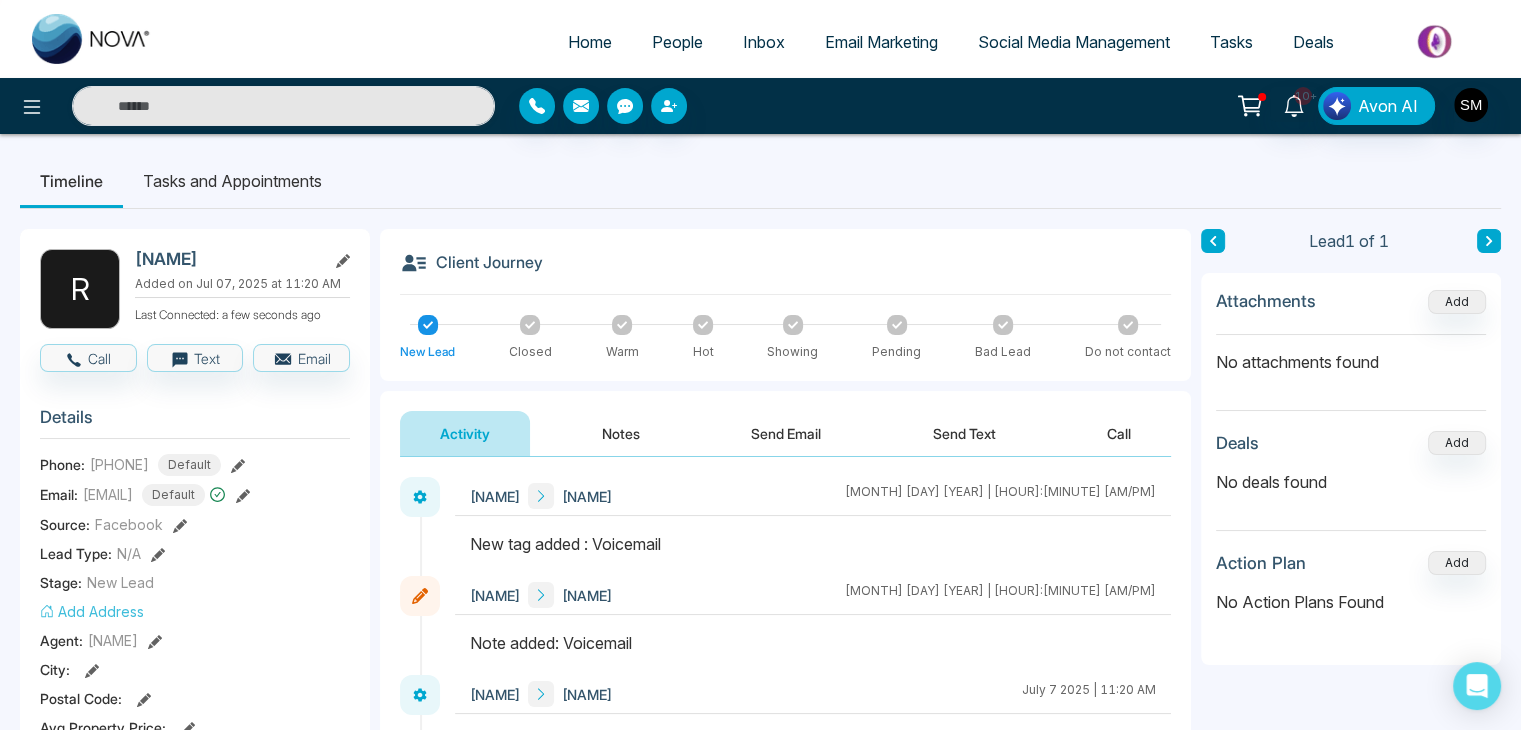 click on "People" at bounding box center [677, 42] 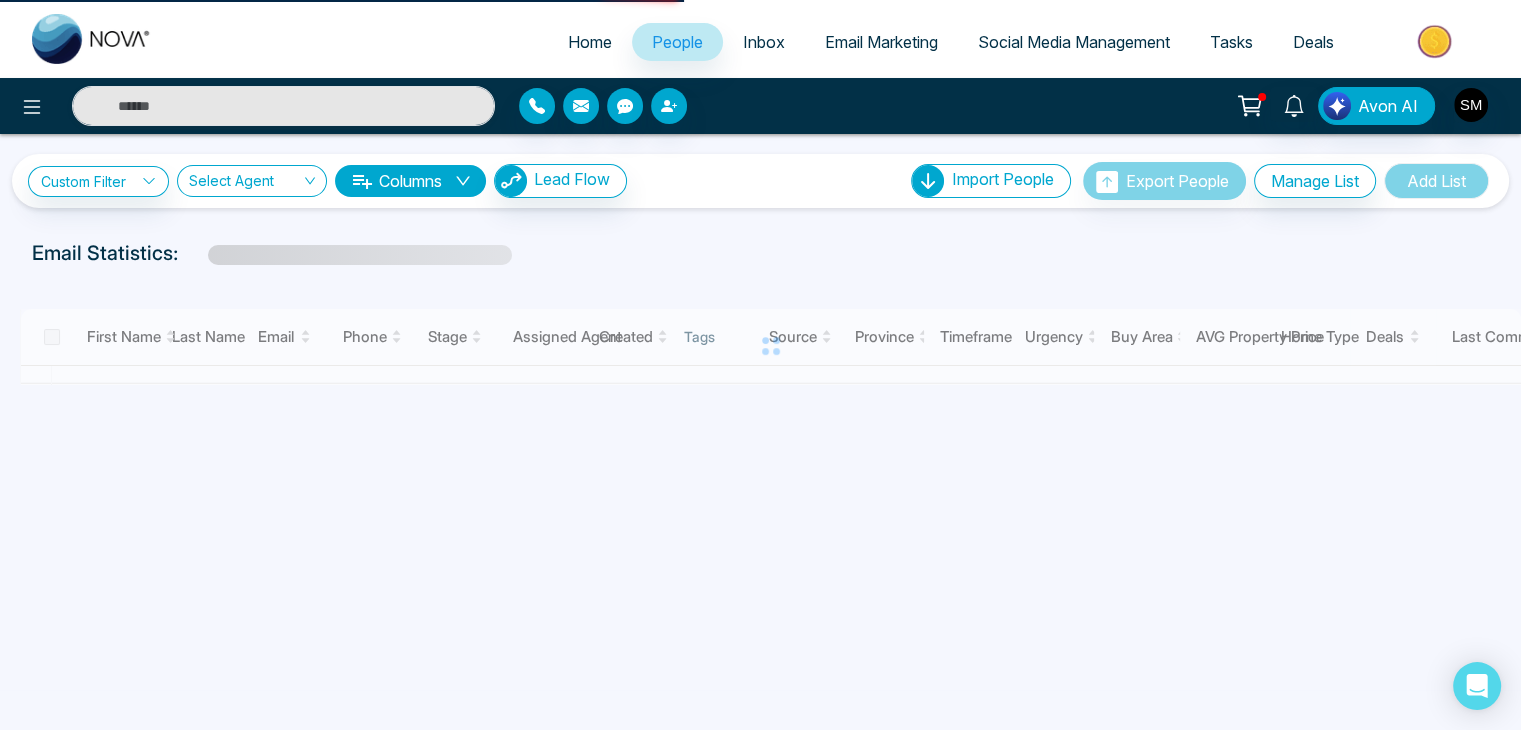 scroll, scrollTop: 0, scrollLeft: 0, axis: both 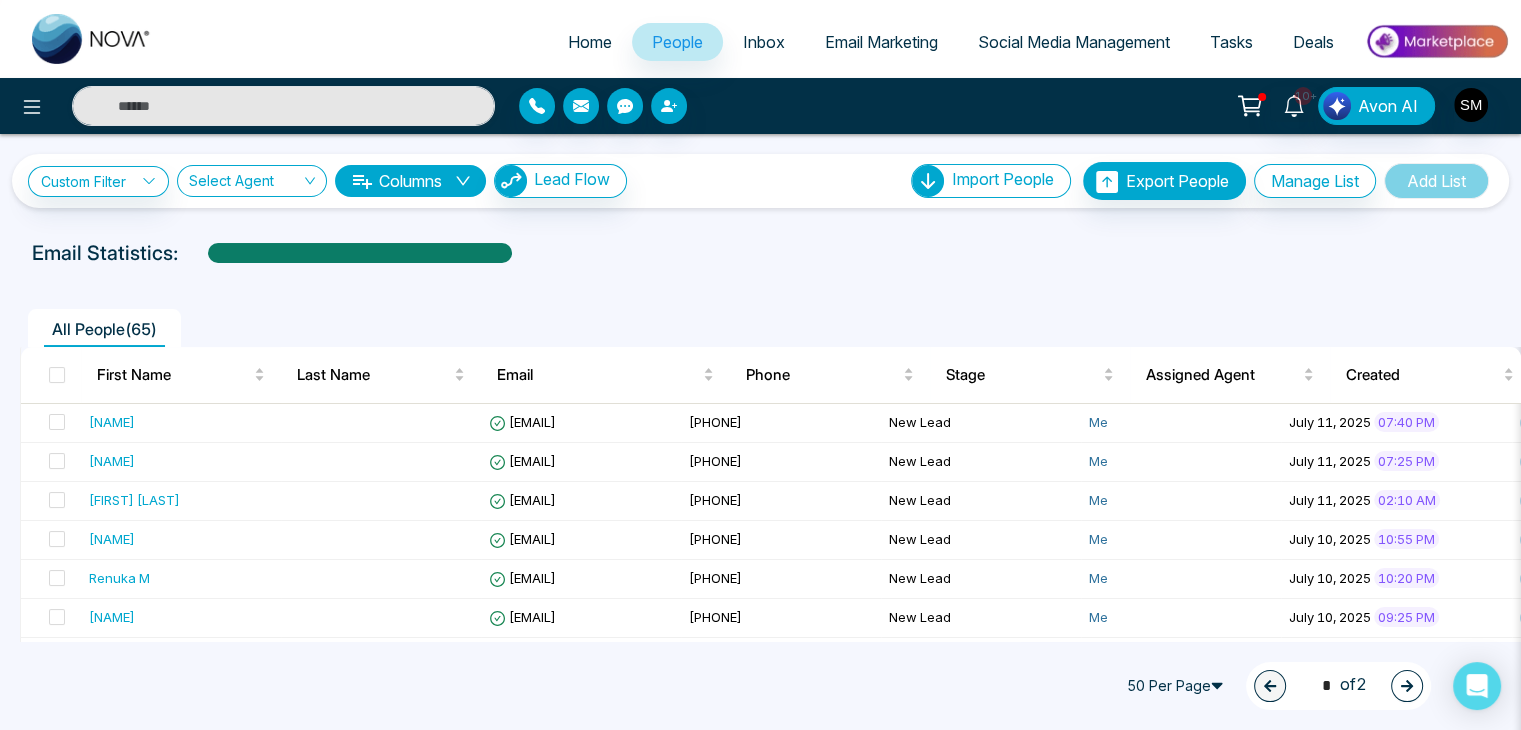 click on "Columns" at bounding box center (410, 181) 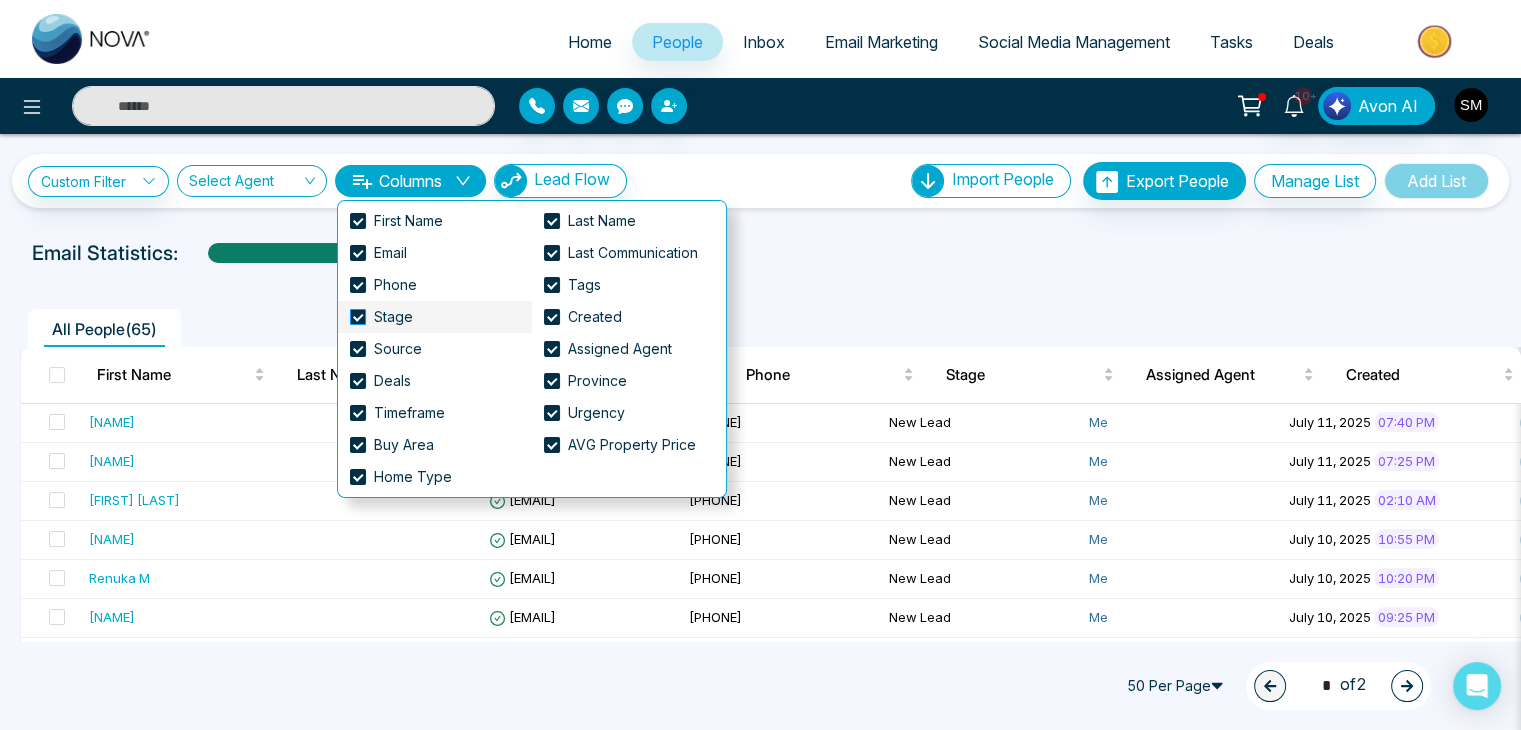 click at bounding box center (358, 317) 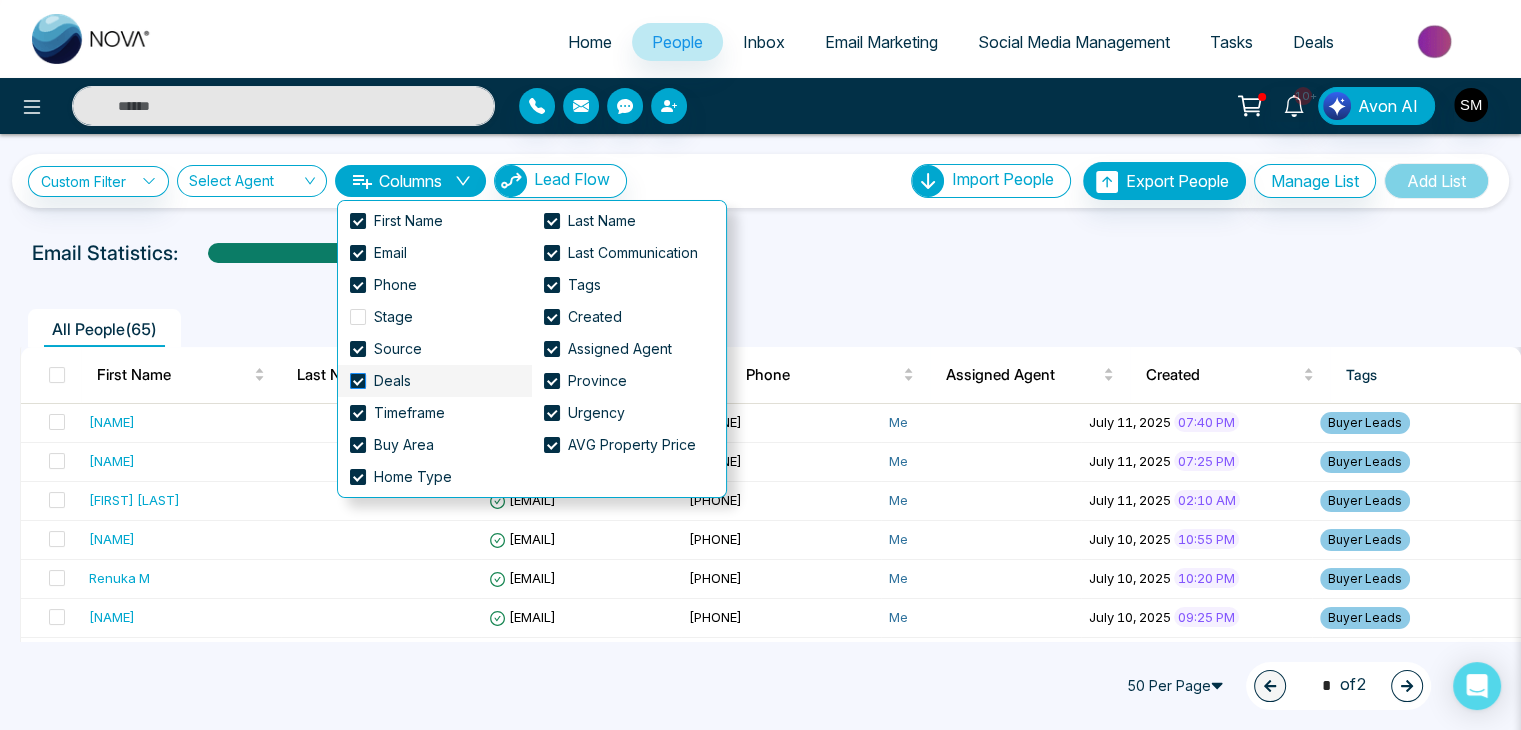 click at bounding box center [358, 381] 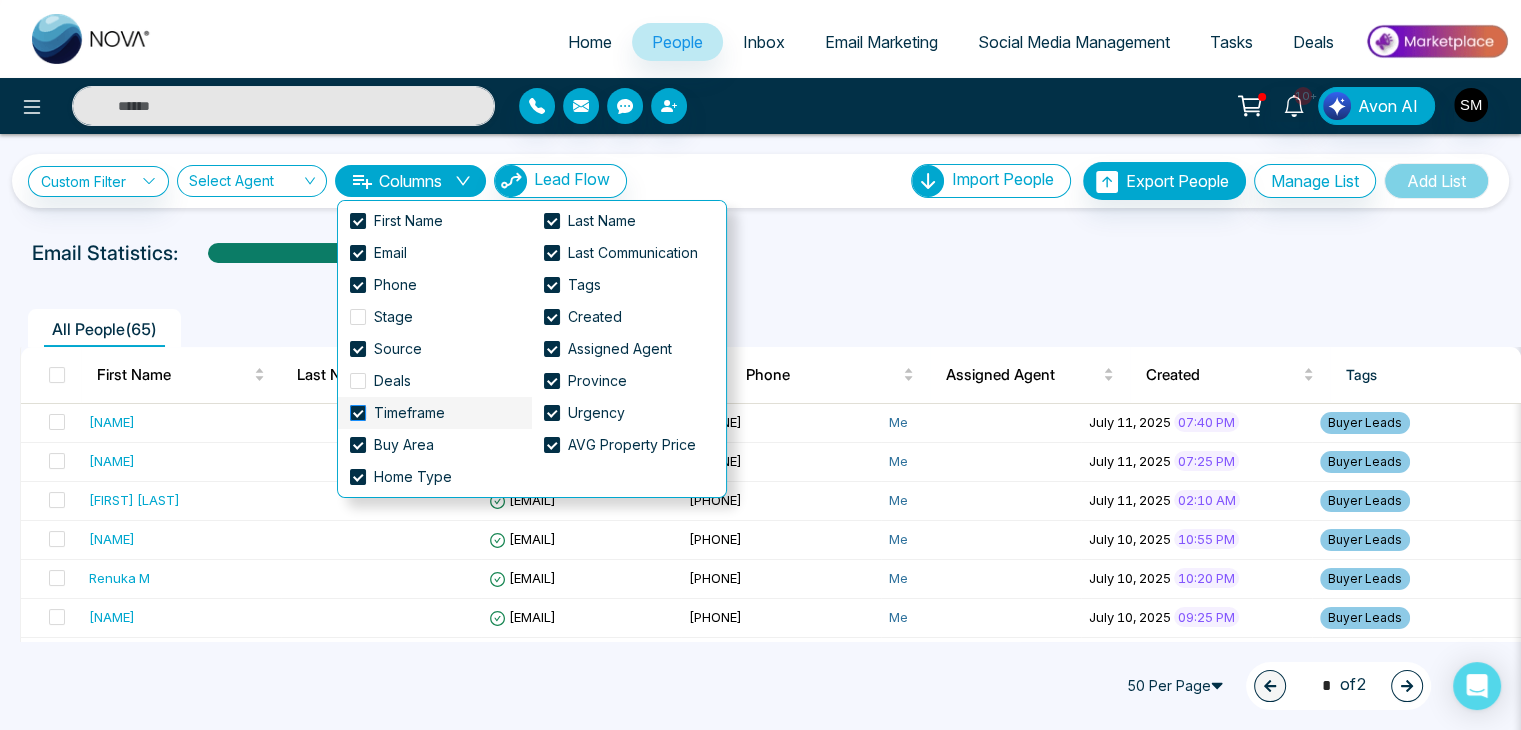 click at bounding box center (358, 413) 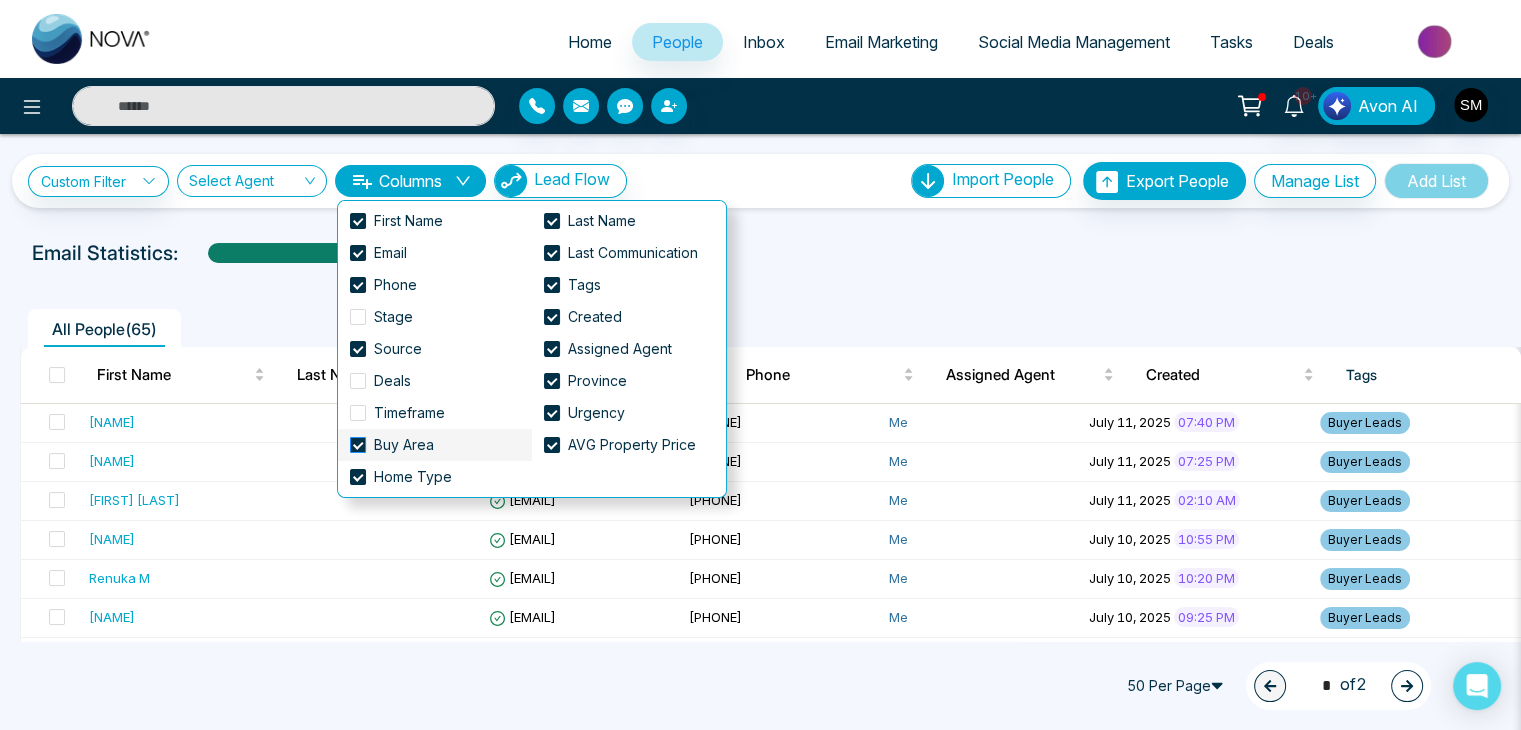 click at bounding box center [358, 445] 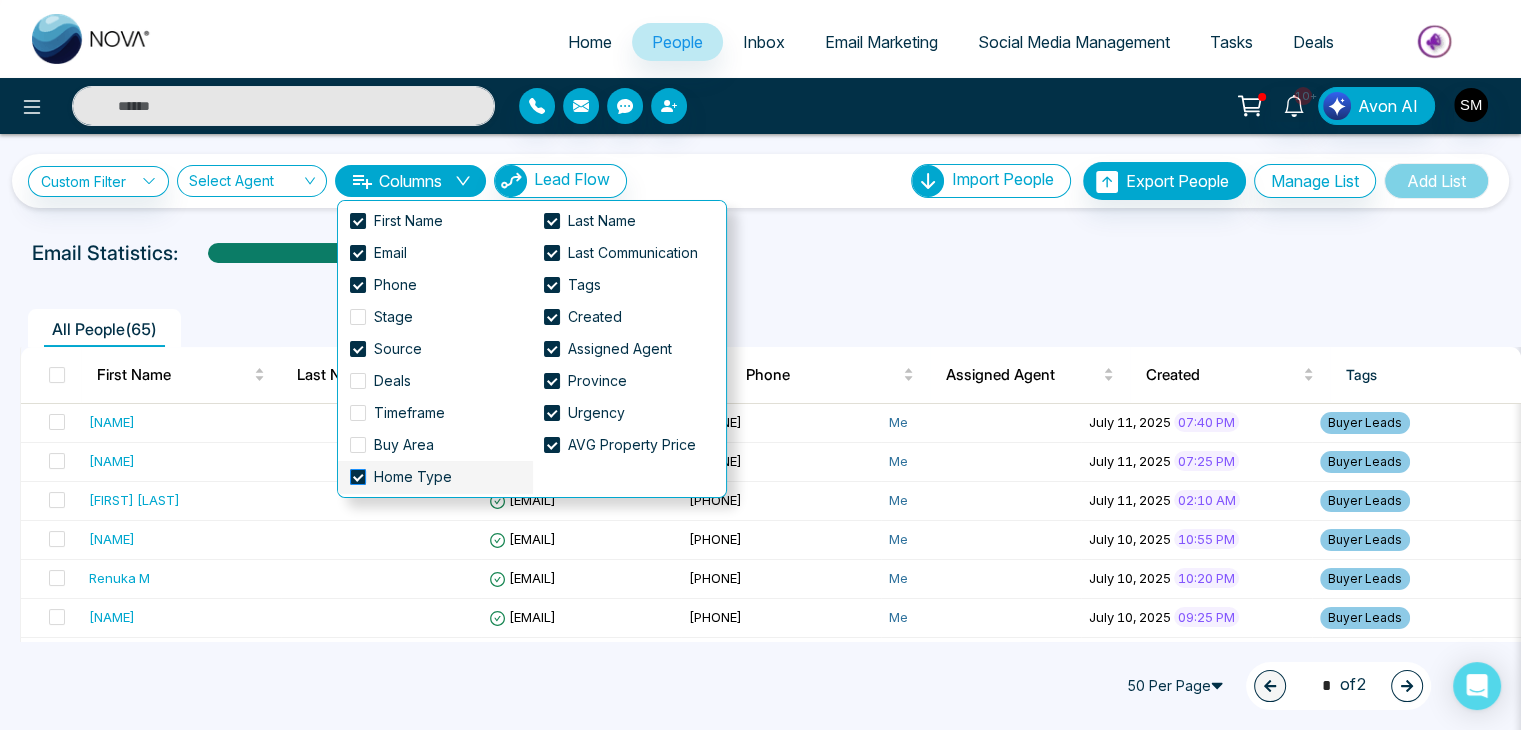 click at bounding box center (358, 477) 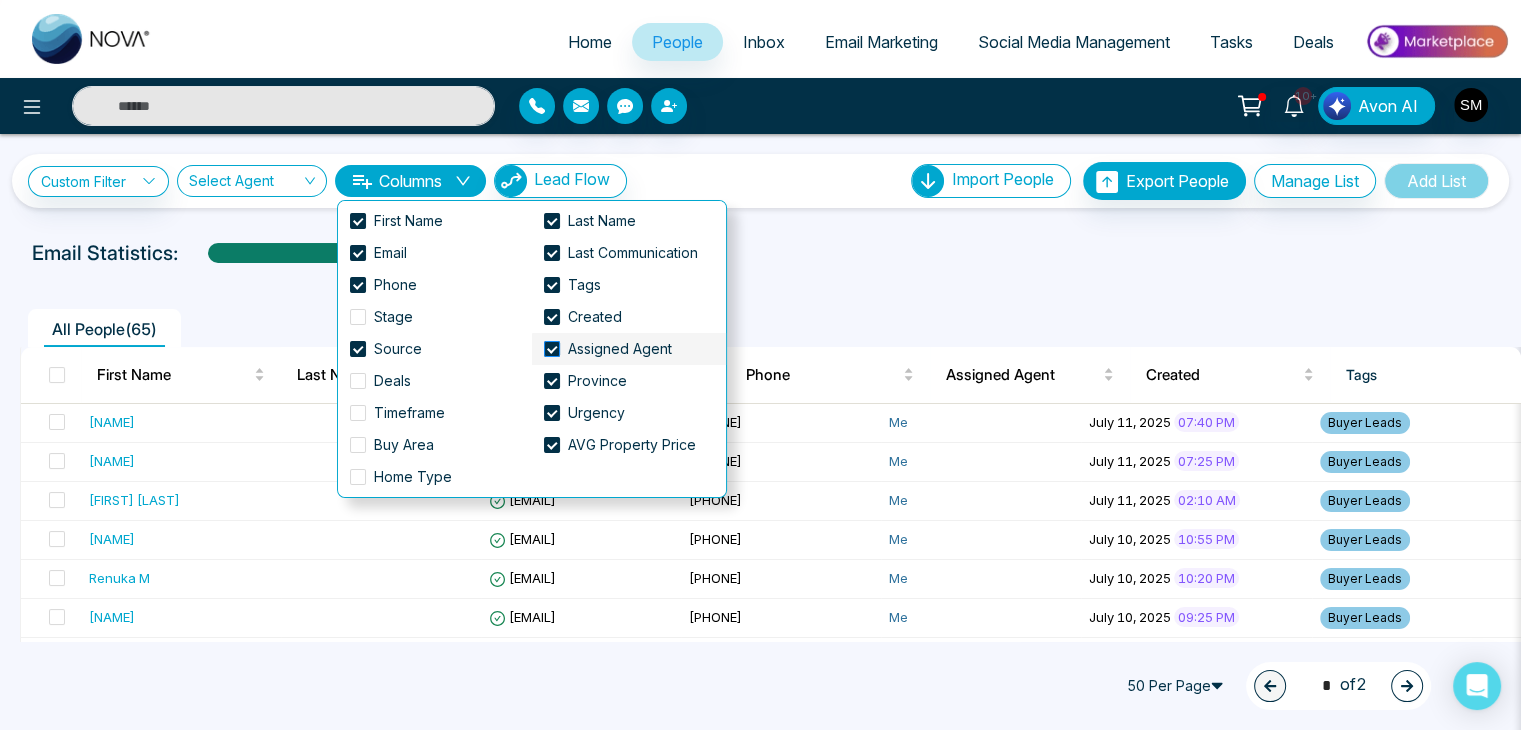 click at bounding box center [552, 349] 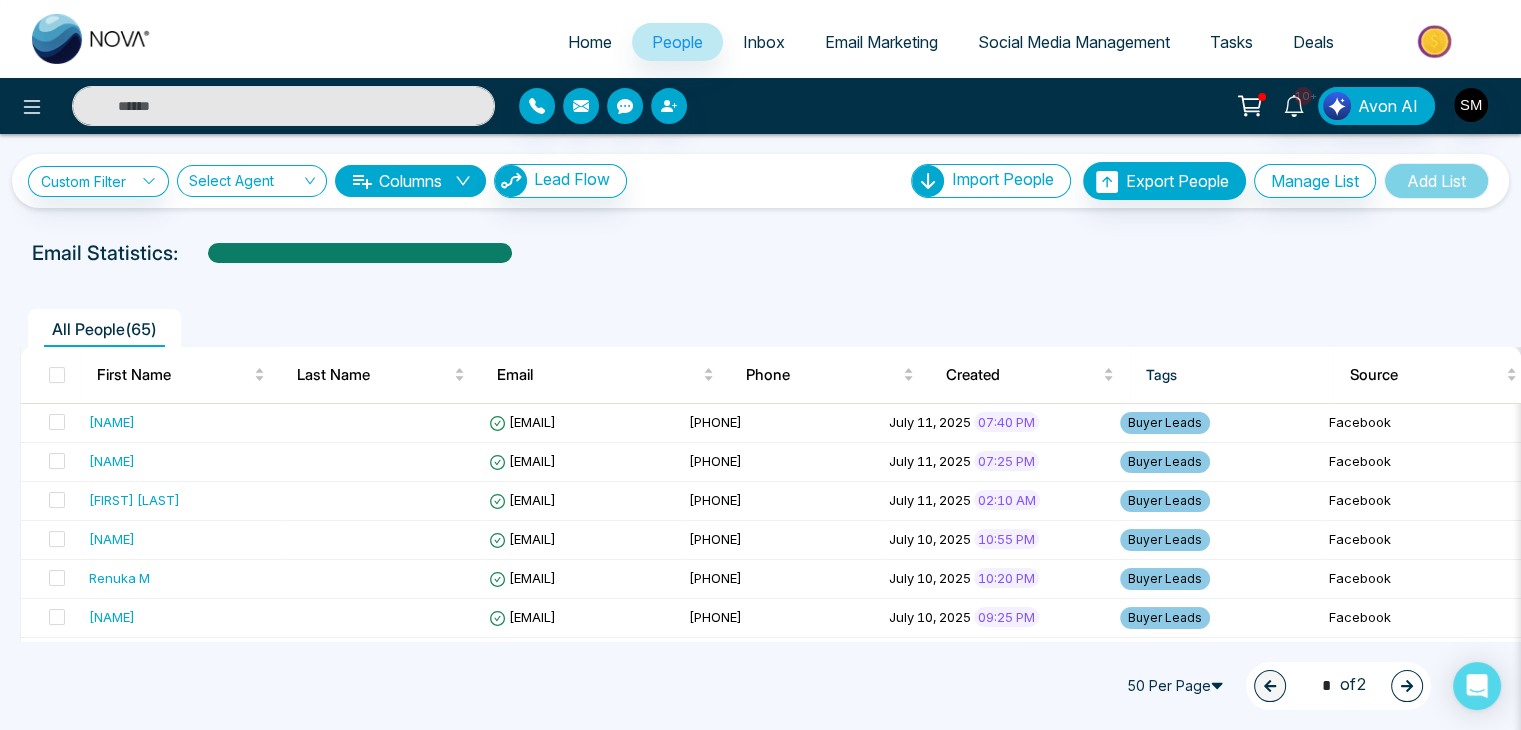 click on "All People  ( 65 ) First Name Last Name Email Phone Created Tags Source Province Urgency AVG Property Price Last Communication                         [NAME]   [EMAIL] [PHONE] [MONTH], [YEAR]  [HOUR]:[MINUTE] [AM/PM] Buyer Leads Facebook   -  -  -  -    -  -  -  -    -  -  -  -    [NAME]   [EMAIL] [PHONE] [MONTH], [YEAR]  [HOUR]:[MINUTE] [AM/PM] Buyer Leads Facebook   -  -  -  -    -  -  -  -   [NAME]   [EMAIL] [PHONE] [MONTH], [YEAR]  [HOUR]:[MINUTE] [AM/PM] Buyer Leads Facebook   -  -  -  -    -  -  -  -   [NAME]   [EMAIL] [PHONE] [MONTH], [YEAR]  [HOUR]:[MINUTE] [AM/PM] Buyer Leads Facebook   -  -  -  -    -  -  -  -   [NAME]   [EMAIL] [PHONE] [MONTH], [YEAR]  [HOUR]:[MINUTE] [AM/PM] Buyer Leads Facebook   -  -  -  -    -  -  -  -   [NAME]   [EMAIL] [PHONE] [MONTH], [YEAR]  [HOUR]:[MINUTE] [AM/PM] Buyer Leads Facebook   -  -  -  -    -  -  -  -   [NAME]   [EMAIL] [PHONE] [MONTH], [YEAR]  [HOUR]:[MINUTE] [AM/PM] Buyer Leads" at bounding box center (760, 1367) 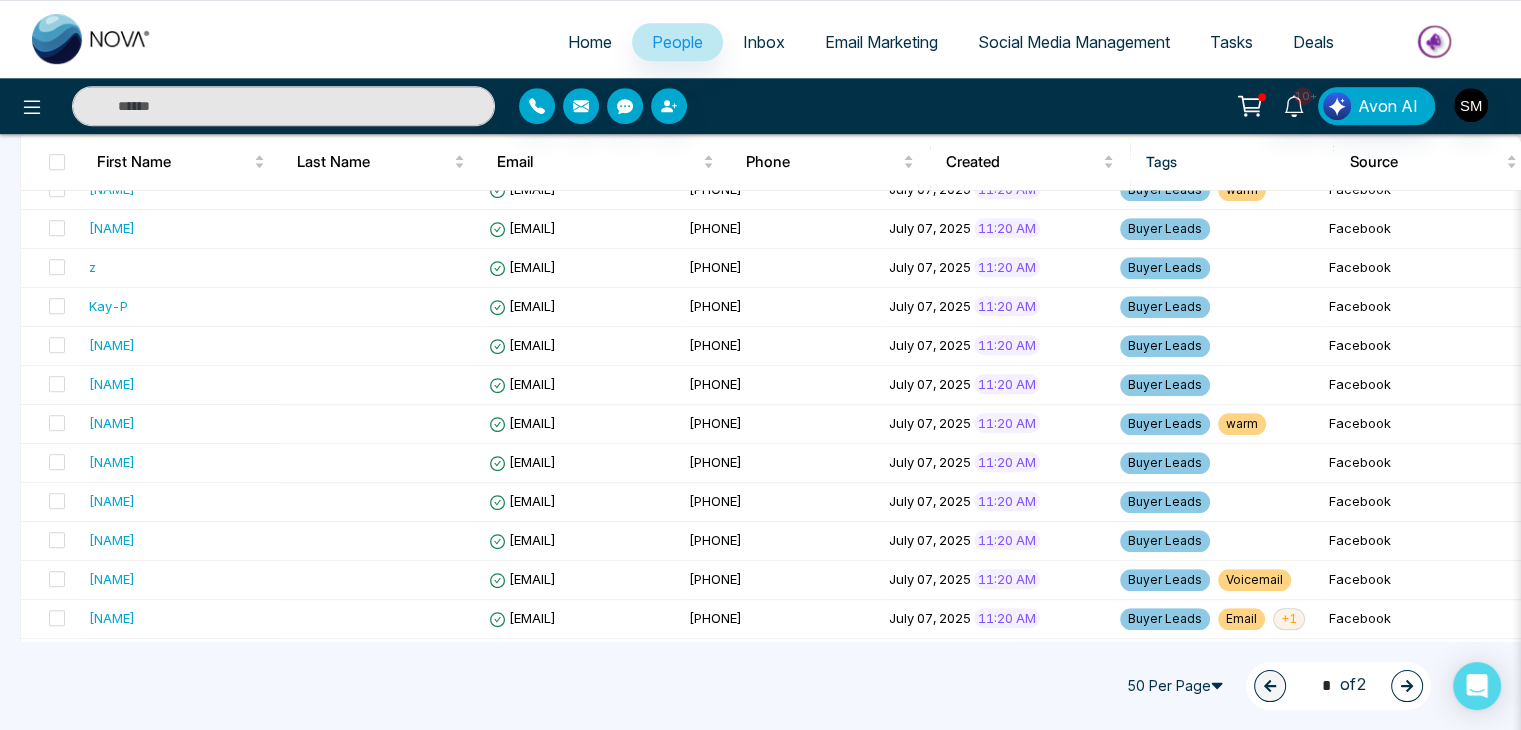 scroll, scrollTop: 1250, scrollLeft: 0, axis: vertical 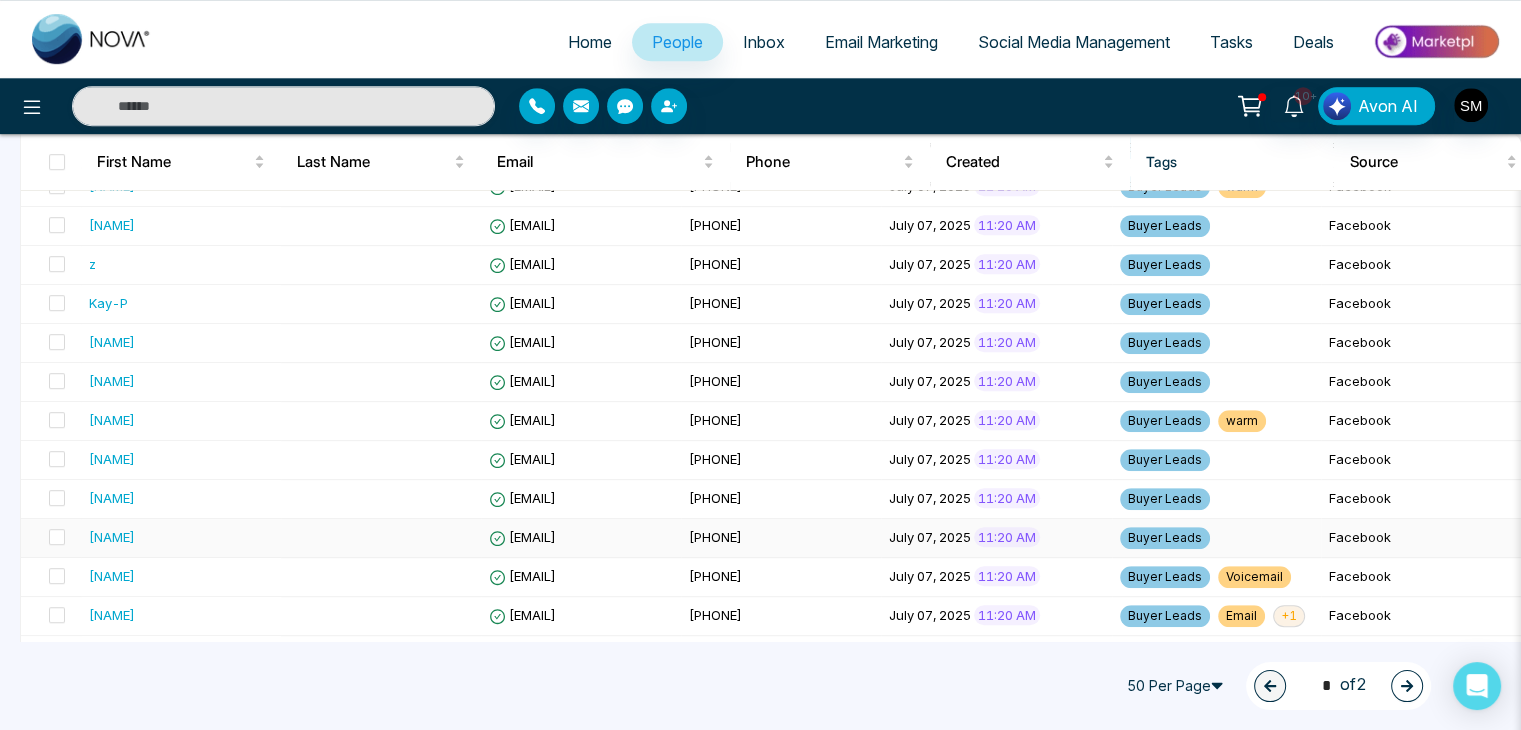 click on "[NAME]" at bounding box center [112, 537] 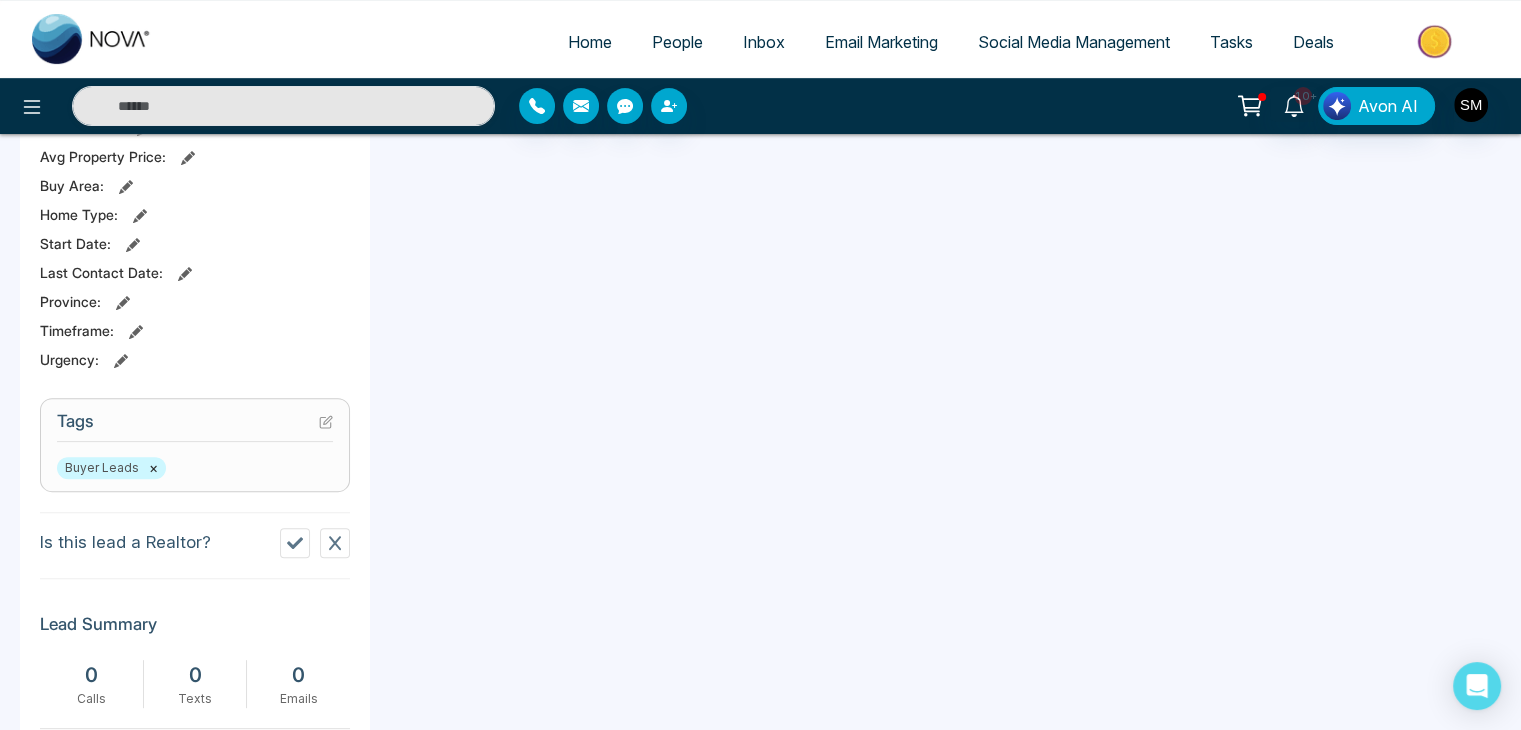 scroll, scrollTop: 608, scrollLeft: 0, axis: vertical 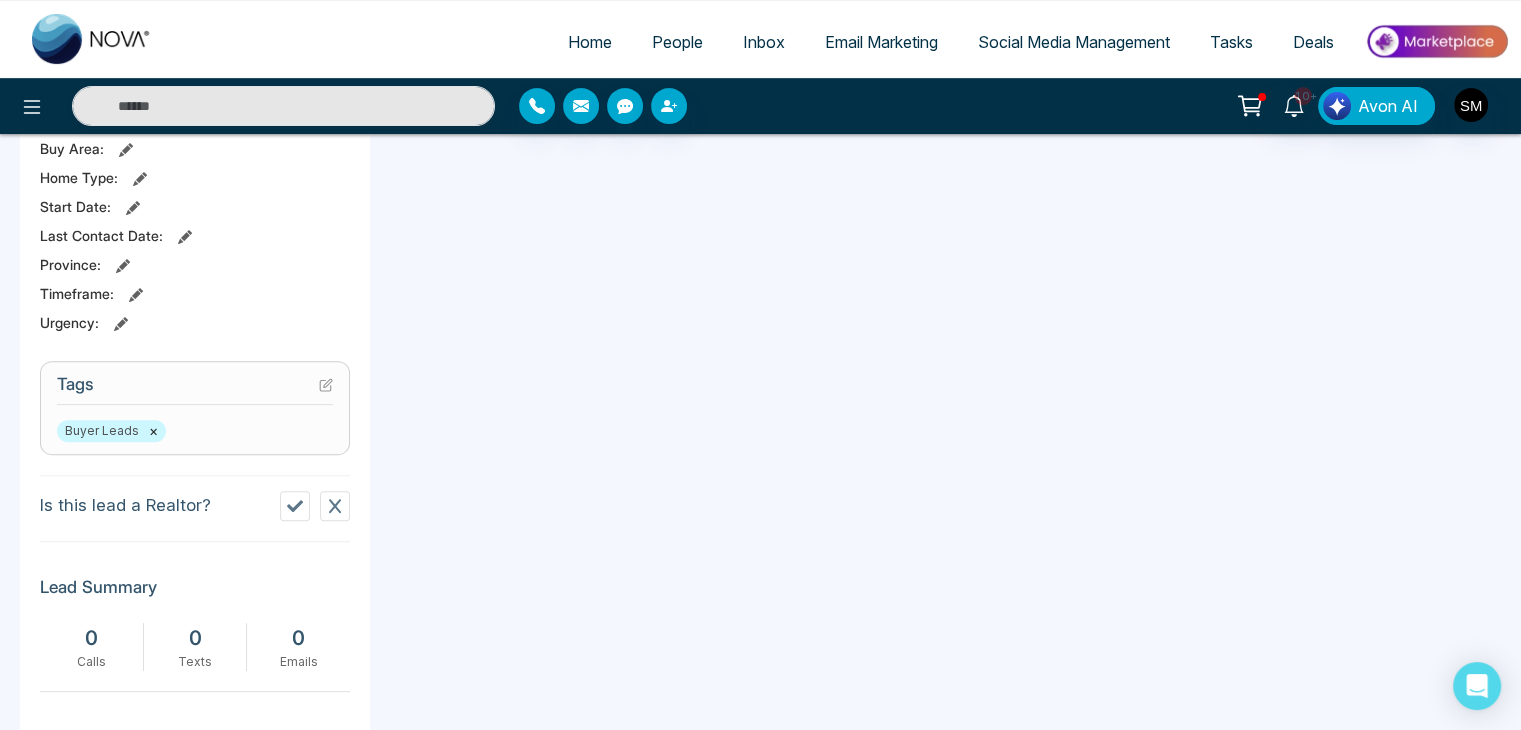 click 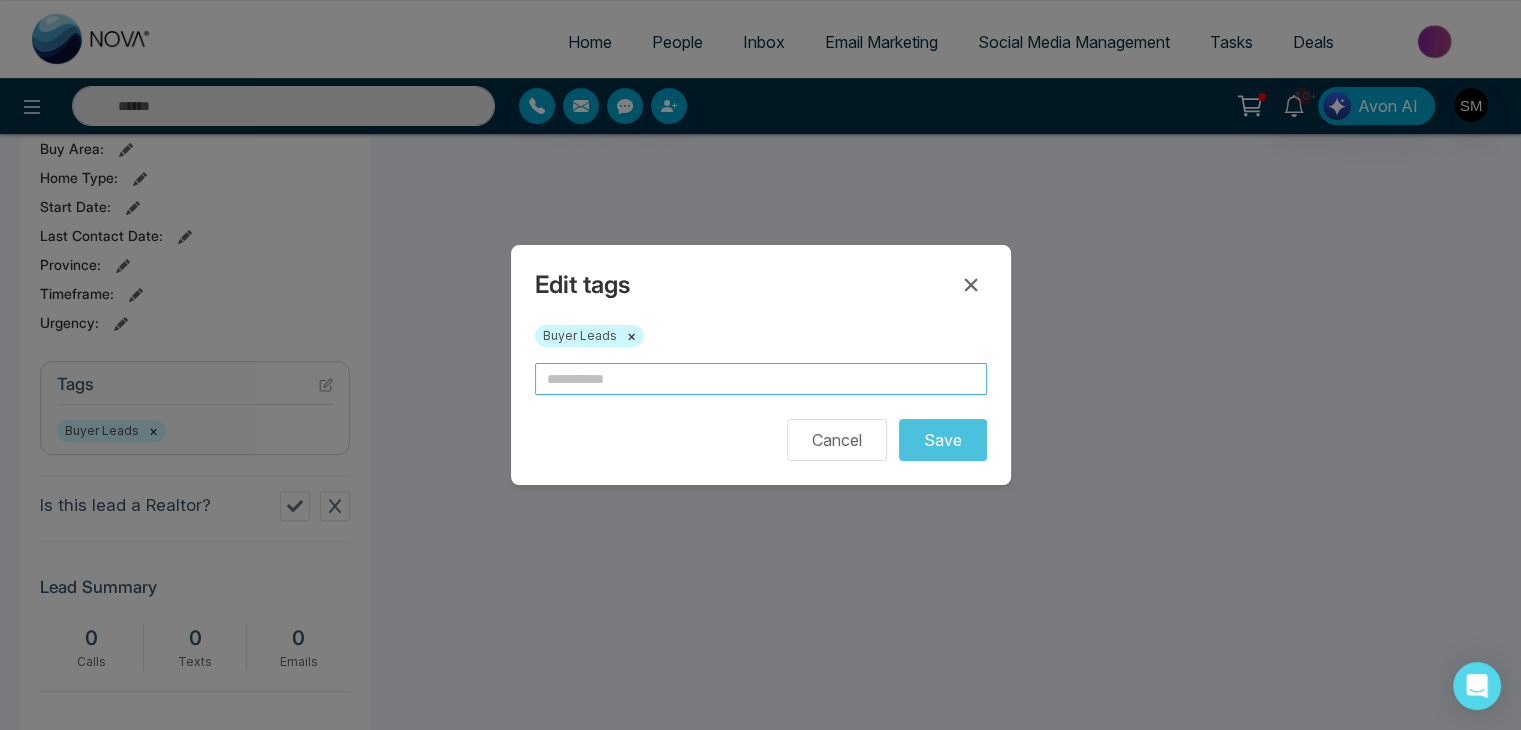 click at bounding box center [761, 379] 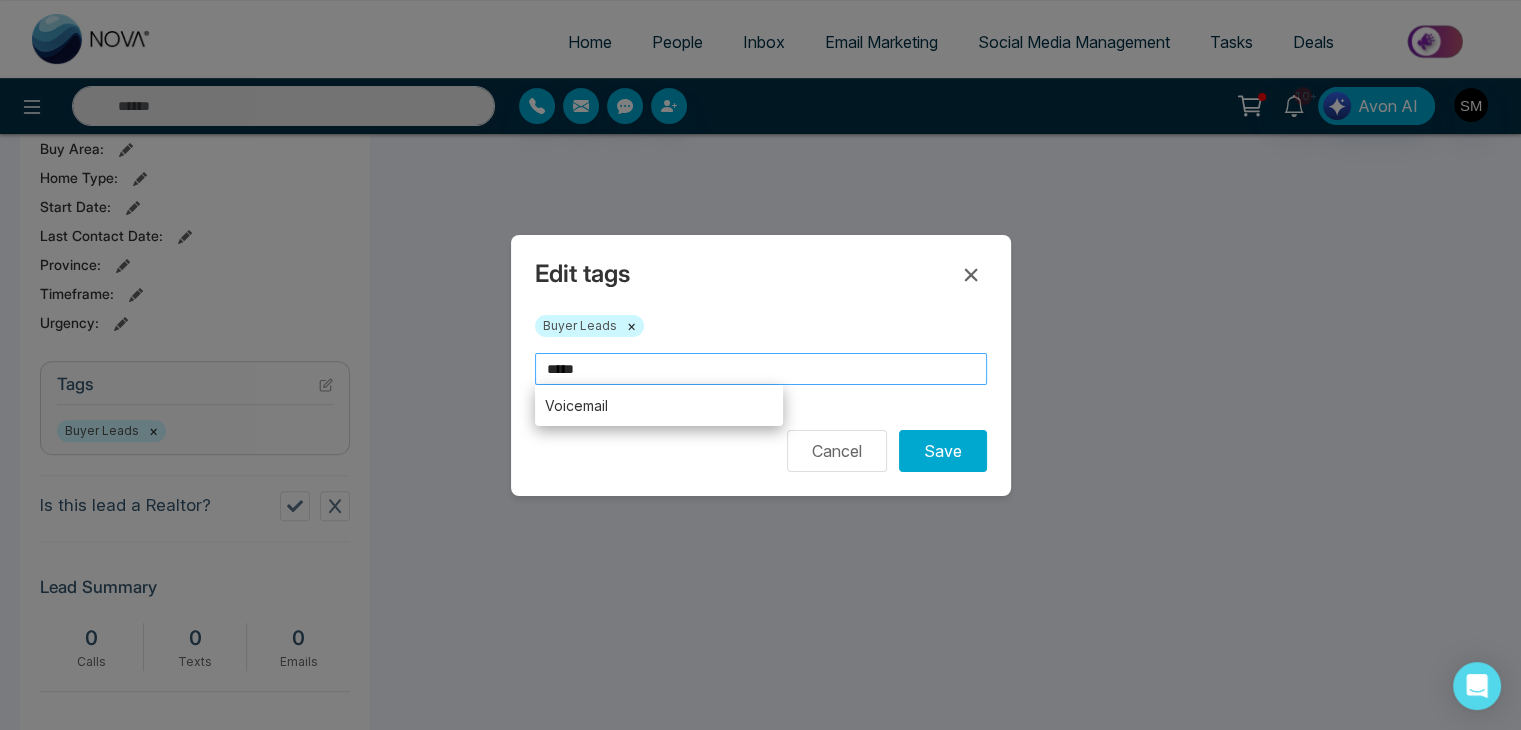 type on "*****" 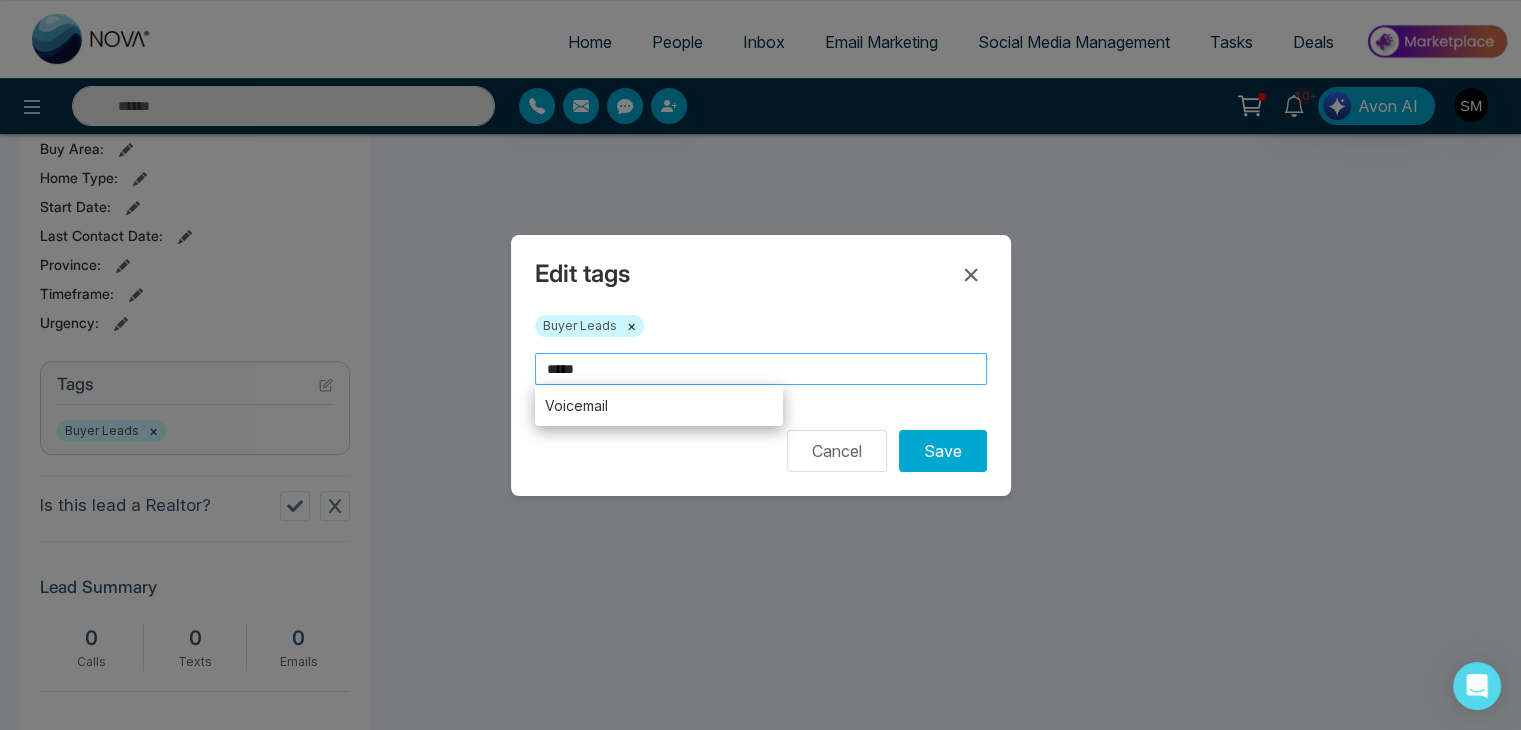 click on "Save" at bounding box center (943, 451) 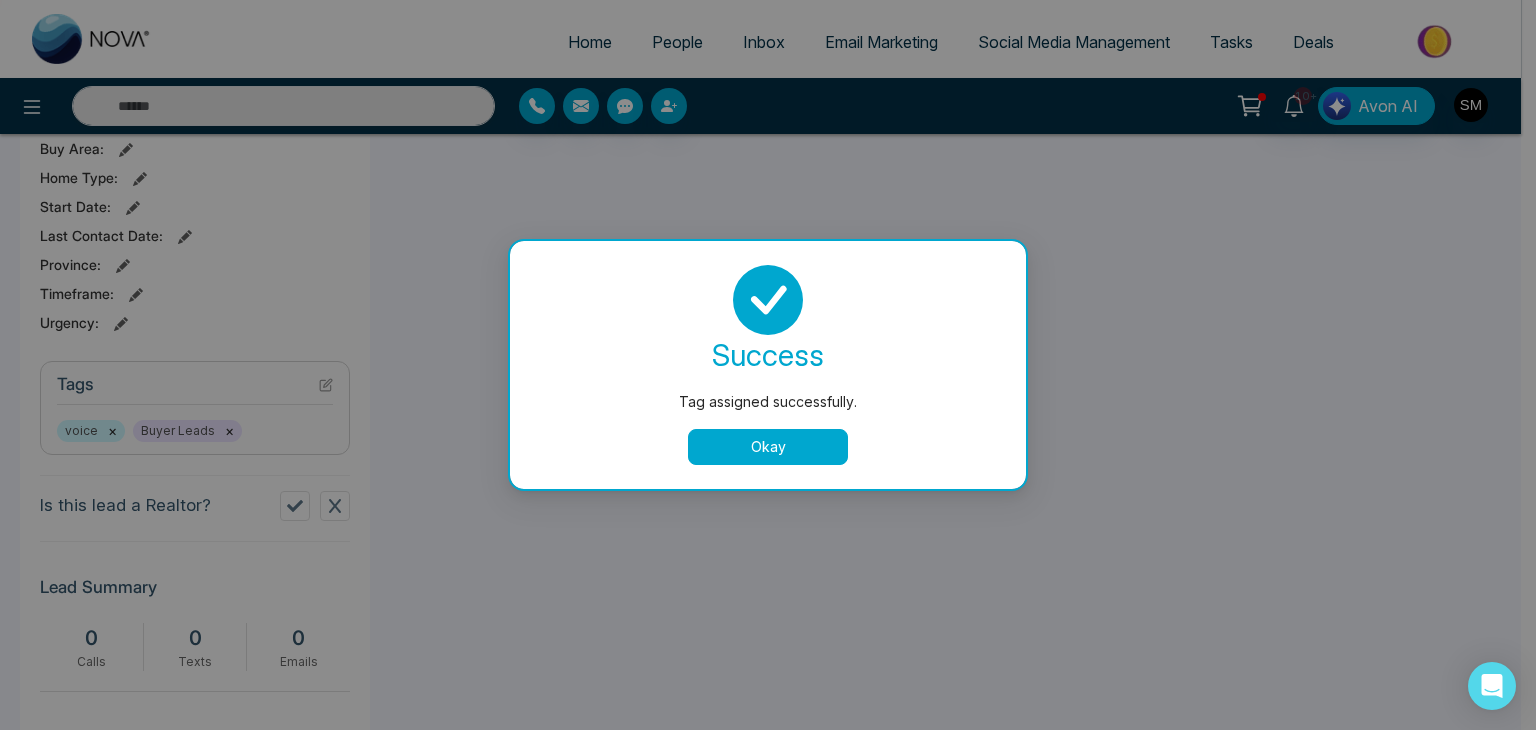 click on "Okay" at bounding box center (768, 447) 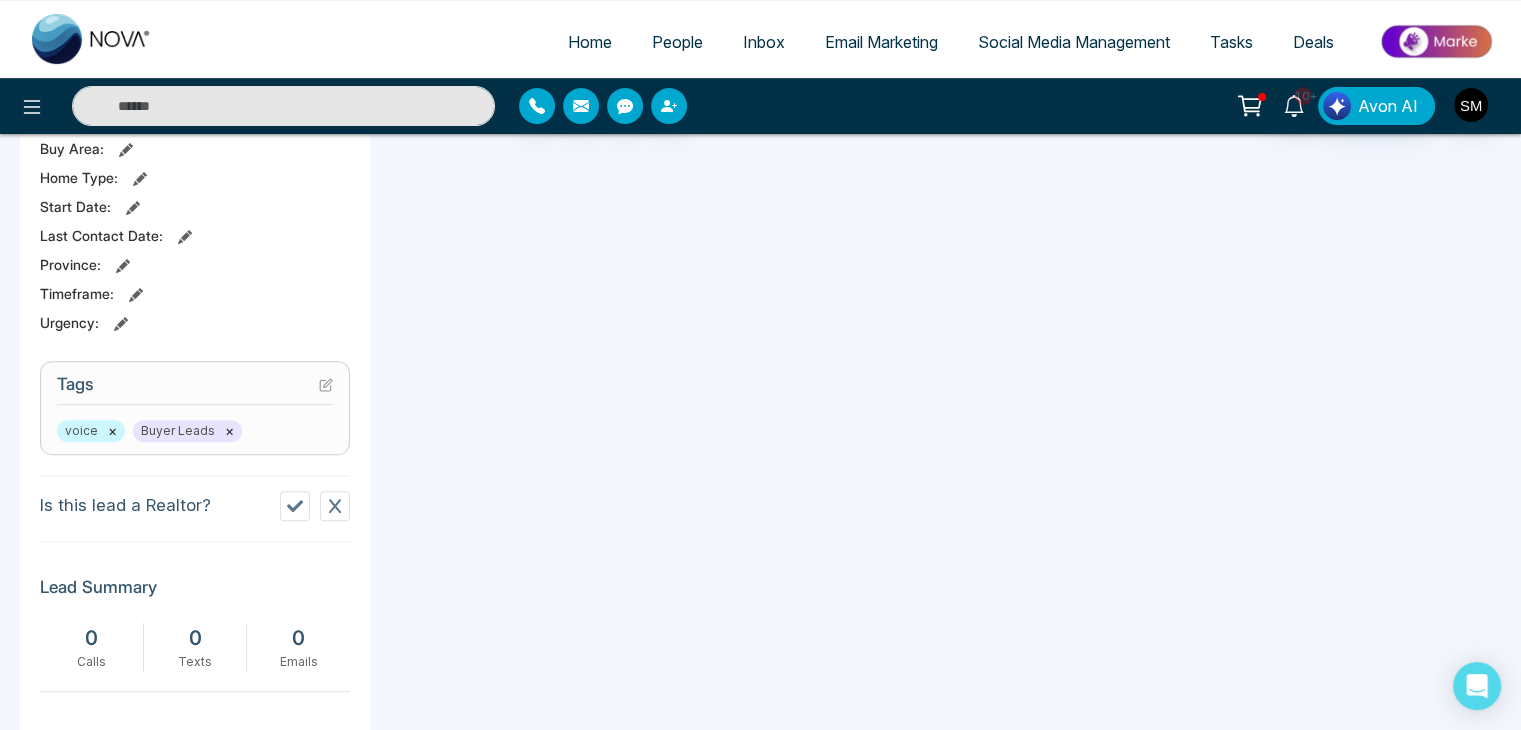 click on "×" at bounding box center (112, 431) 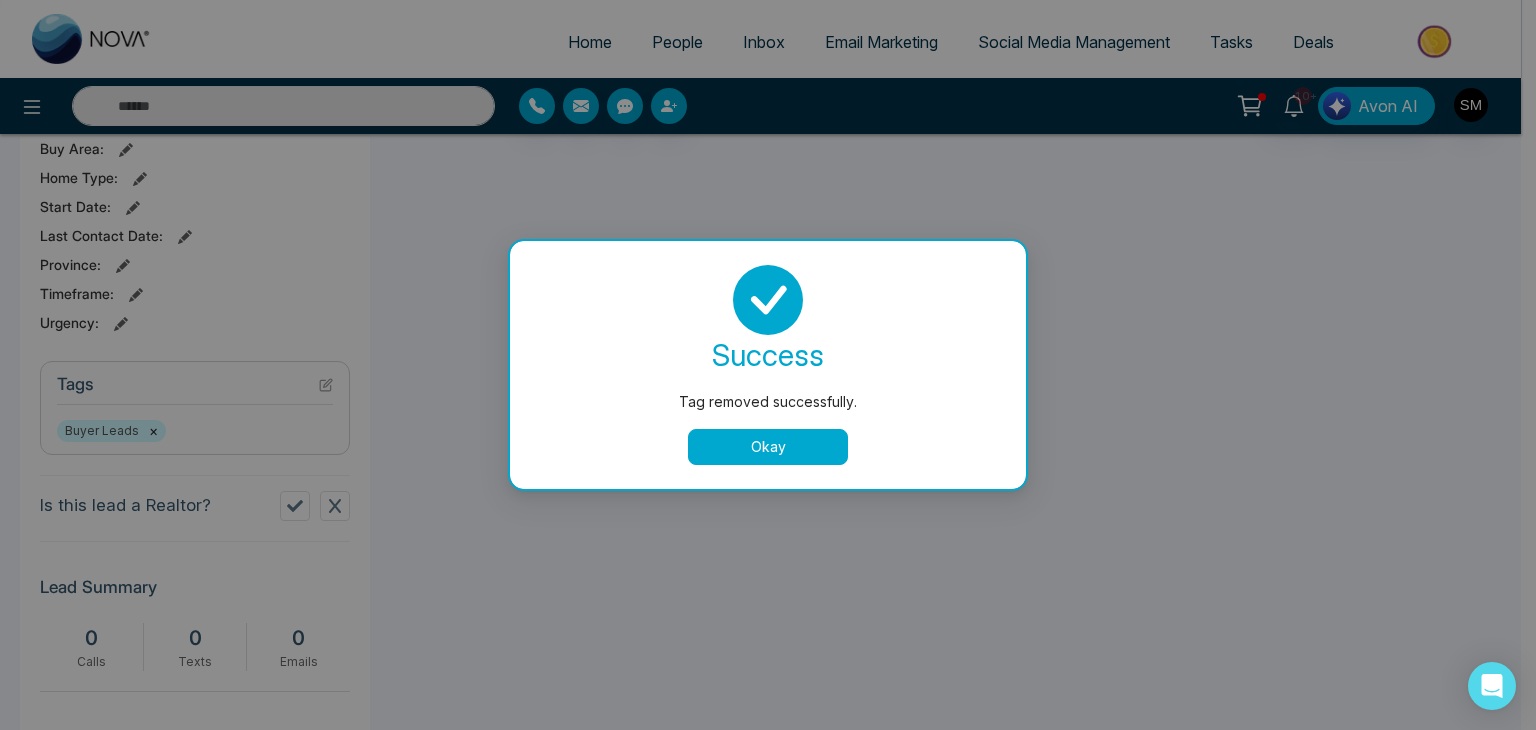 click on "Okay" at bounding box center [768, 447] 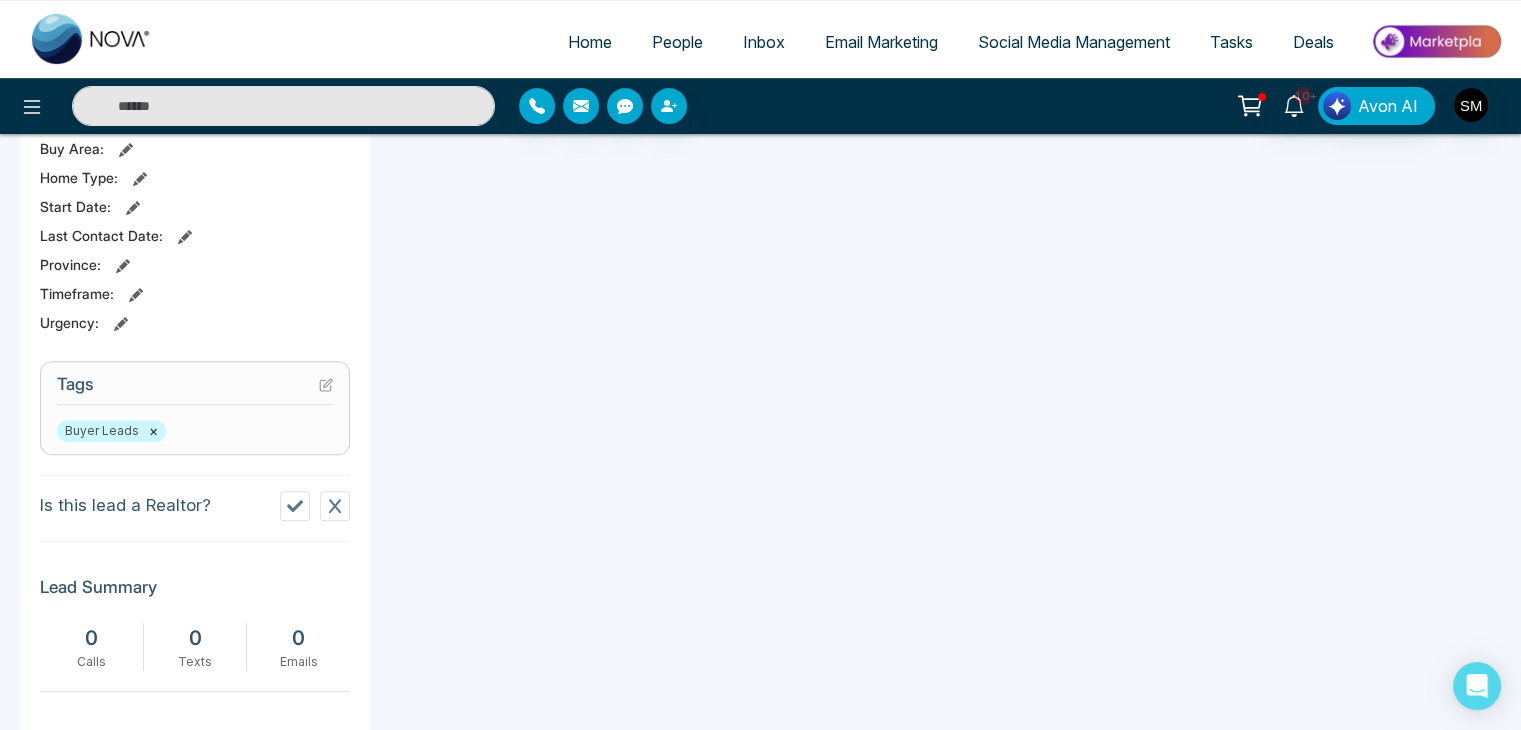 click 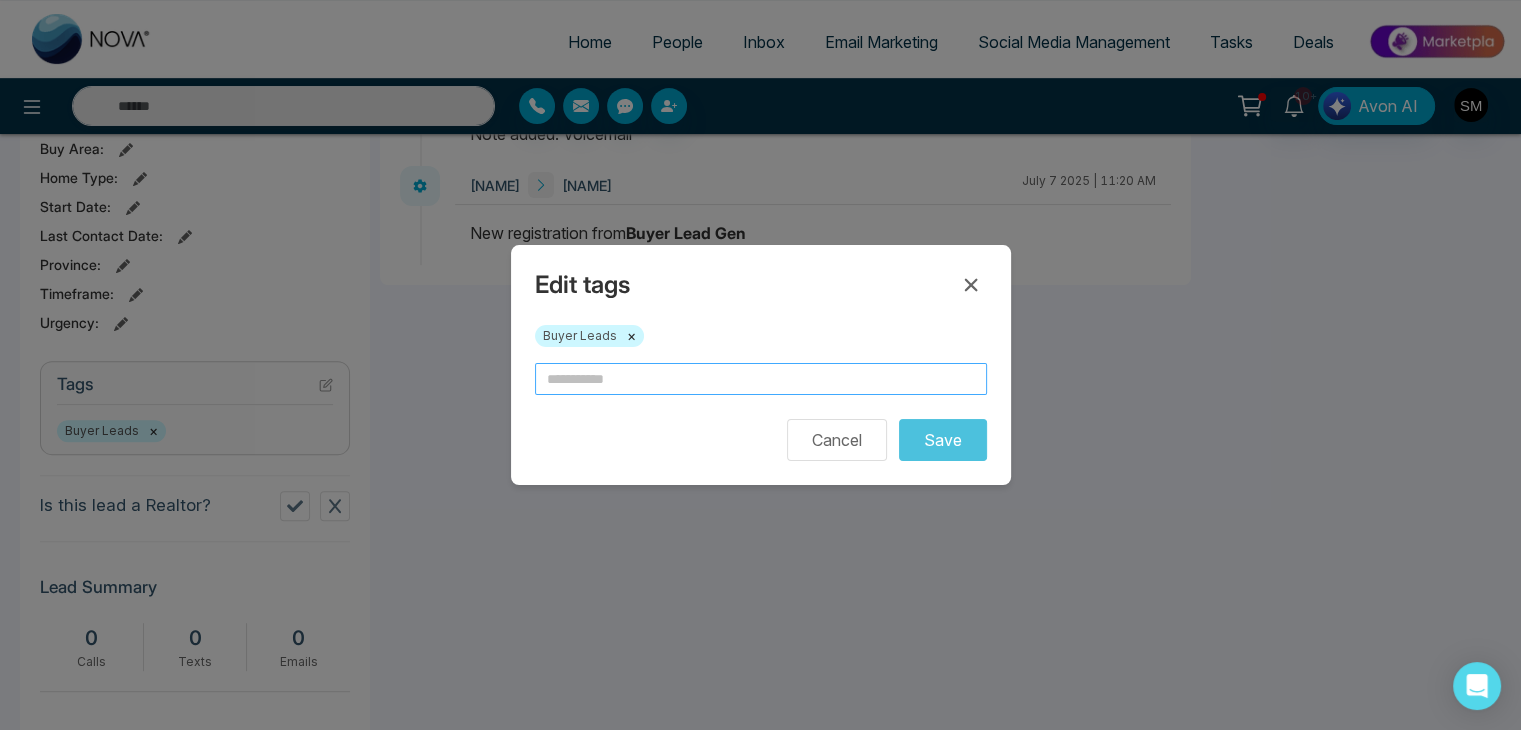 click at bounding box center (761, 379) 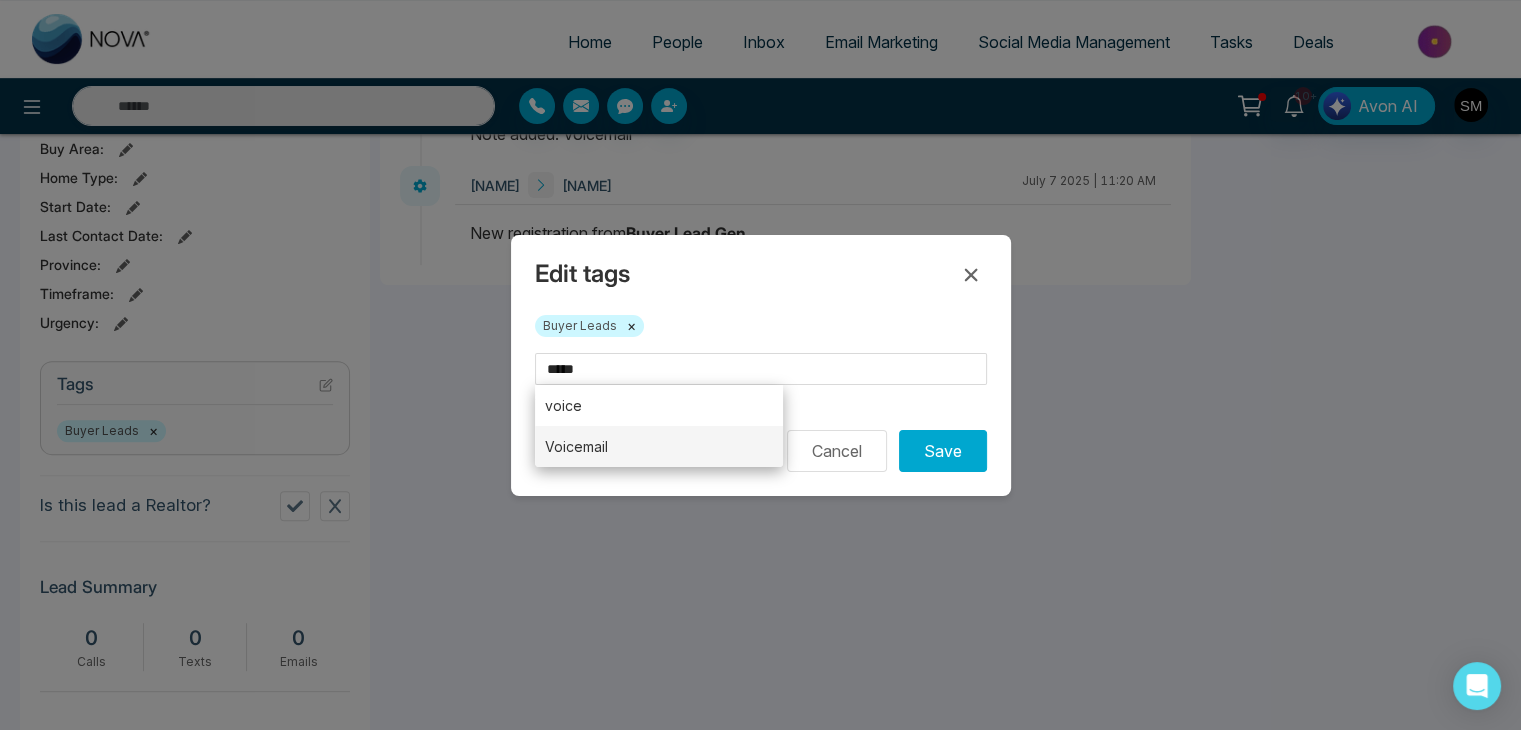 click on "Voicemail" at bounding box center [659, 446] 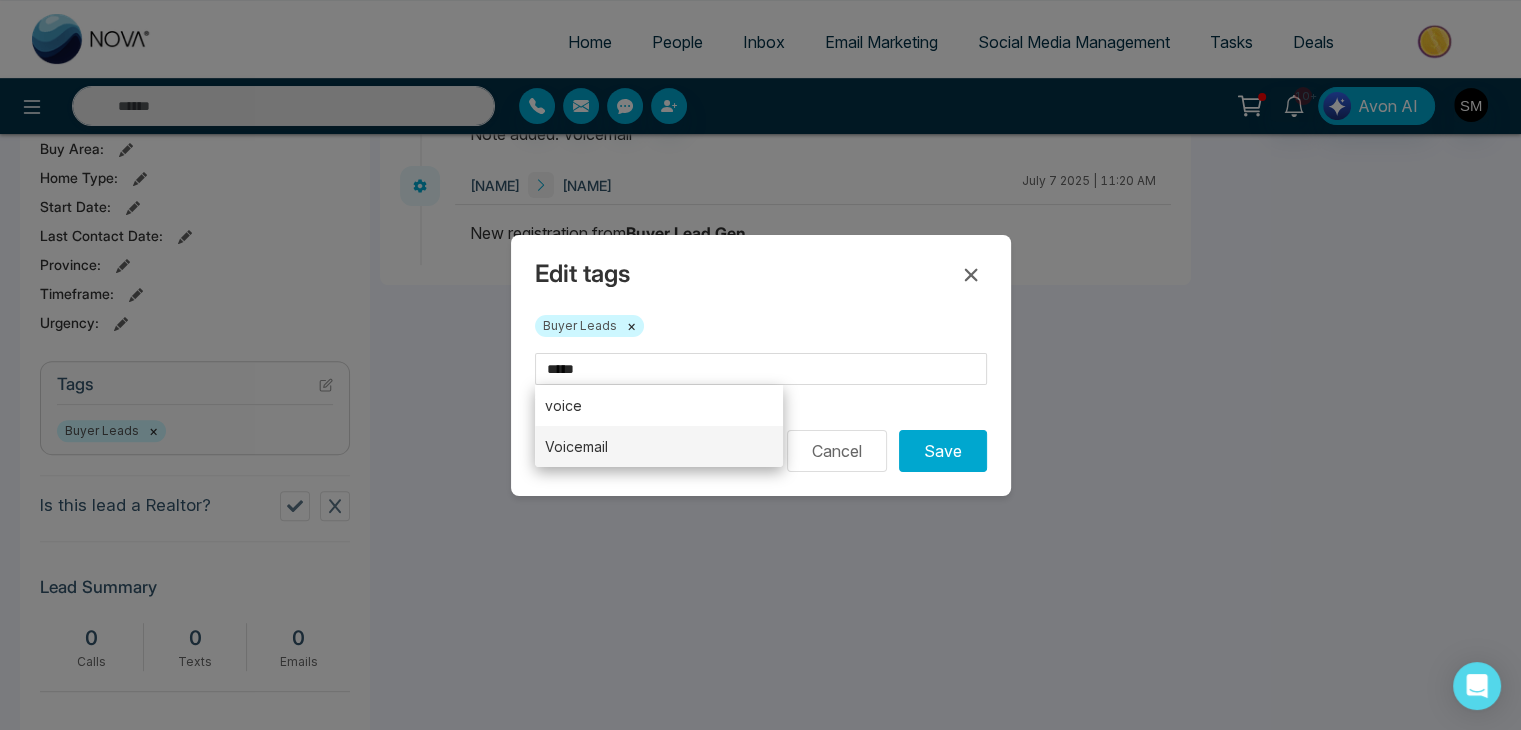 type on "*********" 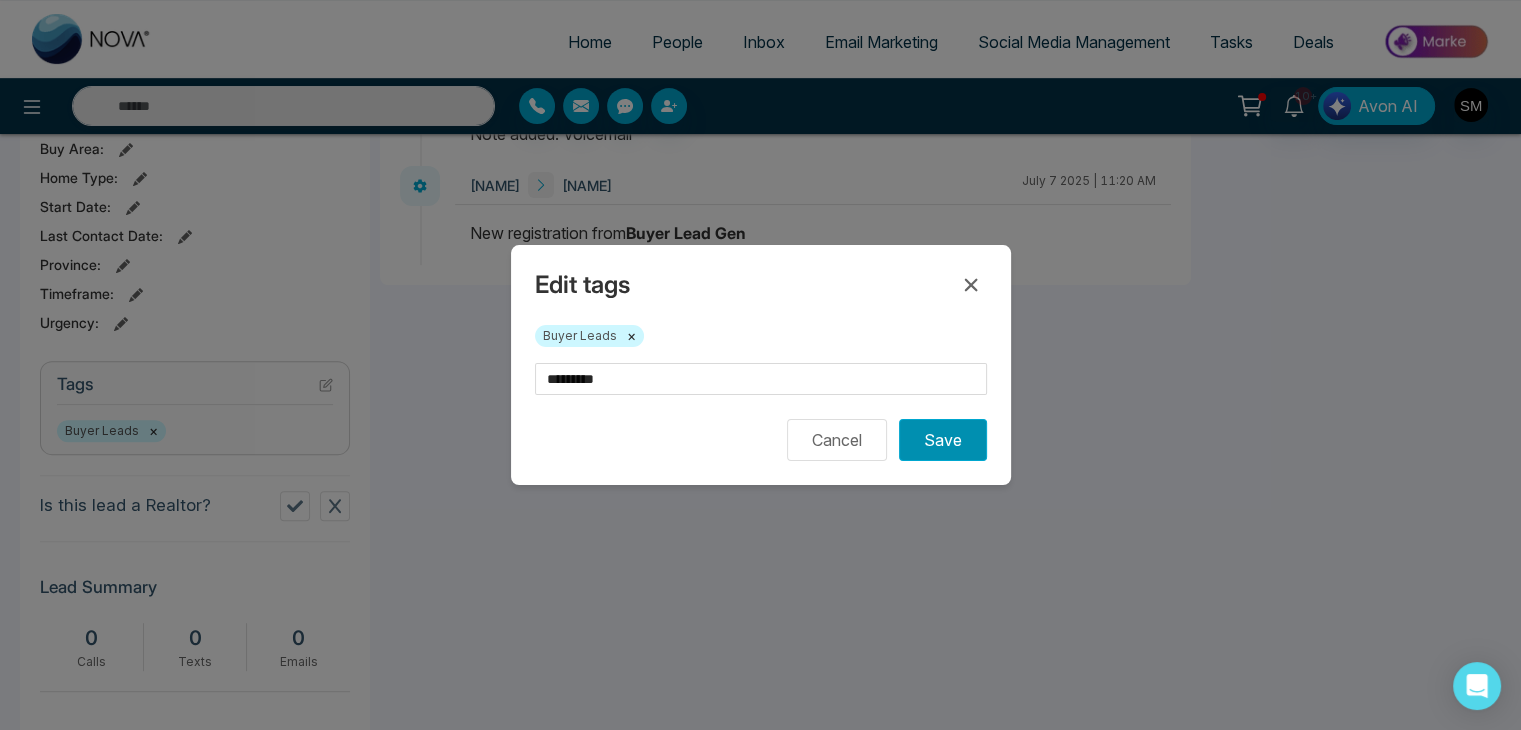 click on "Save" at bounding box center (943, 440) 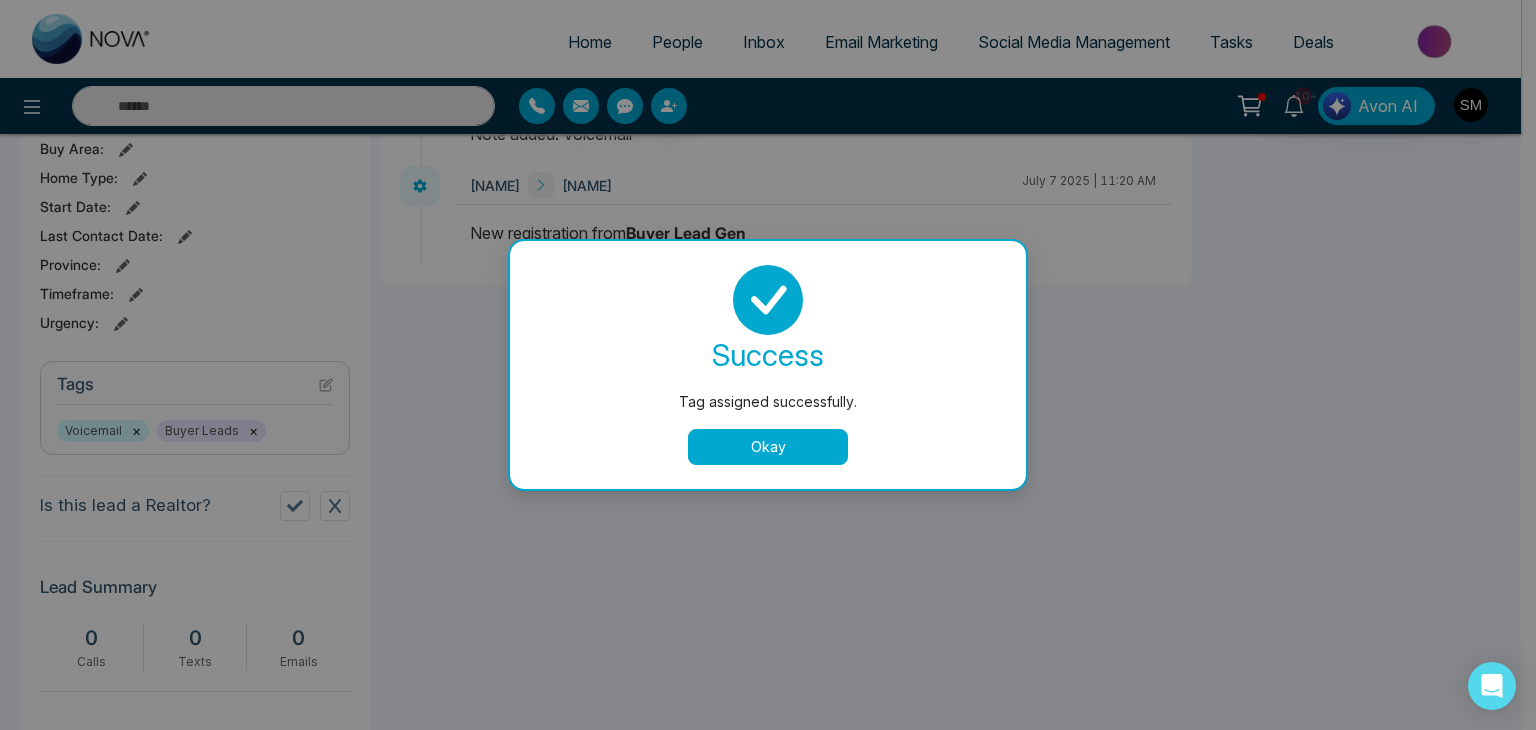 click on "Okay" at bounding box center [768, 447] 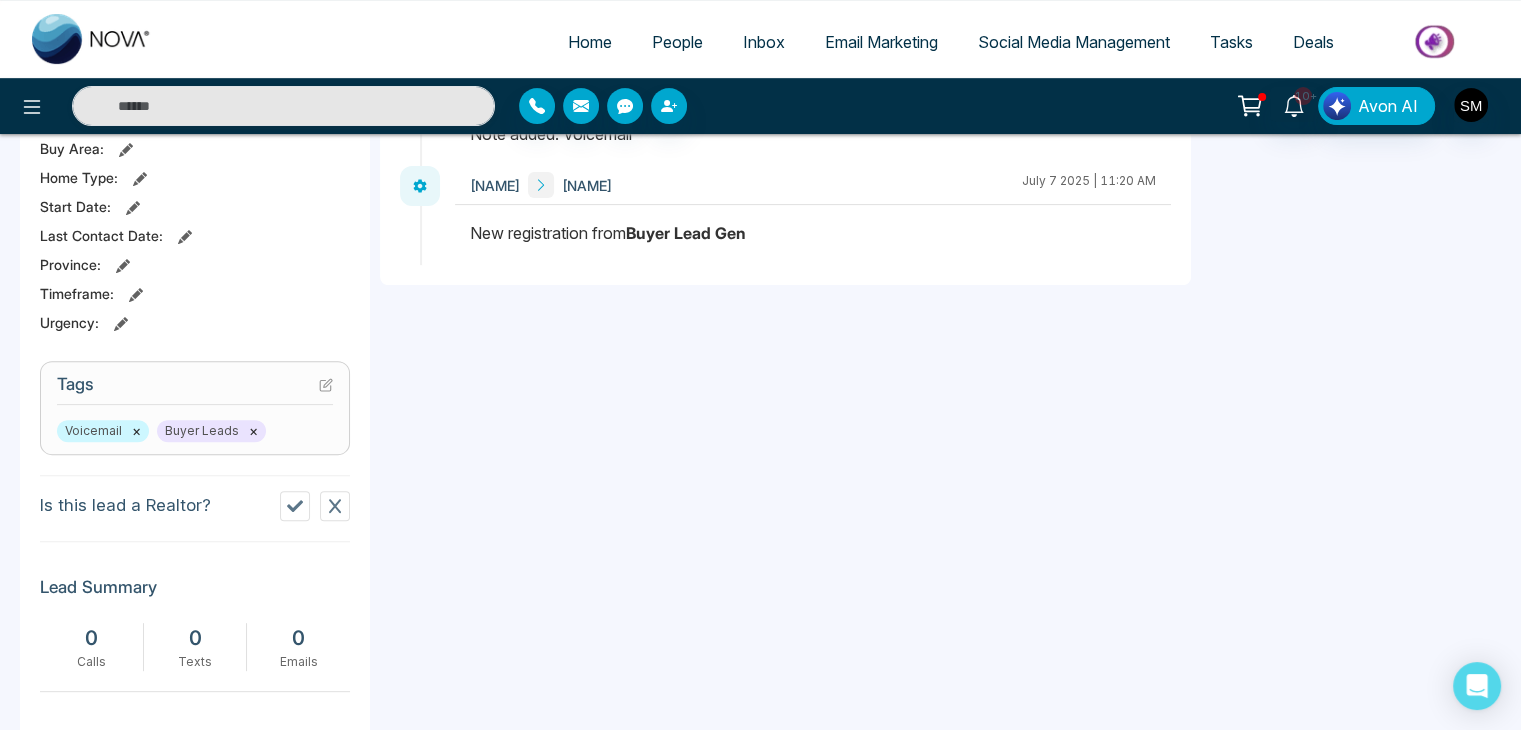 click on "People" at bounding box center [677, 42] 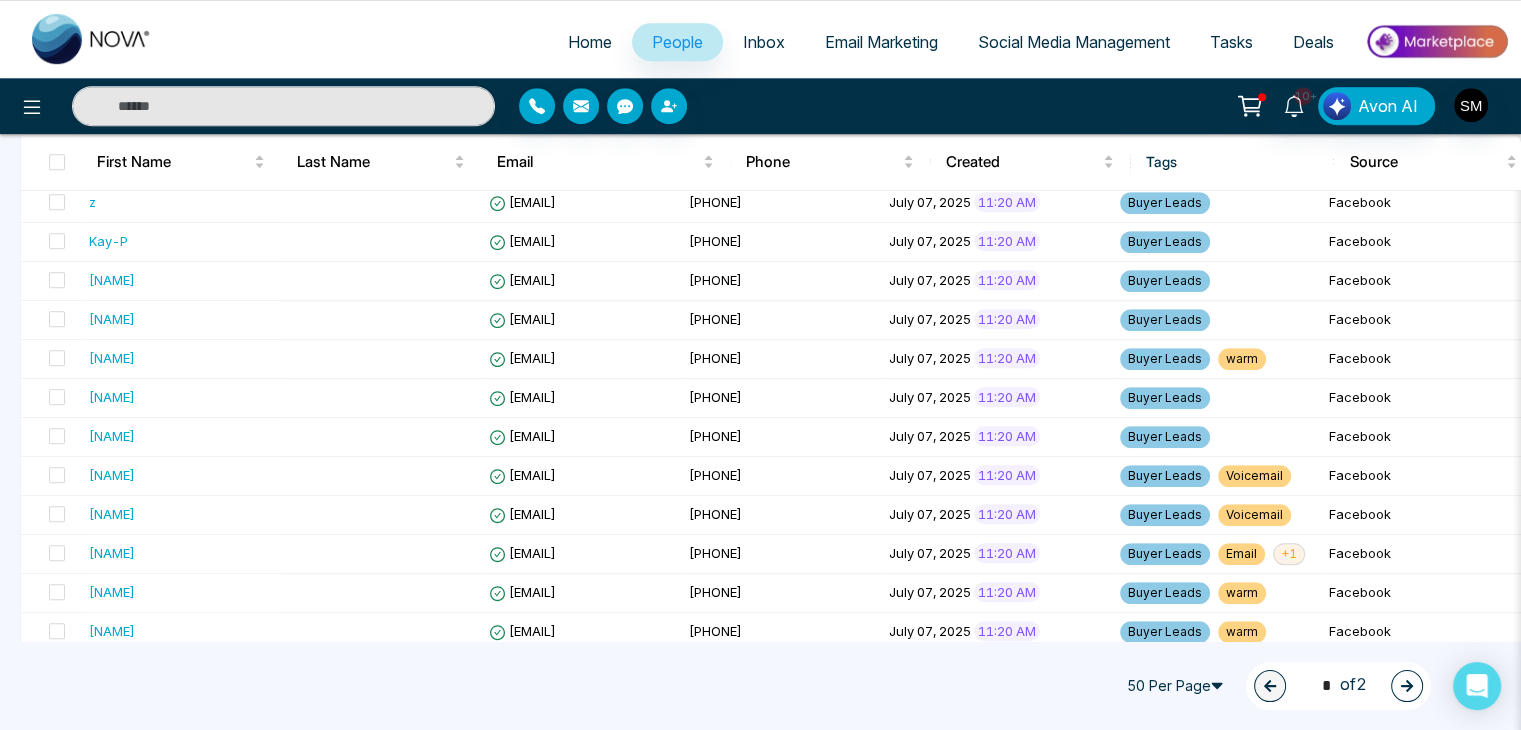 scroll, scrollTop: 1316, scrollLeft: 0, axis: vertical 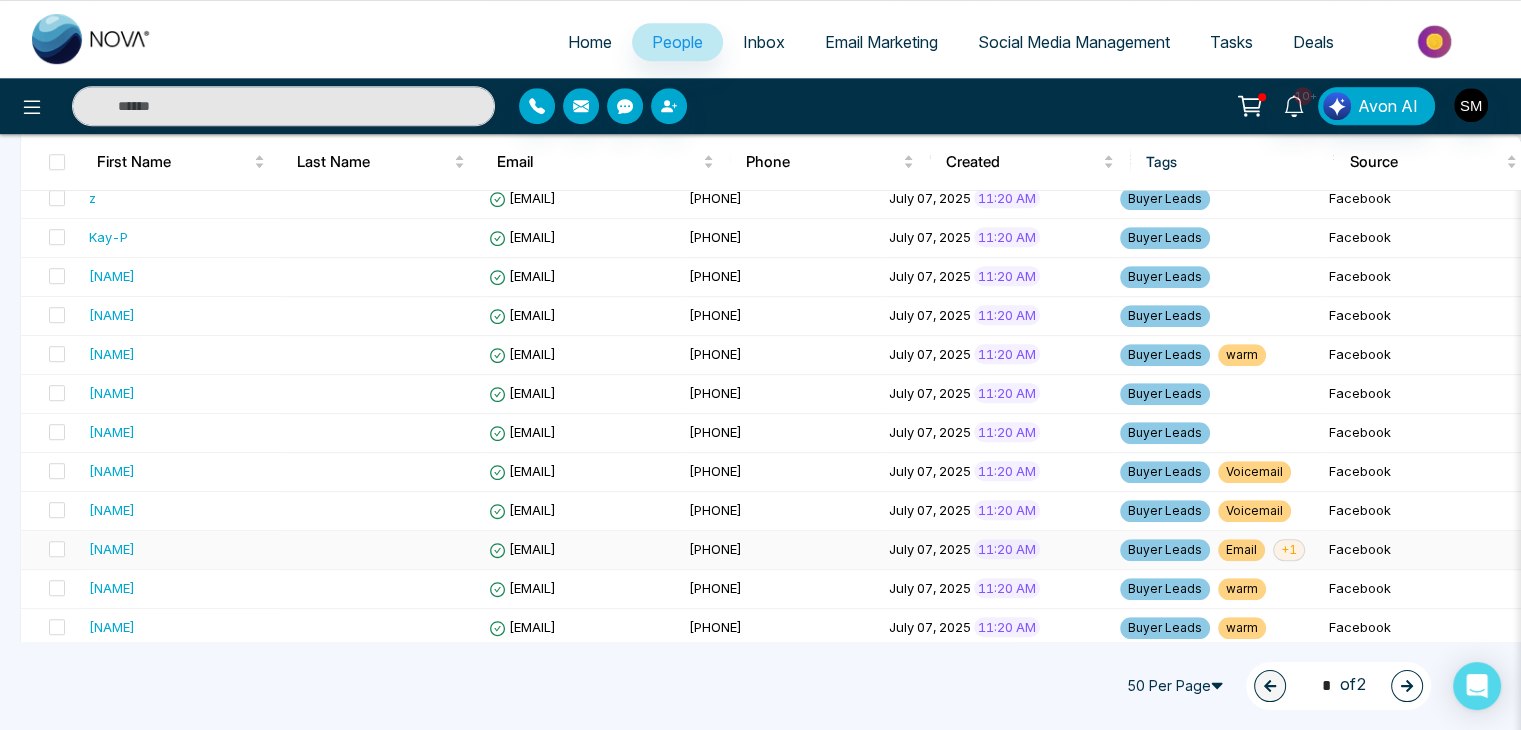 click on "[NAME]" at bounding box center (112, 549) 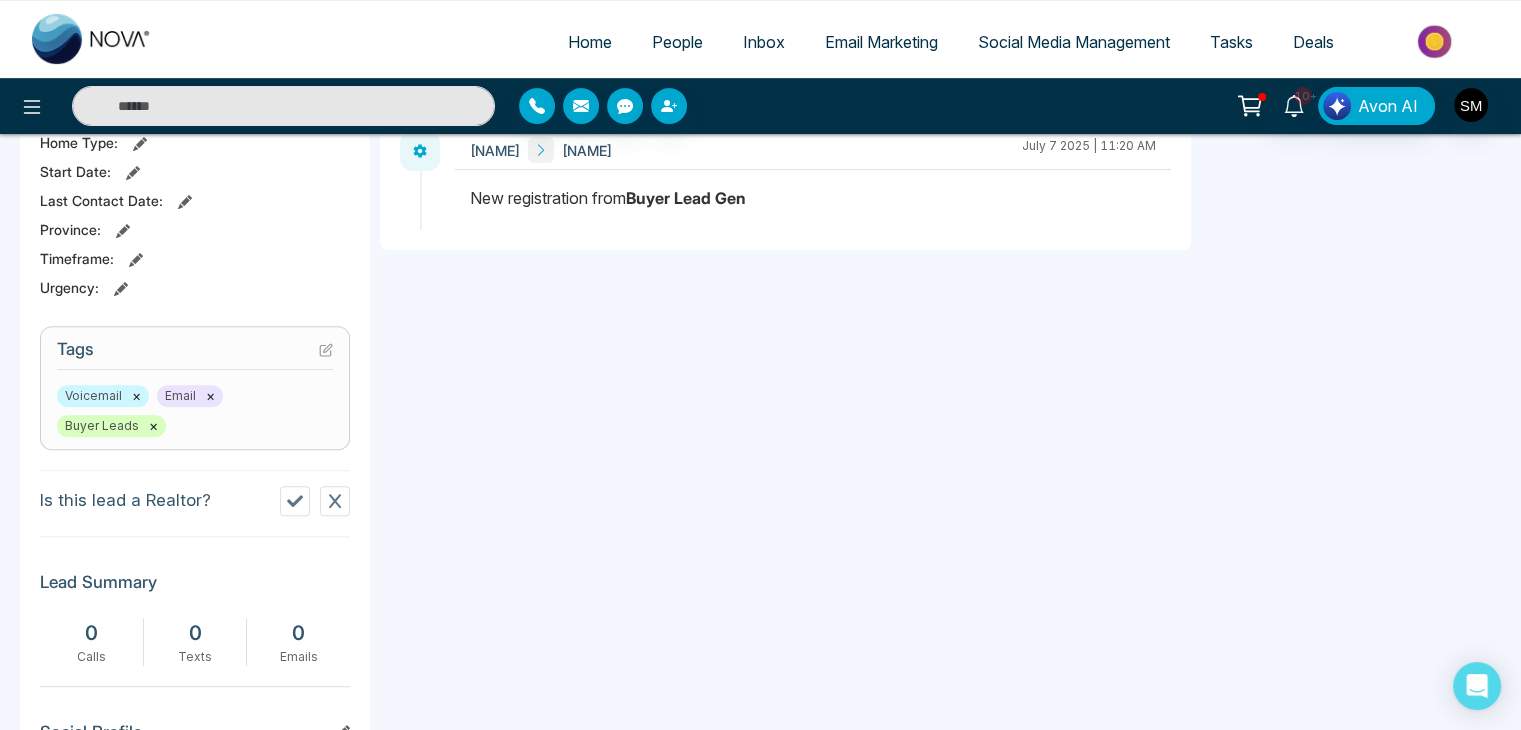 scroll, scrollTop: 679, scrollLeft: 0, axis: vertical 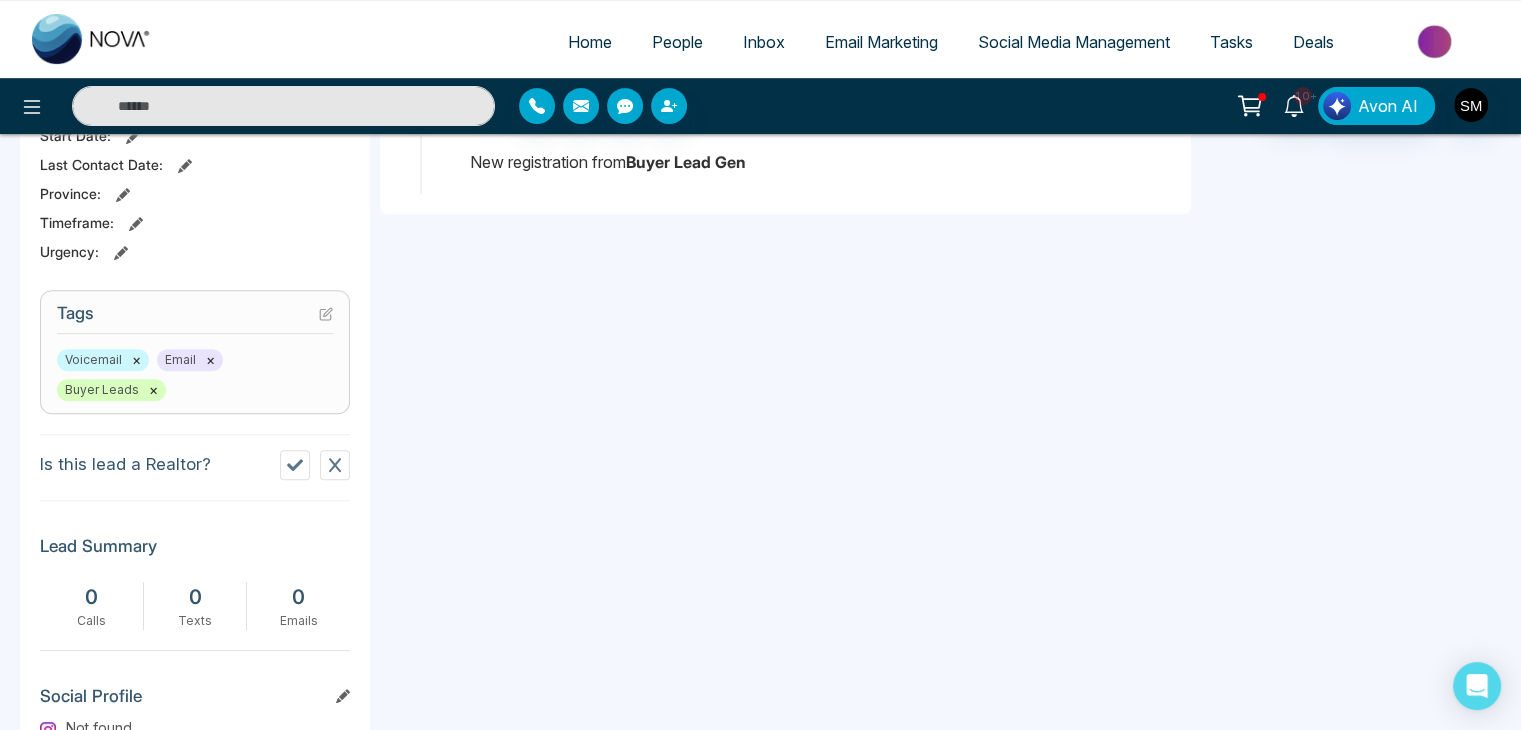 click on "×" at bounding box center [210, 360] 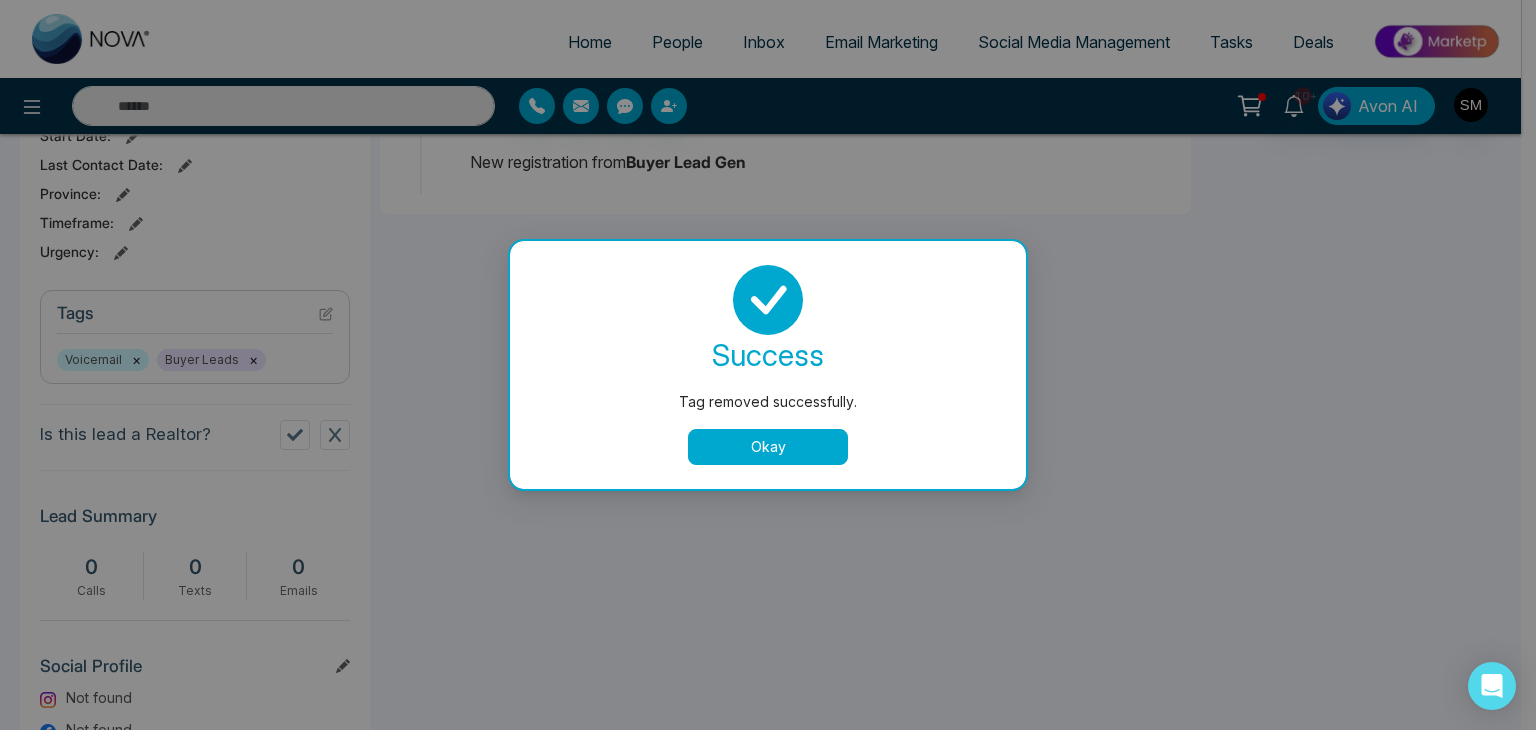 click on "Okay" at bounding box center [768, 447] 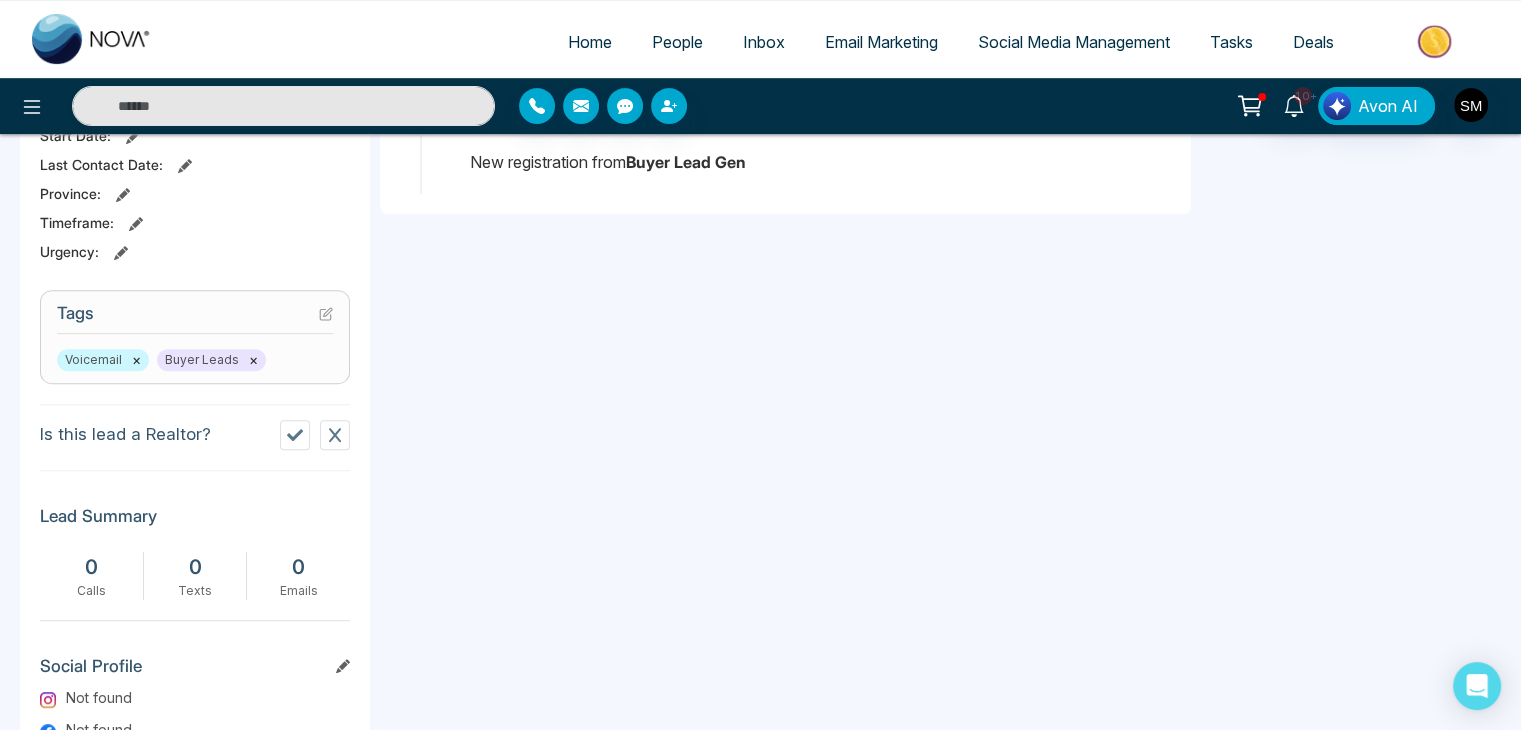 click on "People" at bounding box center [677, 42] 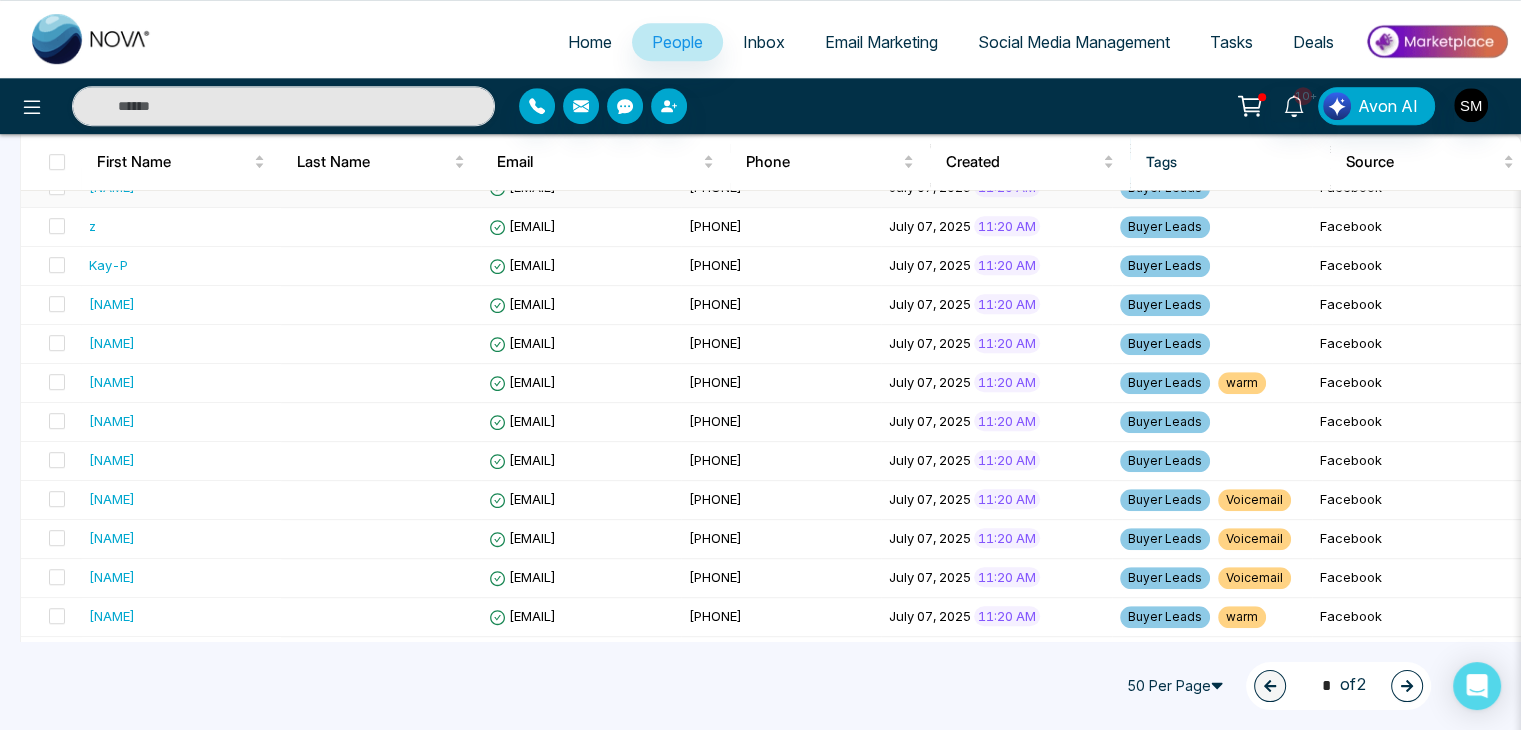 scroll, scrollTop: 1292, scrollLeft: 0, axis: vertical 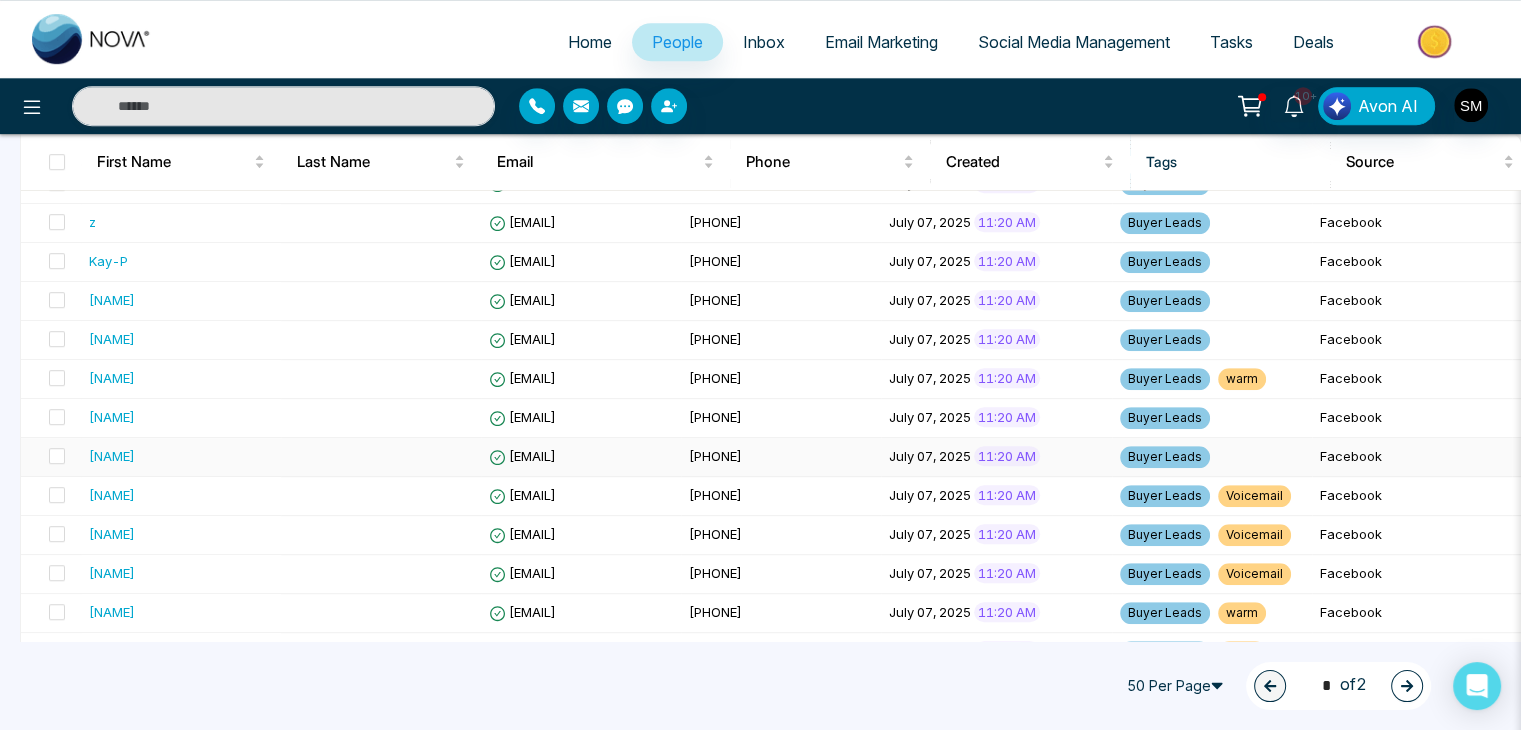 click on "[NAME]" at bounding box center [112, 456] 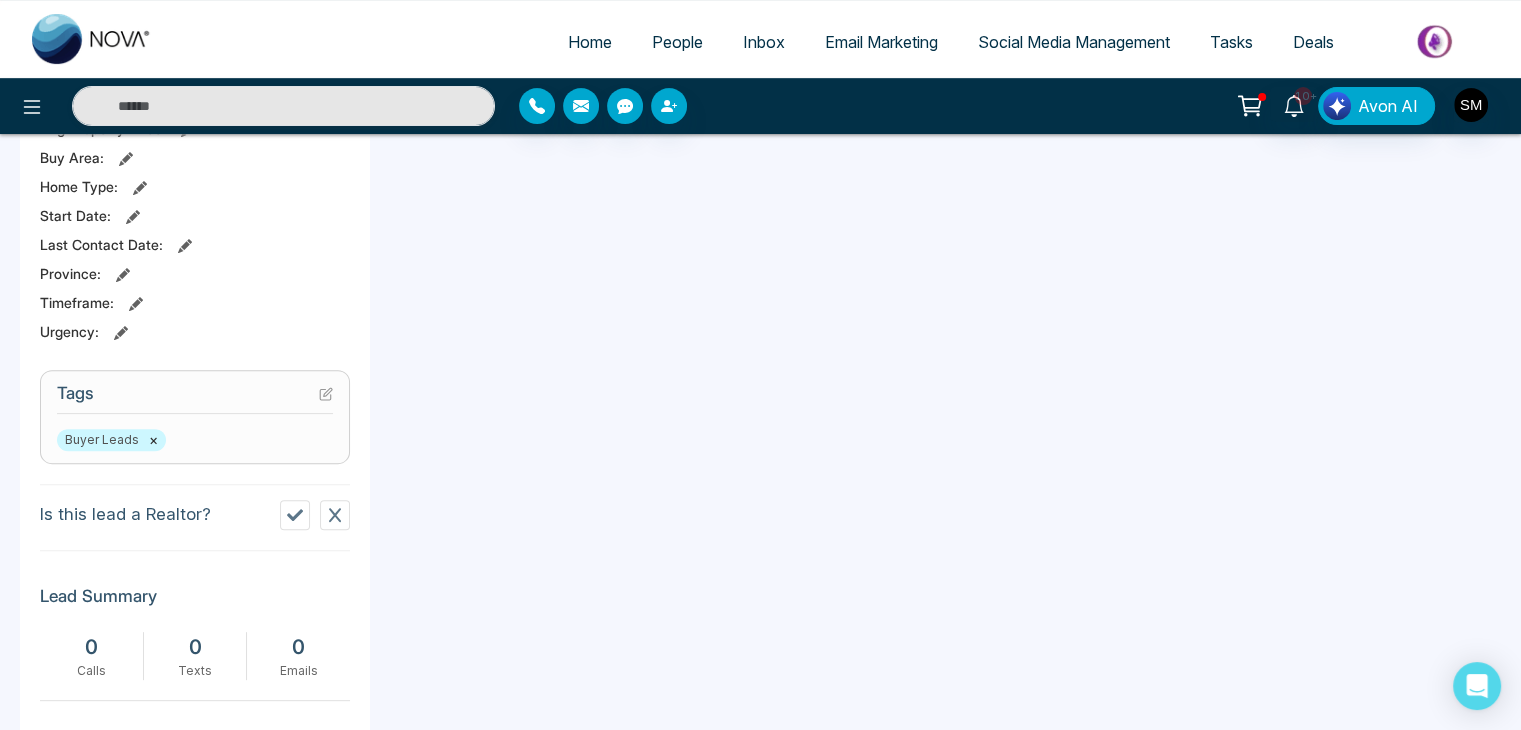 scroll, scrollTop: 600, scrollLeft: 0, axis: vertical 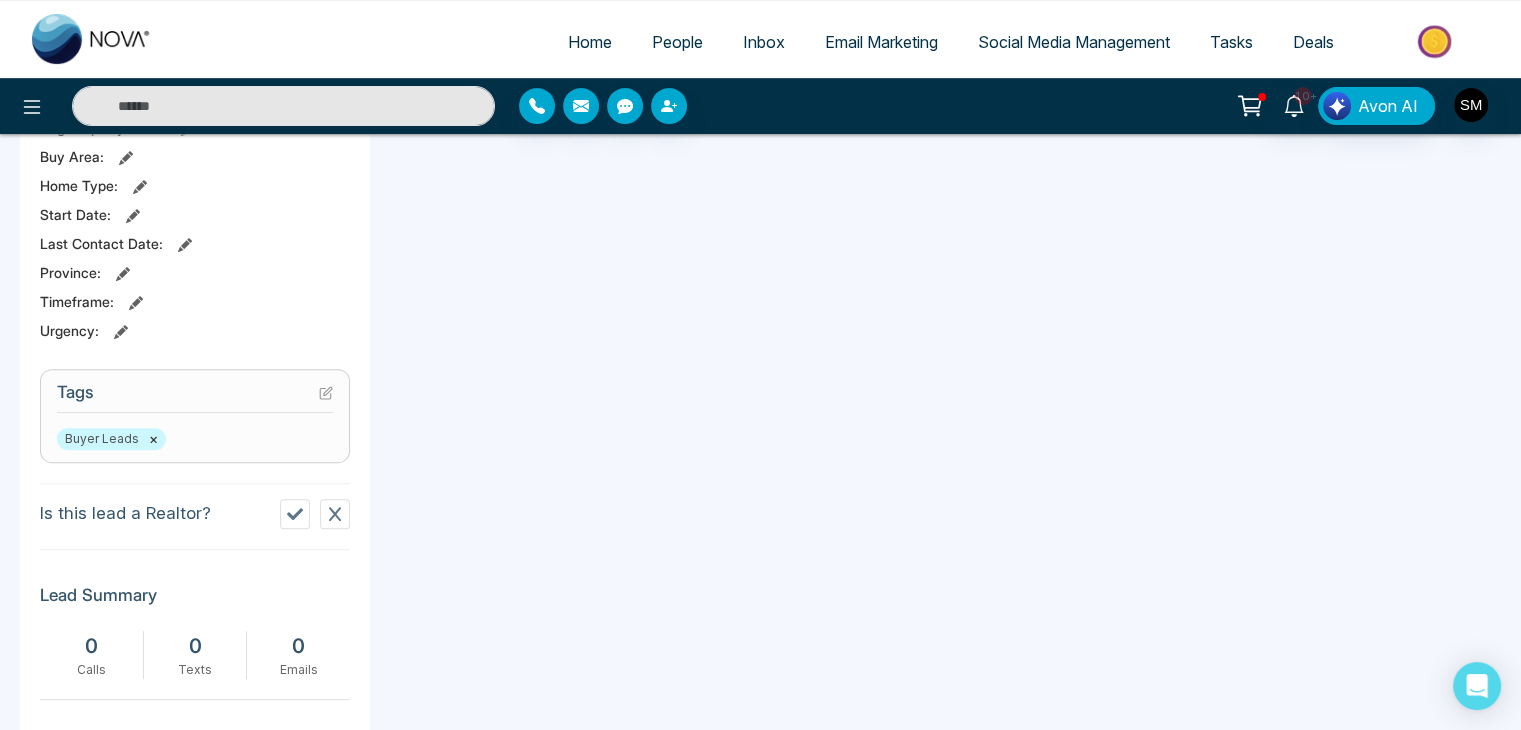 click 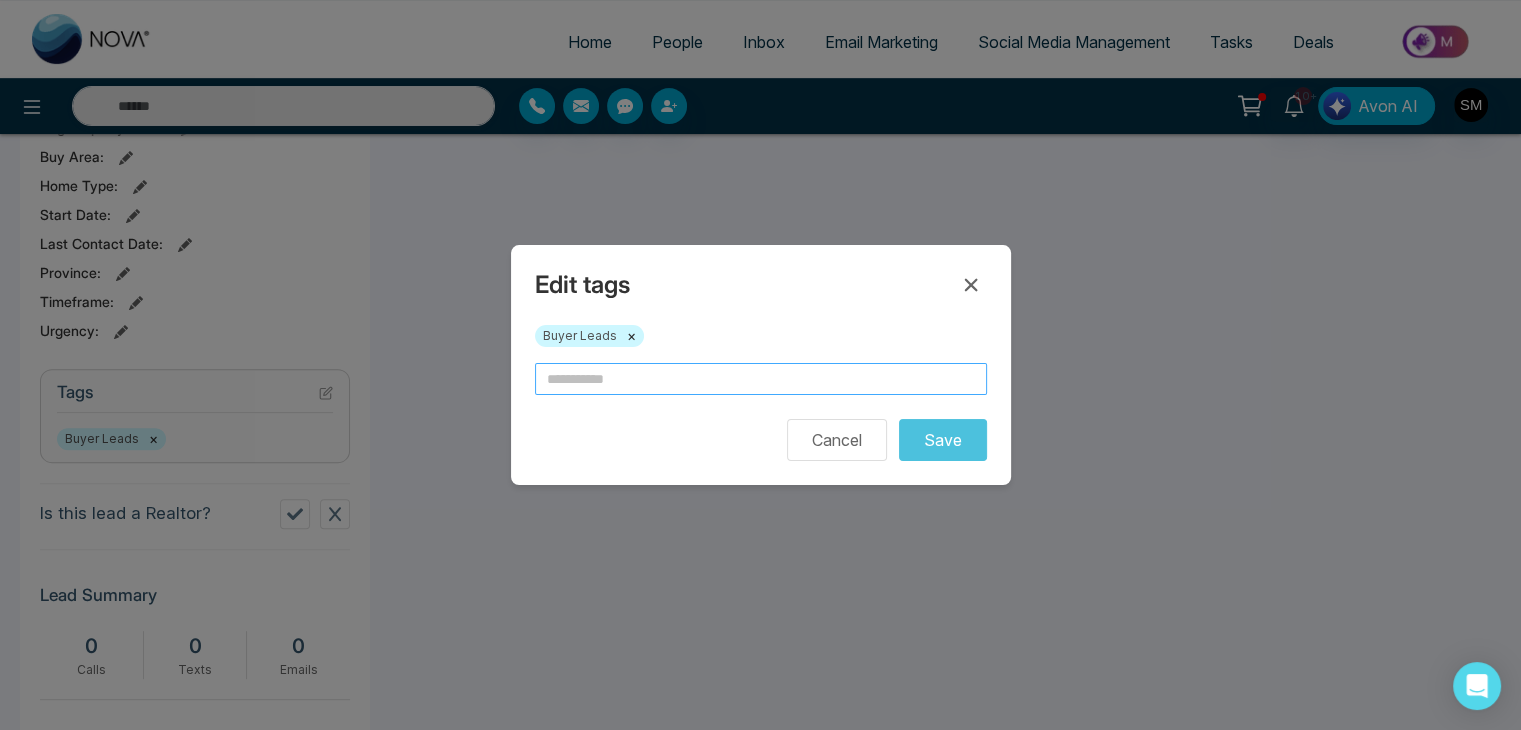 click at bounding box center [761, 379] 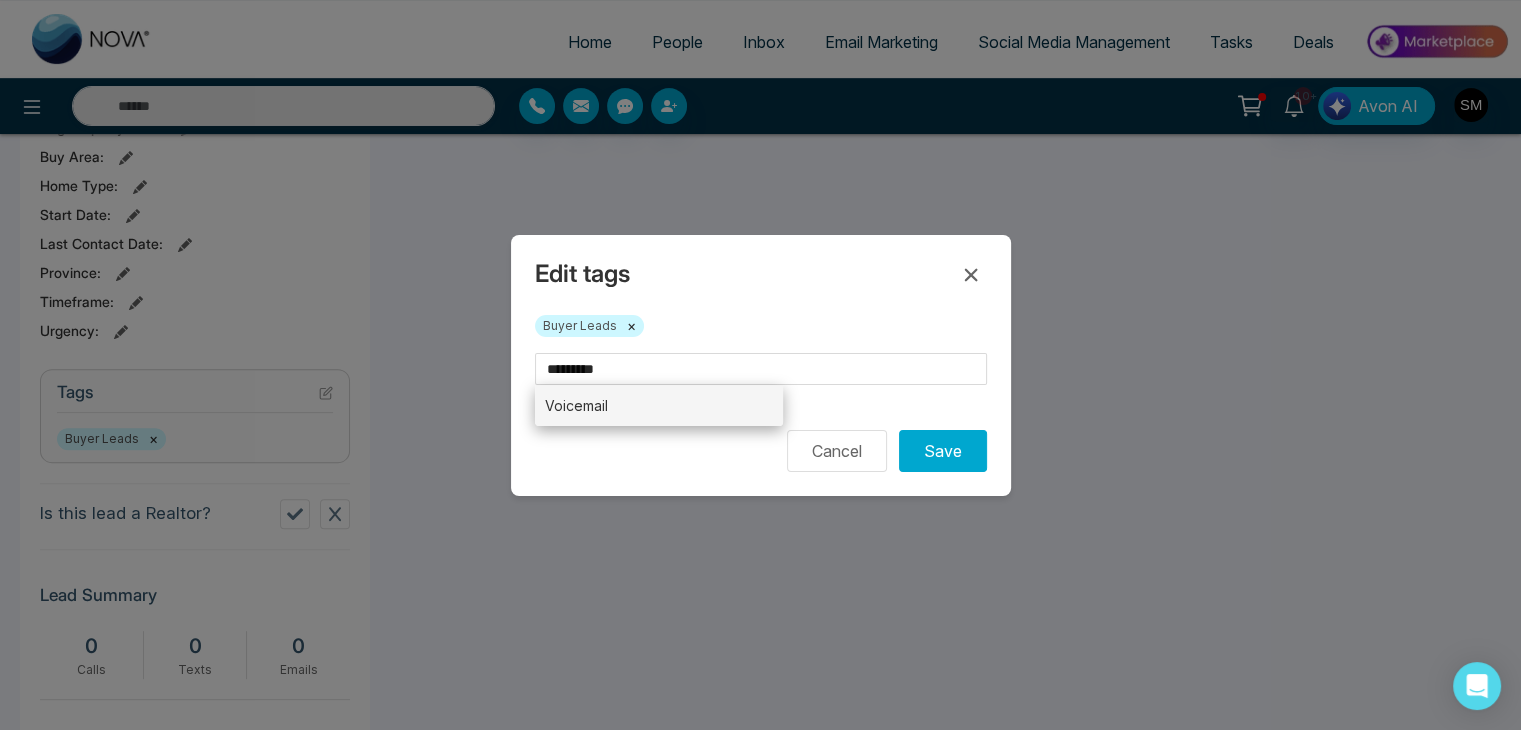 click on "Voicemail" at bounding box center [659, 405] 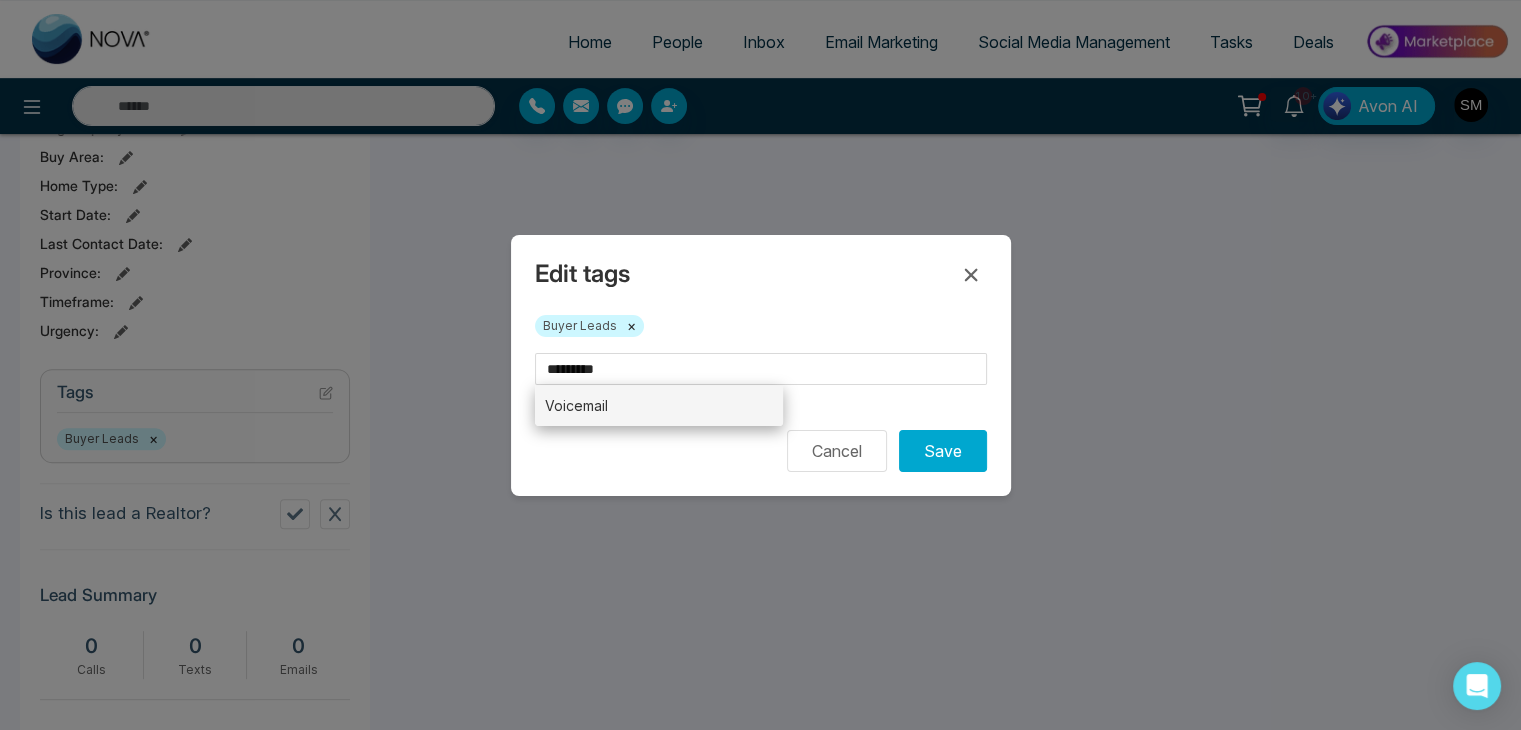 type on "*********" 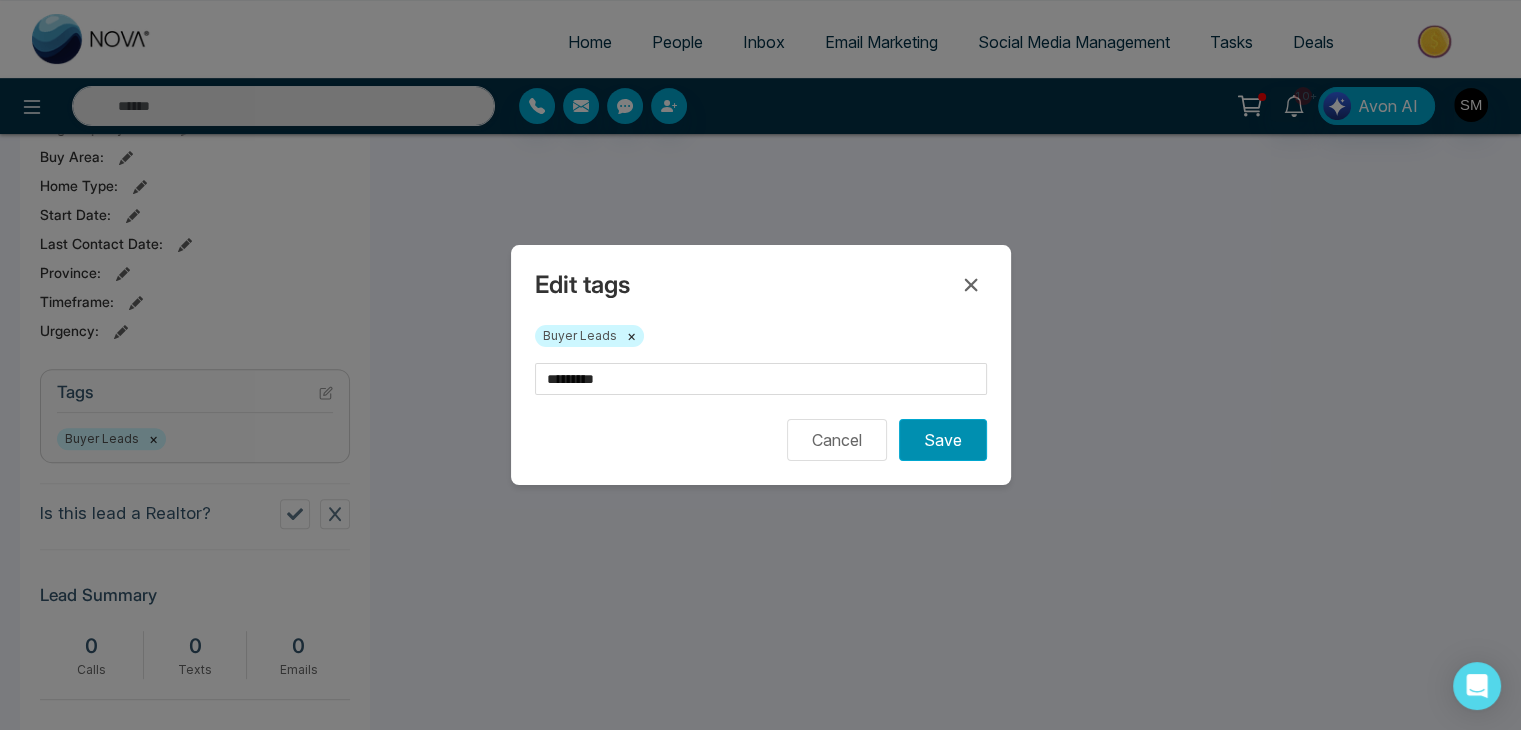 click on "Save" at bounding box center (943, 440) 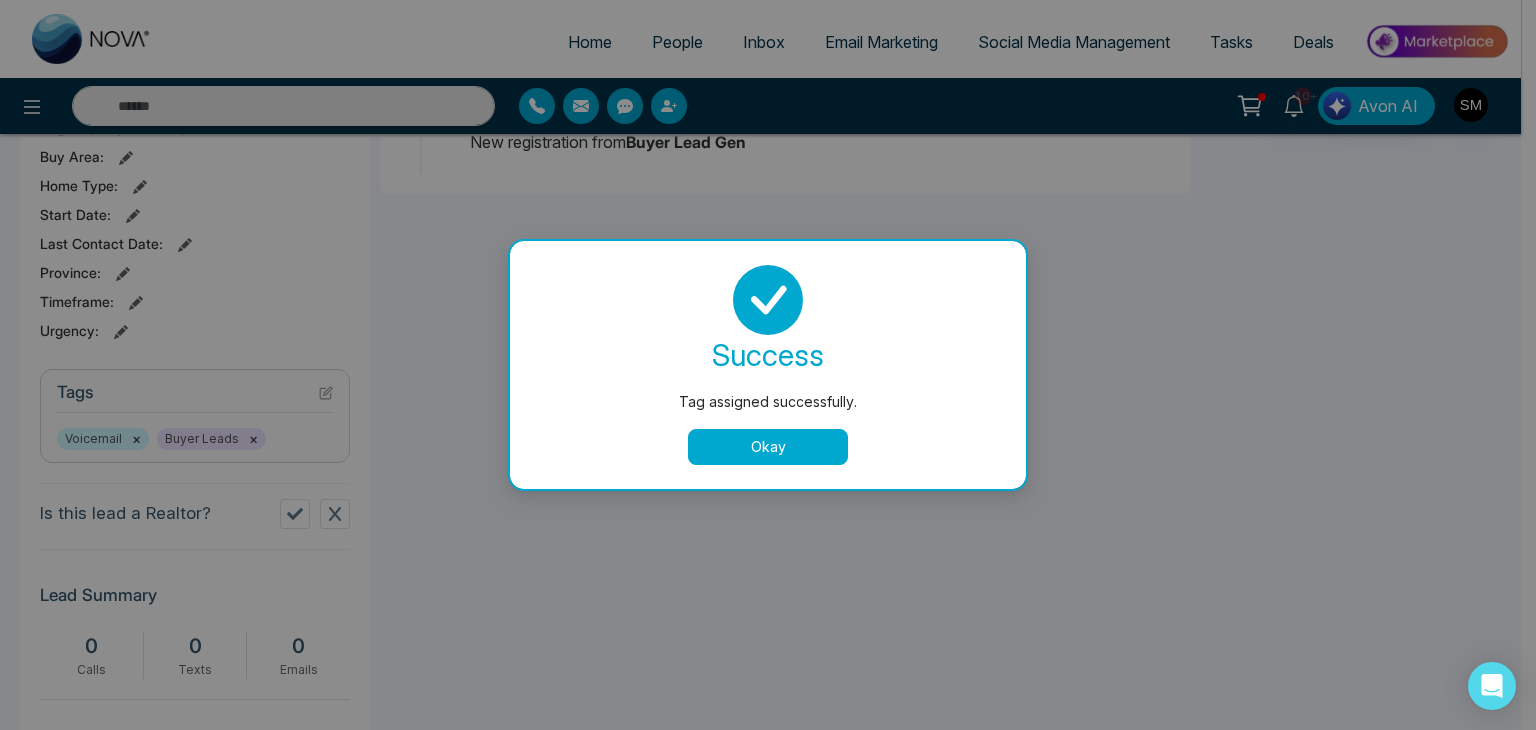 click on "Okay" at bounding box center [768, 447] 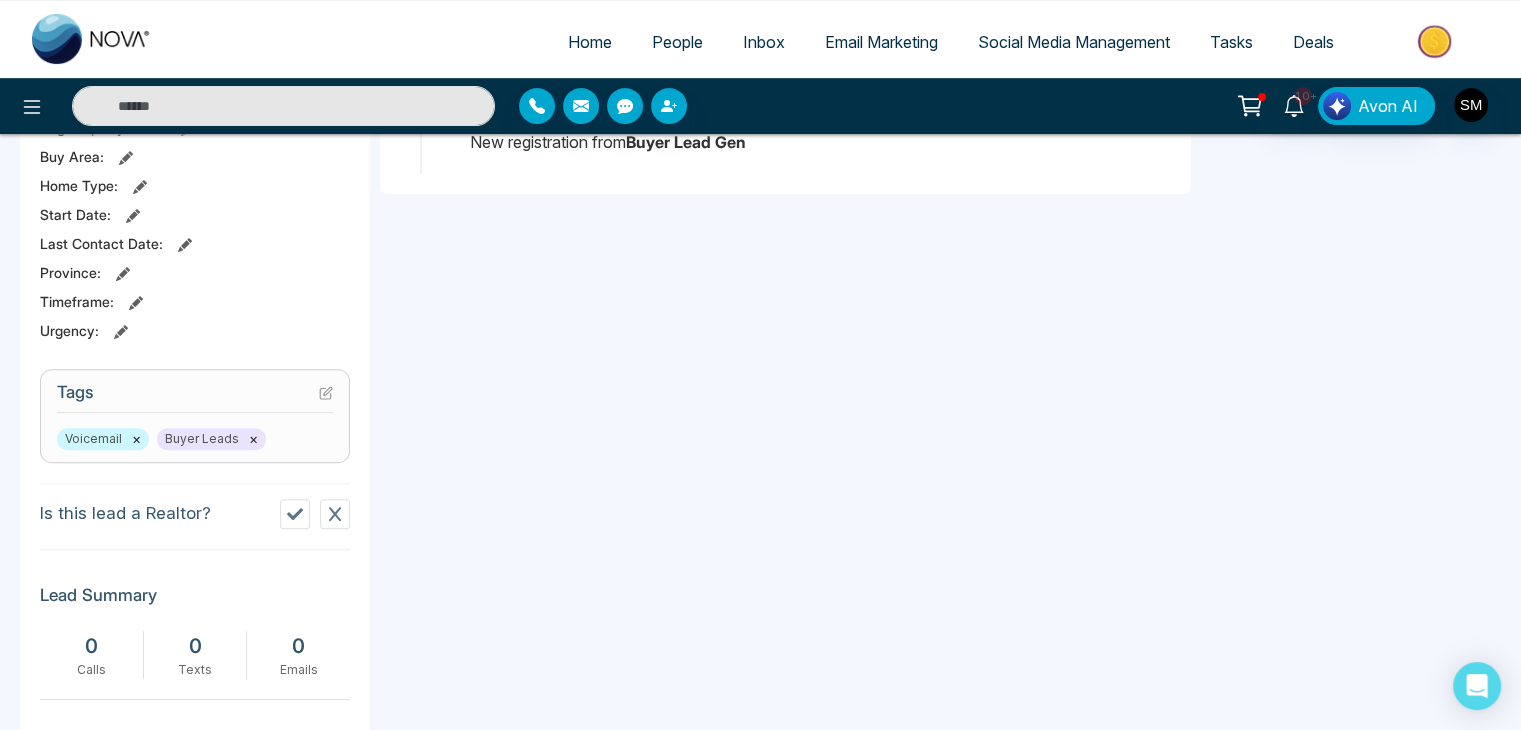 click on "People" at bounding box center [677, 42] 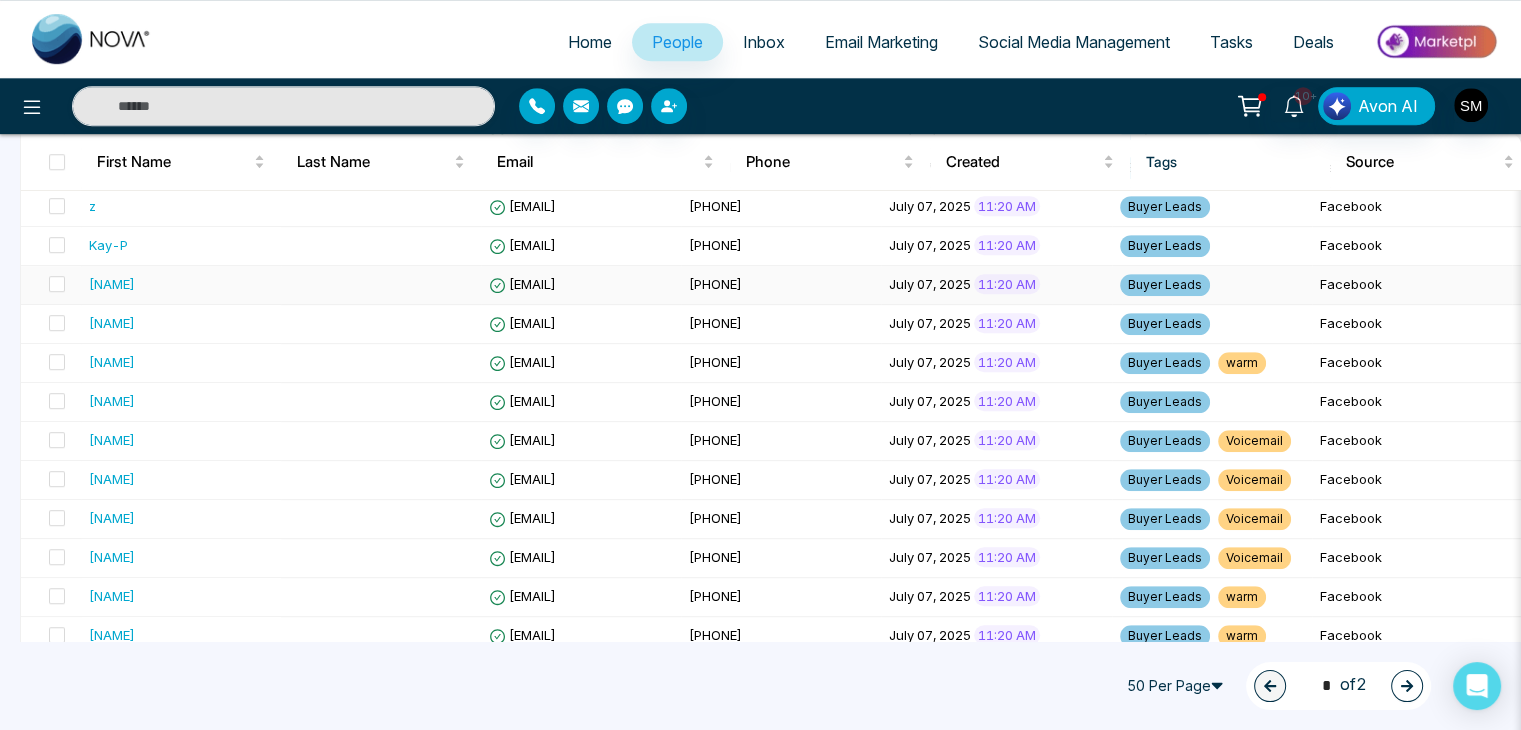 scroll, scrollTop: 1315, scrollLeft: 0, axis: vertical 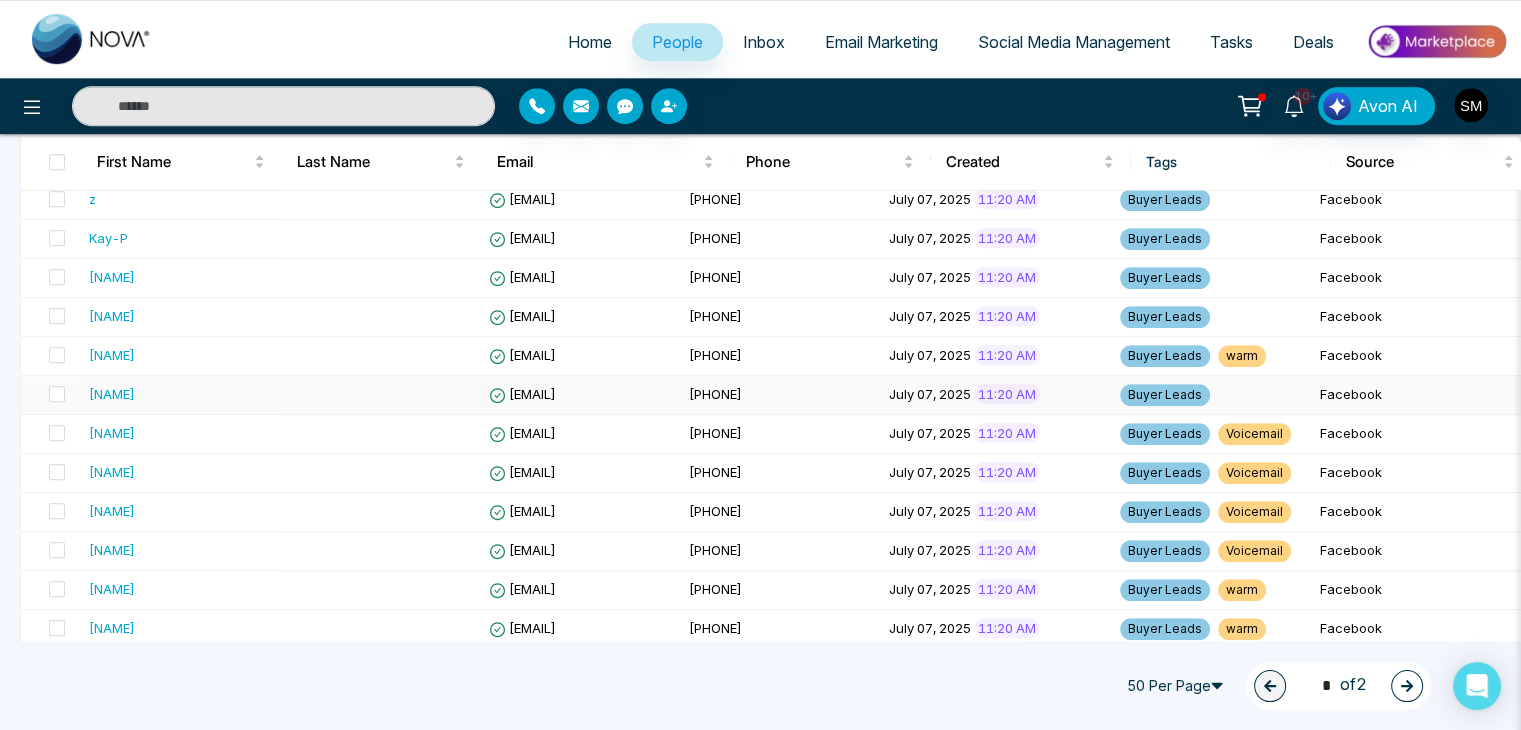 click on "[NAME]" at bounding box center [112, 394] 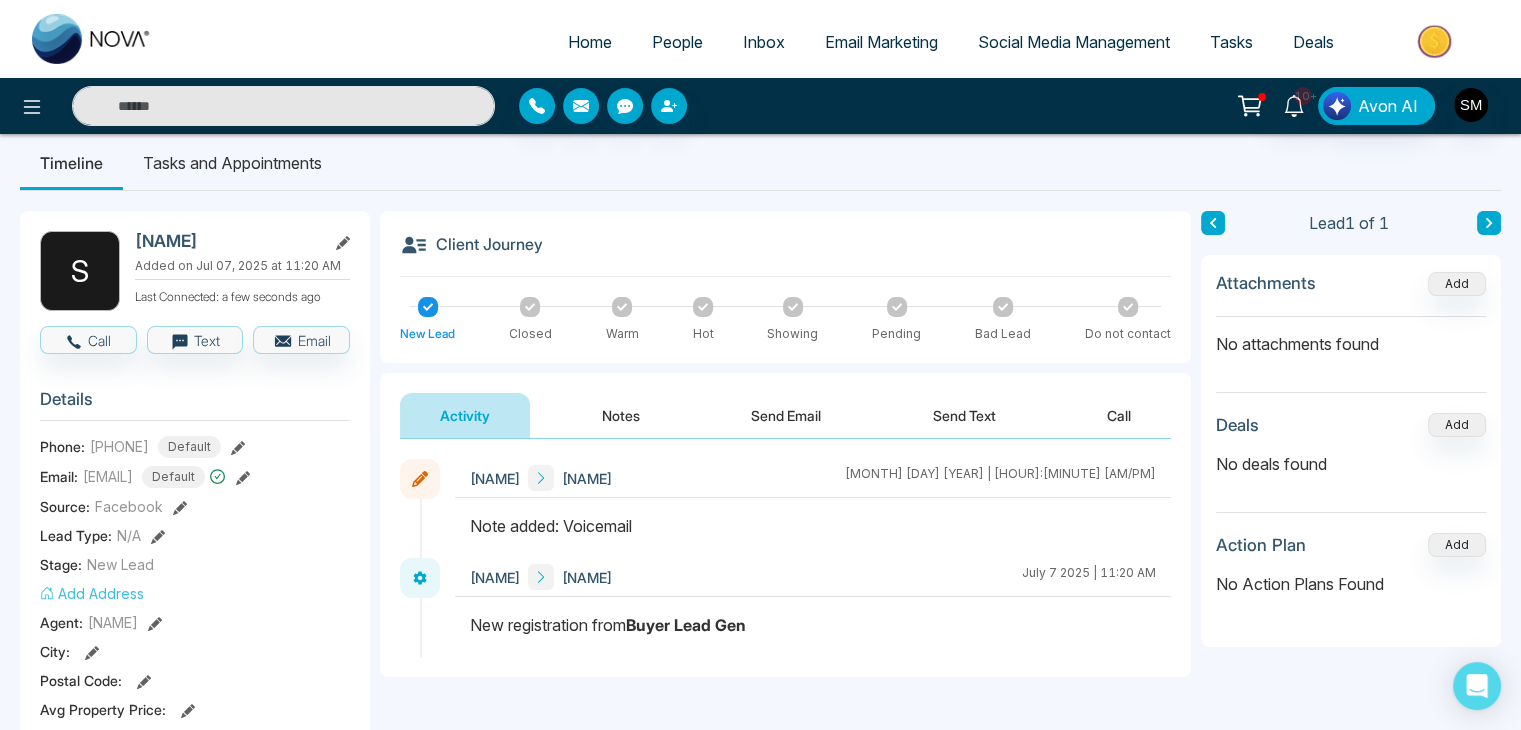 scroll, scrollTop: 0, scrollLeft: 0, axis: both 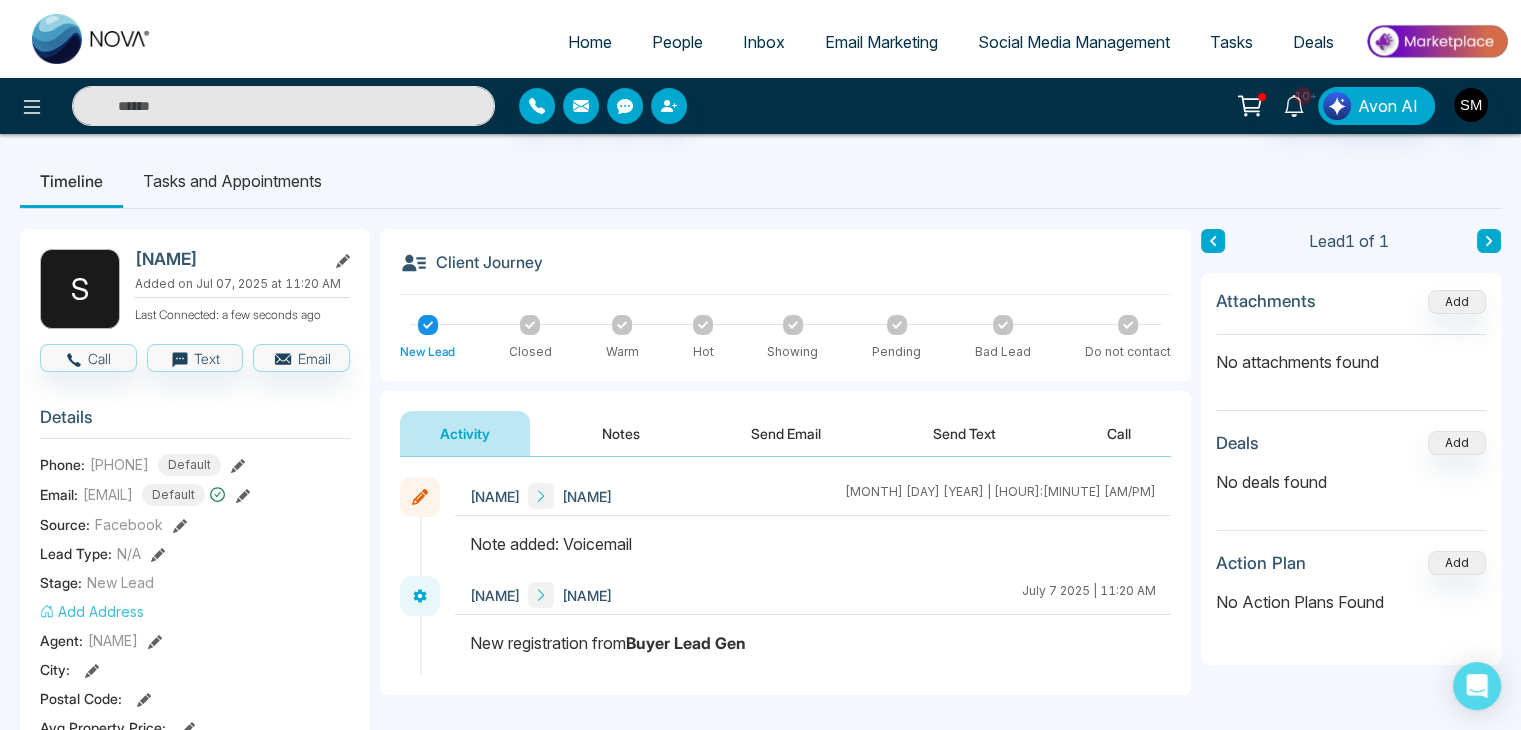 click on "Note added: Voicemail" at bounding box center (813, 544) 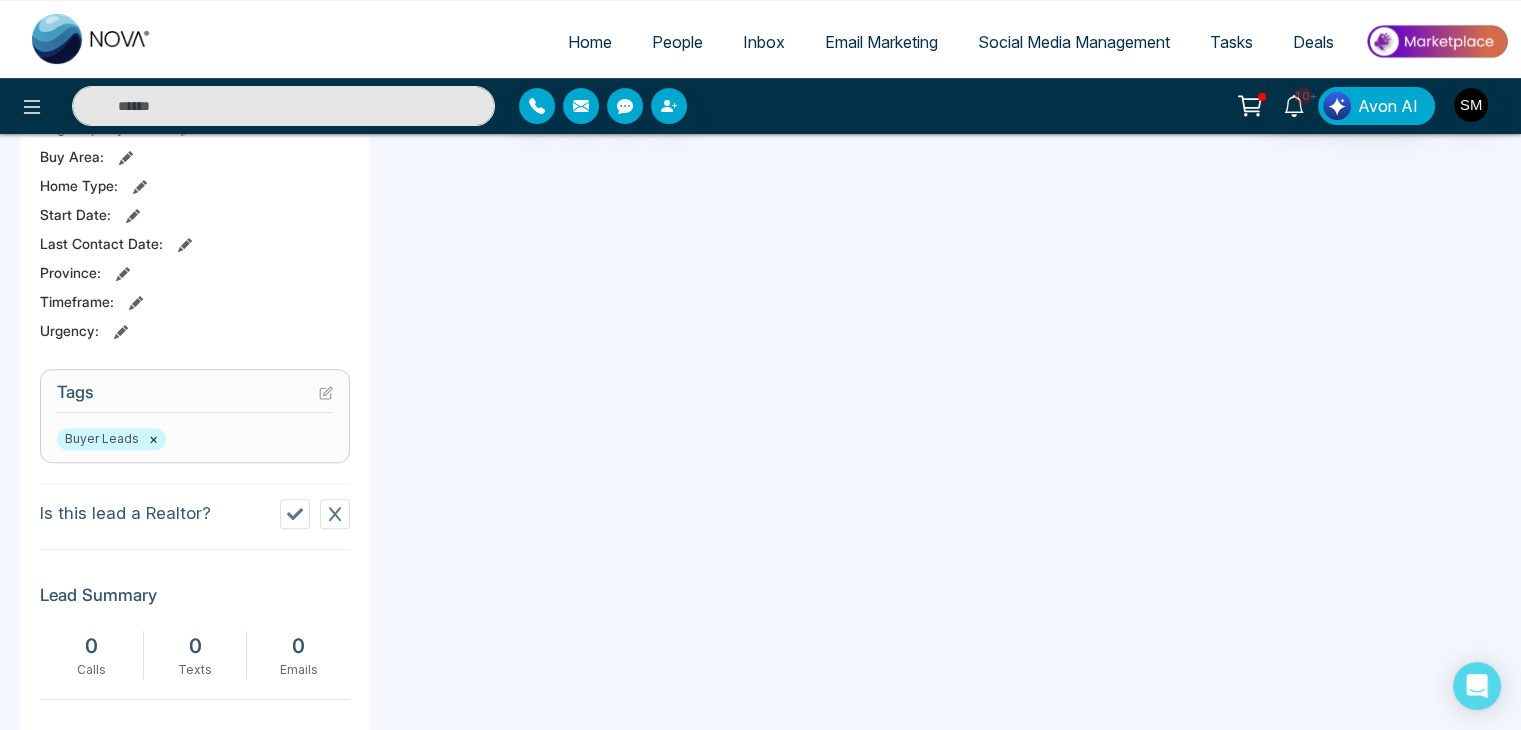 scroll, scrollTop: 599, scrollLeft: 0, axis: vertical 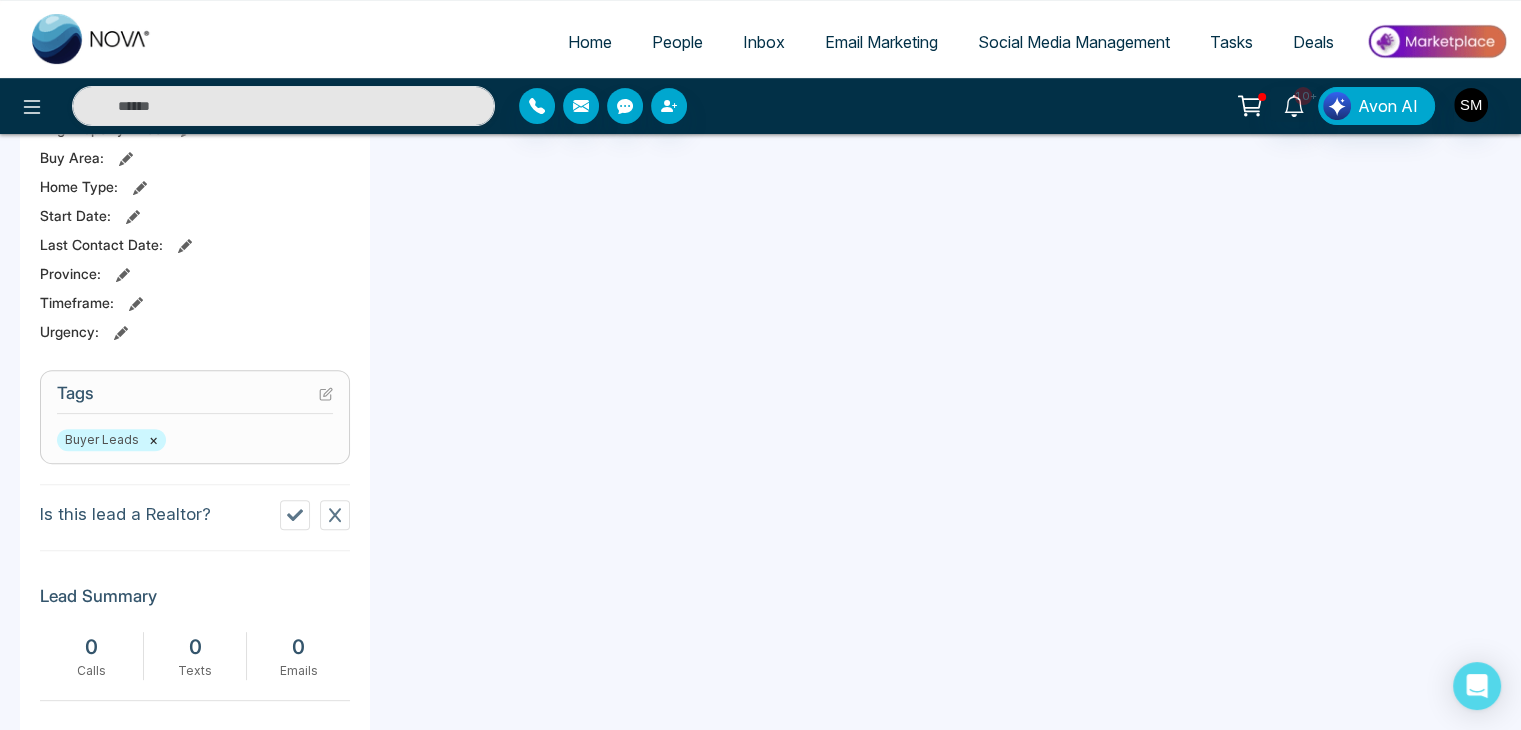 click 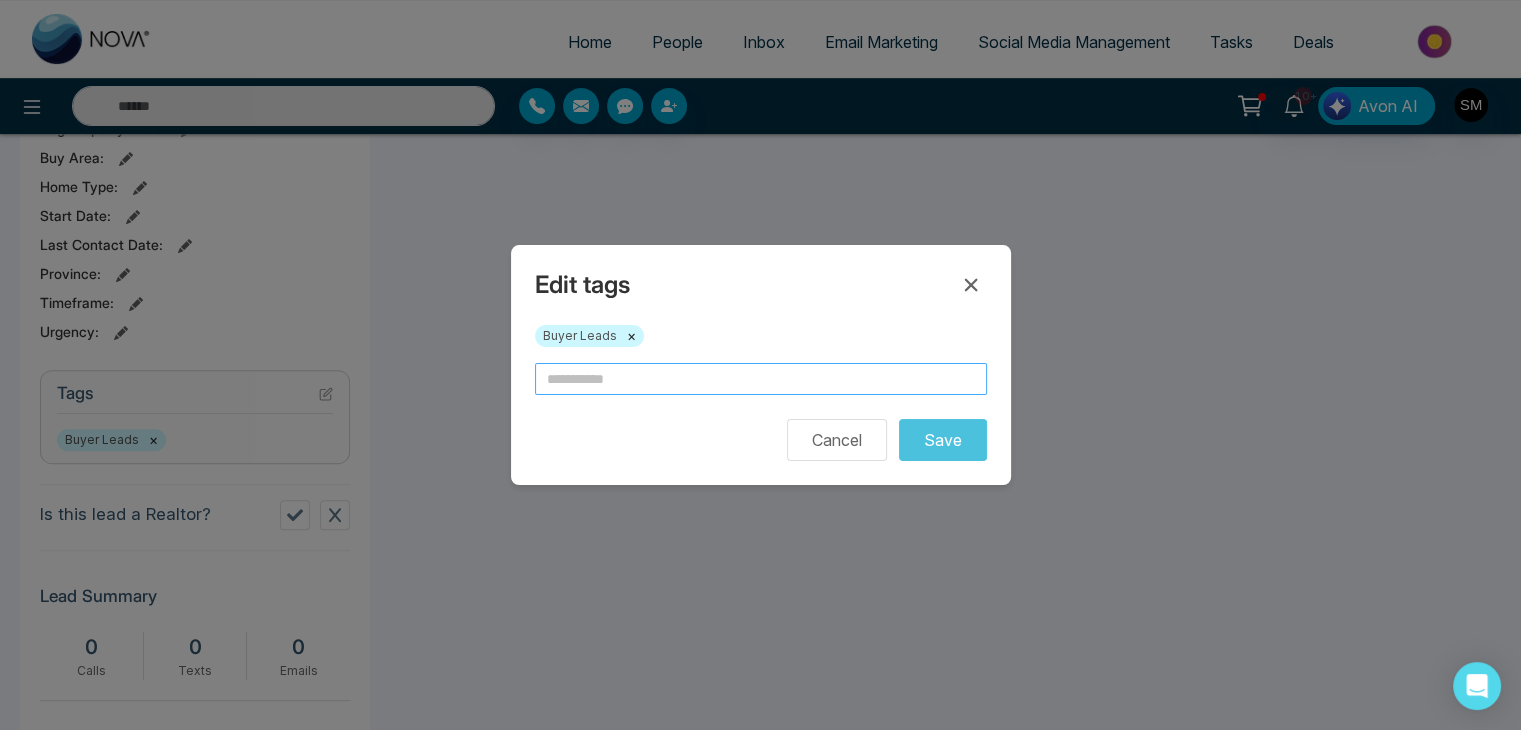click at bounding box center [761, 379] 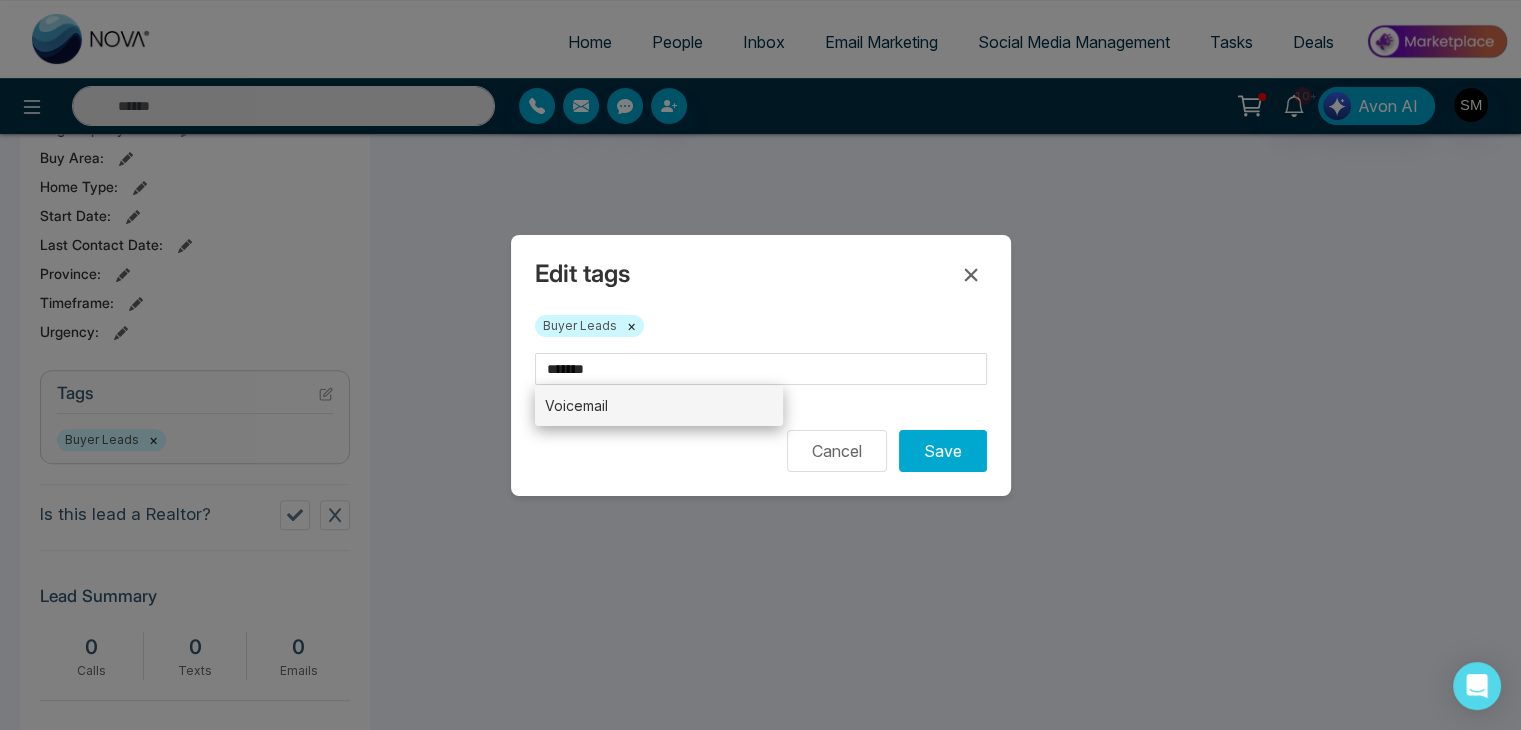 click on "Voicemail" at bounding box center (659, 405) 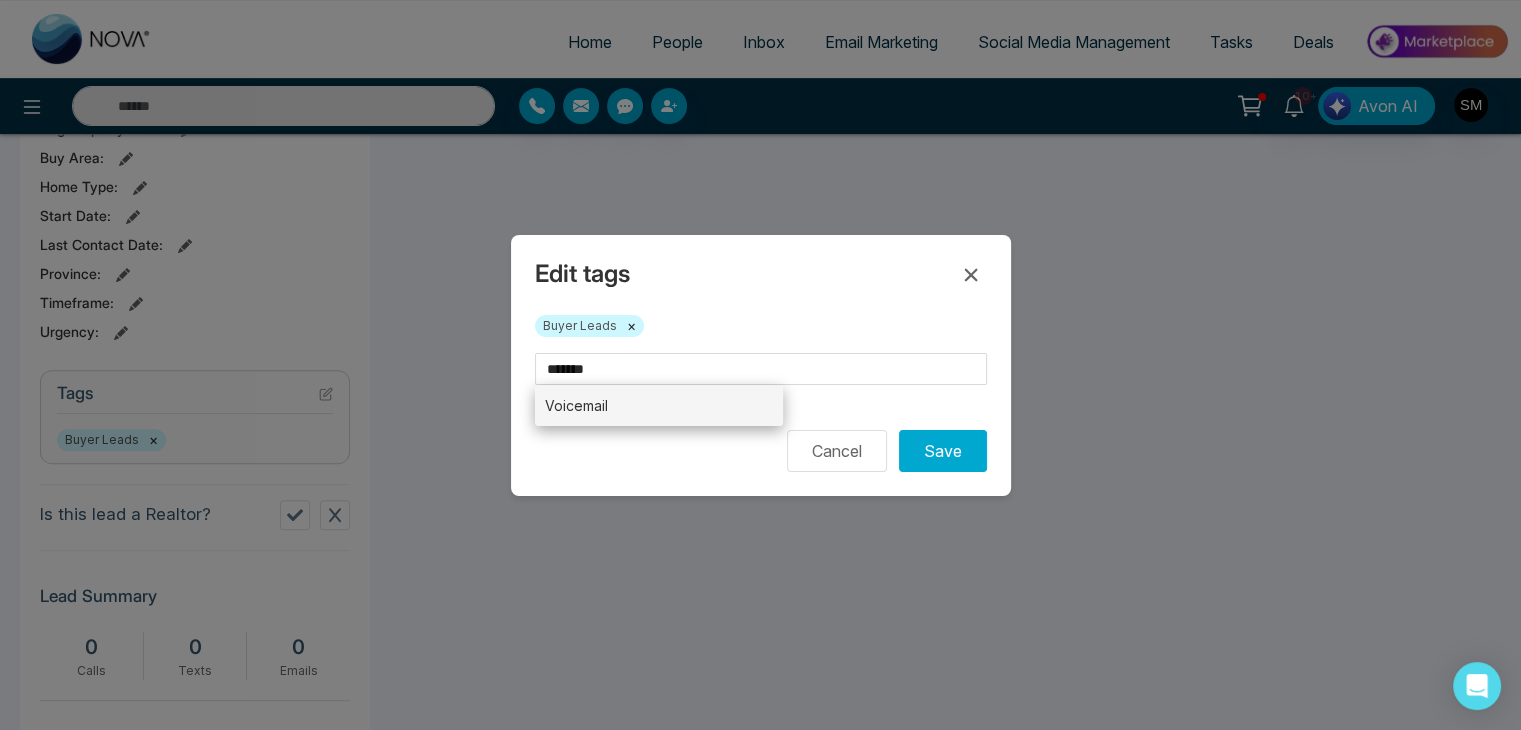 type on "*********" 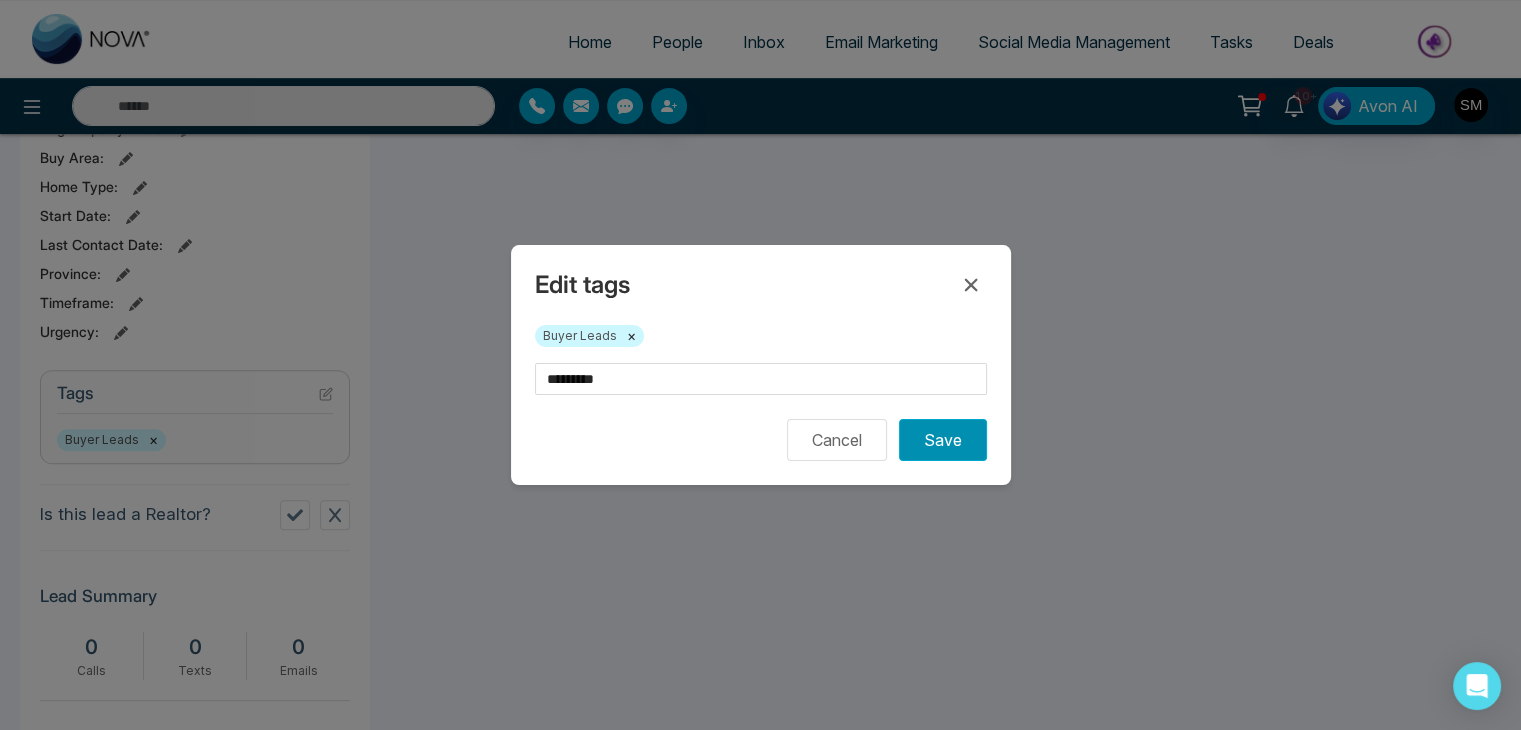 click on "Save" at bounding box center (943, 440) 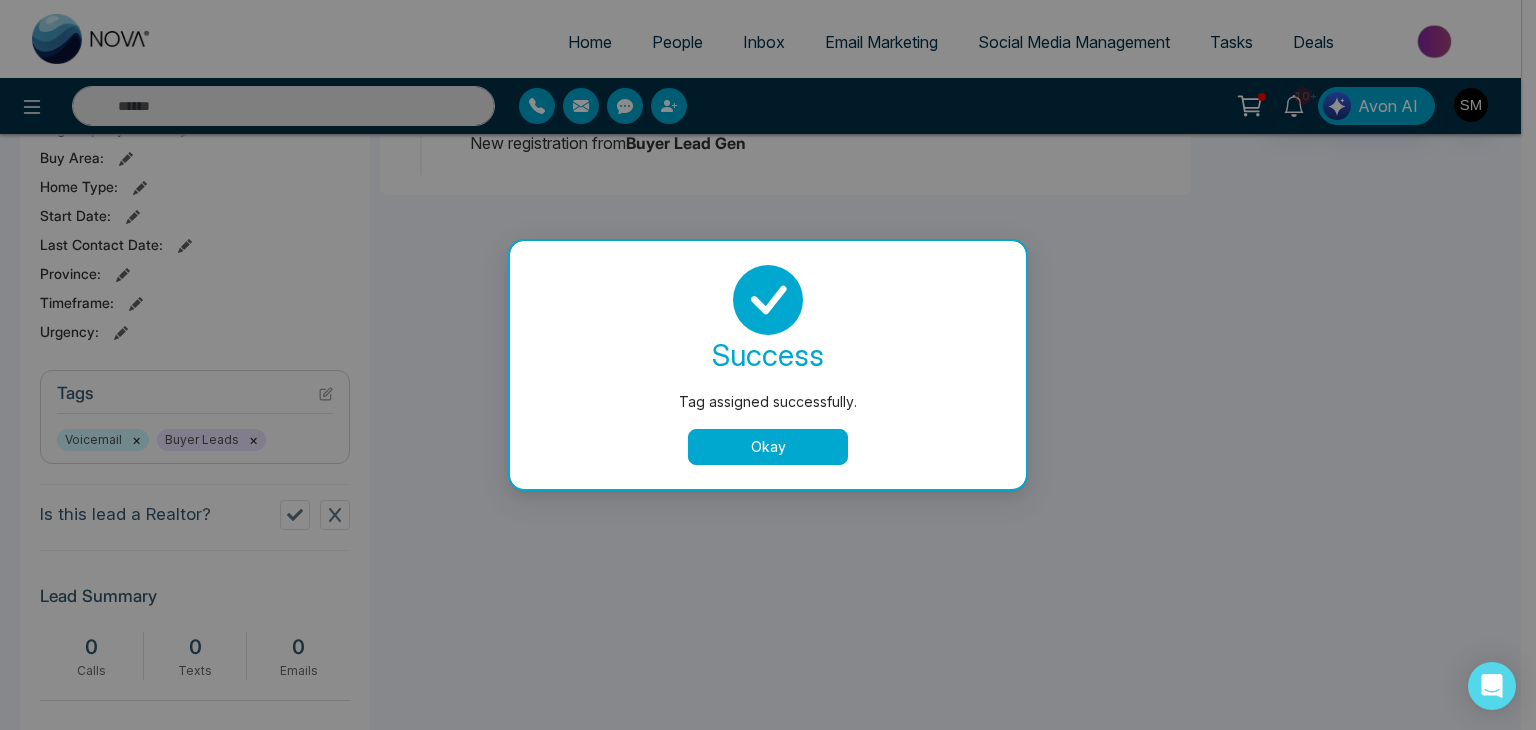 click on "Okay" at bounding box center (768, 447) 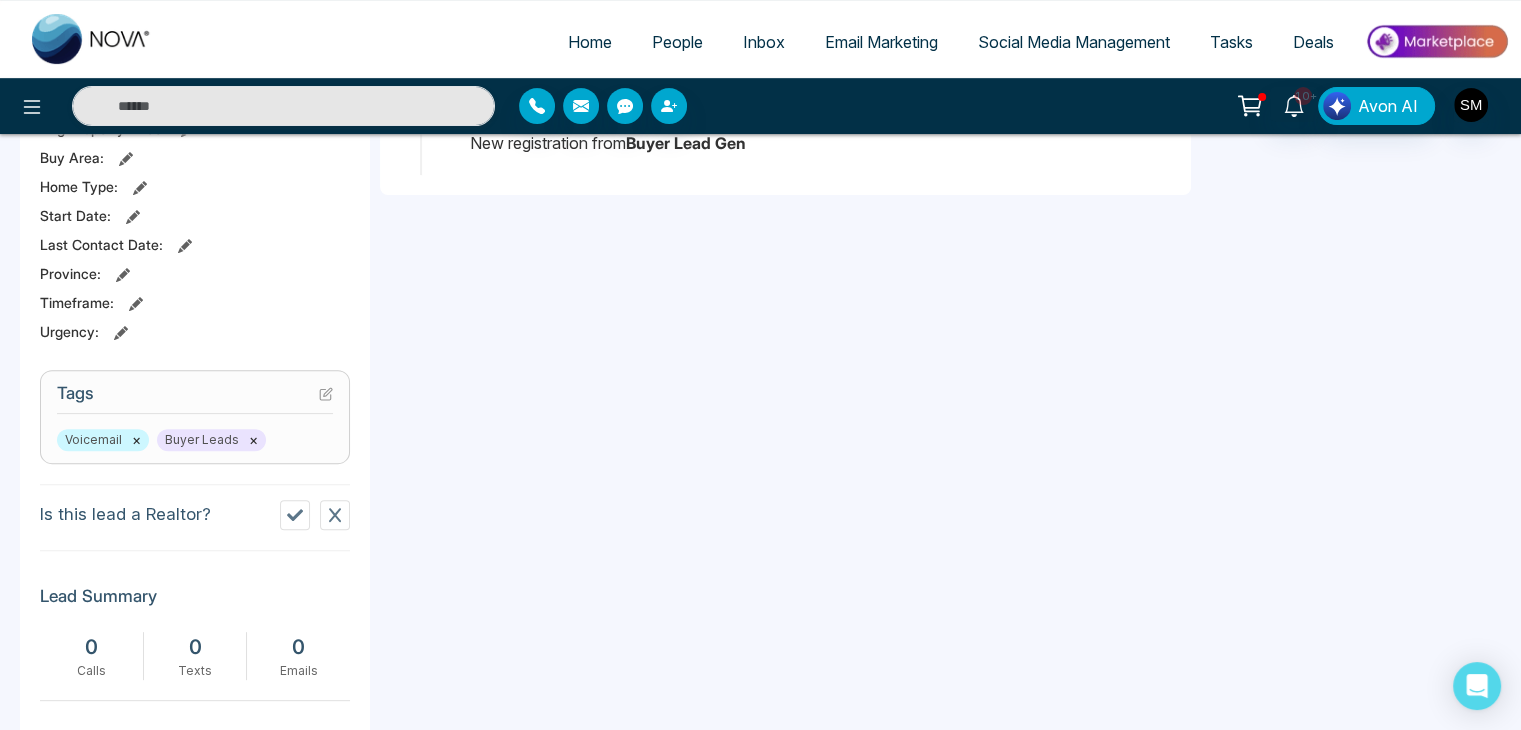 click on "People" at bounding box center [677, 42] 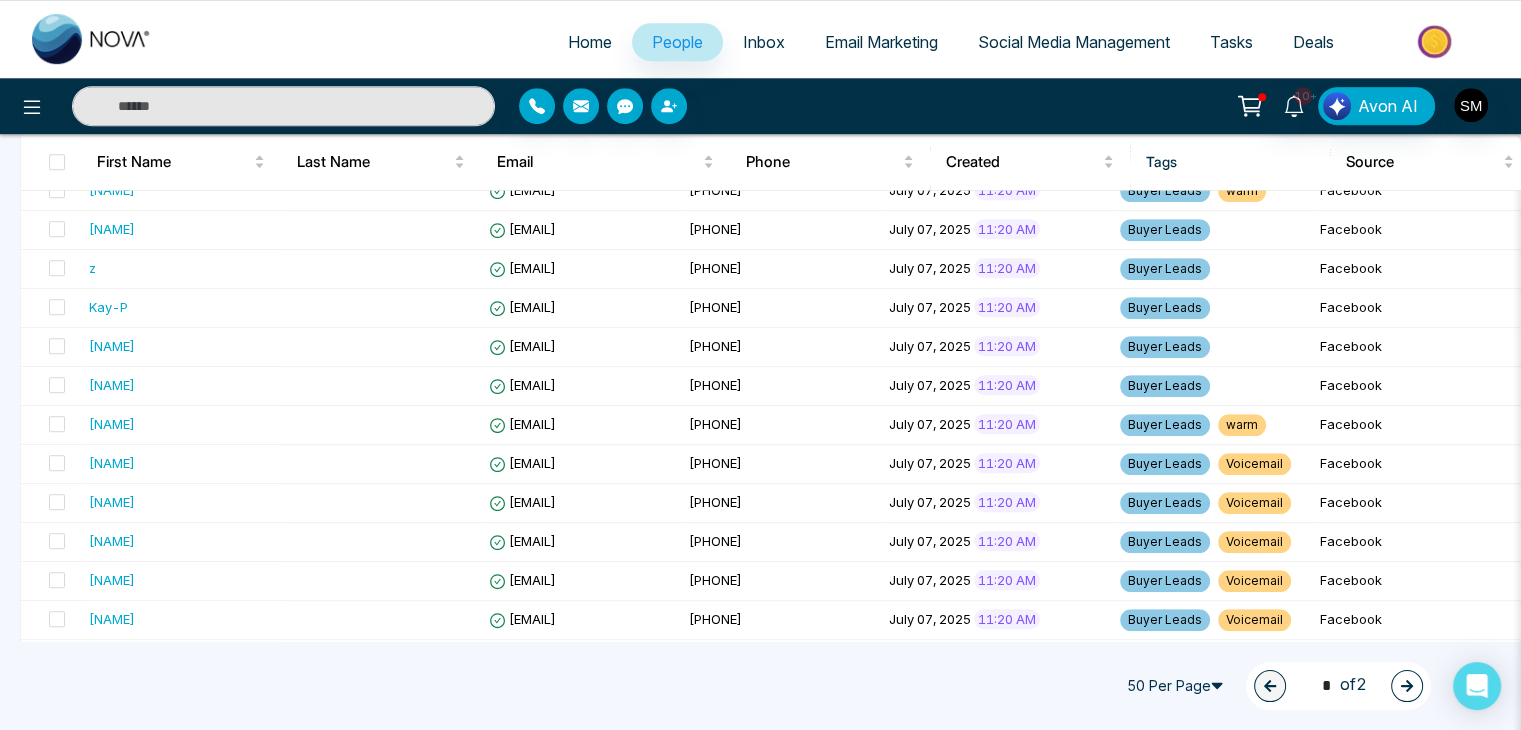 scroll, scrollTop: 1248, scrollLeft: 0, axis: vertical 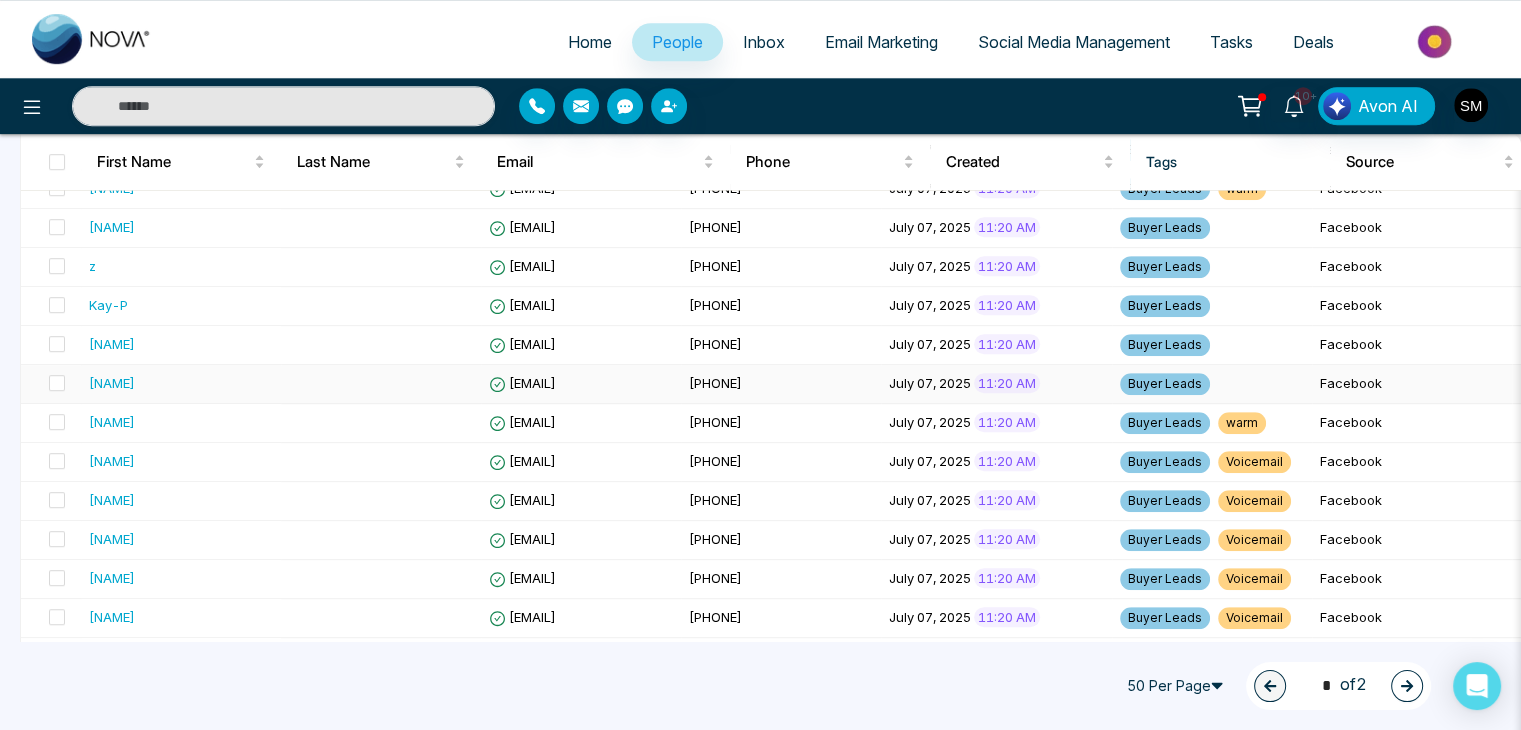 click at bounding box center (381, 384) 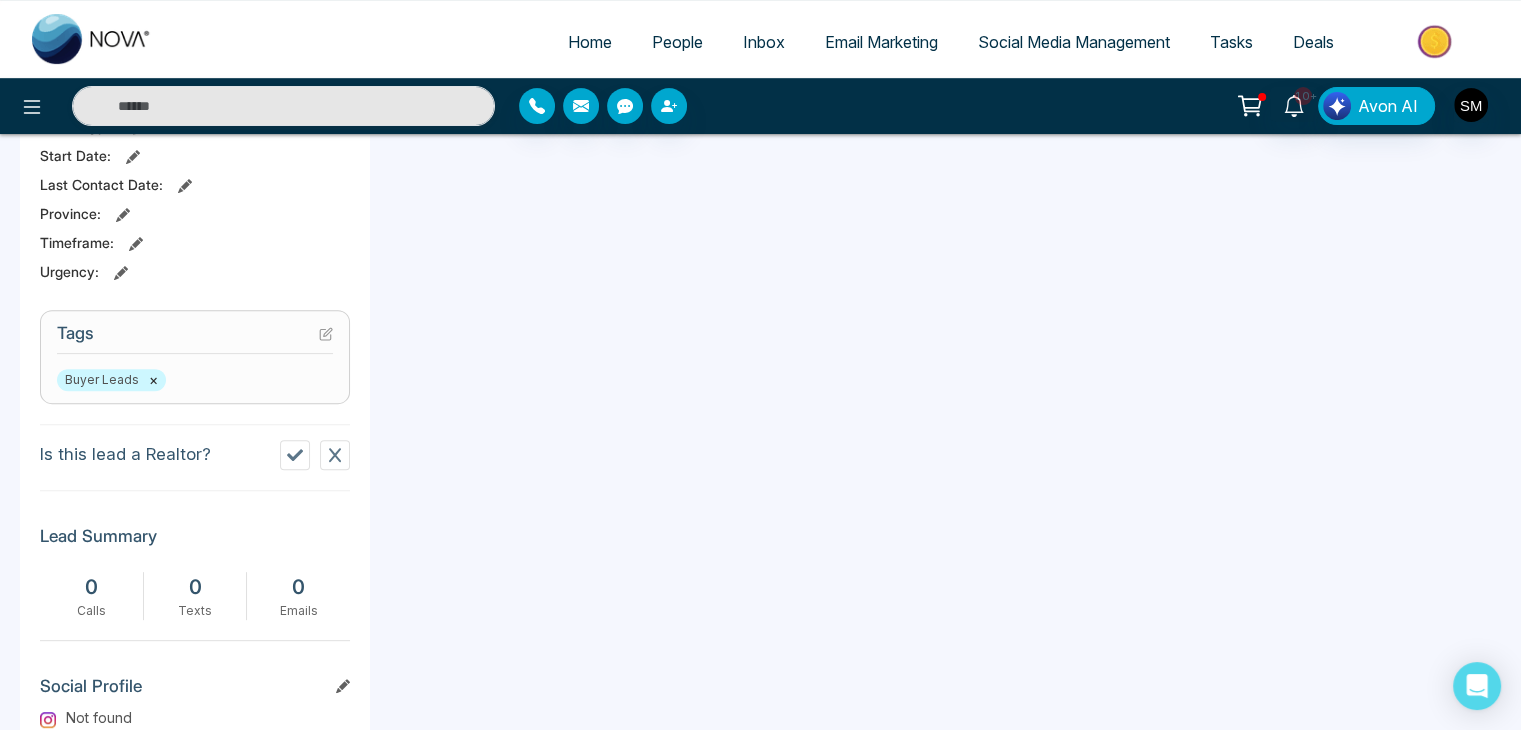 scroll, scrollTop: 663, scrollLeft: 0, axis: vertical 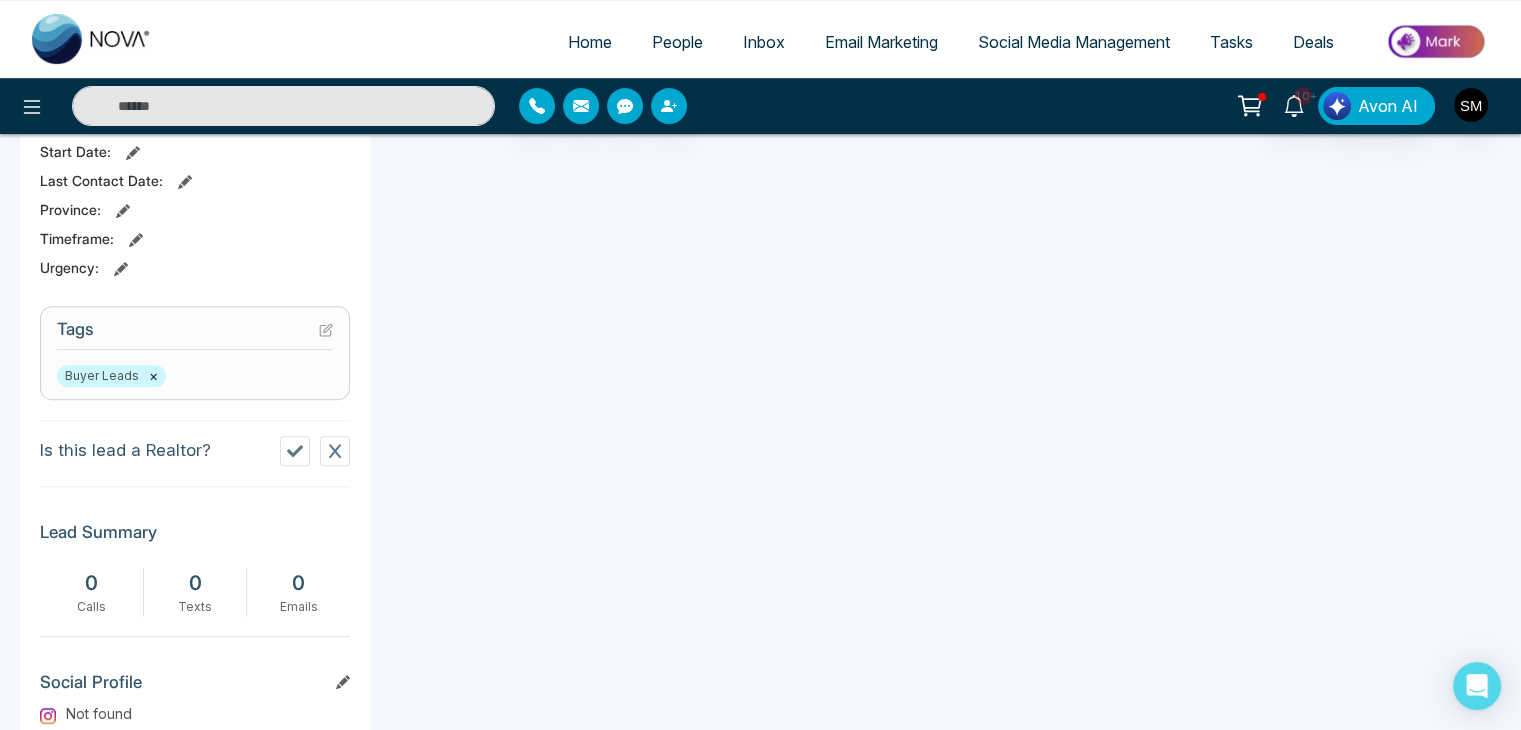 click 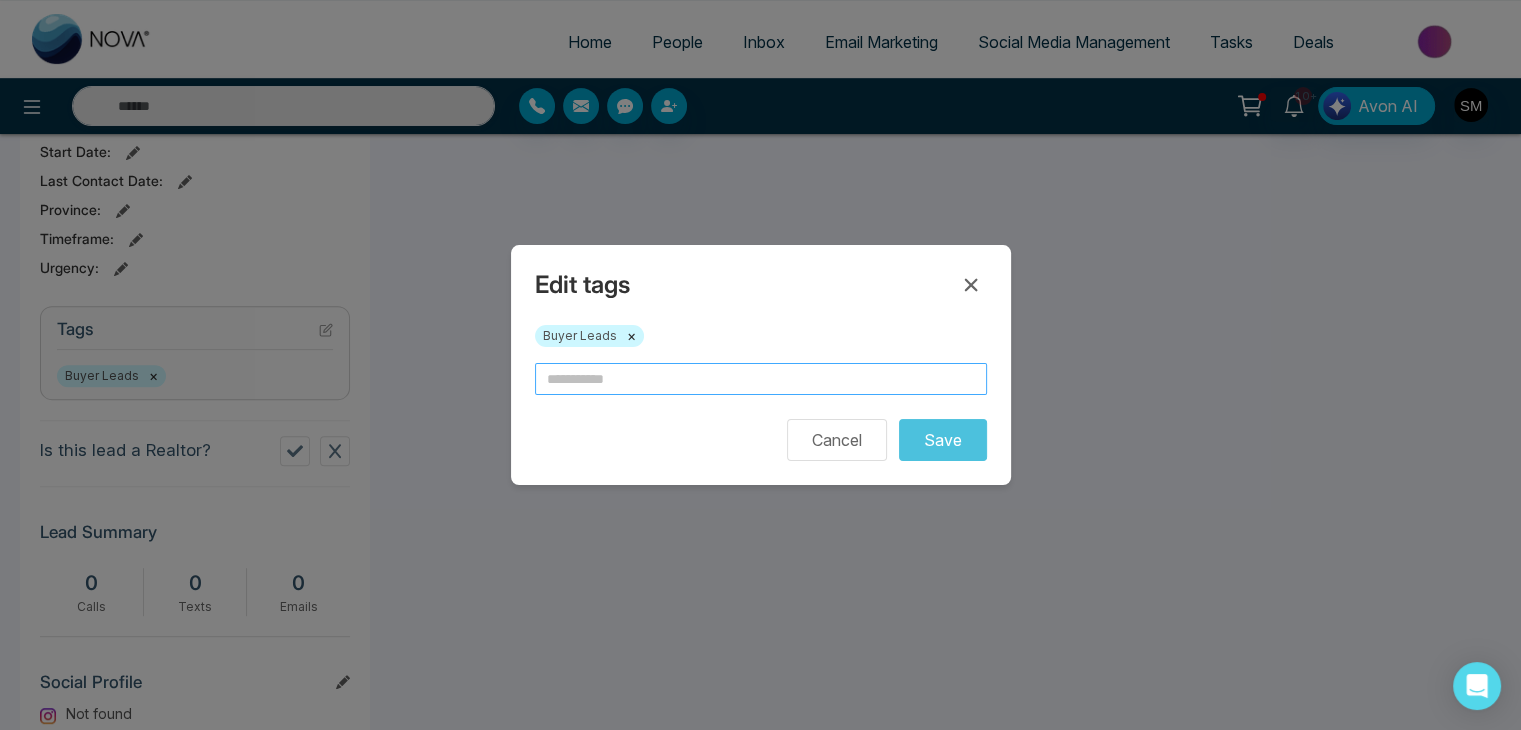 click at bounding box center [761, 379] 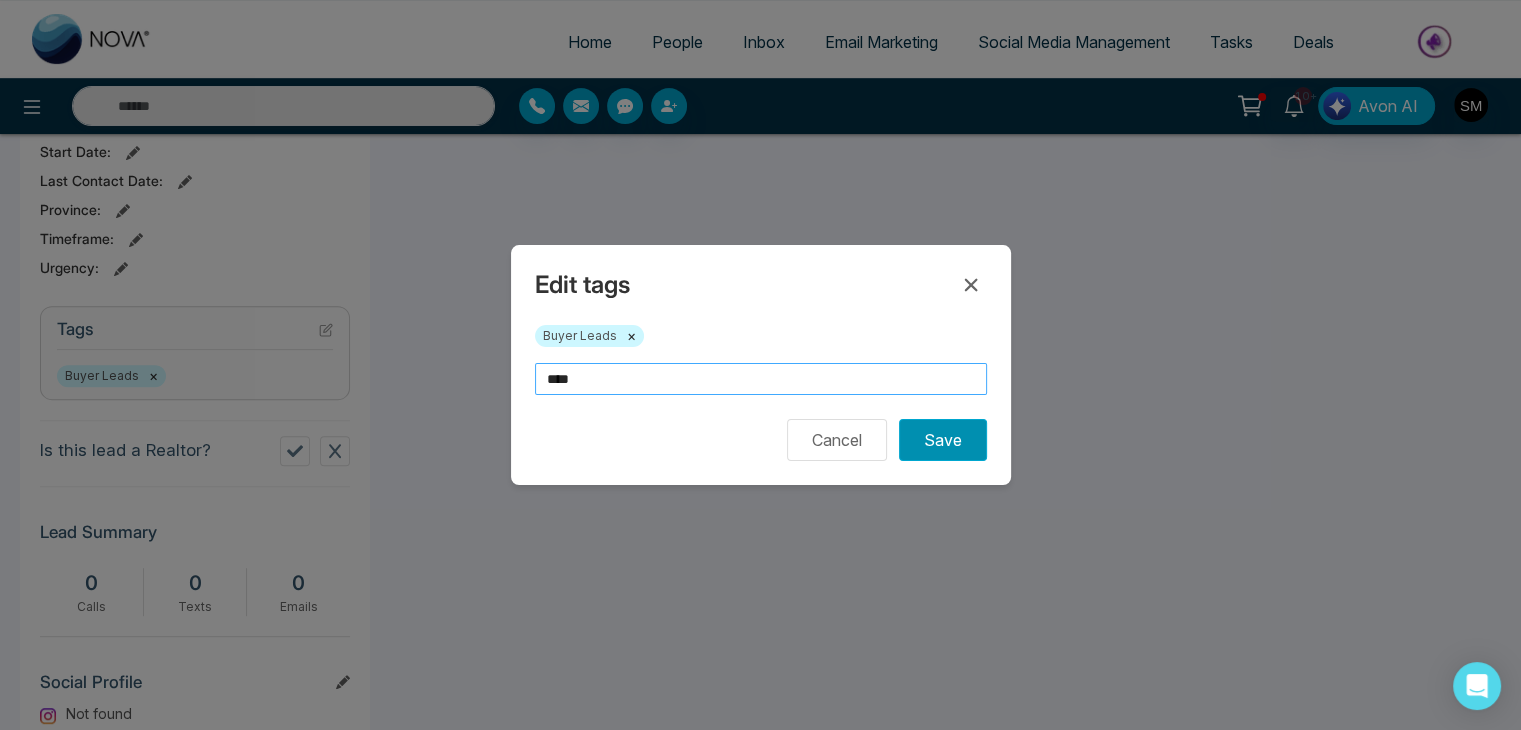 type on "****" 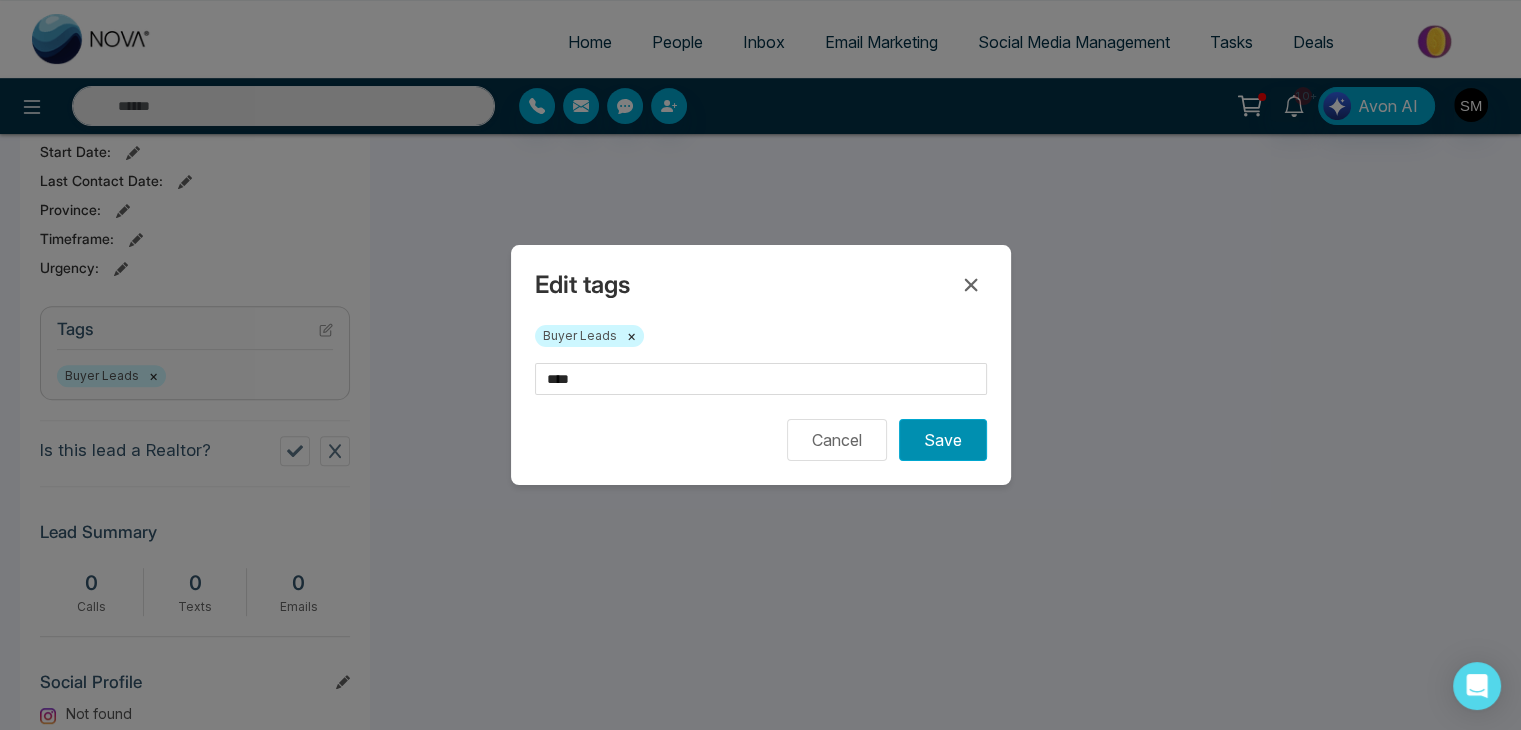 click on "Save" at bounding box center (943, 440) 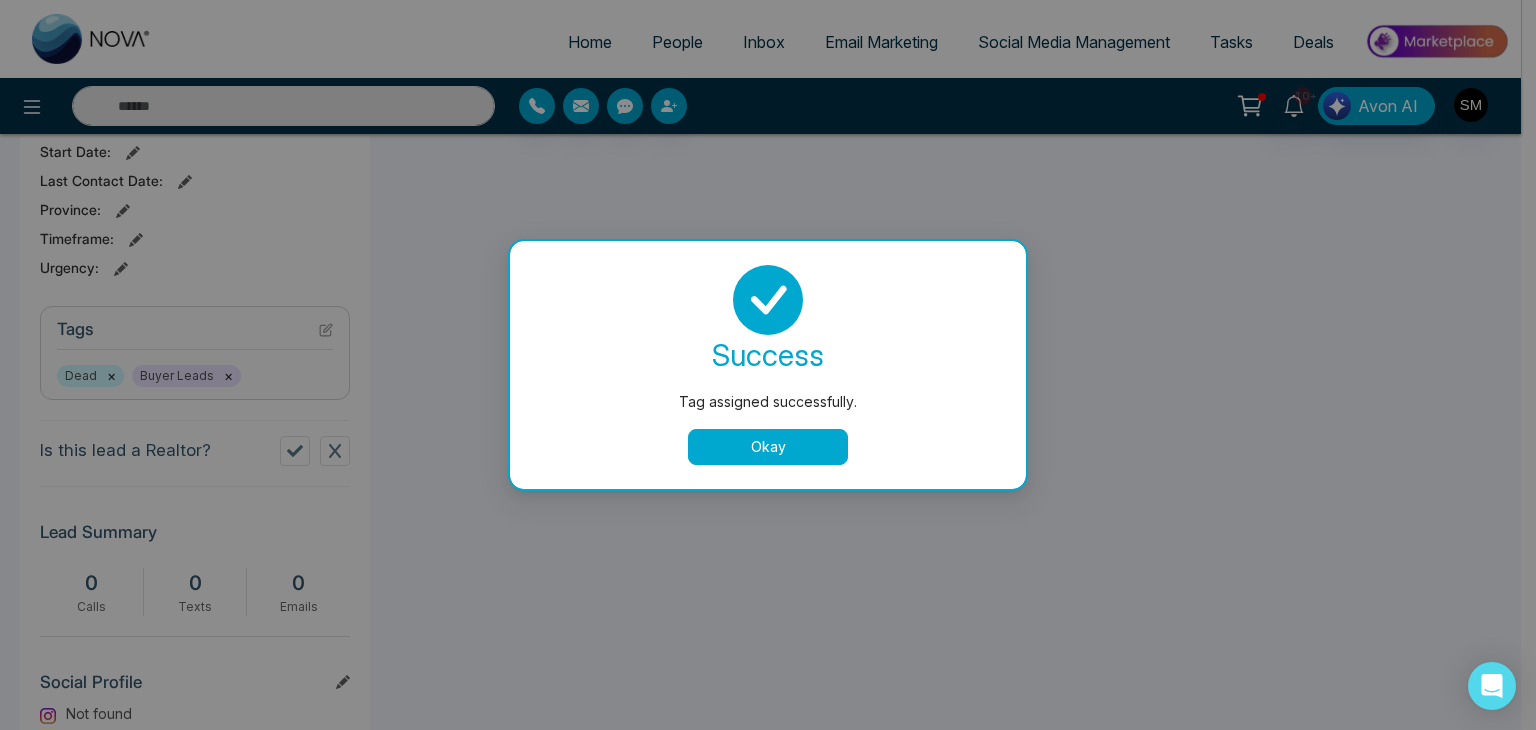 click on "Okay" at bounding box center (768, 447) 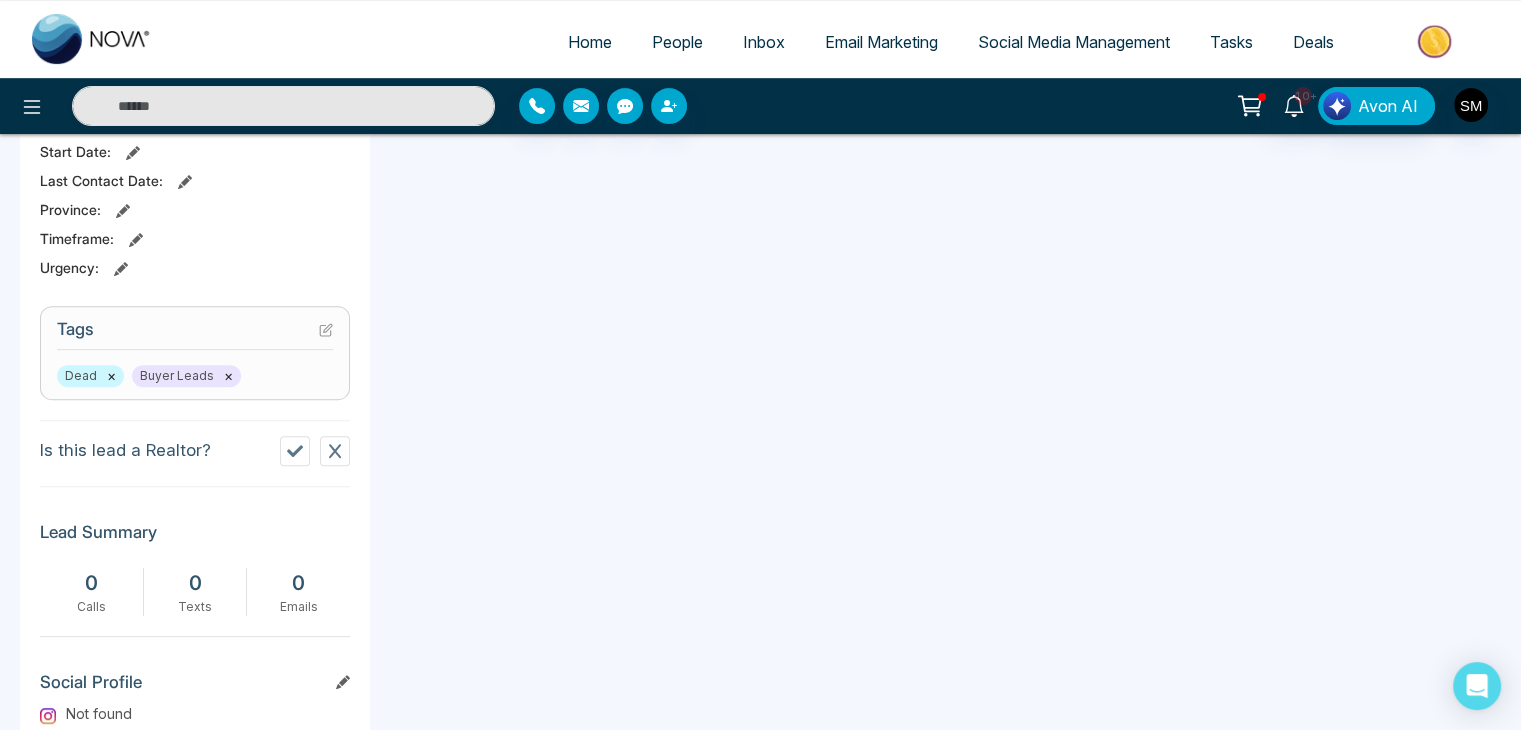 click on "×" at bounding box center (228, 376) 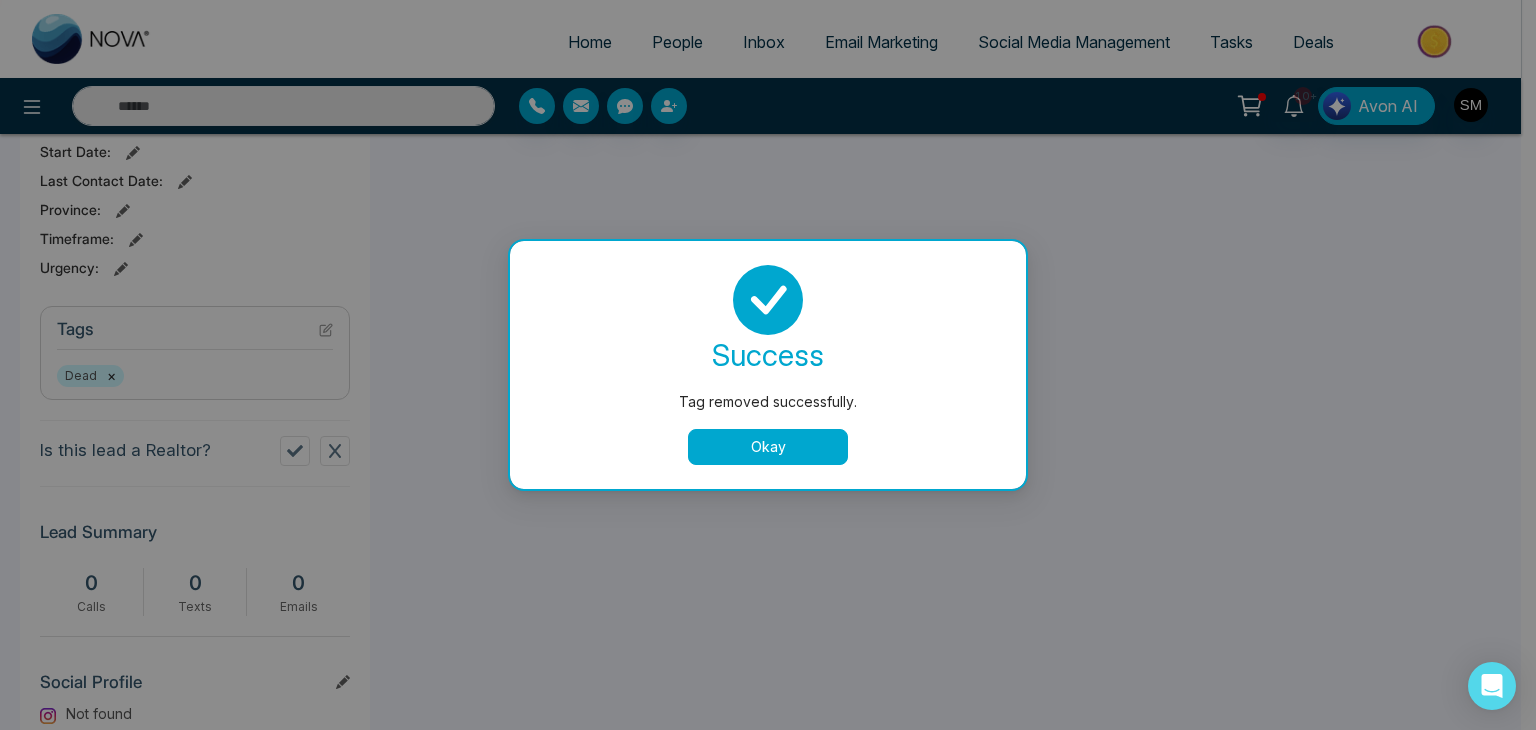 click on "Okay" at bounding box center [768, 447] 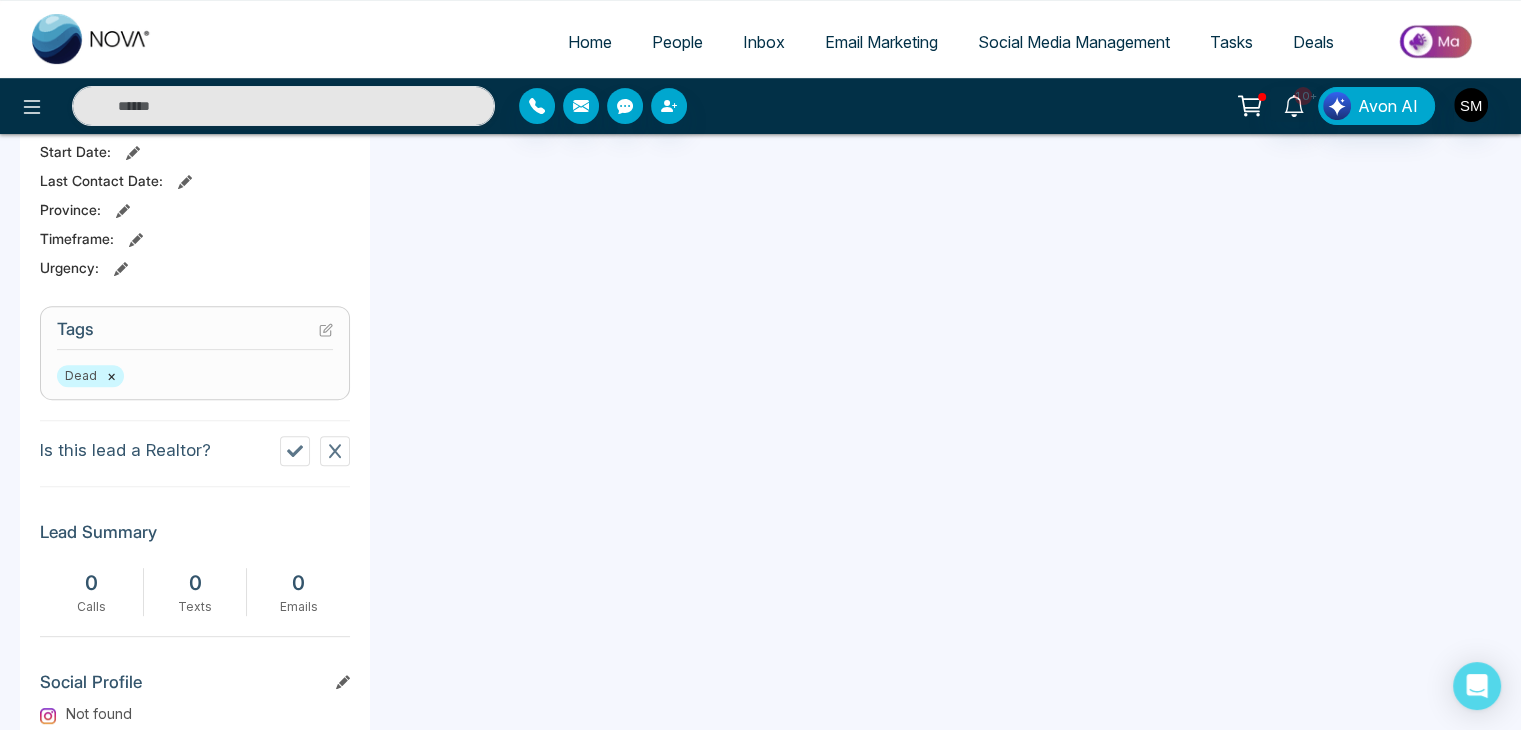 click on "People" at bounding box center (677, 42) 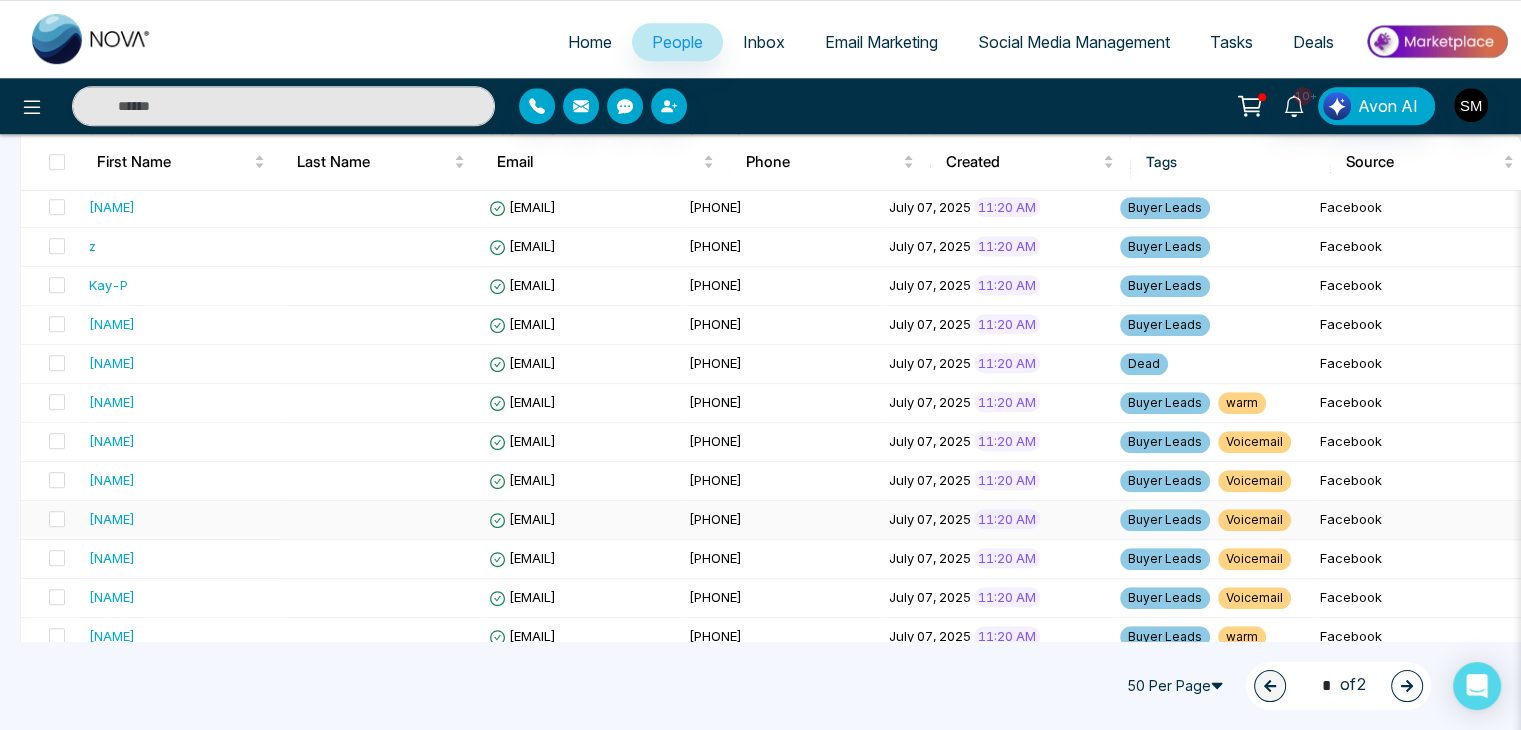 scroll, scrollTop: 1267, scrollLeft: 0, axis: vertical 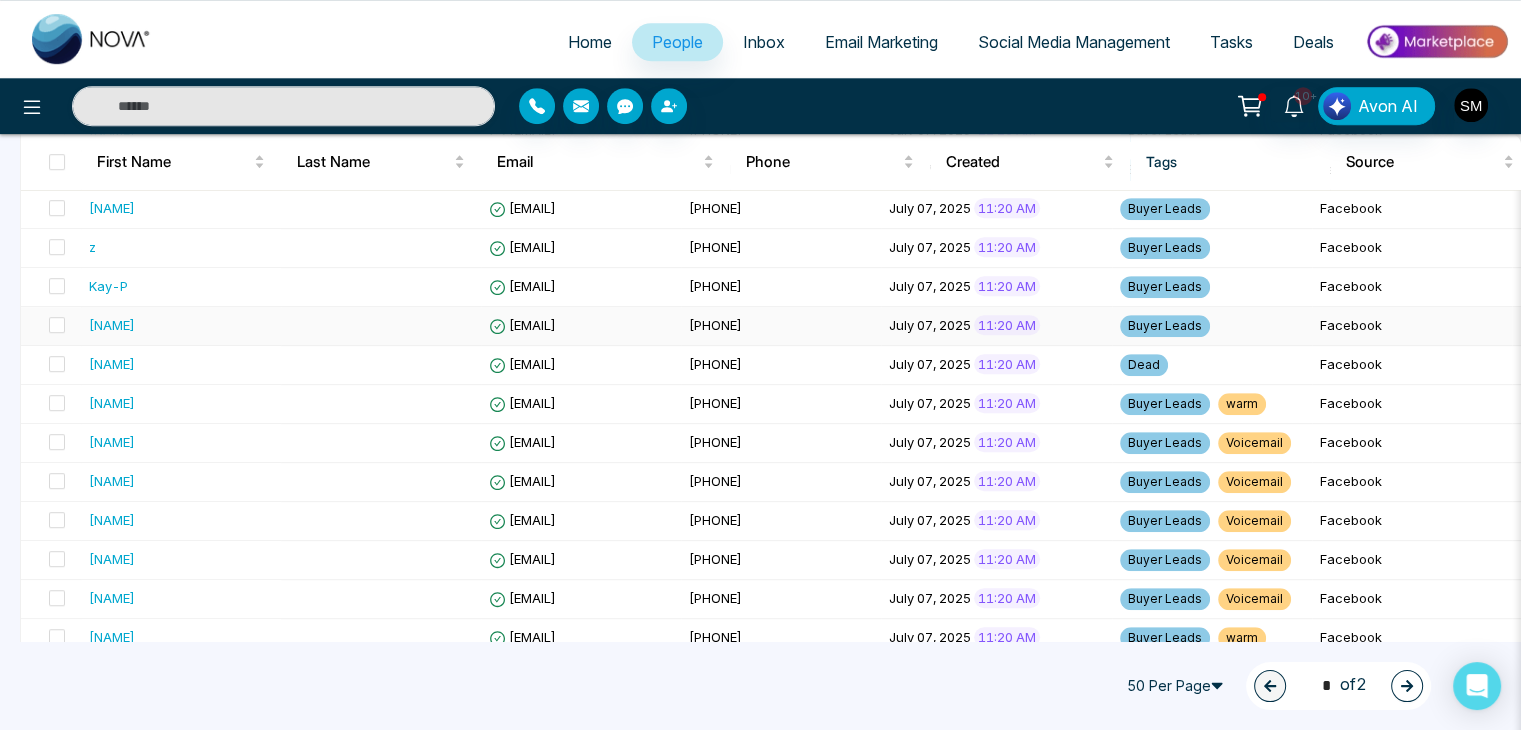 click on "[PHONE]" at bounding box center [715, 325] 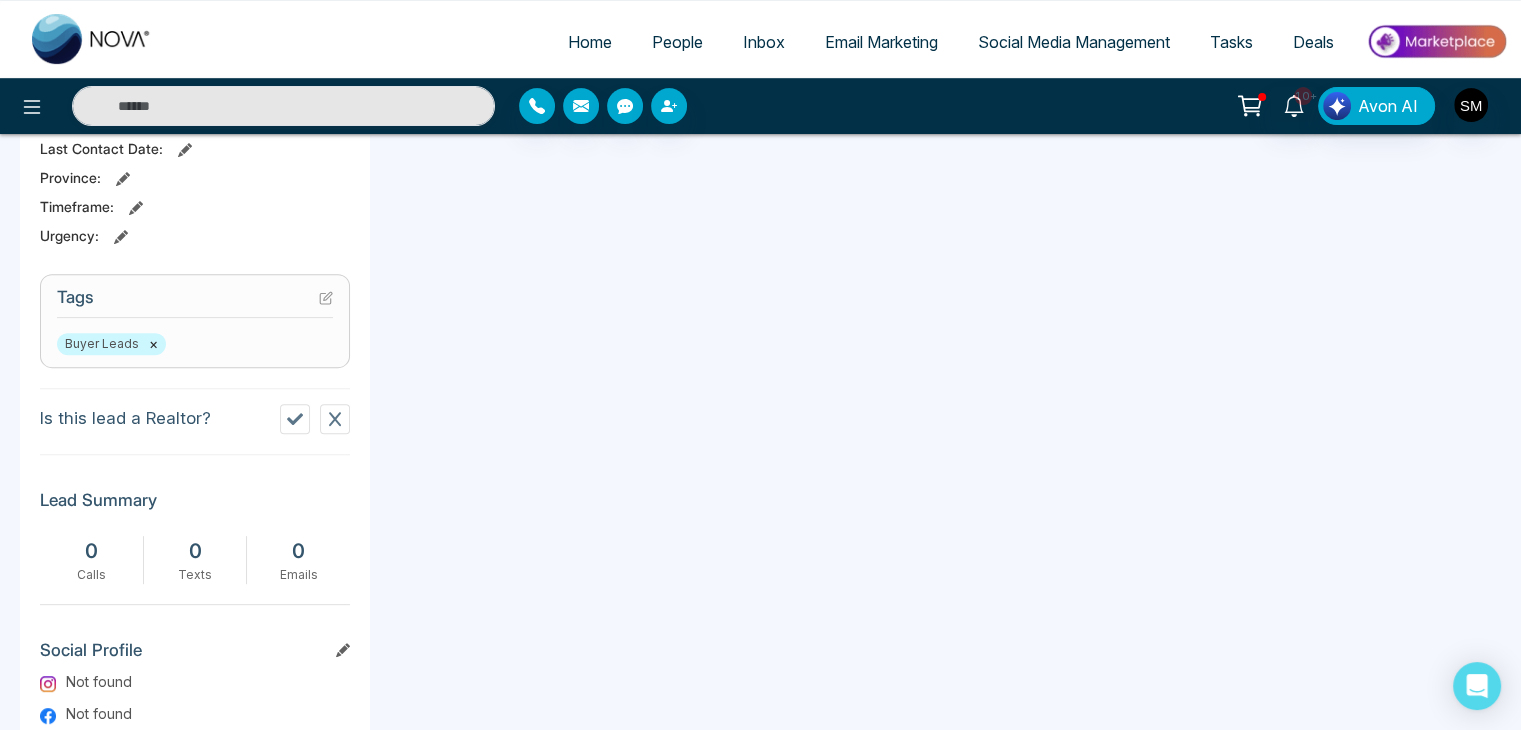 scroll, scrollTop: 668, scrollLeft: 0, axis: vertical 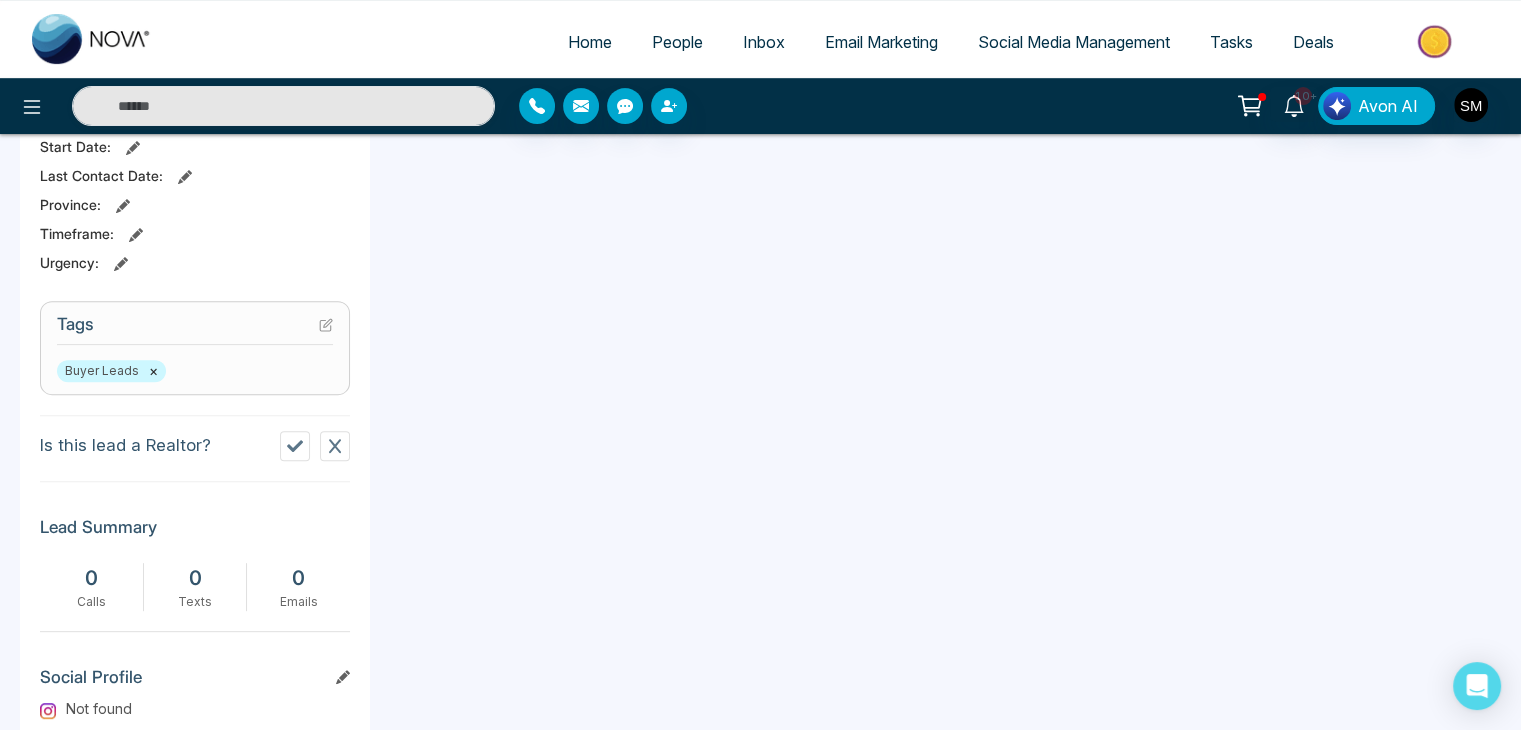 click 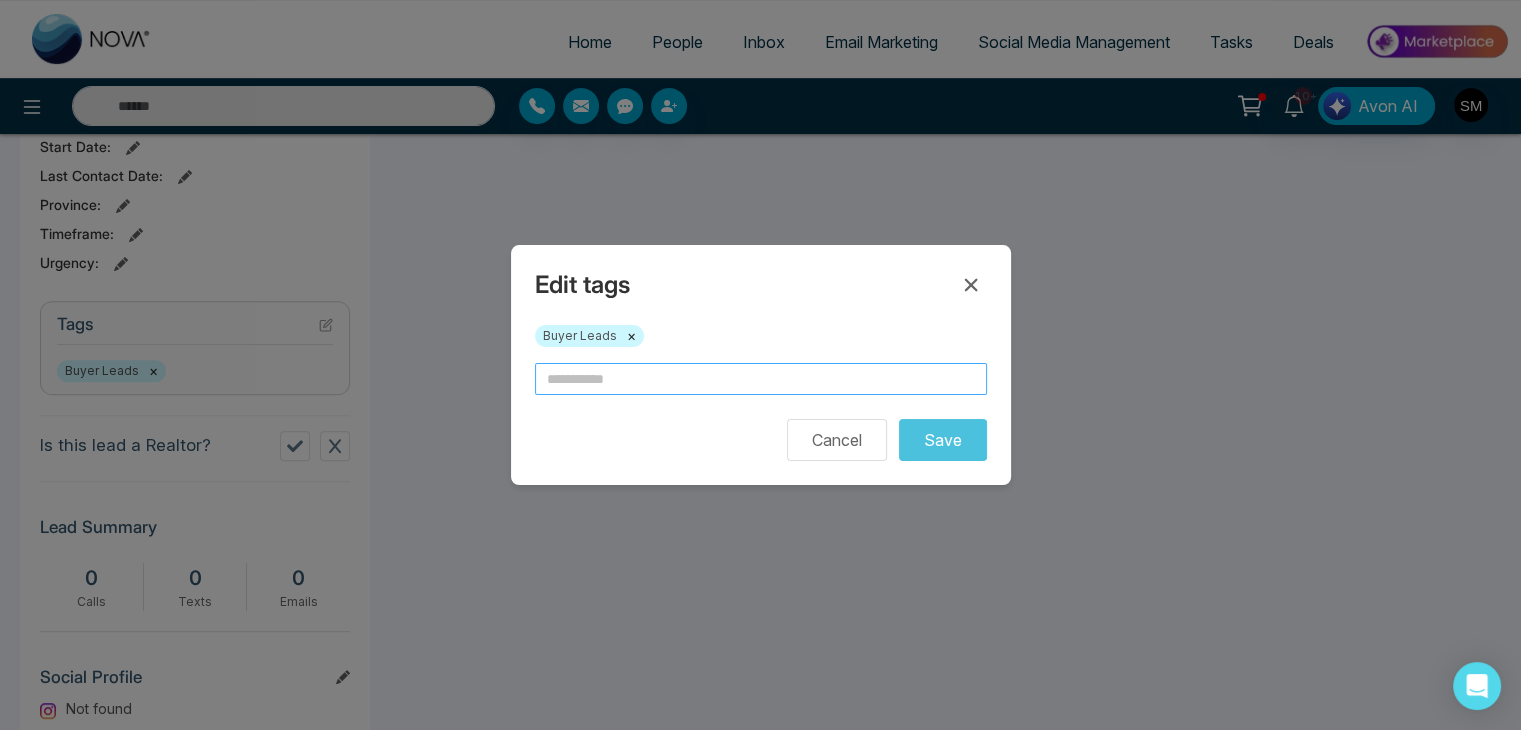 click at bounding box center [761, 379] 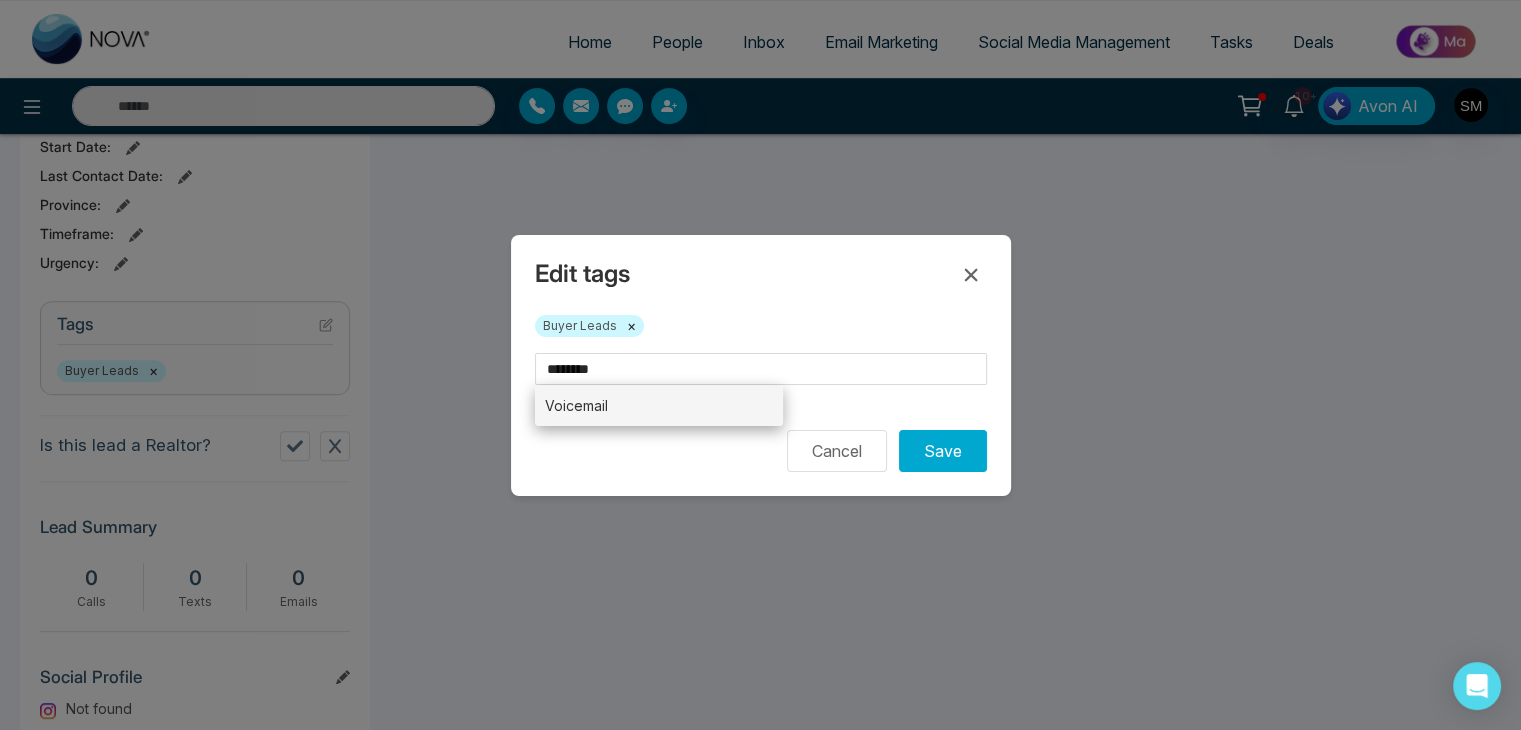click on "Voicemail" at bounding box center [659, 405] 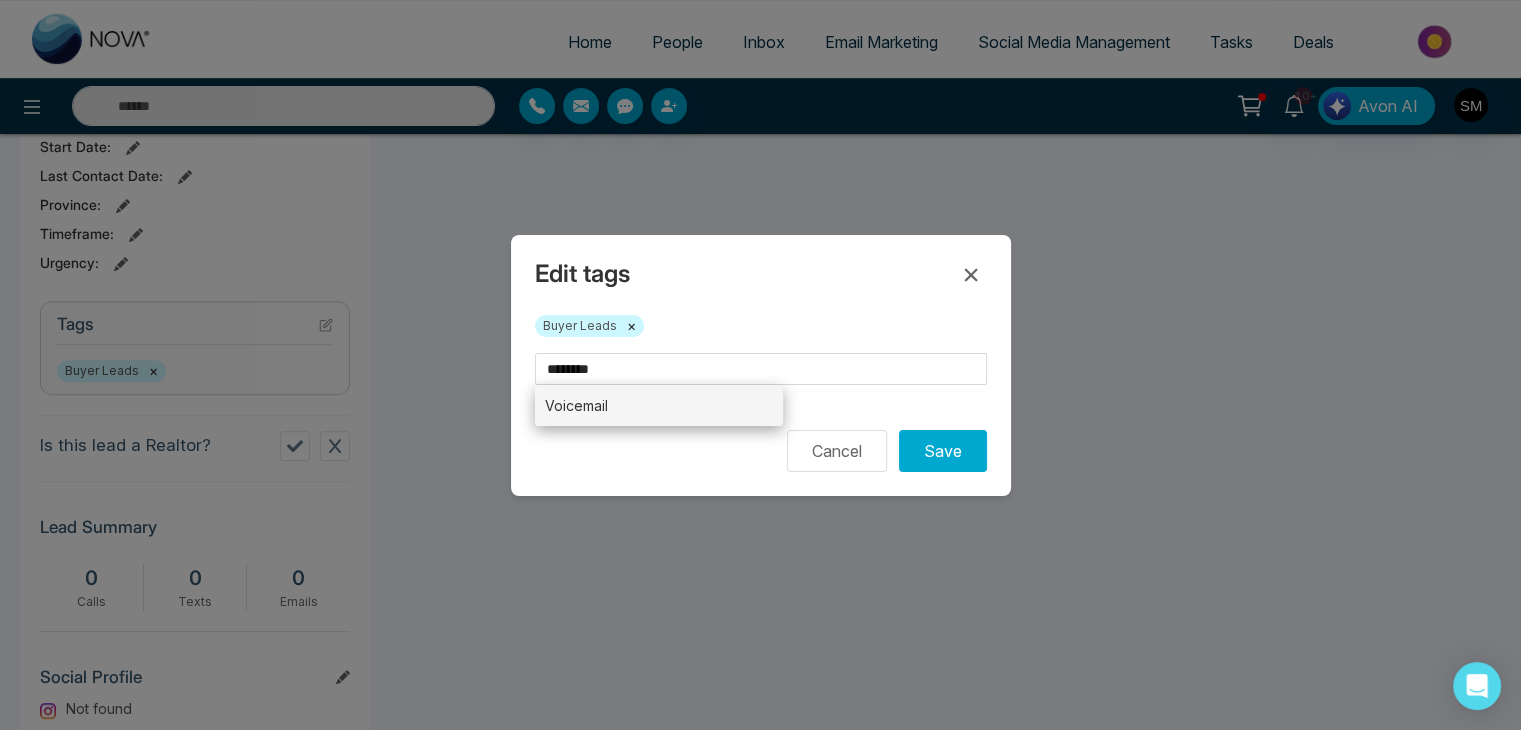 type on "*********" 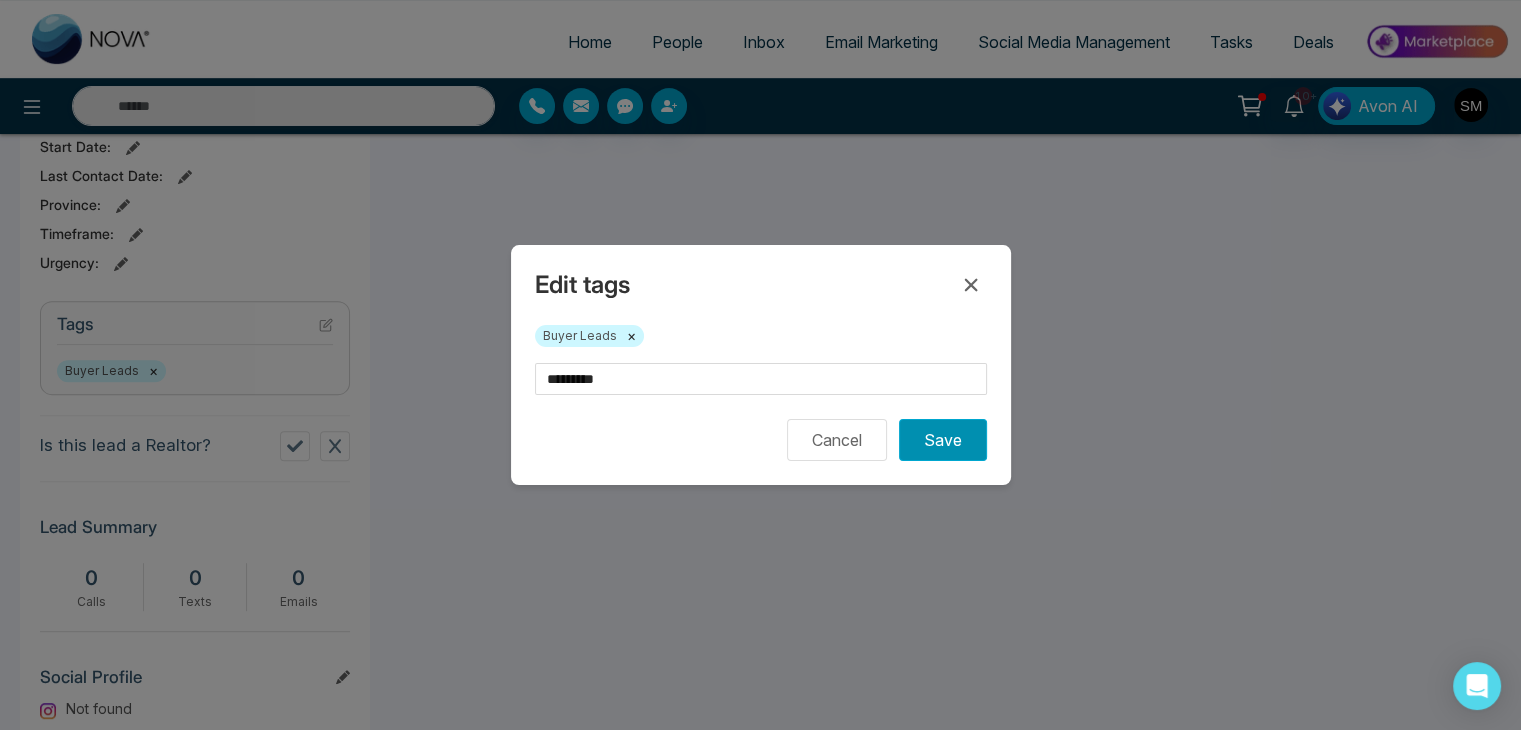 click on "Save" at bounding box center (943, 440) 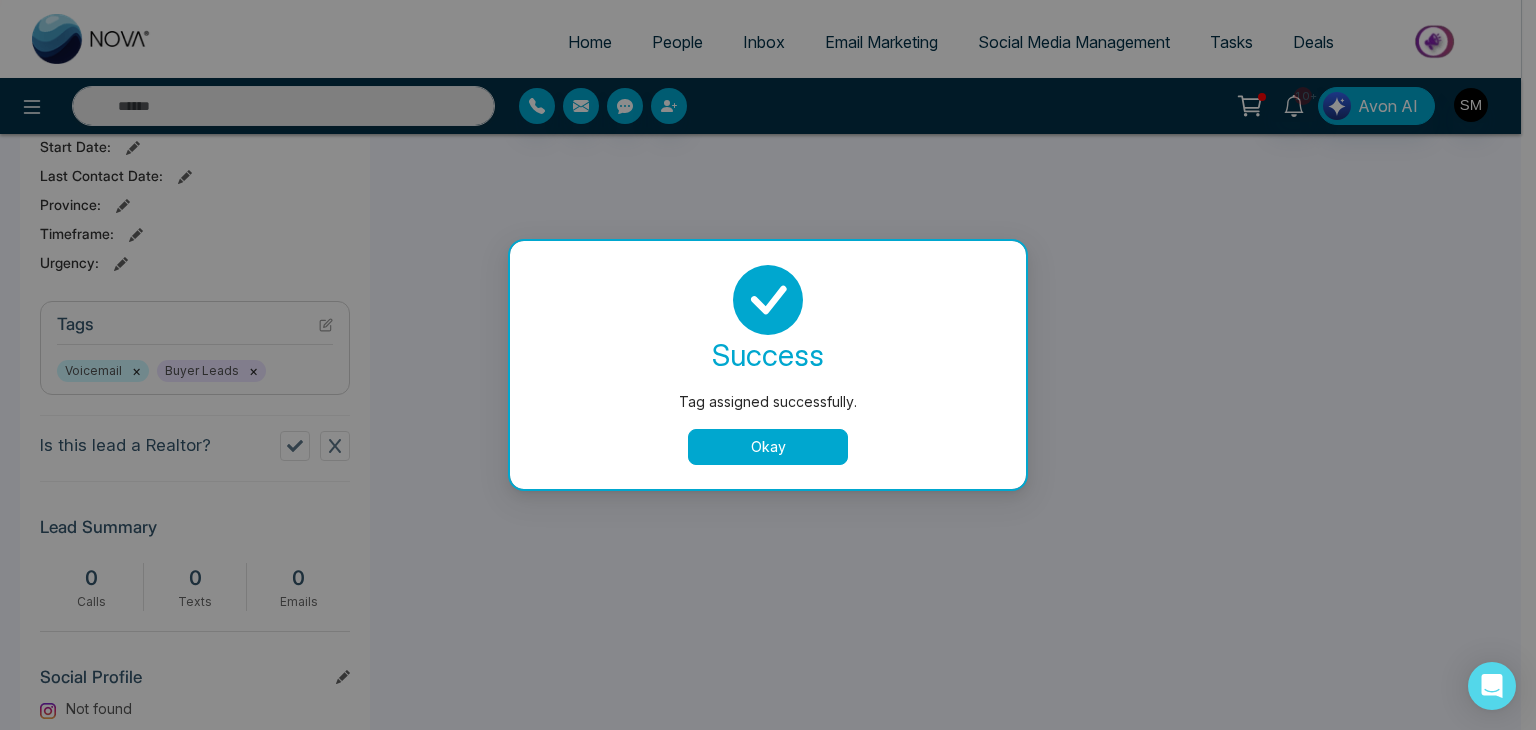 click on "Okay" at bounding box center (768, 447) 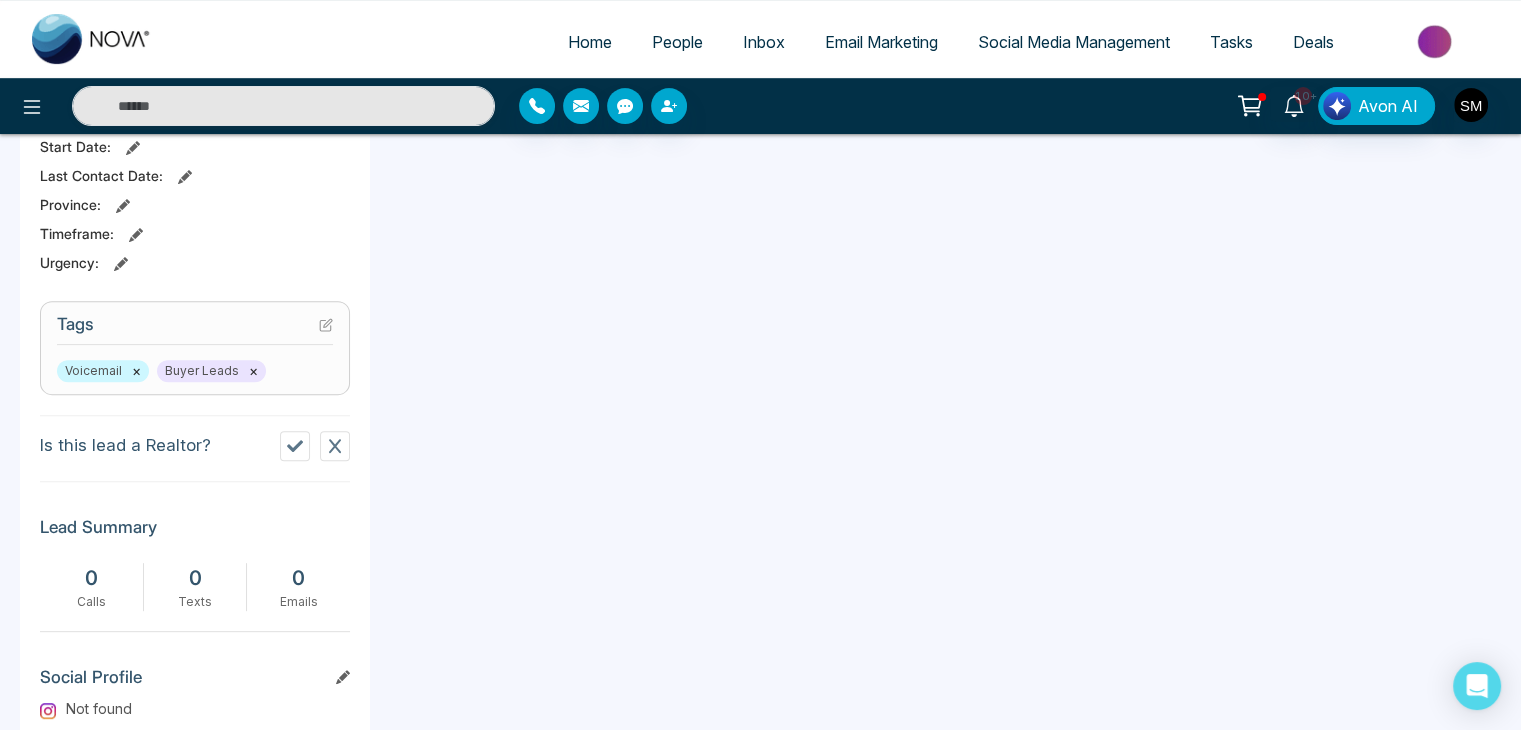 click on "People" at bounding box center (677, 42) 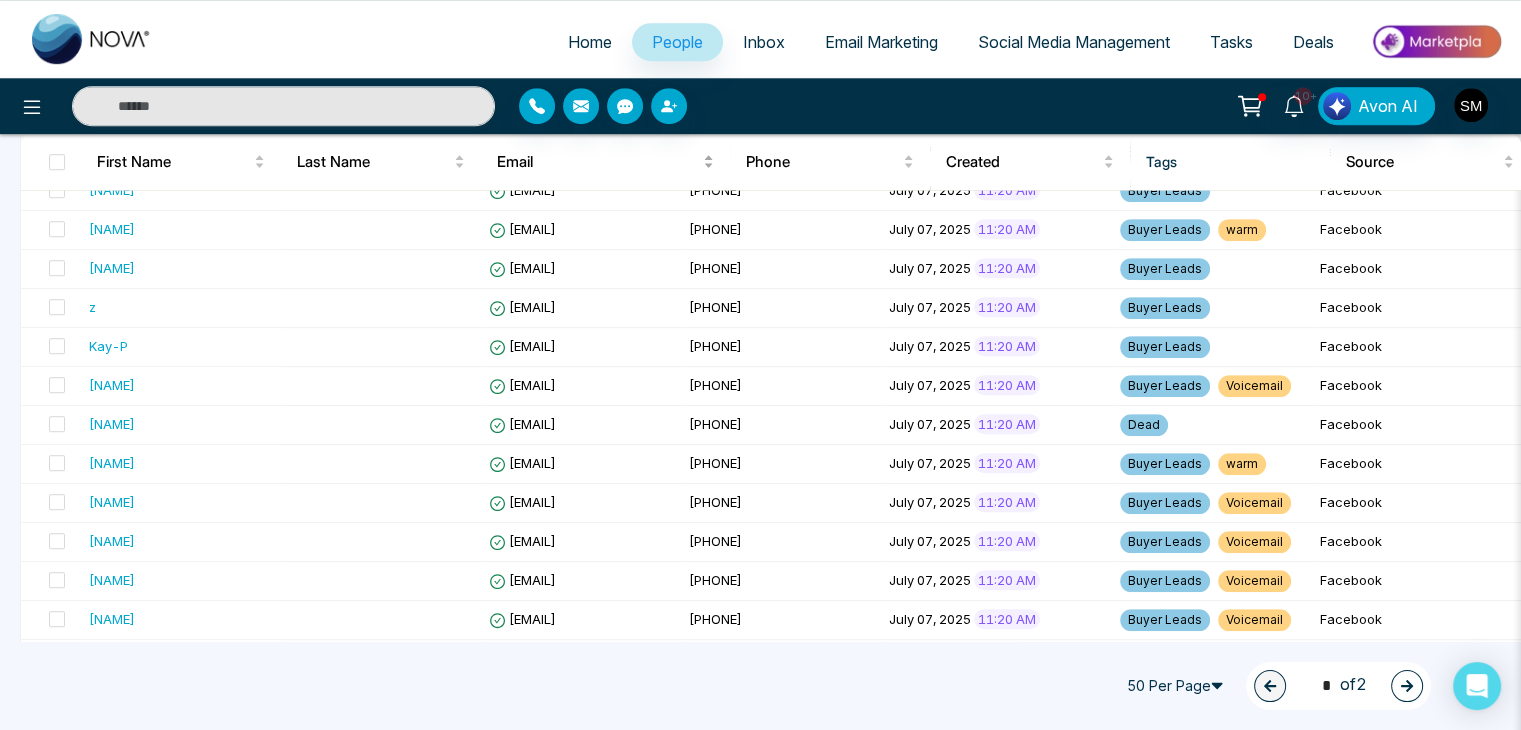 scroll, scrollTop: 1206, scrollLeft: 0, axis: vertical 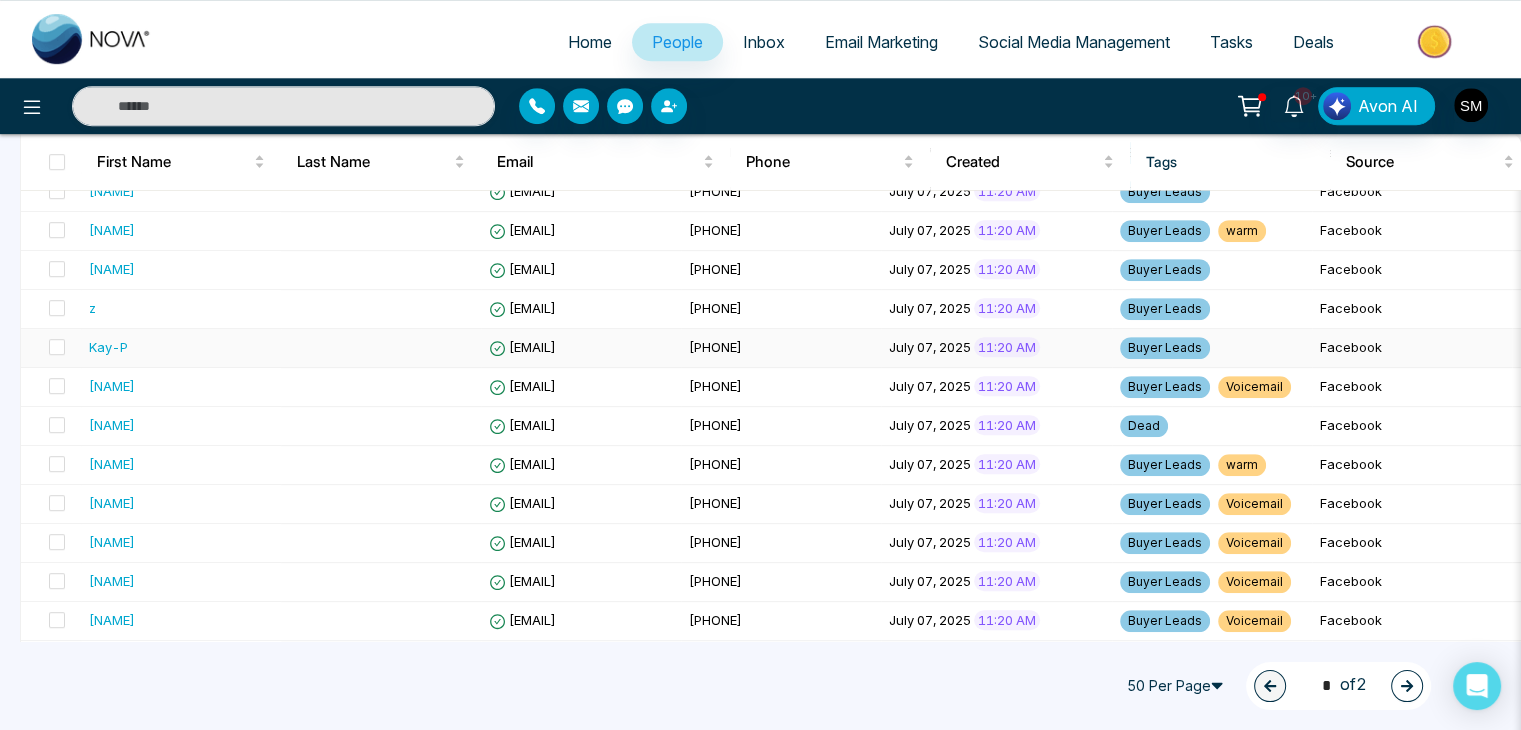 click on "[EMAIL]" at bounding box center [522, 347] 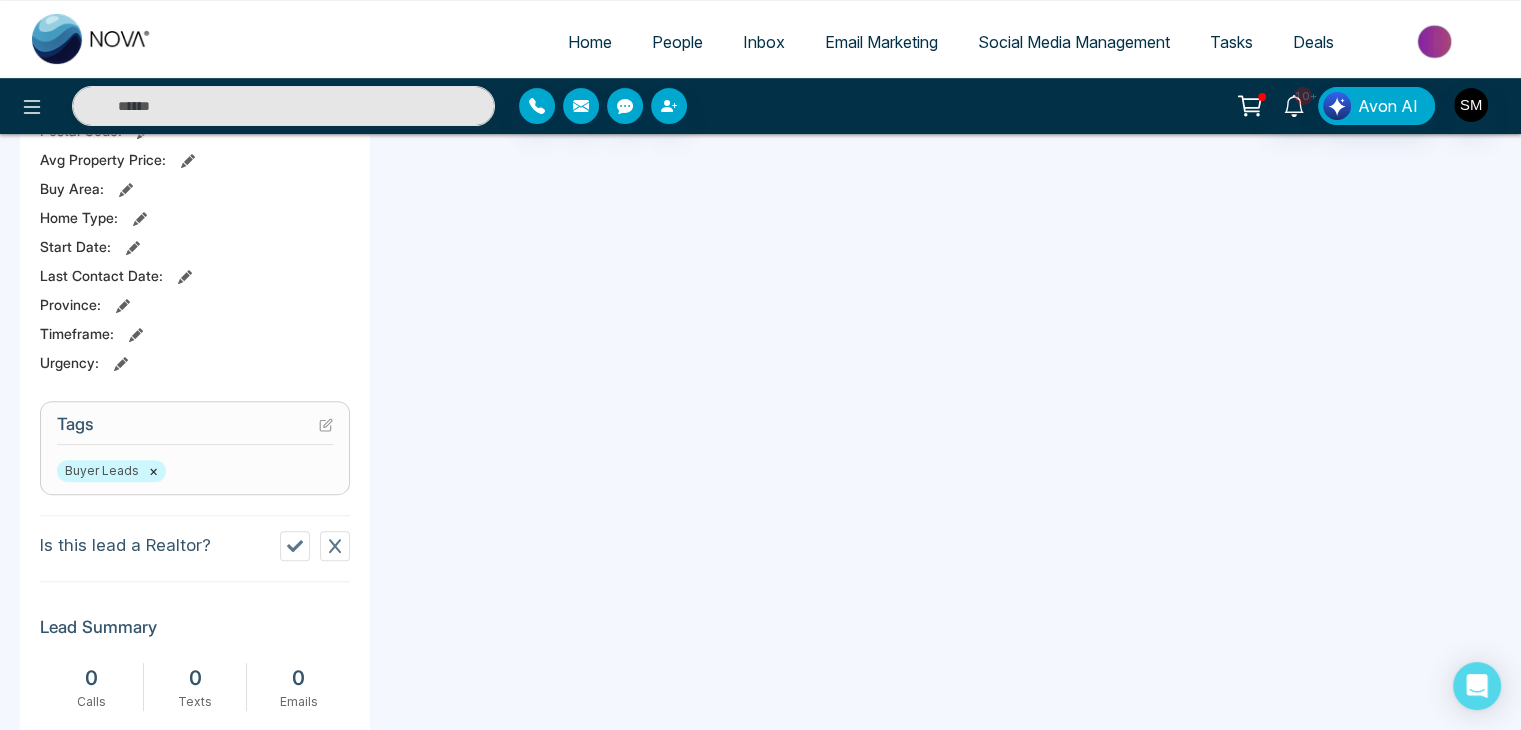 scroll, scrollTop: 584, scrollLeft: 0, axis: vertical 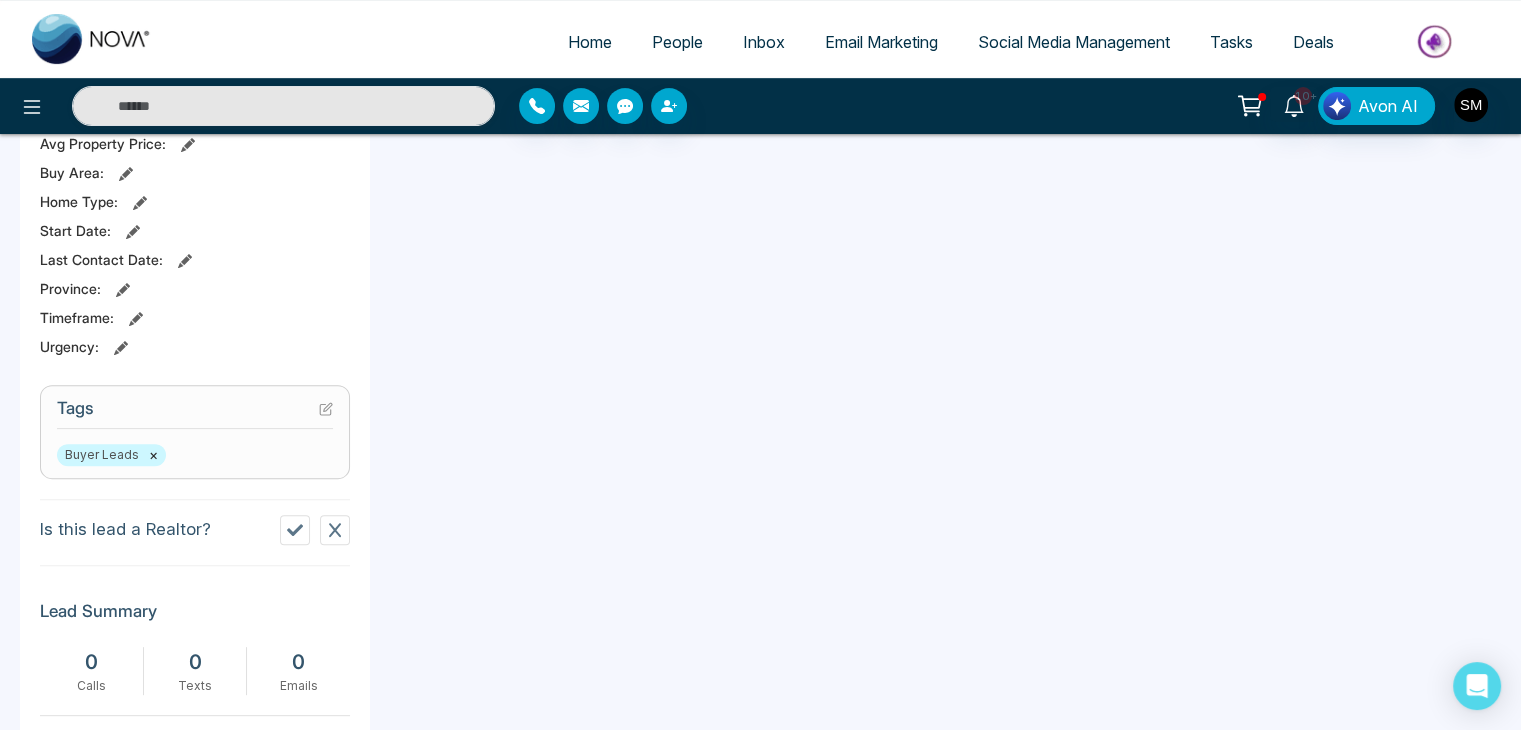 click on "Tags" at bounding box center [195, 413] 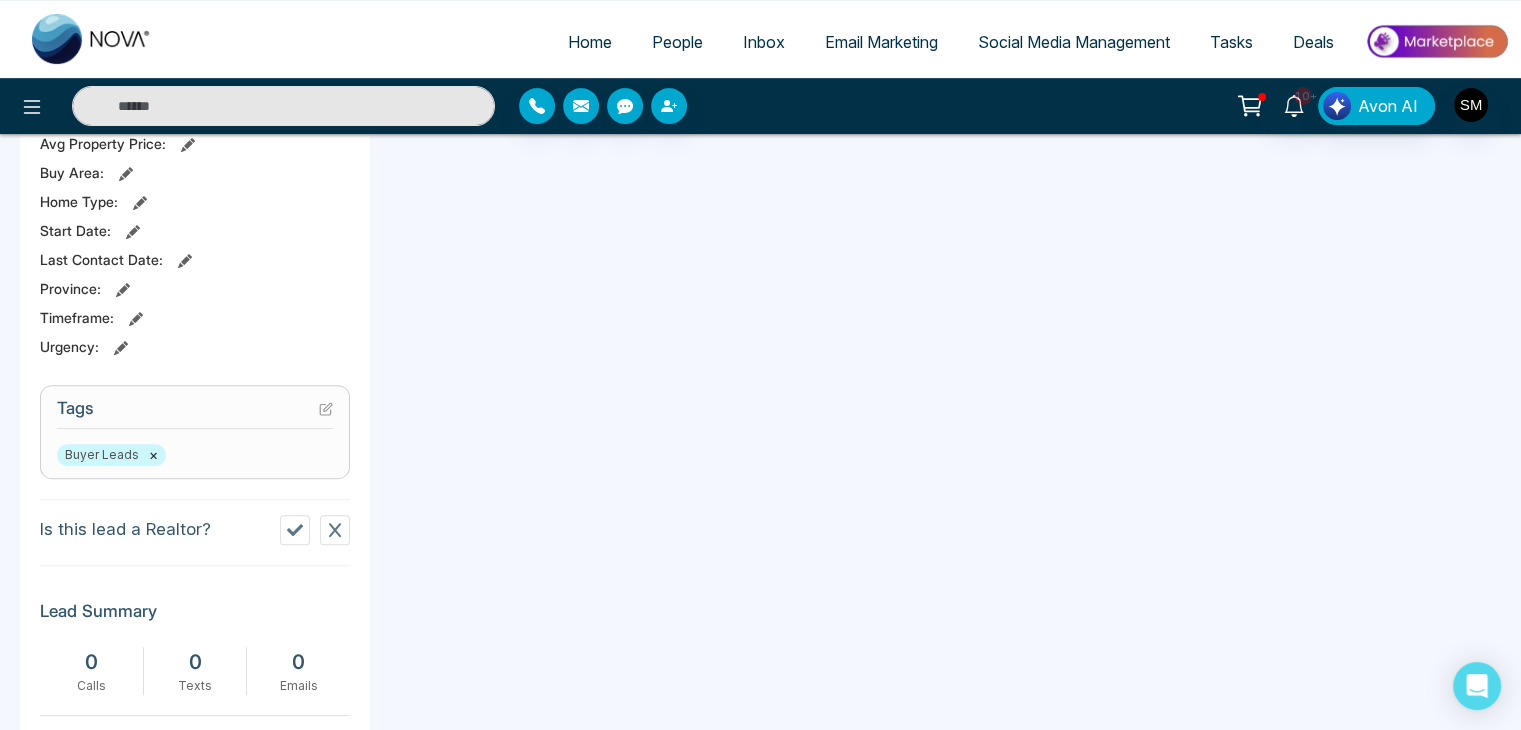 click 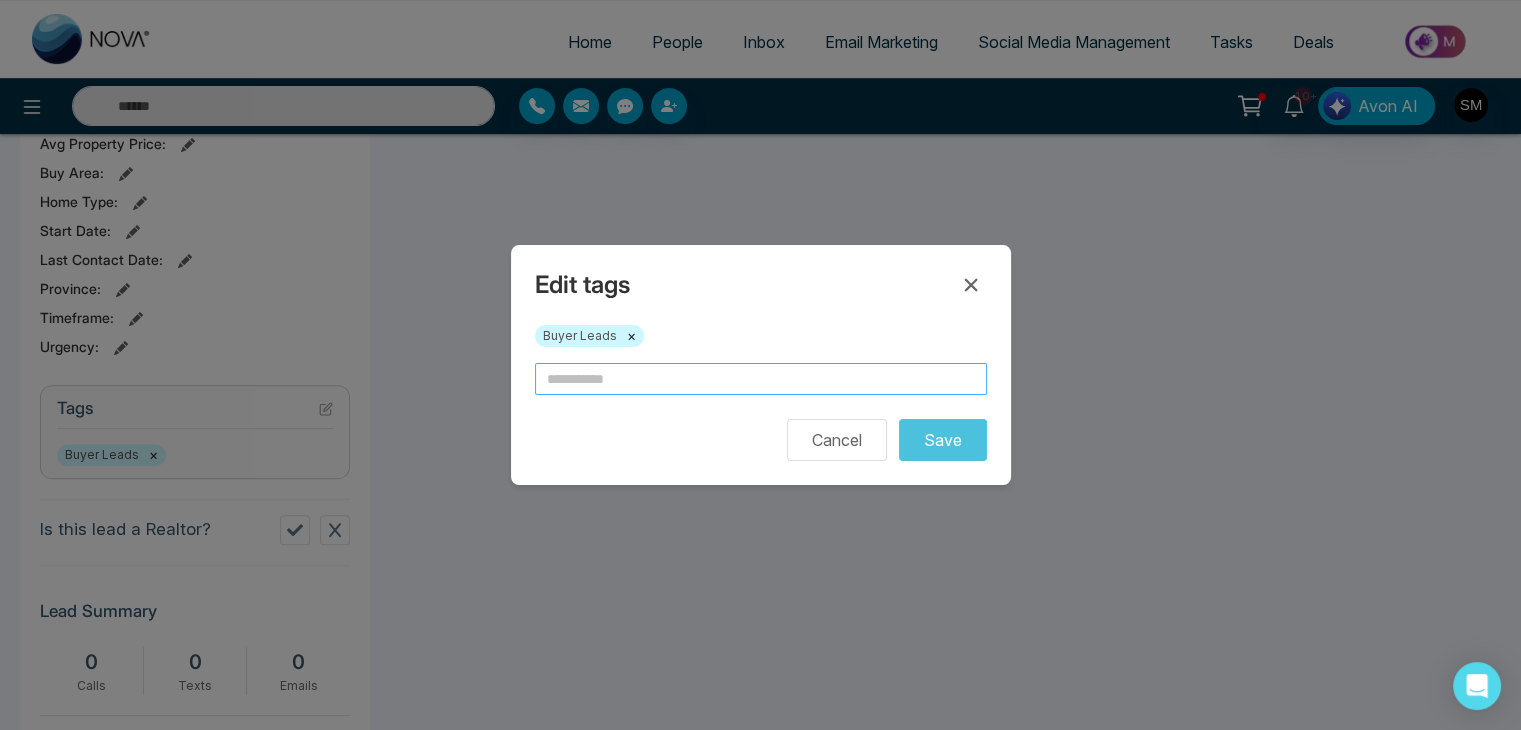 click at bounding box center [761, 379] 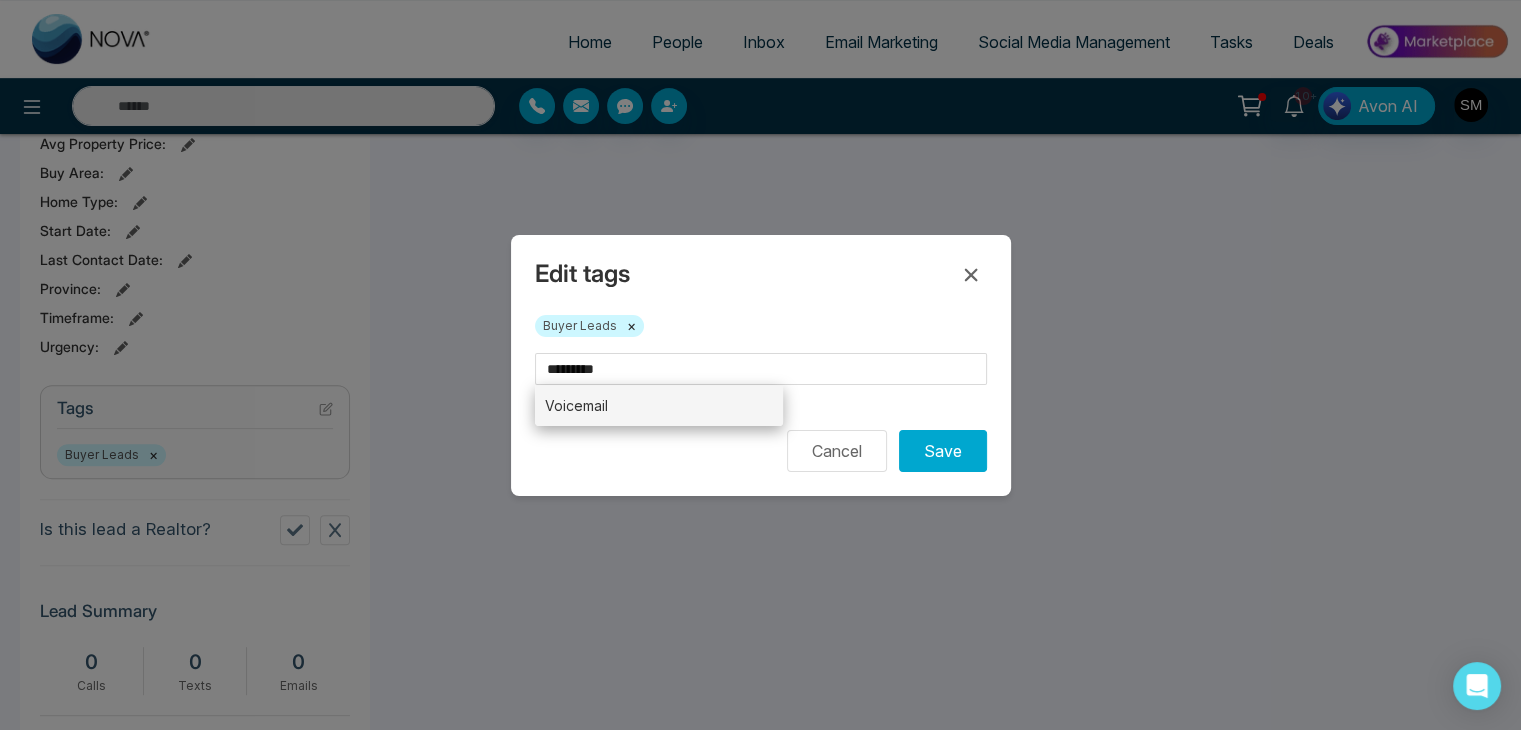 click on "Voicemail" at bounding box center (659, 405) 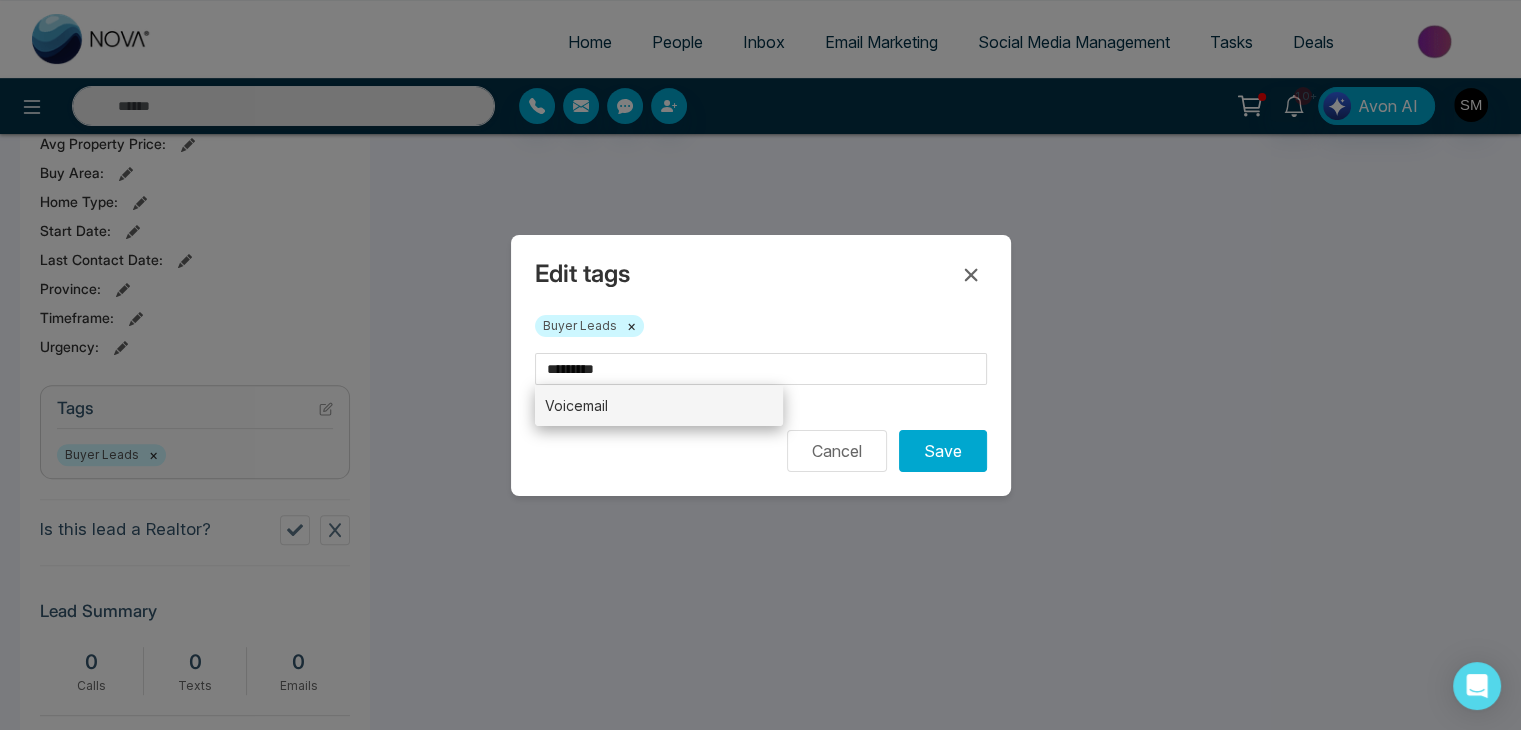 type on "*********" 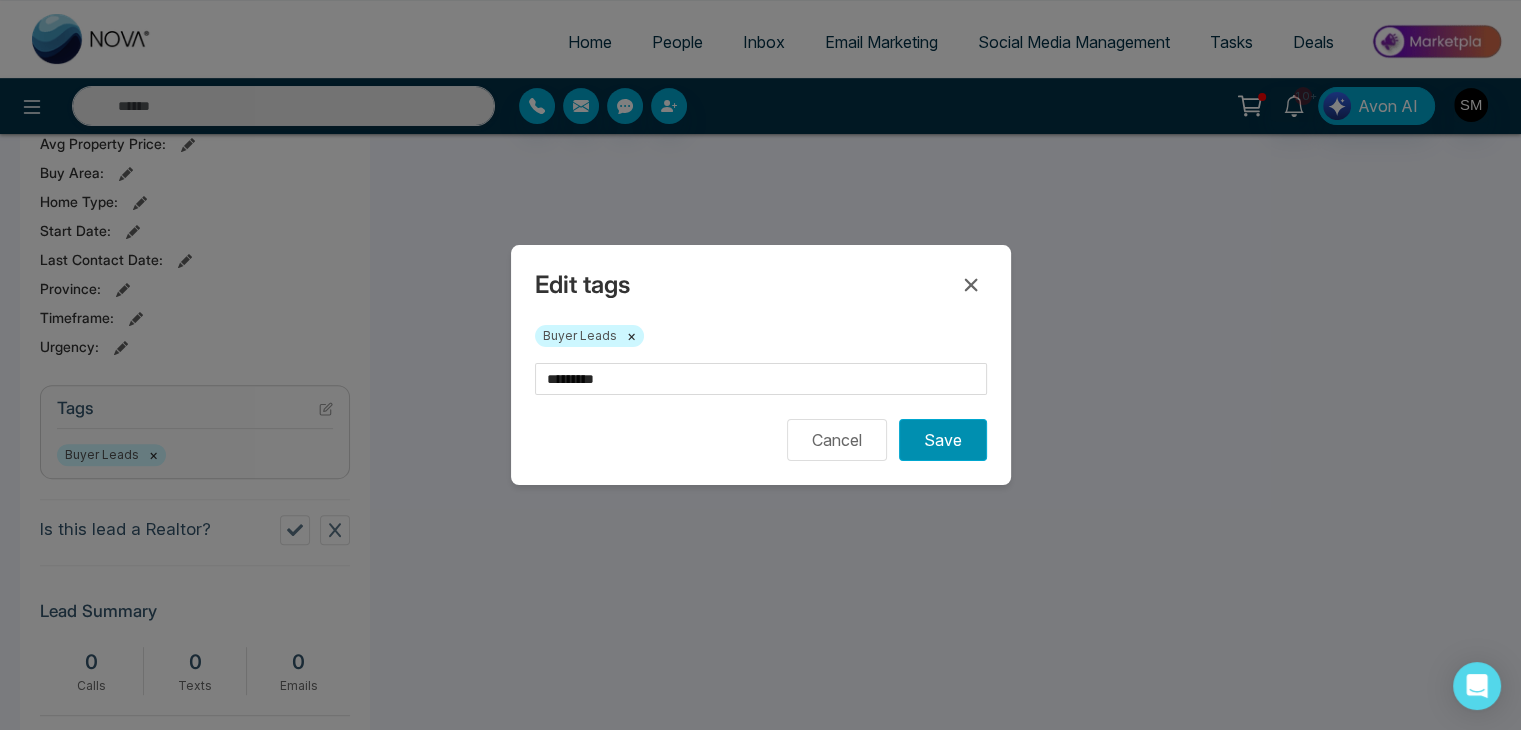 click on "Save" at bounding box center [943, 440] 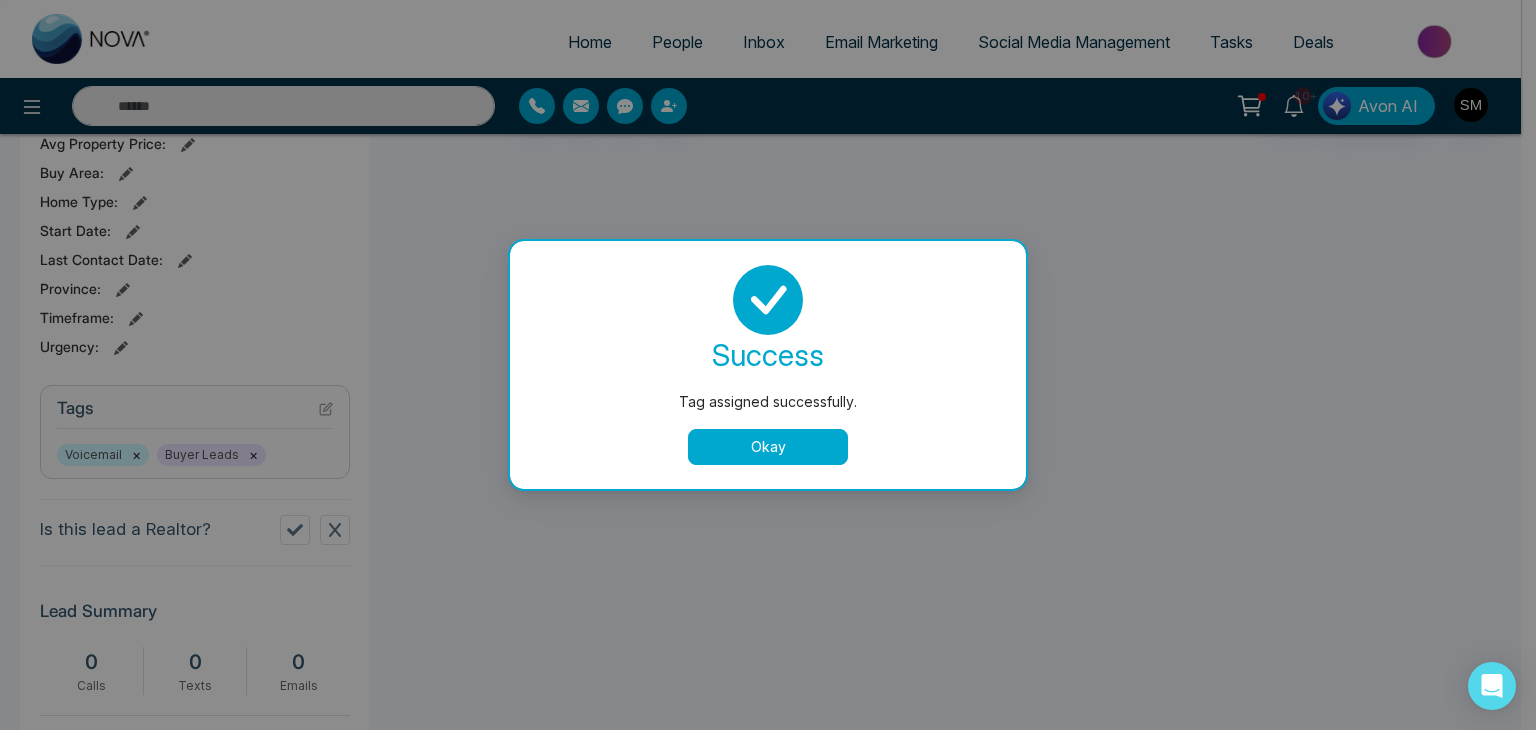 click on "Okay" at bounding box center (768, 447) 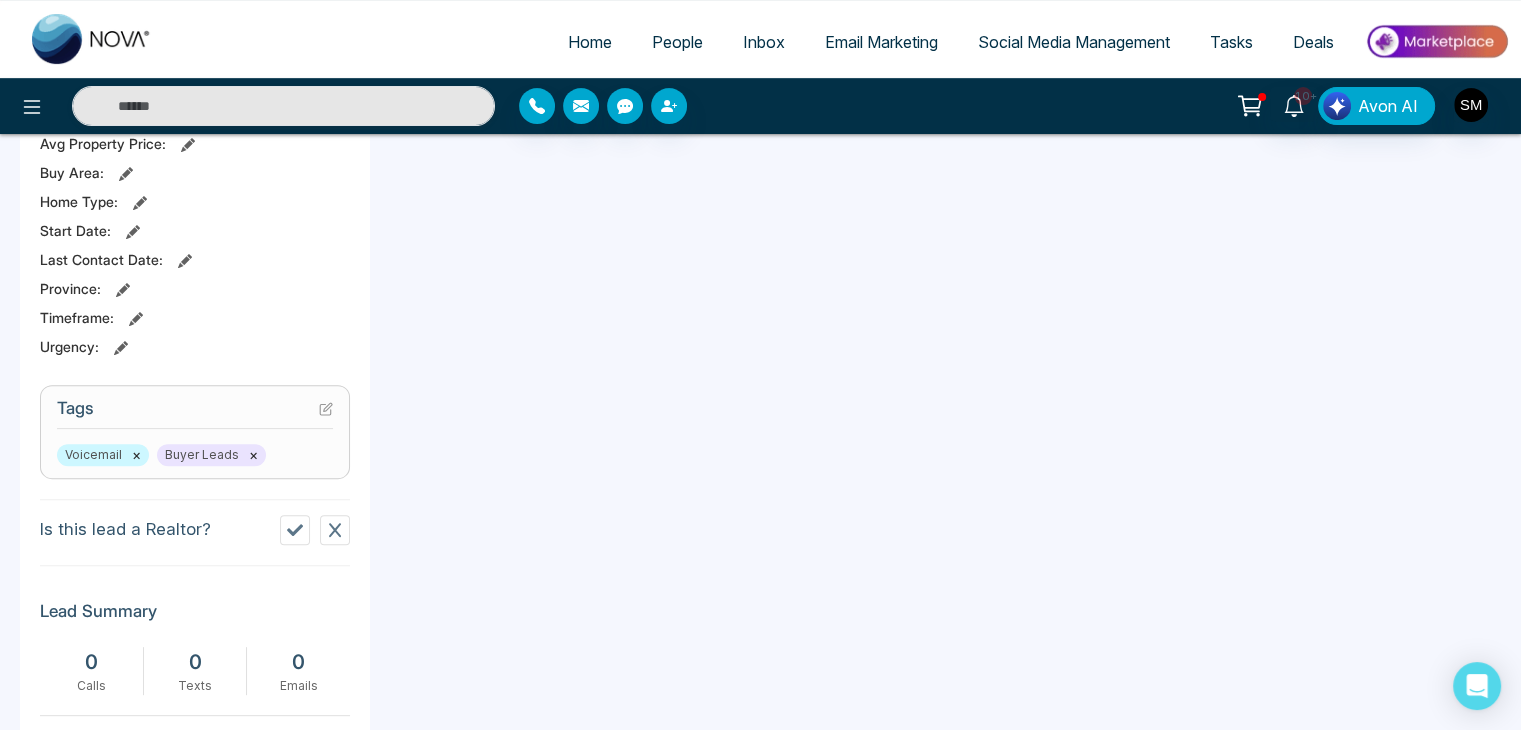 click on "People" at bounding box center [677, 42] 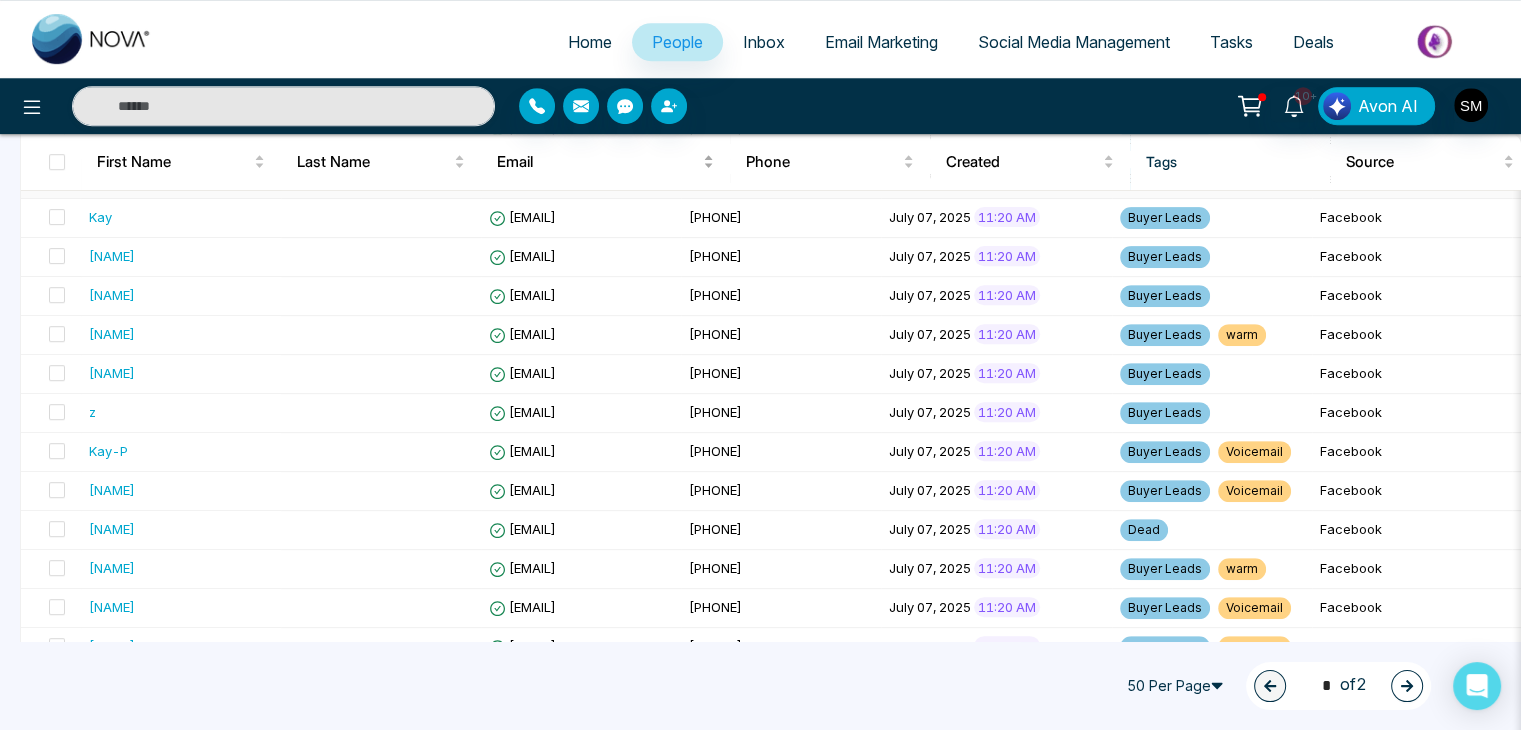 scroll, scrollTop: 1100, scrollLeft: 0, axis: vertical 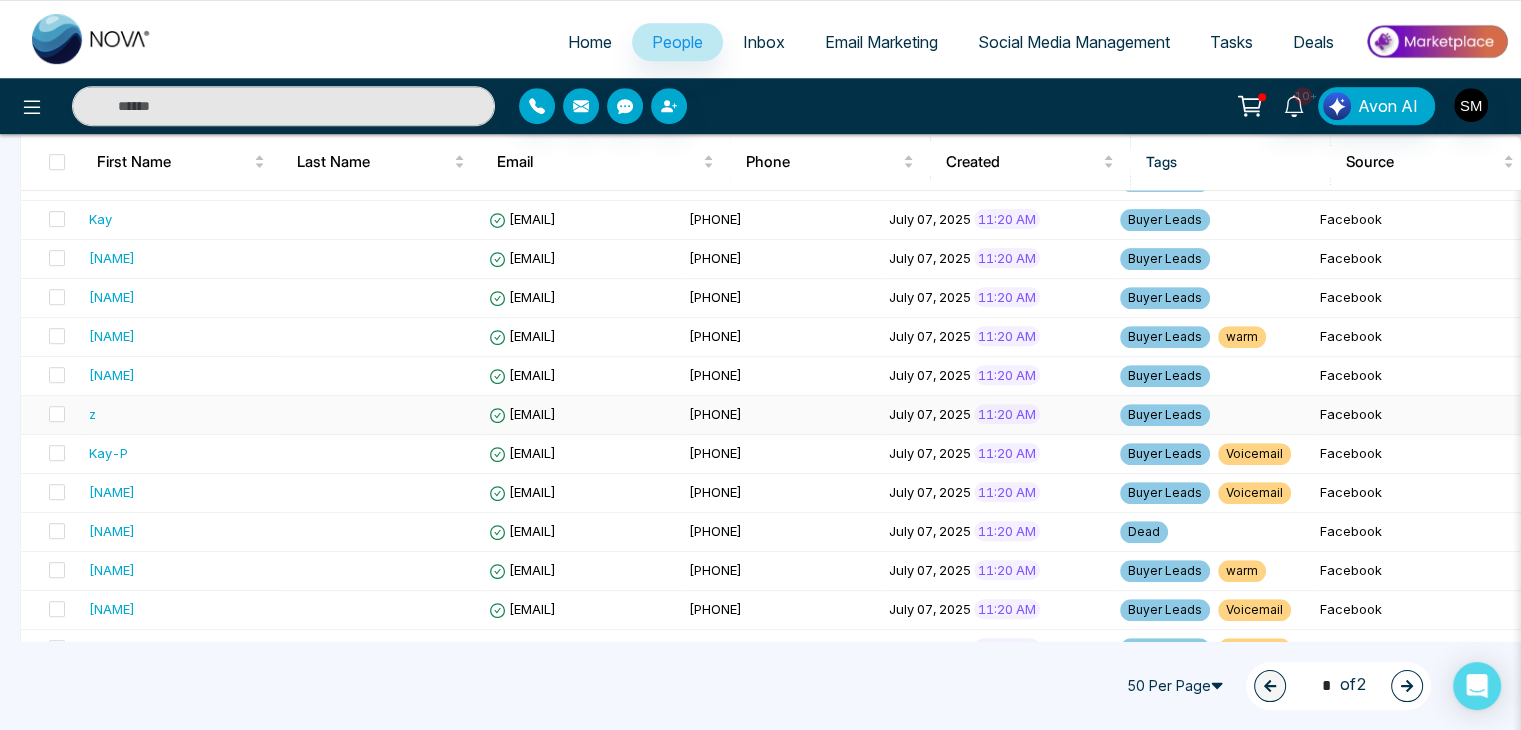 click on "[EMAIL]" at bounding box center [522, 414] 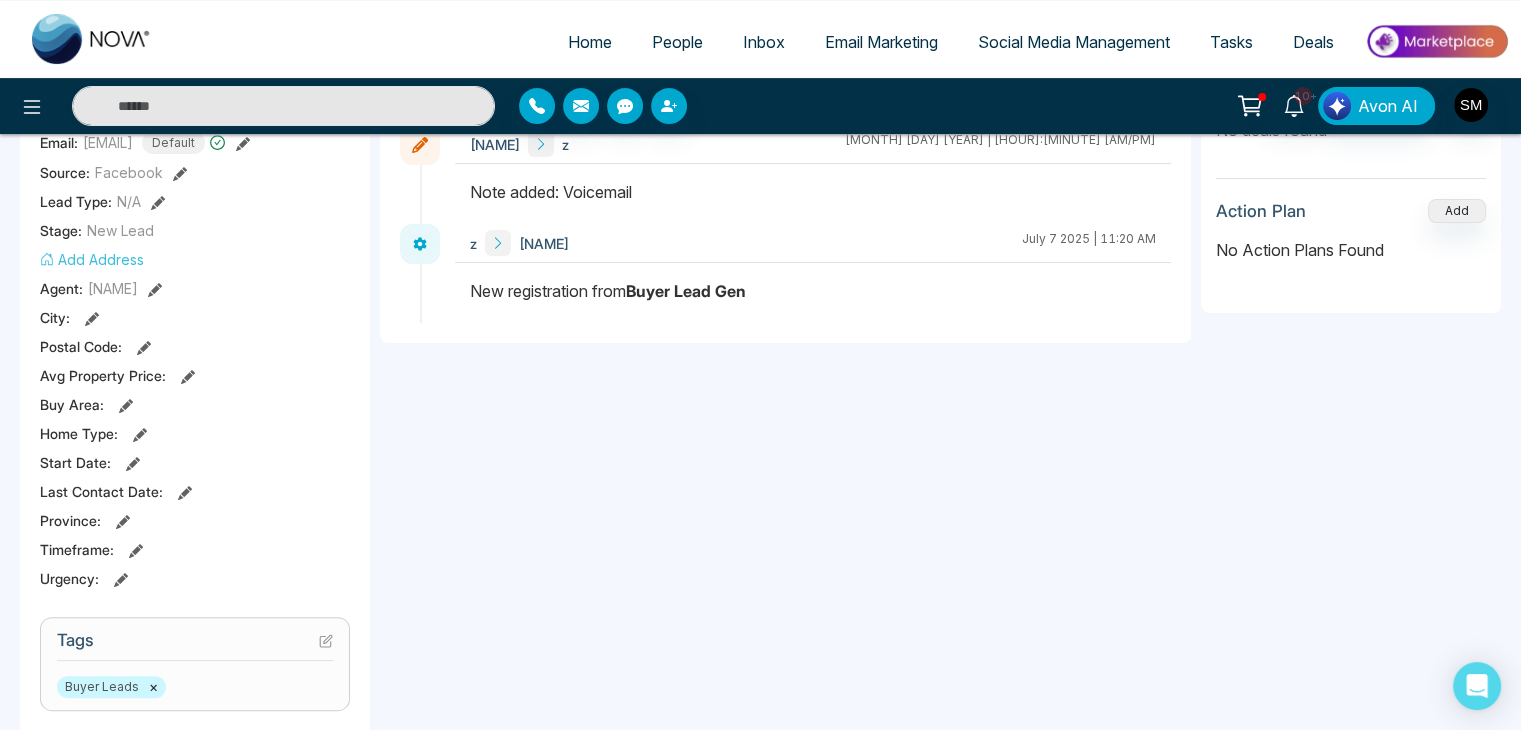 scroll, scrollTop: 580, scrollLeft: 0, axis: vertical 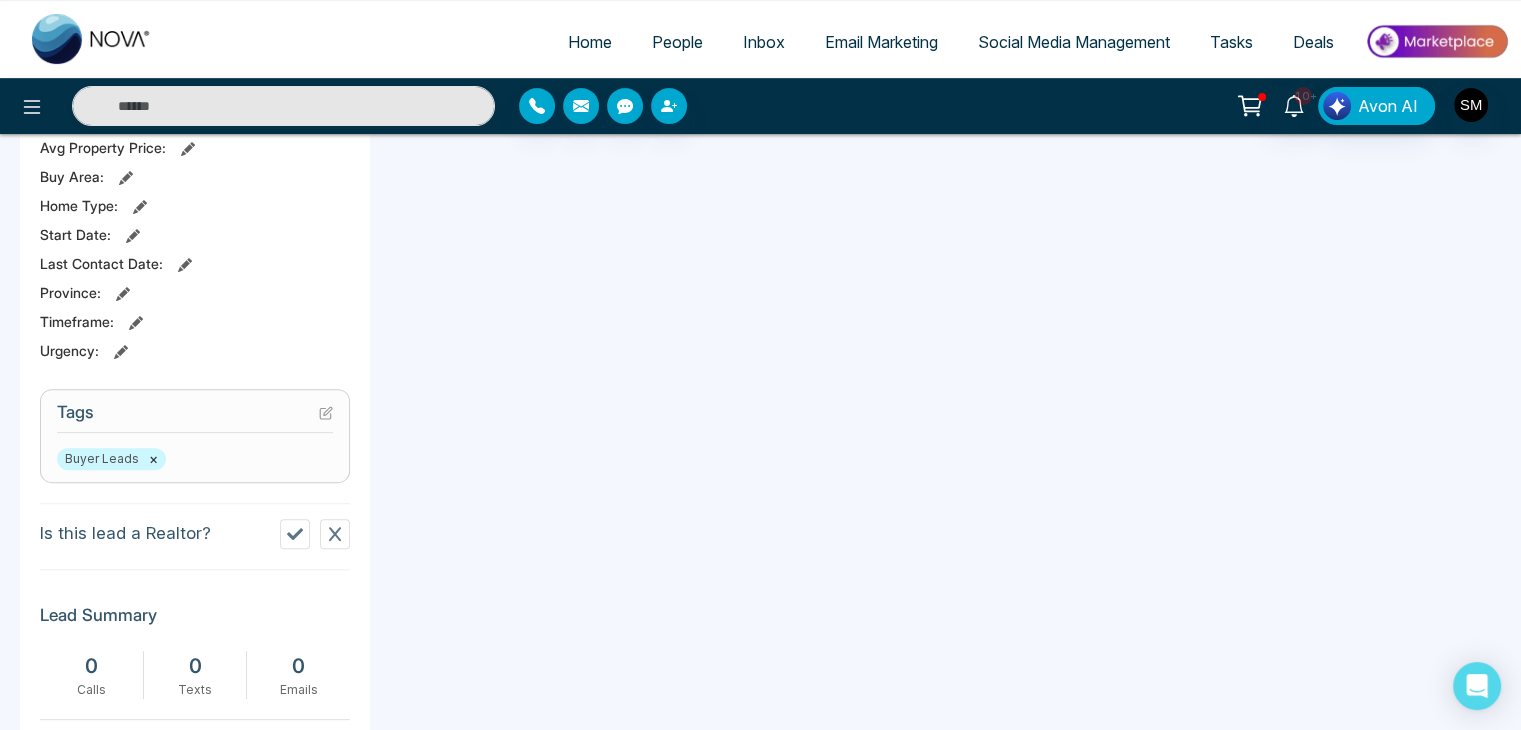 click 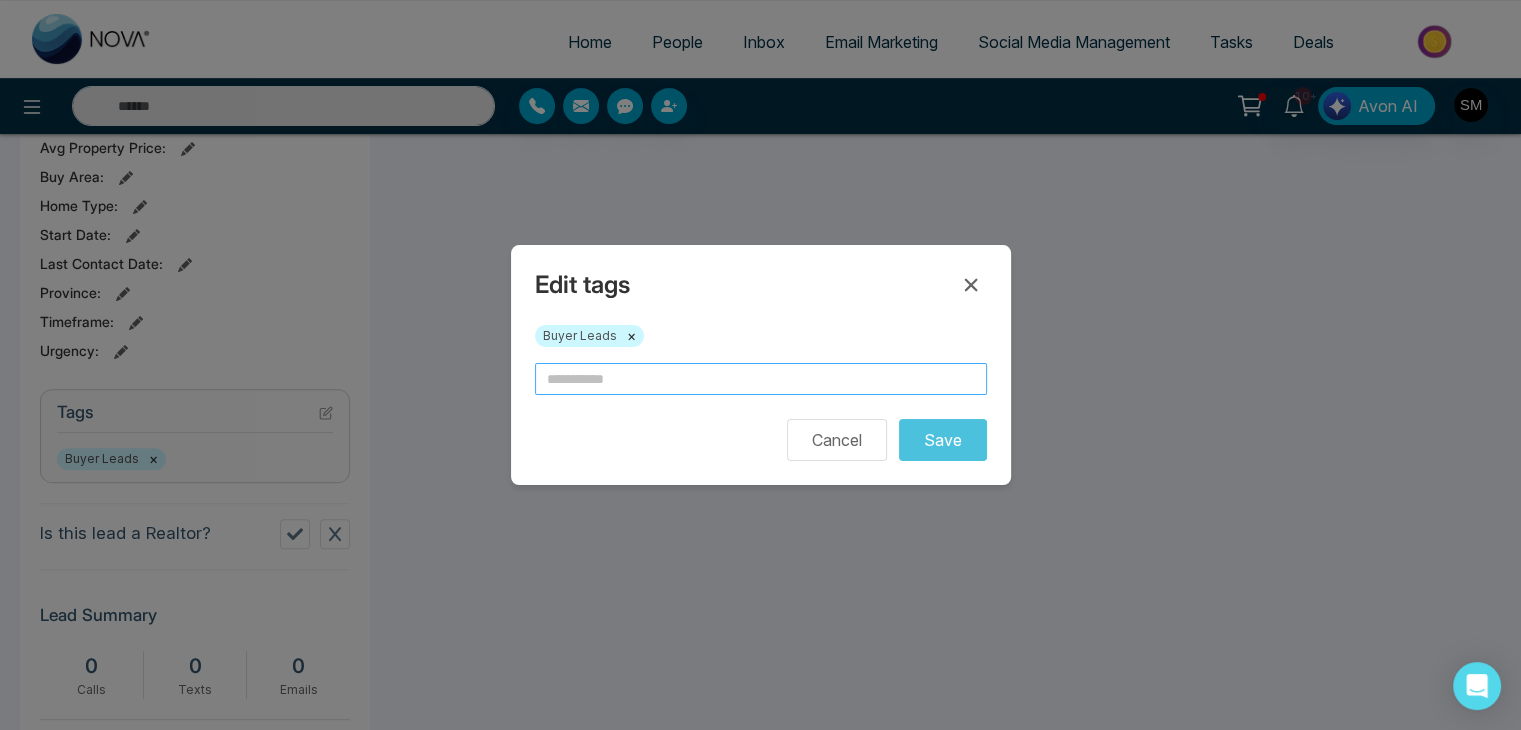 click at bounding box center (761, 379) 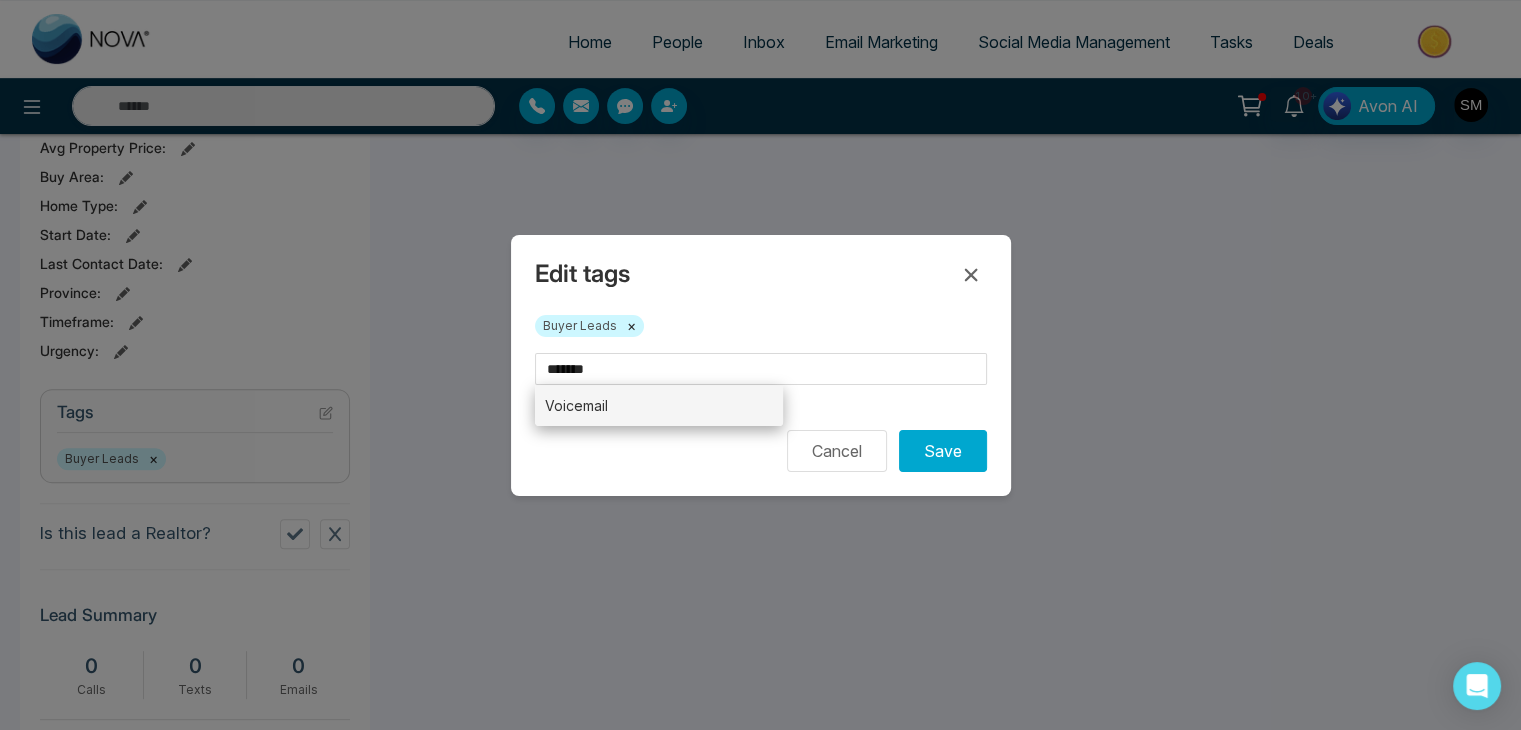 click on "Voicemail" at bounding box center [659, 405] 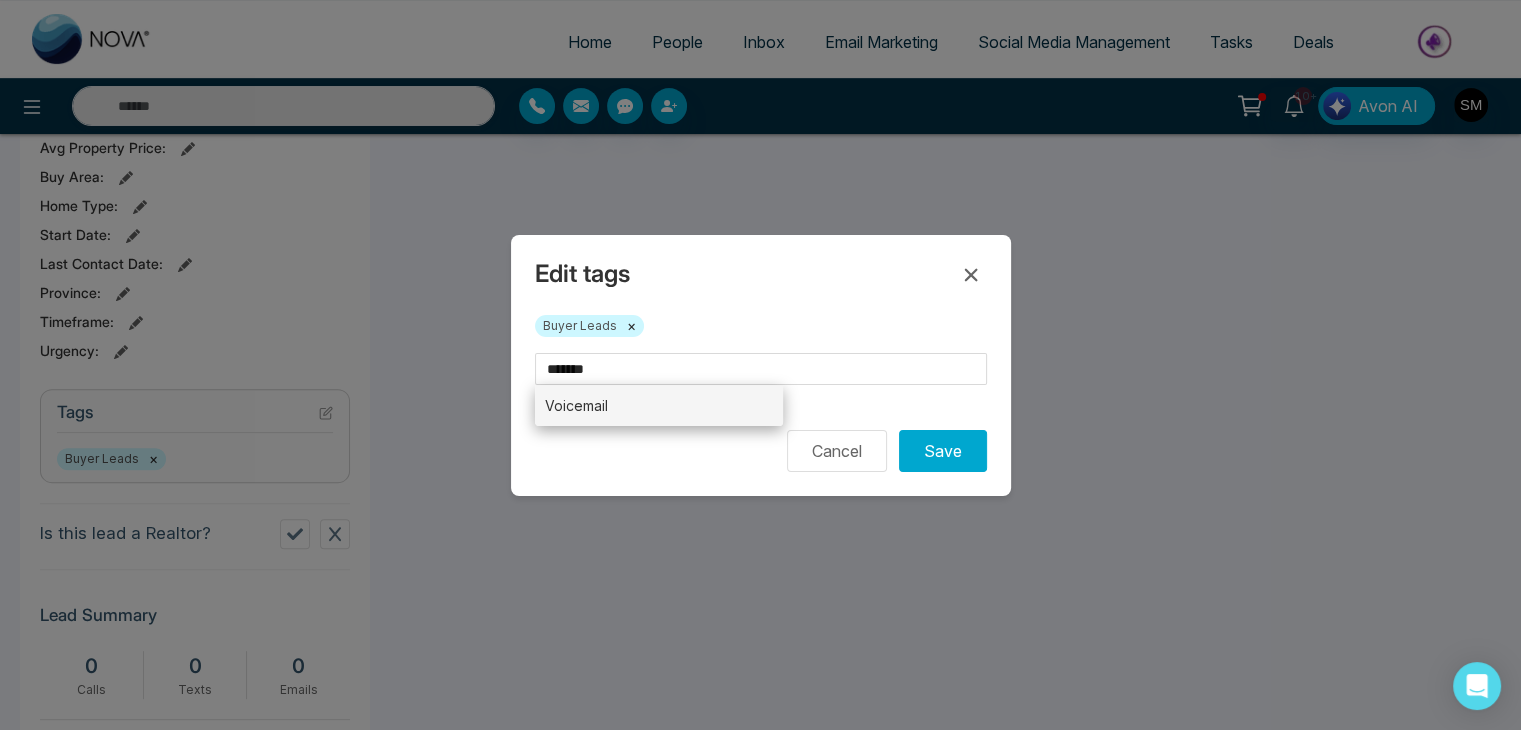 type on "*********" 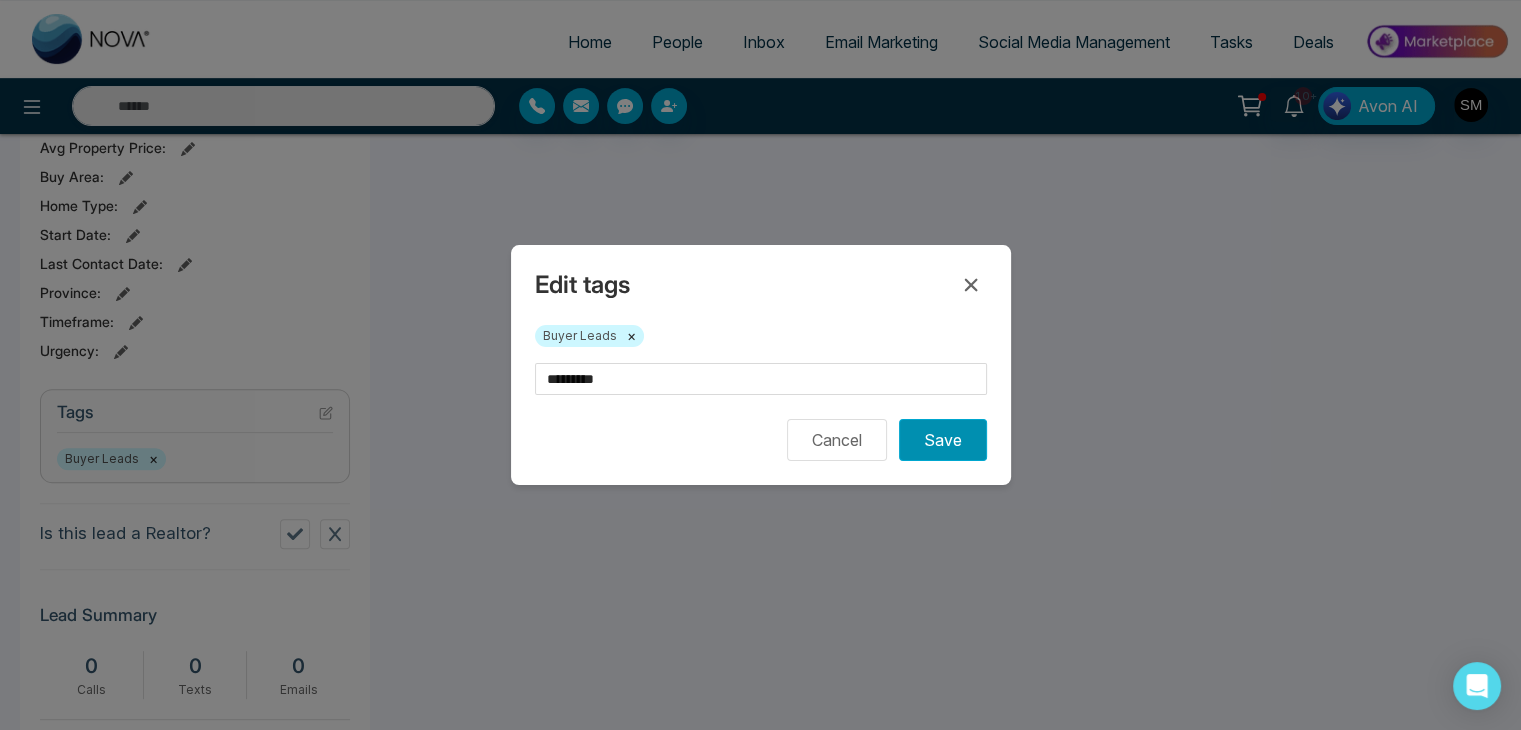click on "Save" at bounding box center (943, 440) 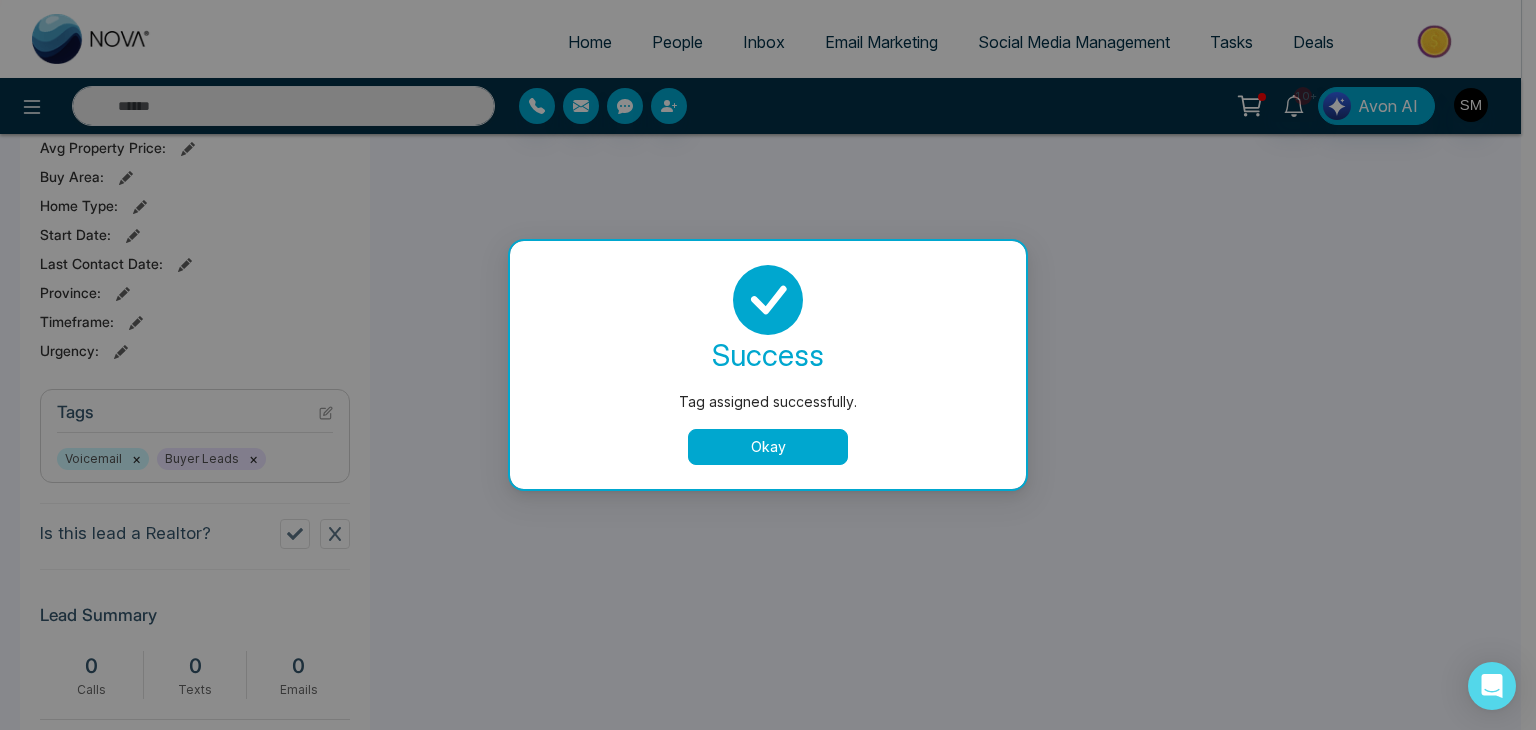 click on "Okay" at bounding box center (768, 447) 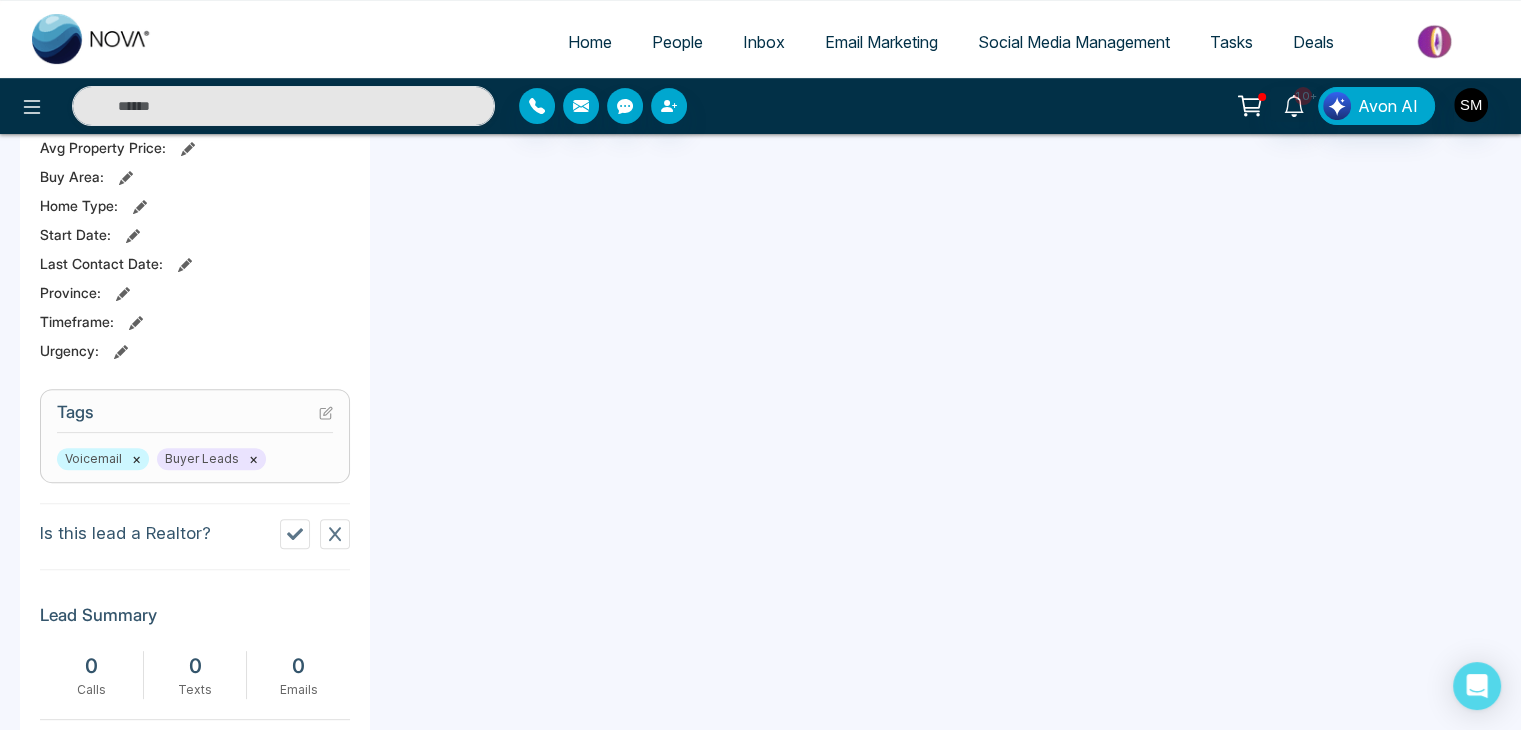 click on "People" at bounding box center [677, 42] 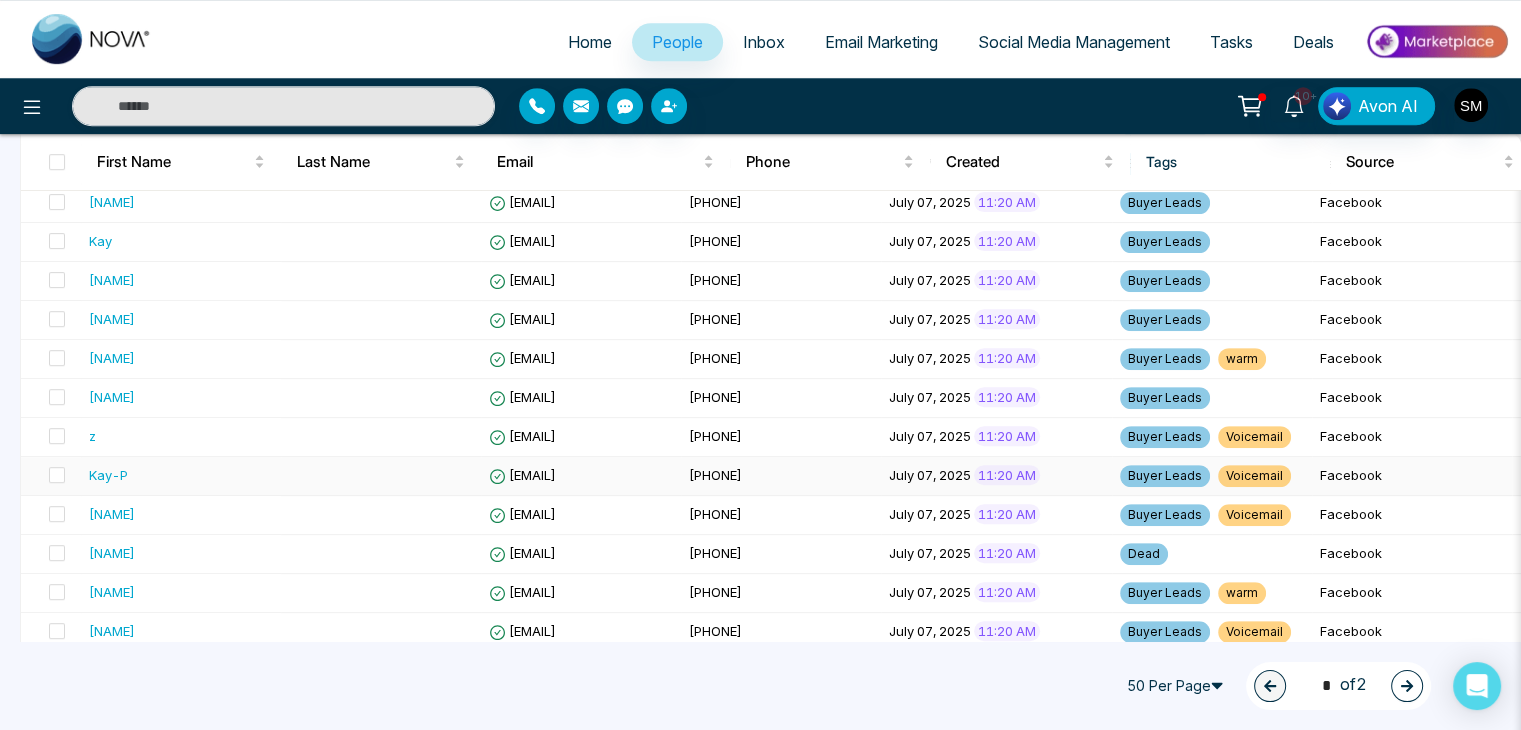scroll, scrollTop: 1080, scrollLeft: 0, axis: vertical 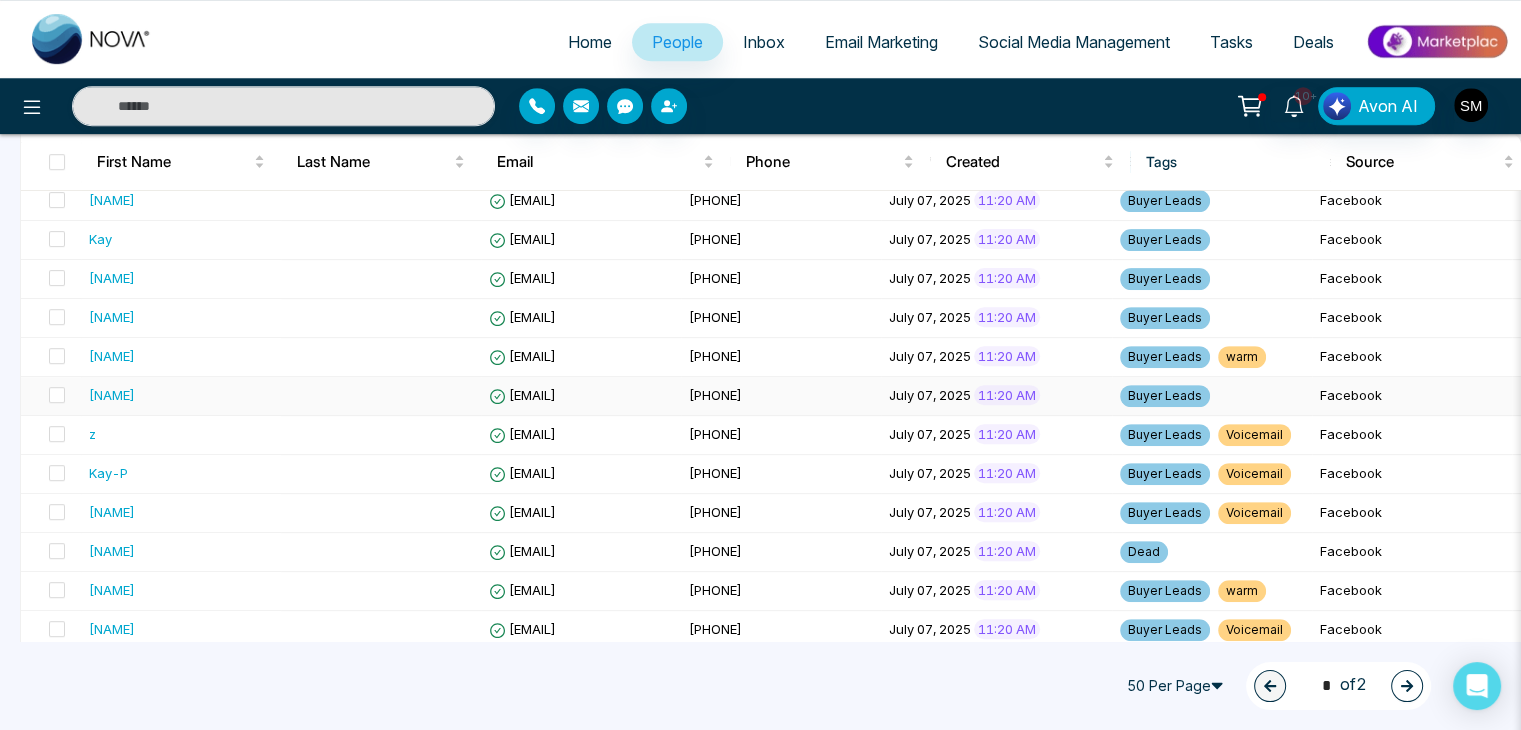 click on "[EMAIL]" at bounding box center (522, 395) 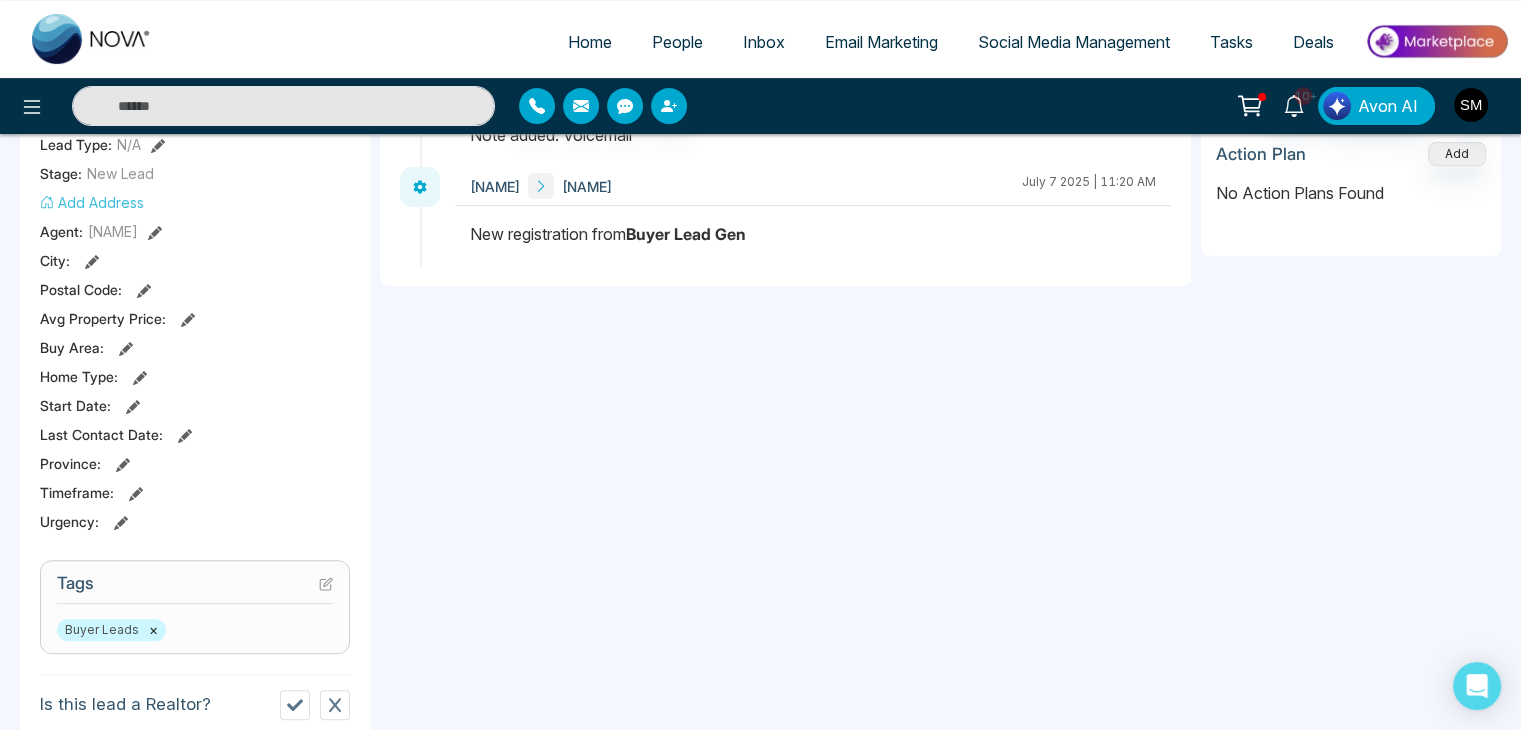 scroll, scrollTop: 712, scrollLeft: 0, axis: vertical 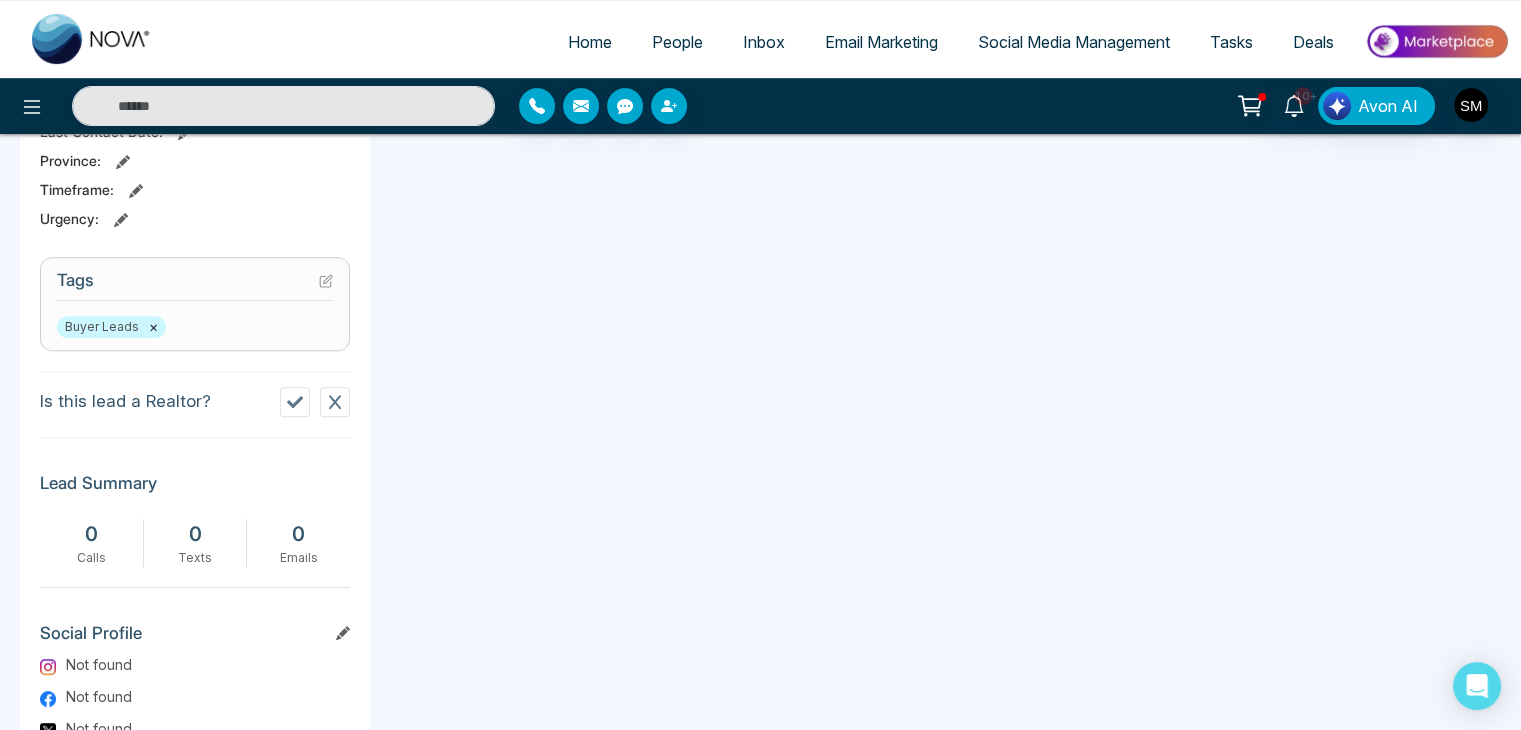 click on "Tags" at bounding box center [195, 285] 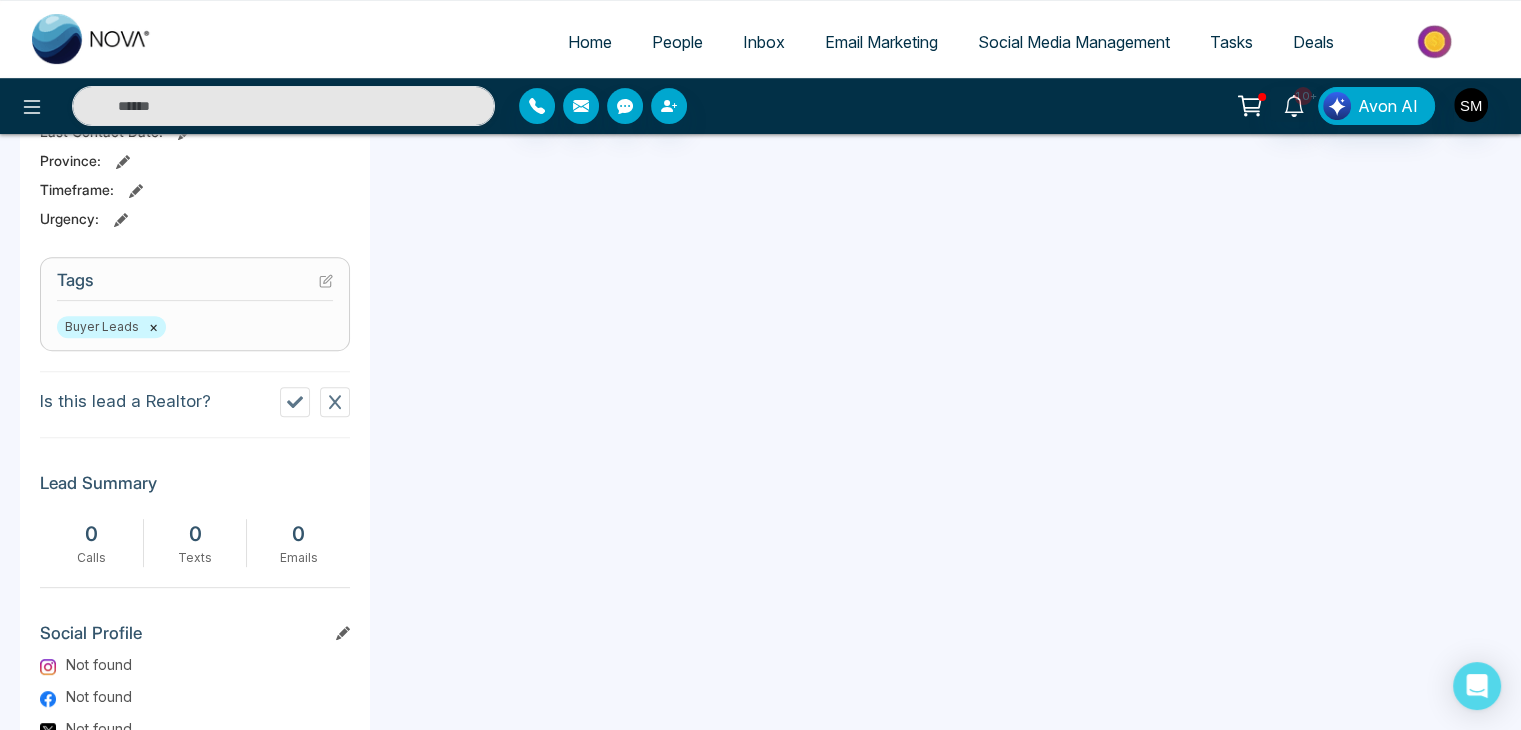 click 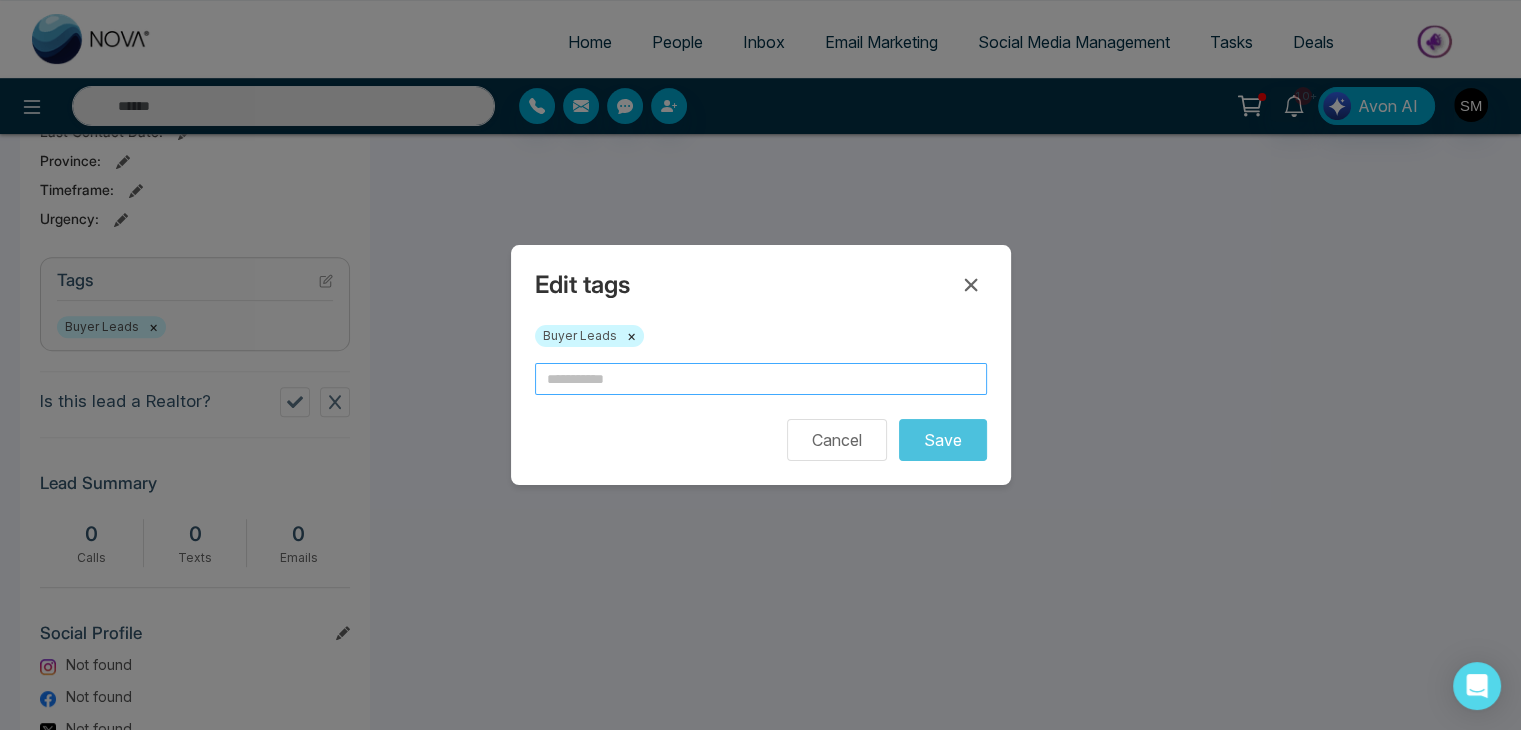 click at bounding box center [761, 379] 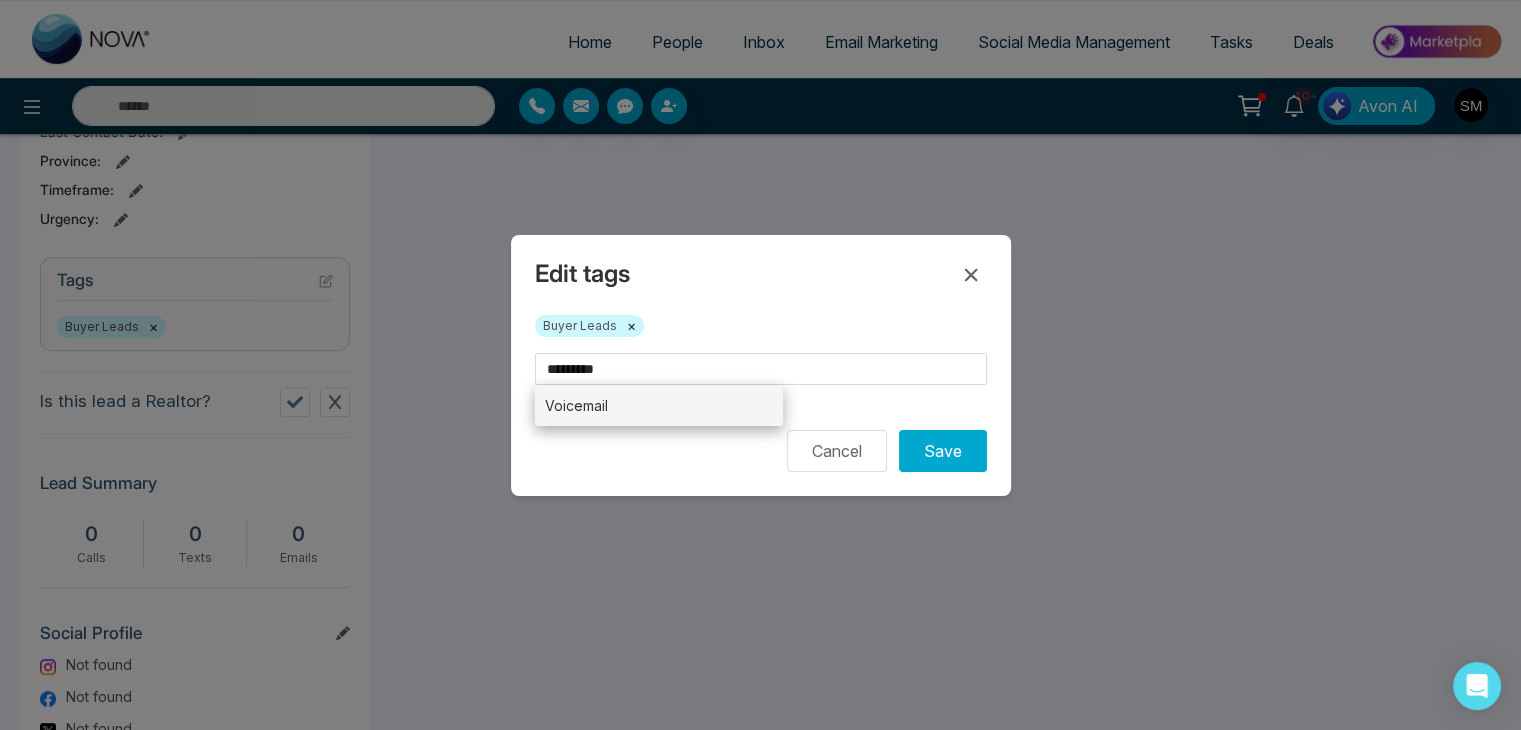 click on "Voicemail" at bounding box center (659, 405) 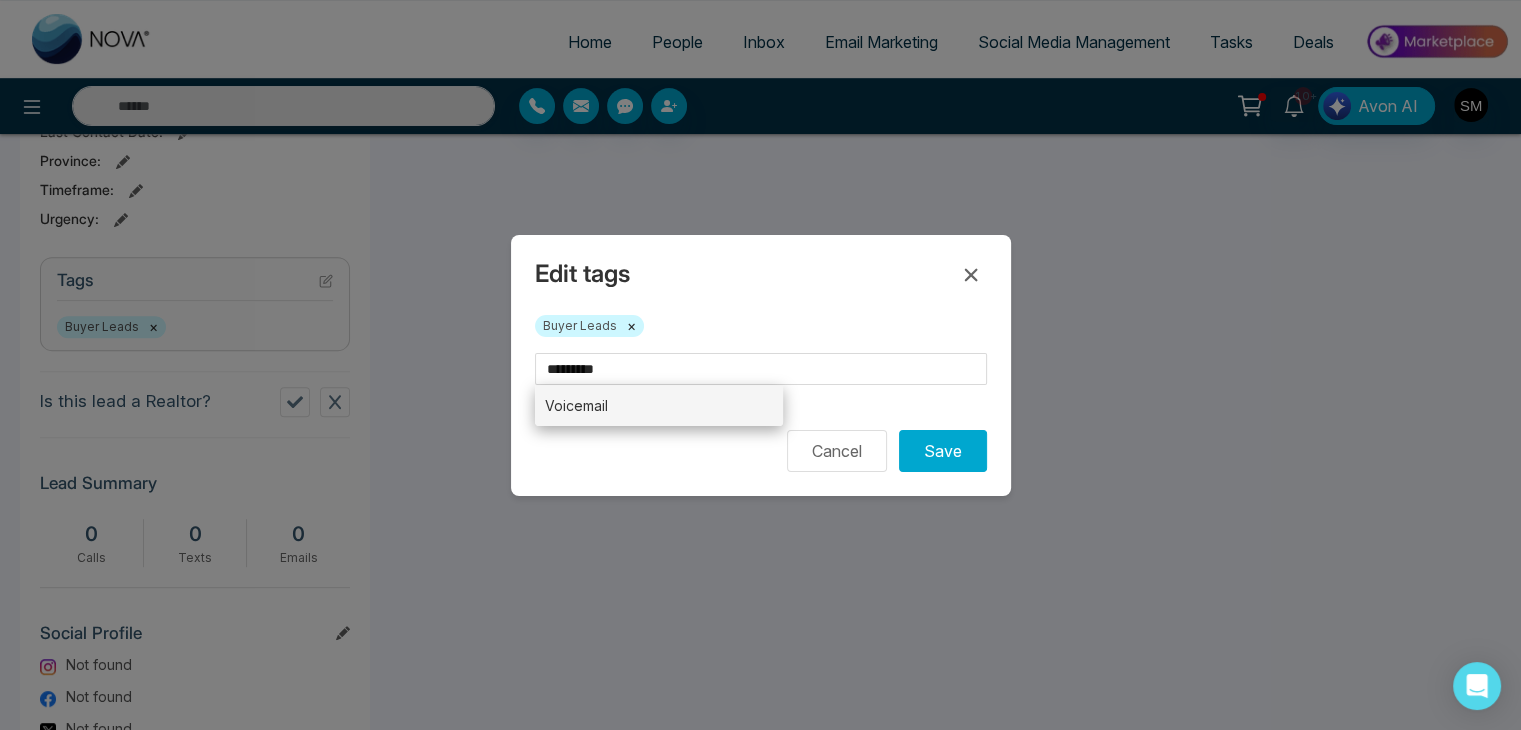 type on "*********" 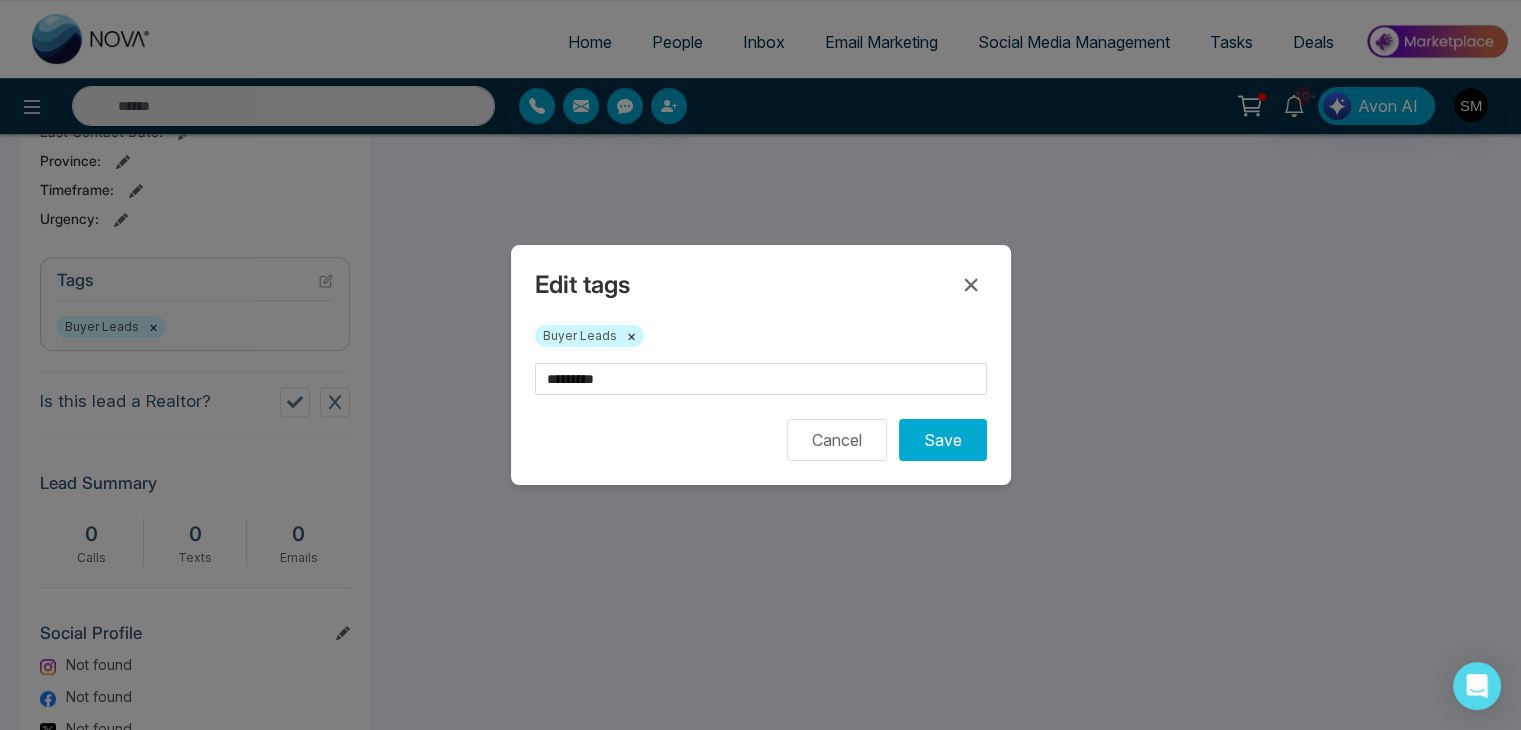 click on "Edit tags Buyer Leads   × ********* Cancel Save" at bounding box center (761, 365) 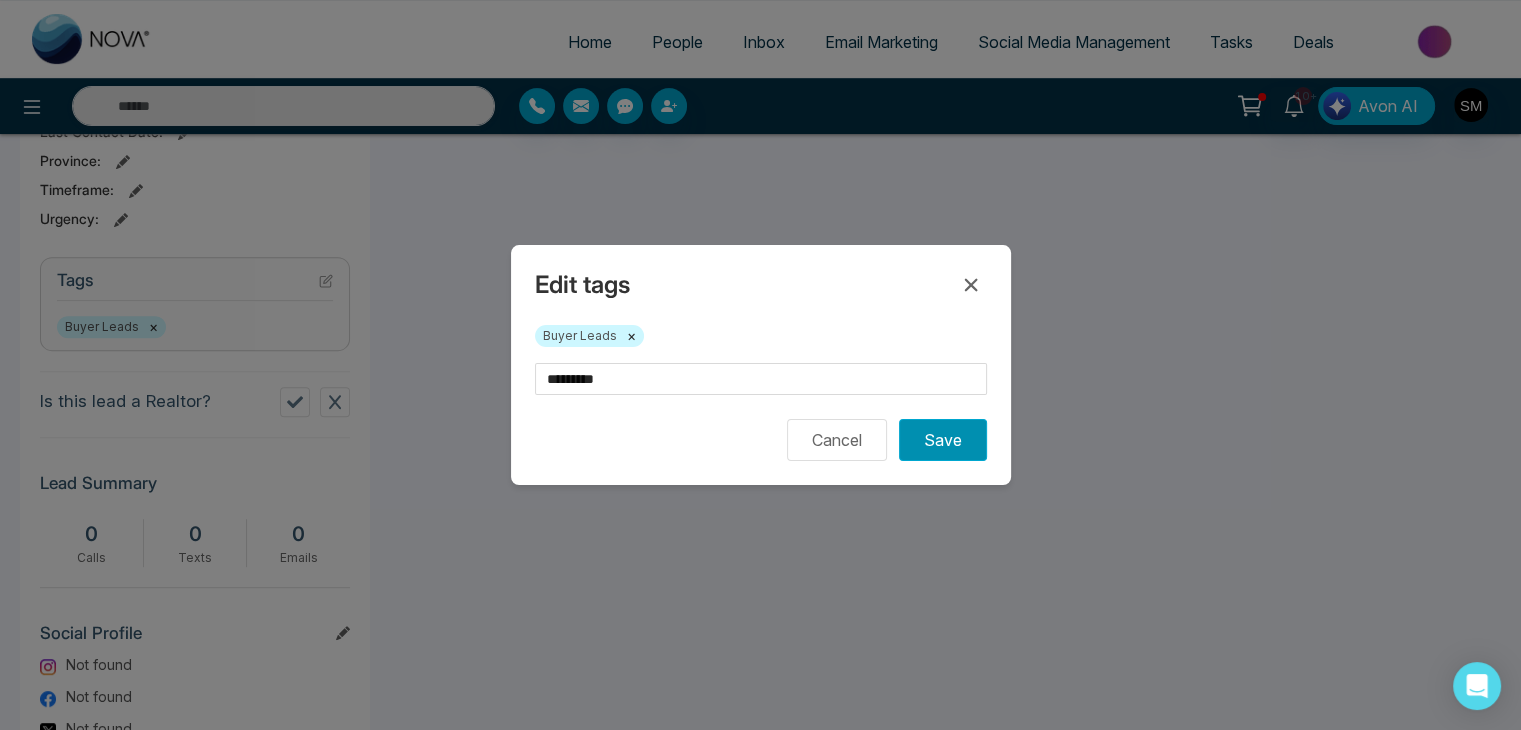 click on "Save" at bounding box center [943, 440] 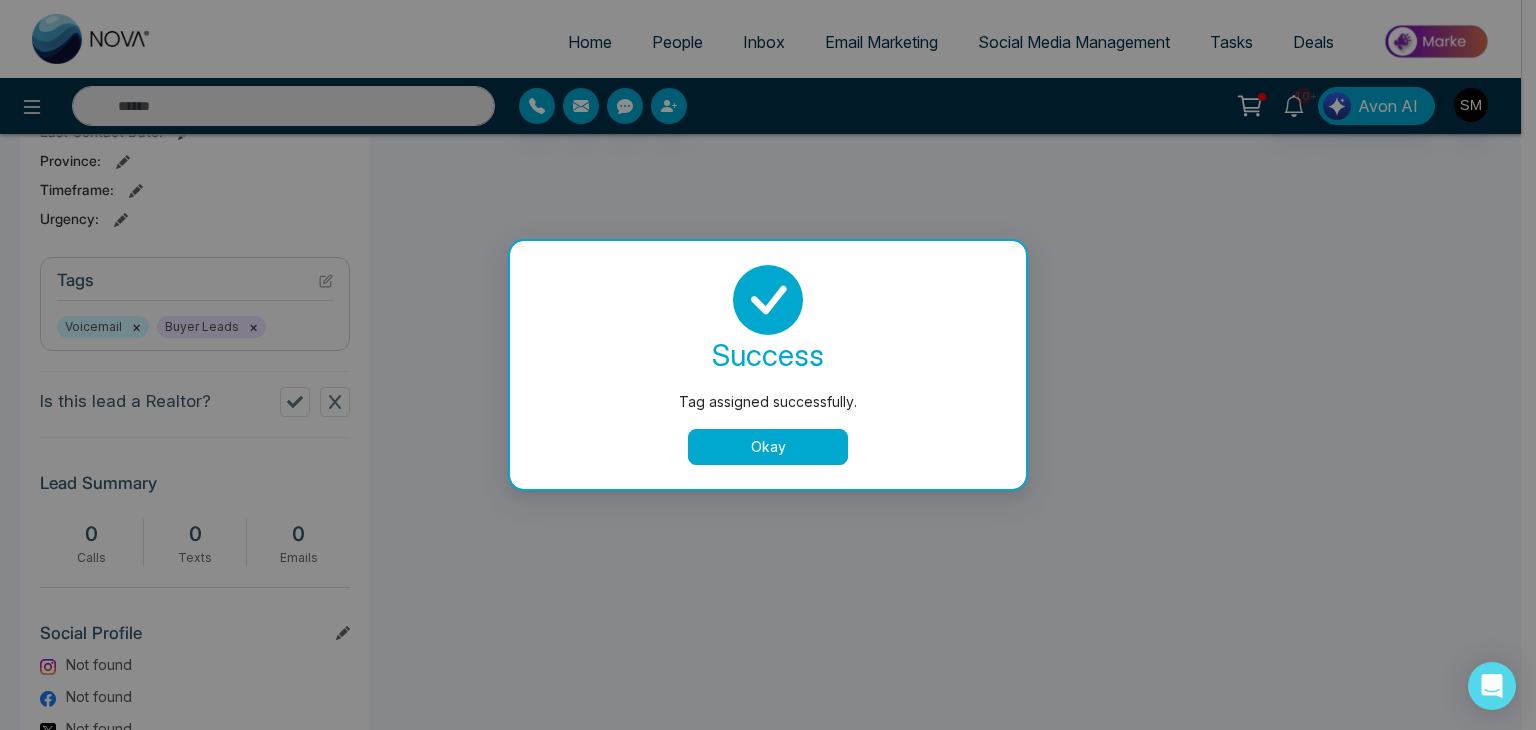 click on "Okay" at bounding box center [768, 447] 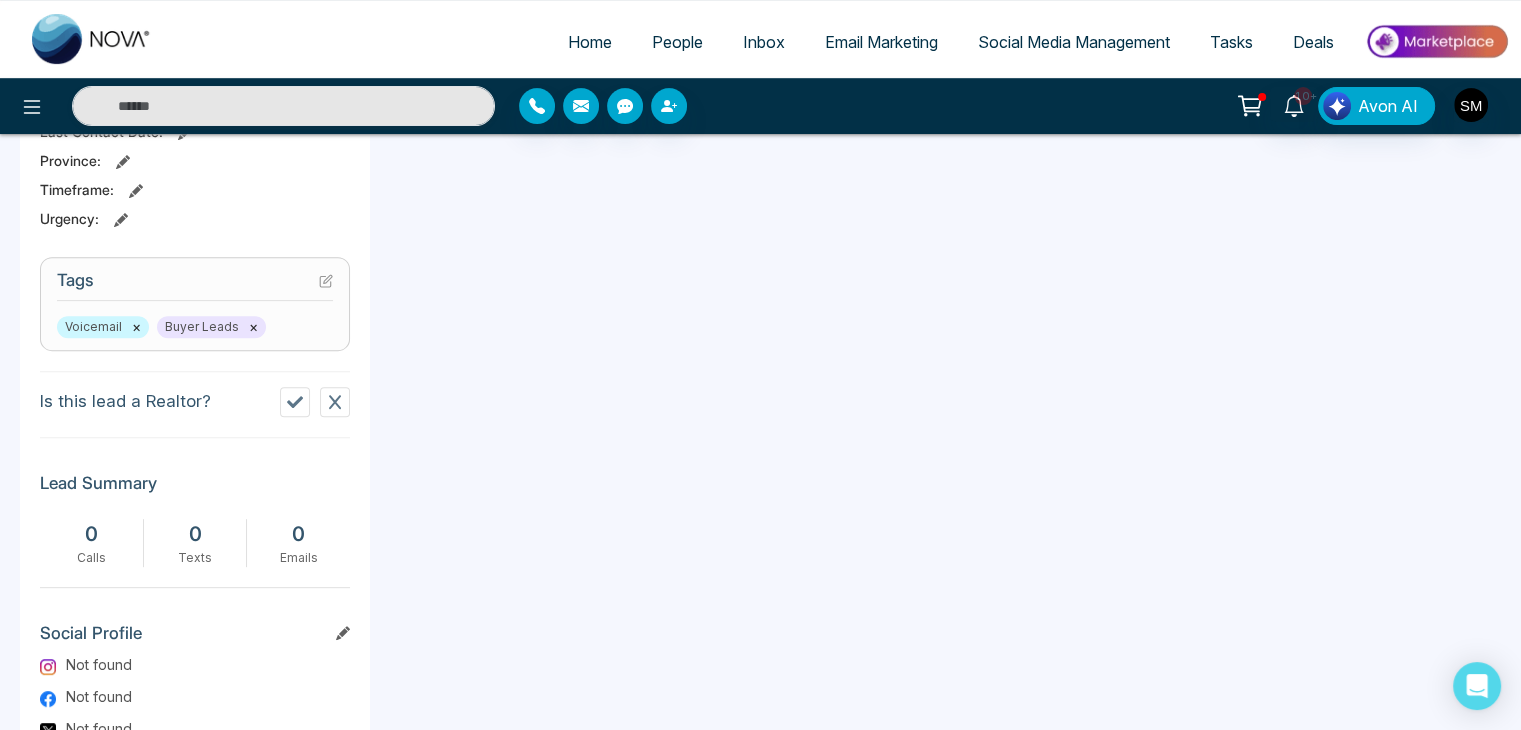 click on "People" at bounding box center (677, 43) 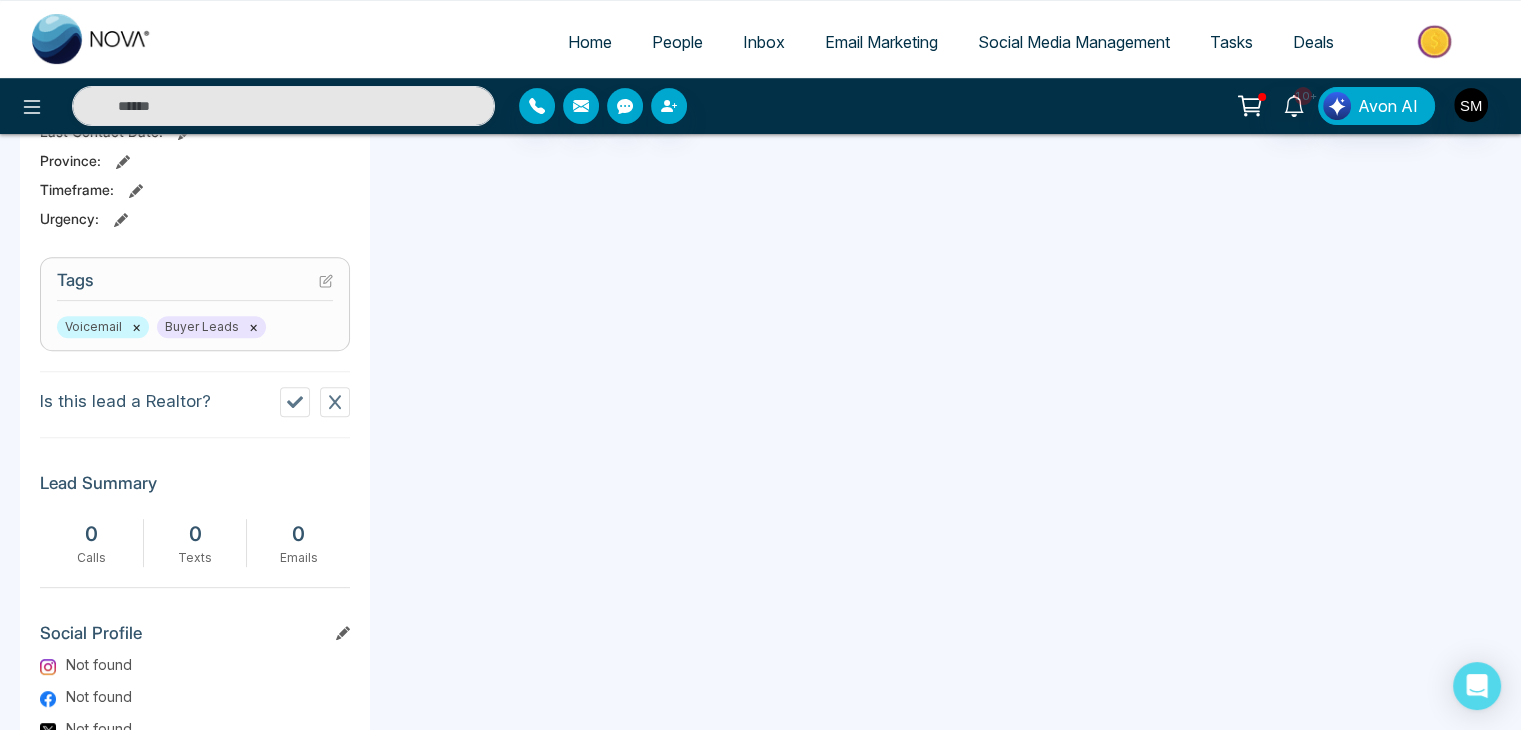 click on "People" at bounding box center (677, 42) 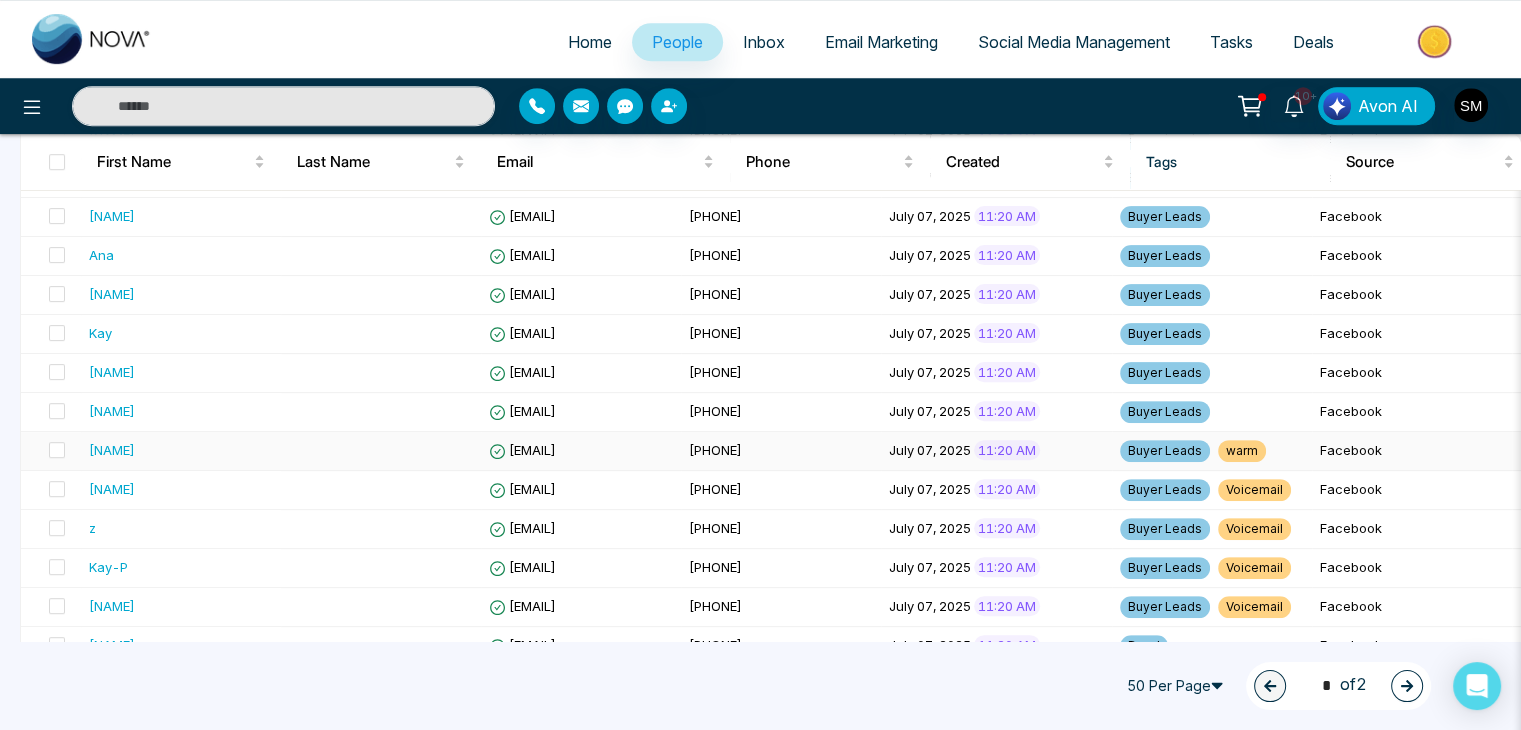 scroll, scrollTop: 987, scrollLeft: 0, axis: vertical 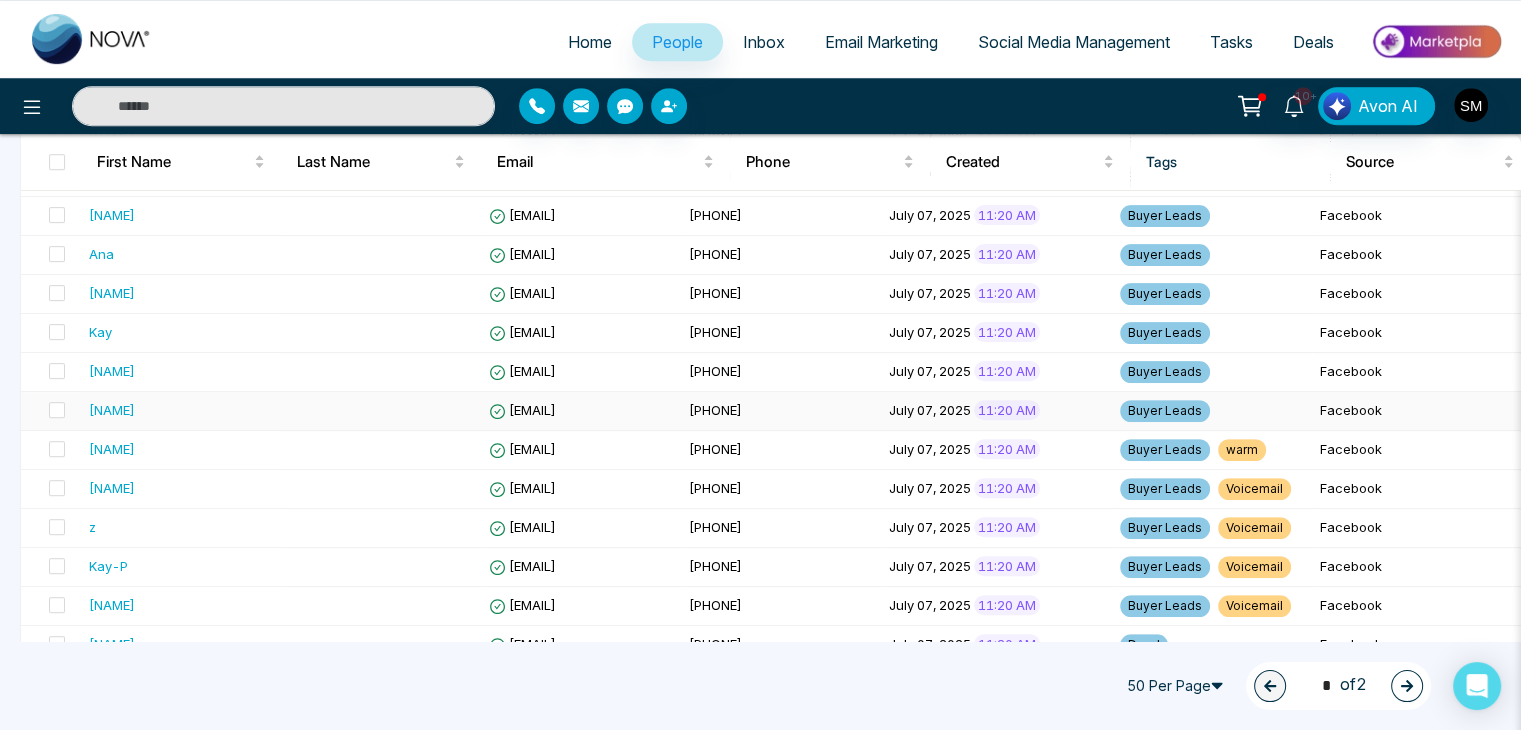 click at bounding box center [381, 411] 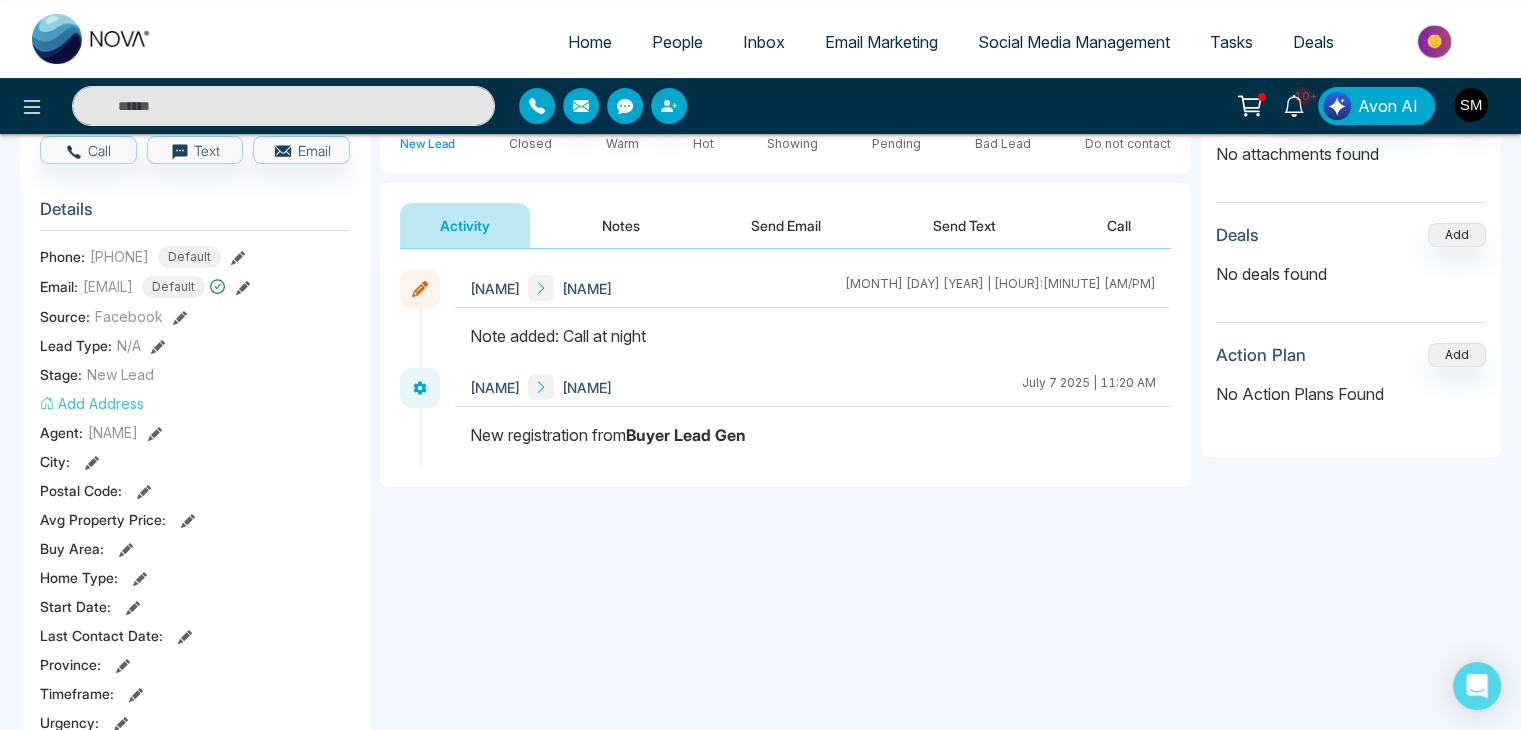 scroll, scrollTop: 0, scrollLeft: 0, axis: both 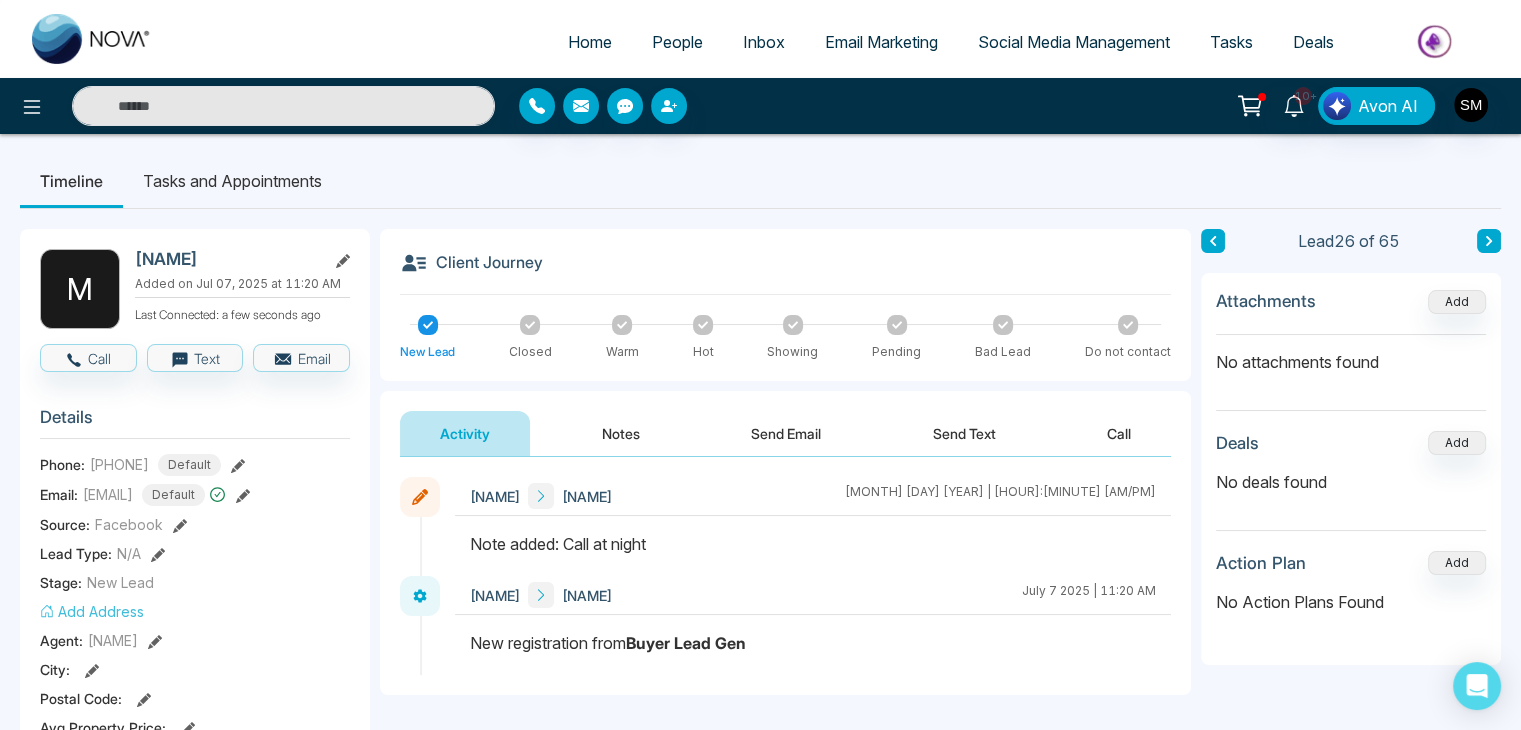 click on "People" at bounding box center (677, 42) 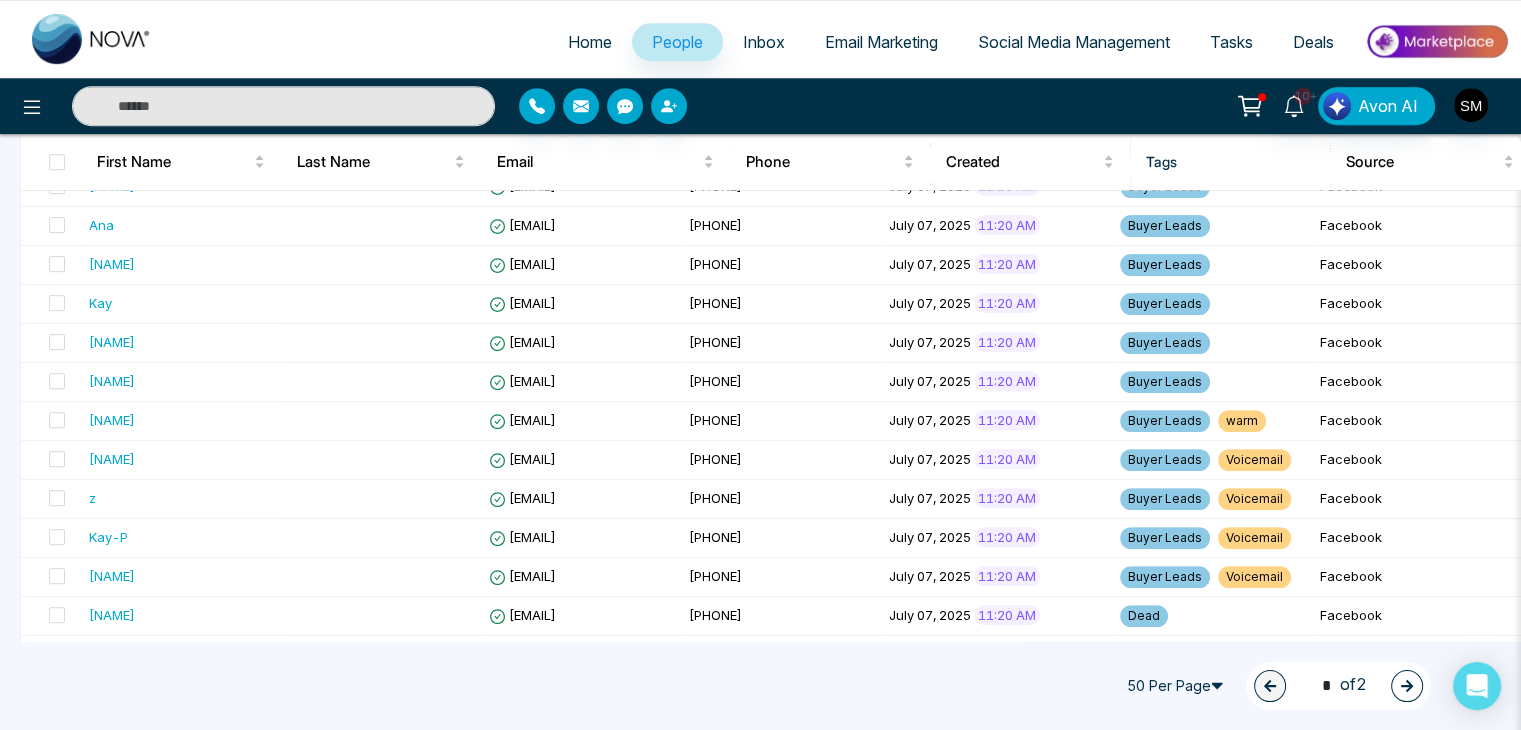 scroll, scrollTop: 1022, scrollLeft: 0, axis: vertical 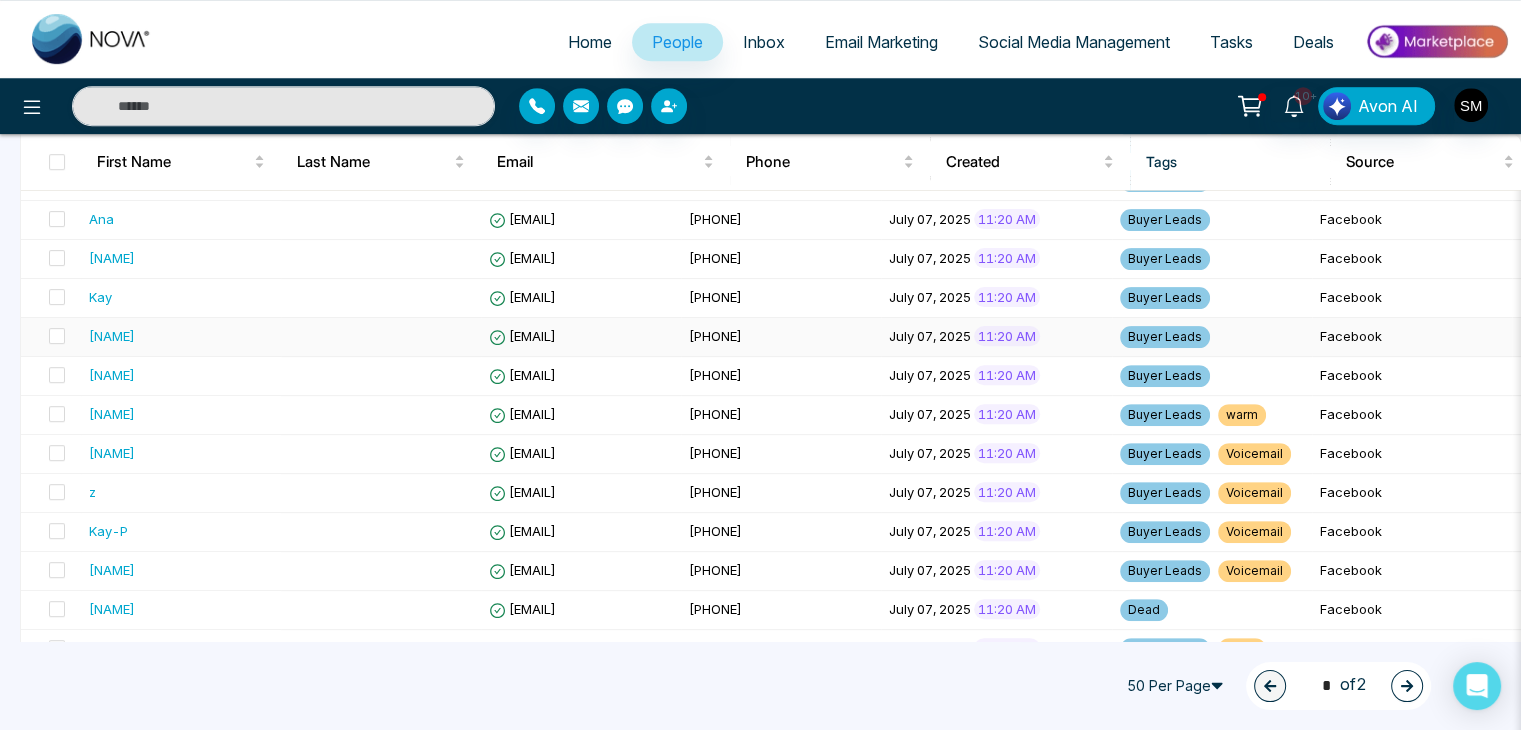 click on "[PHONE]" at bounding box center (781, 337) 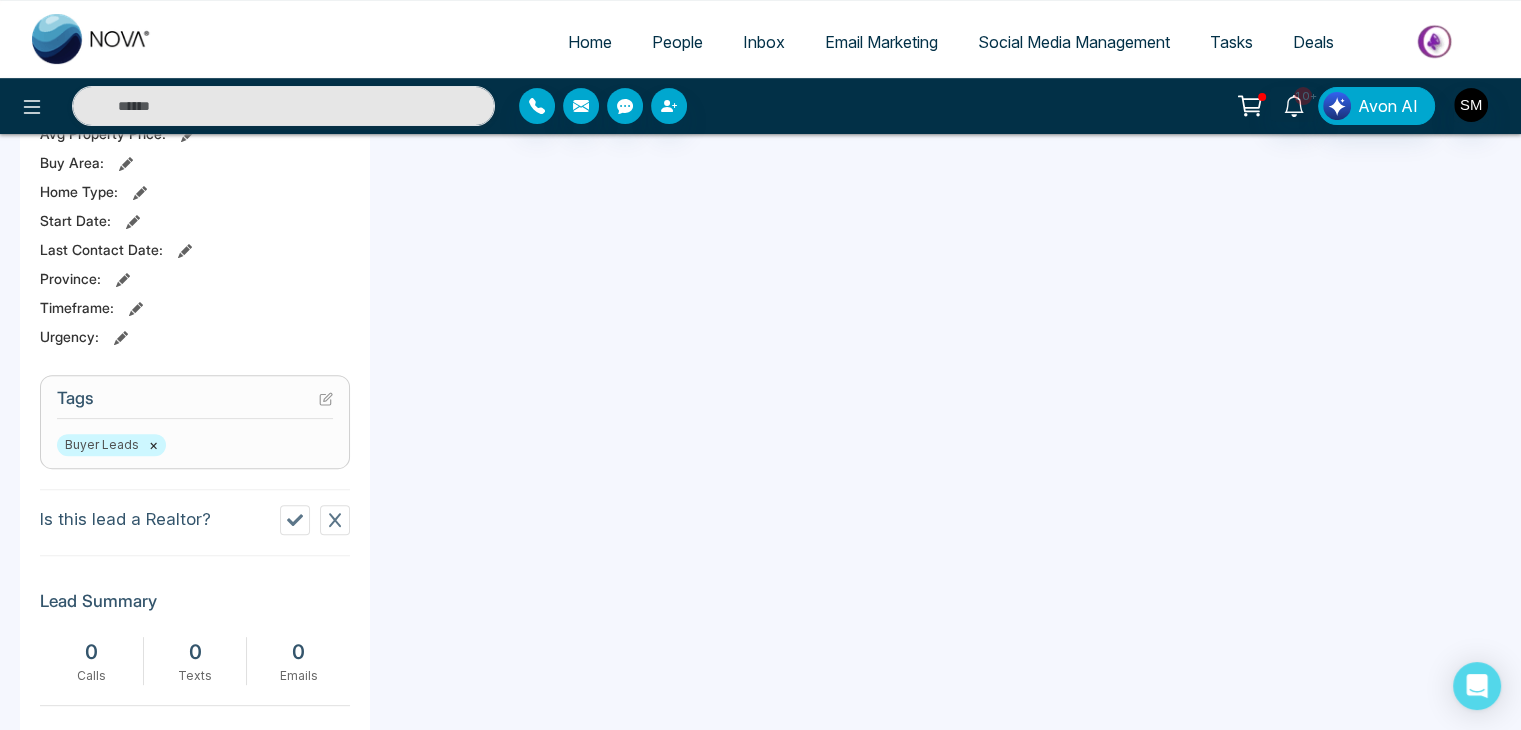 scroll, scrollTop: 574, scrollLeft: 0, axis: vertical 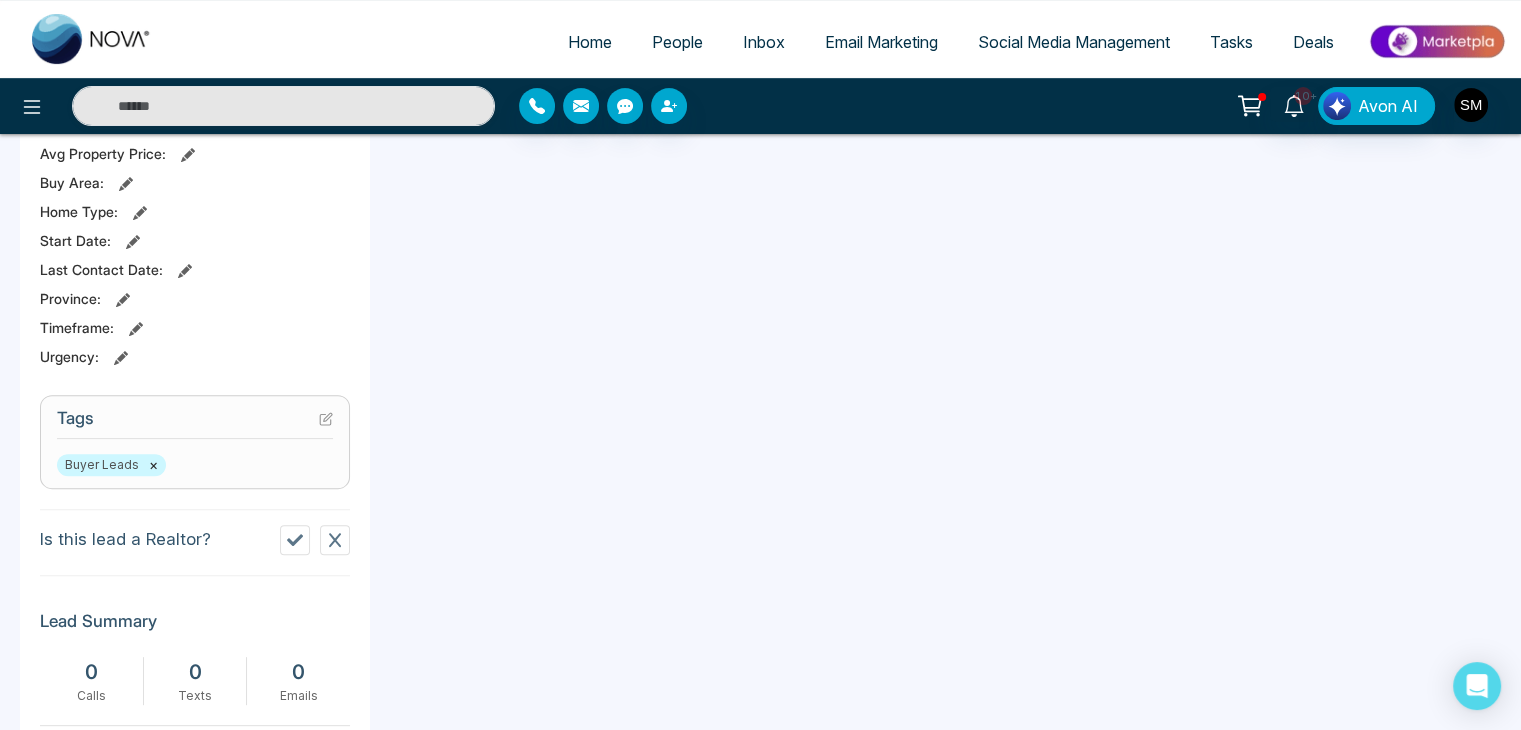 click 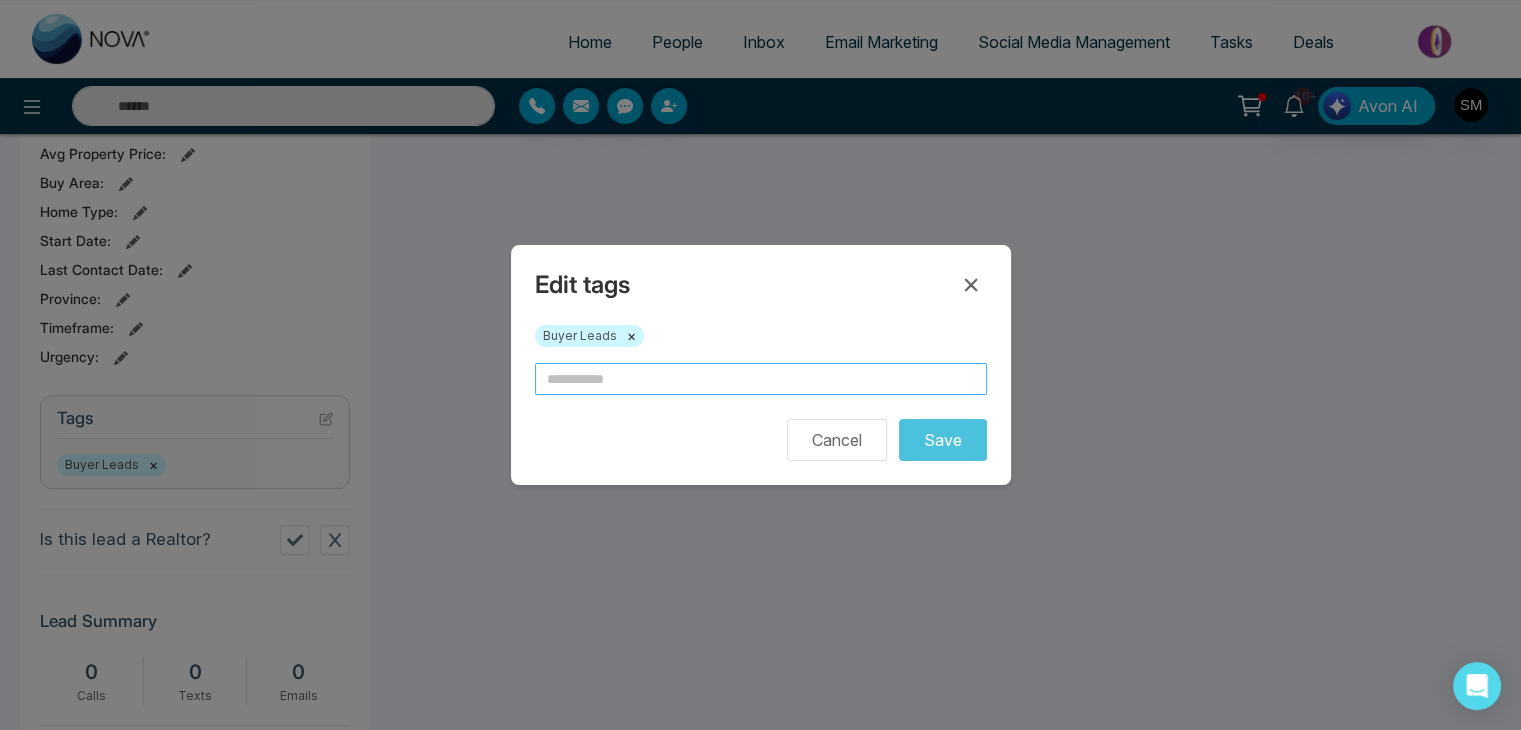 click at bounding box center [761, 379] 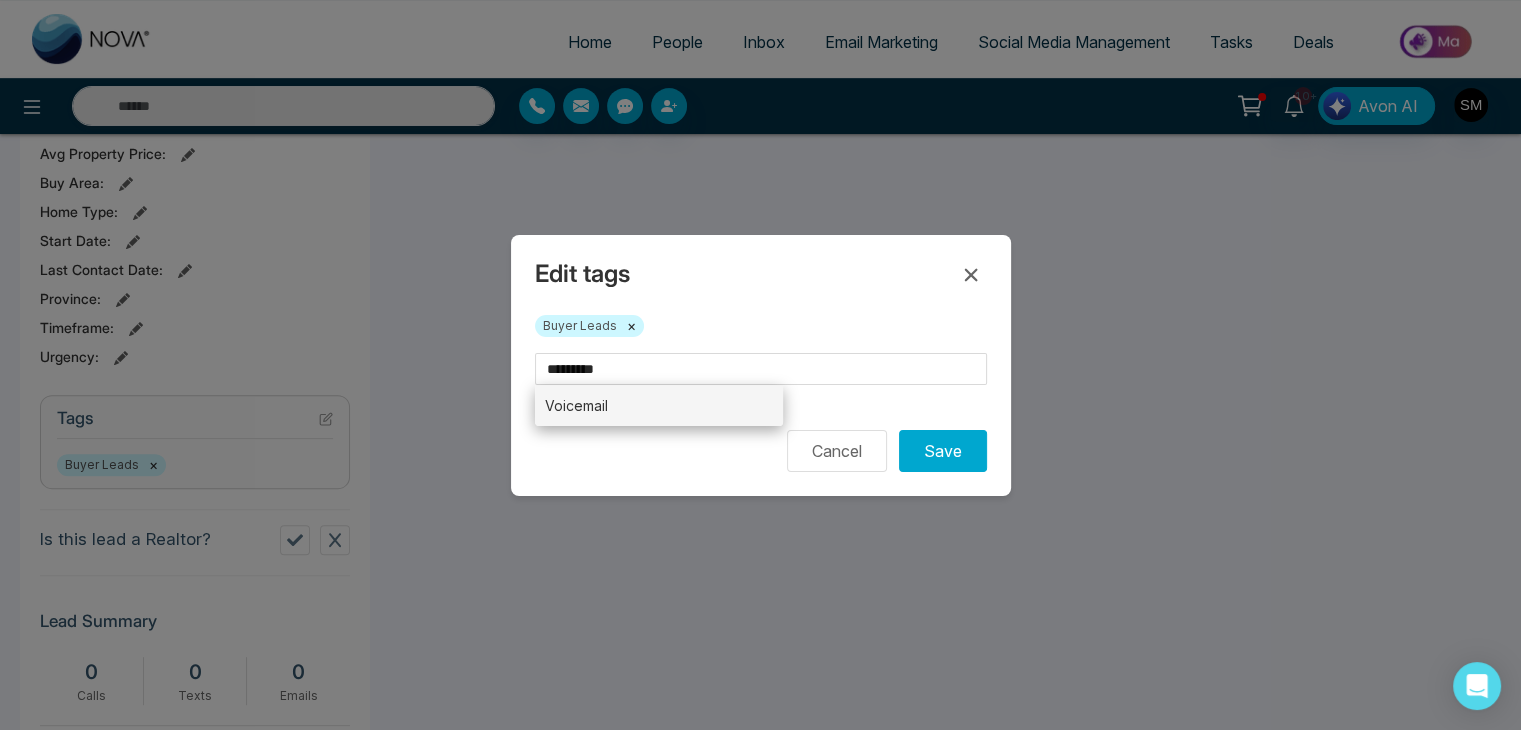 click on "Voicemail" at bounding box center (659, 405) 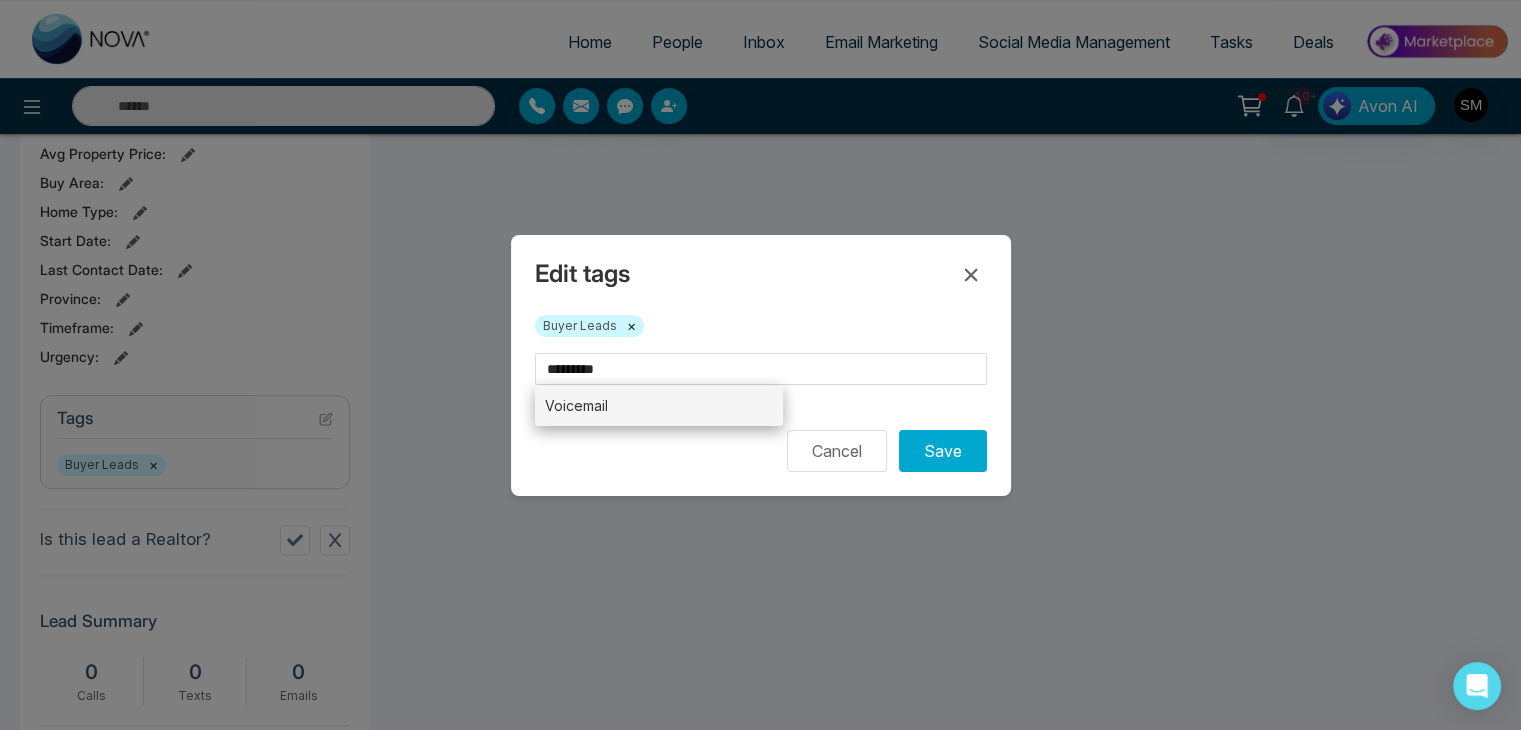 type on "*********" 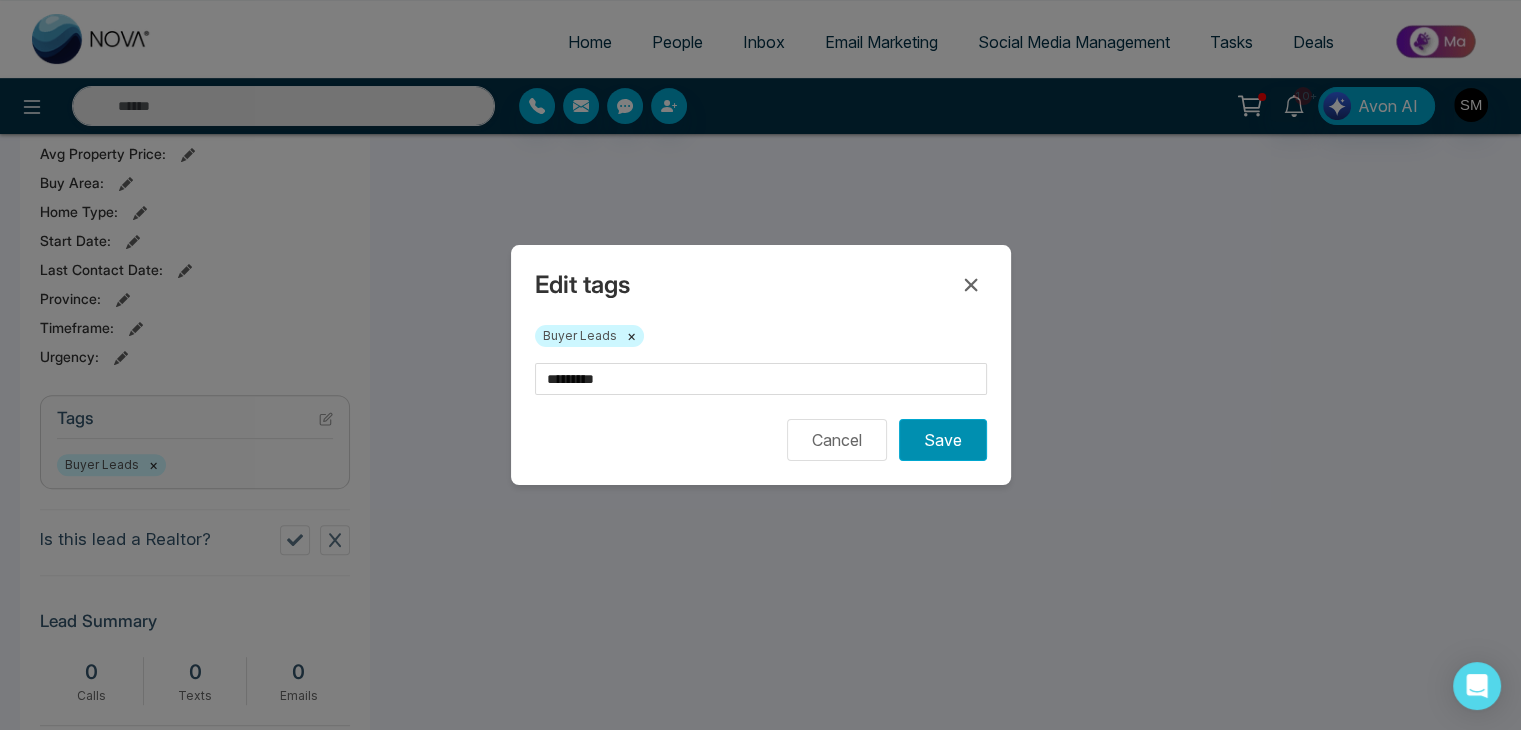 click on "Save" at bounding box center (943, 440) 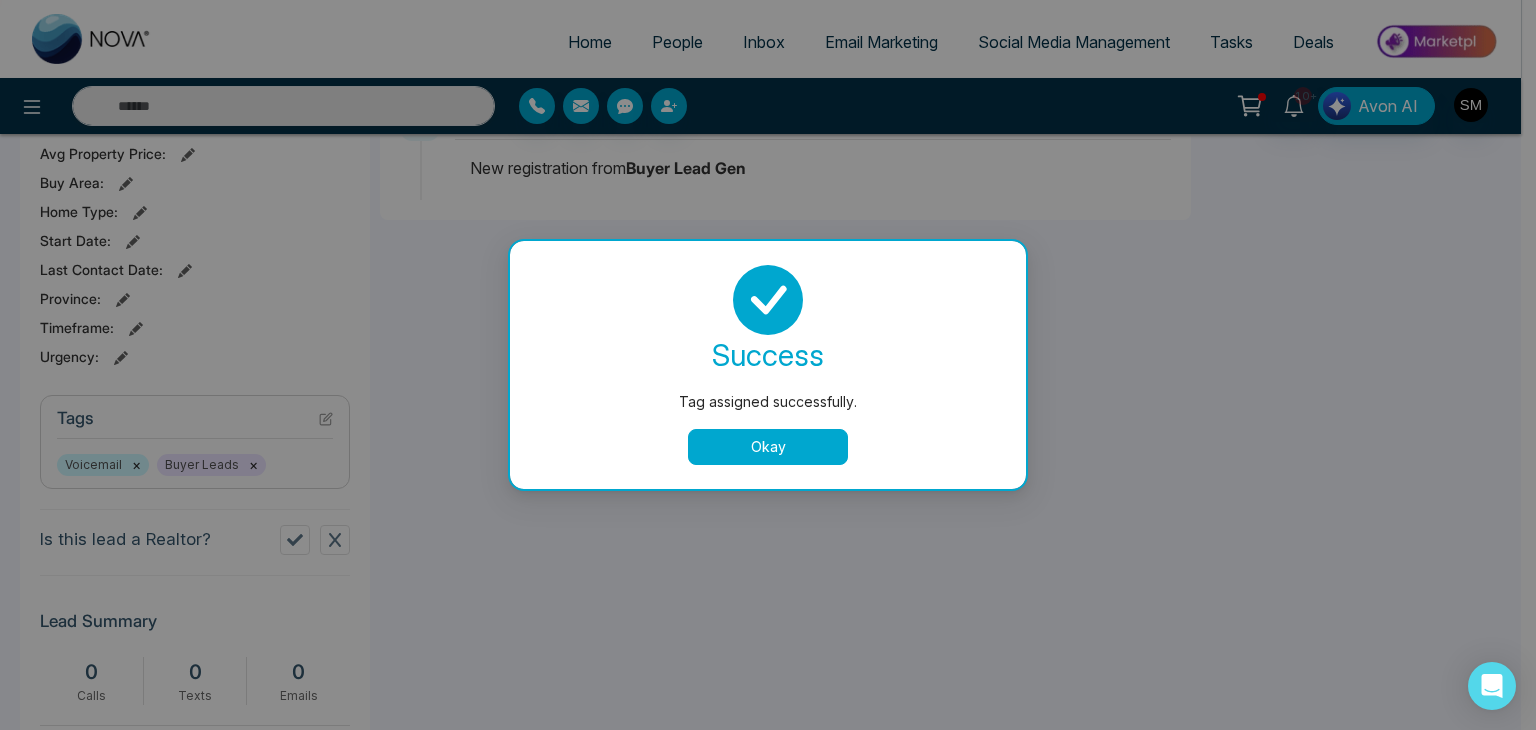 click on "Okay" at bounding box center (768, 447) 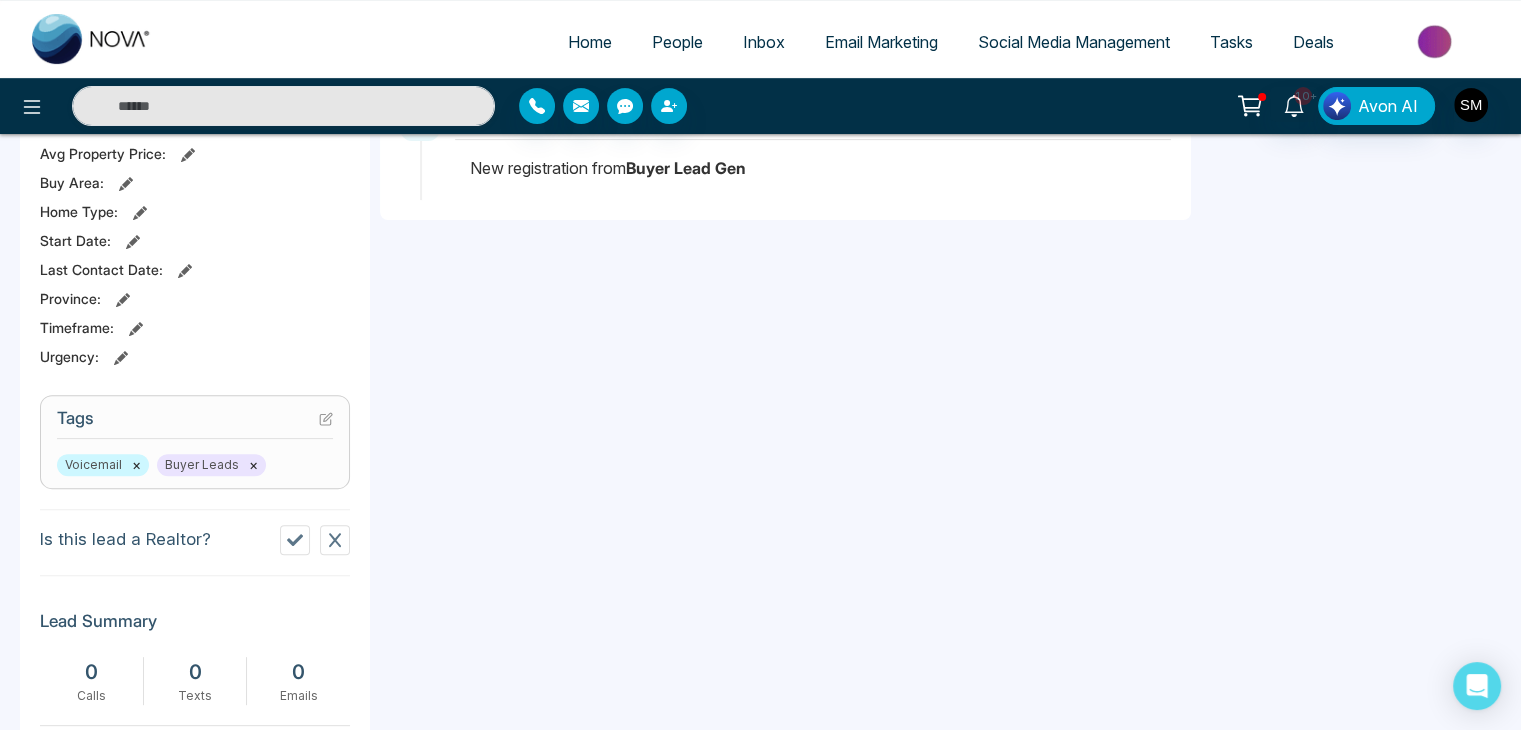 click on "People" at bounding box center (677, 42) 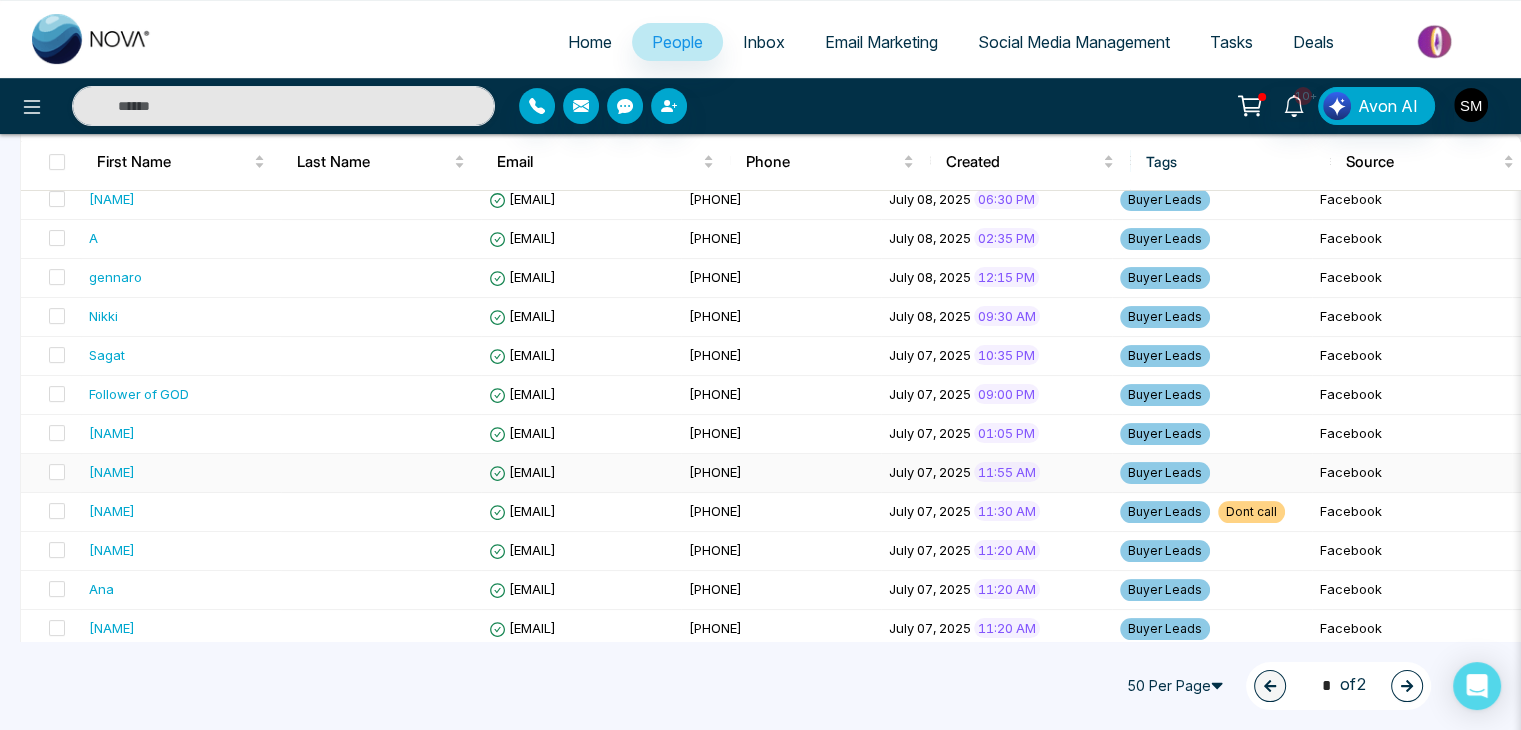 scroll, scrollTop: 916, scrollLeft: 0, axis: vertical 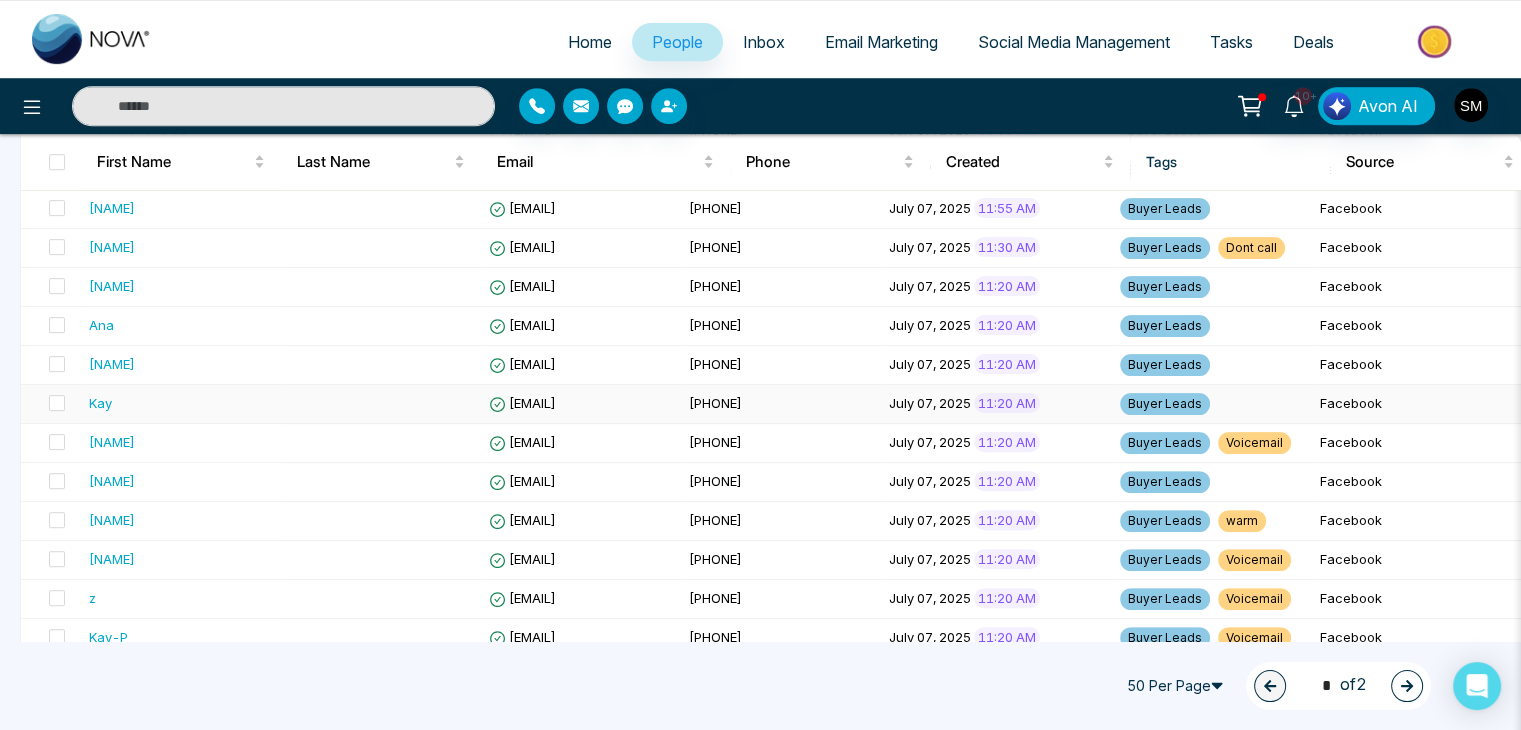 click on "[PHONE]" at bounding box center (781, 404) 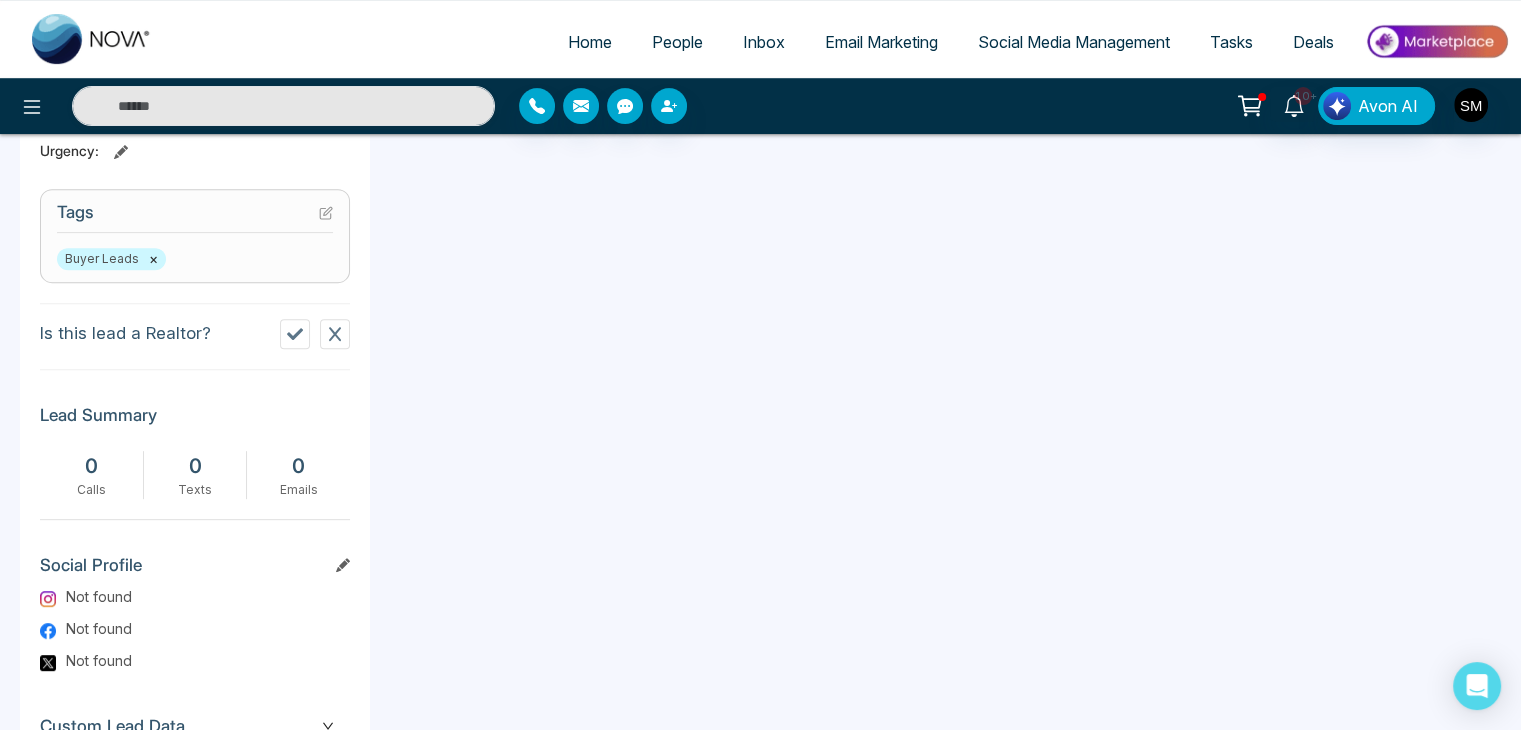 scroll, scrollTop: 760, scrollLeft: 0, axis: vertical 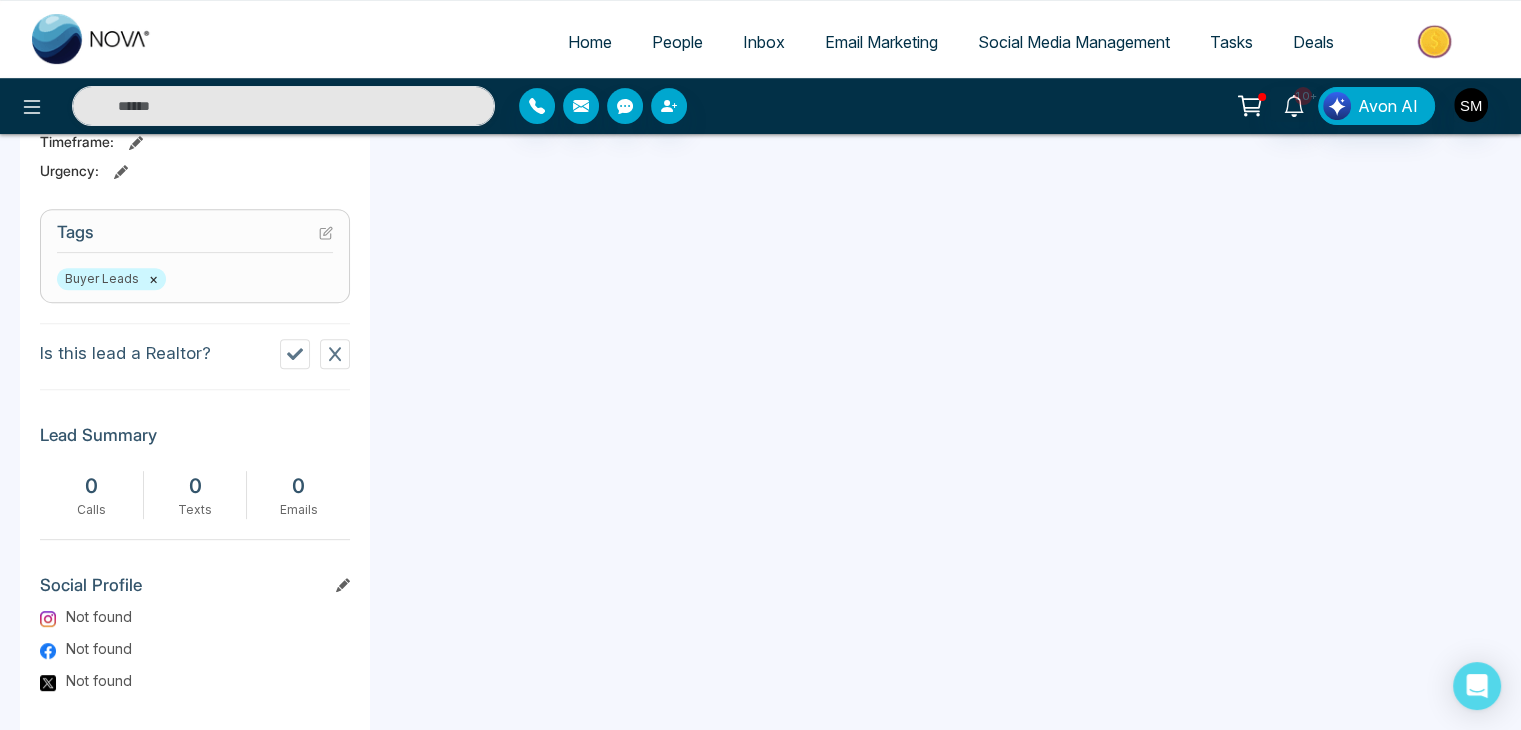 click 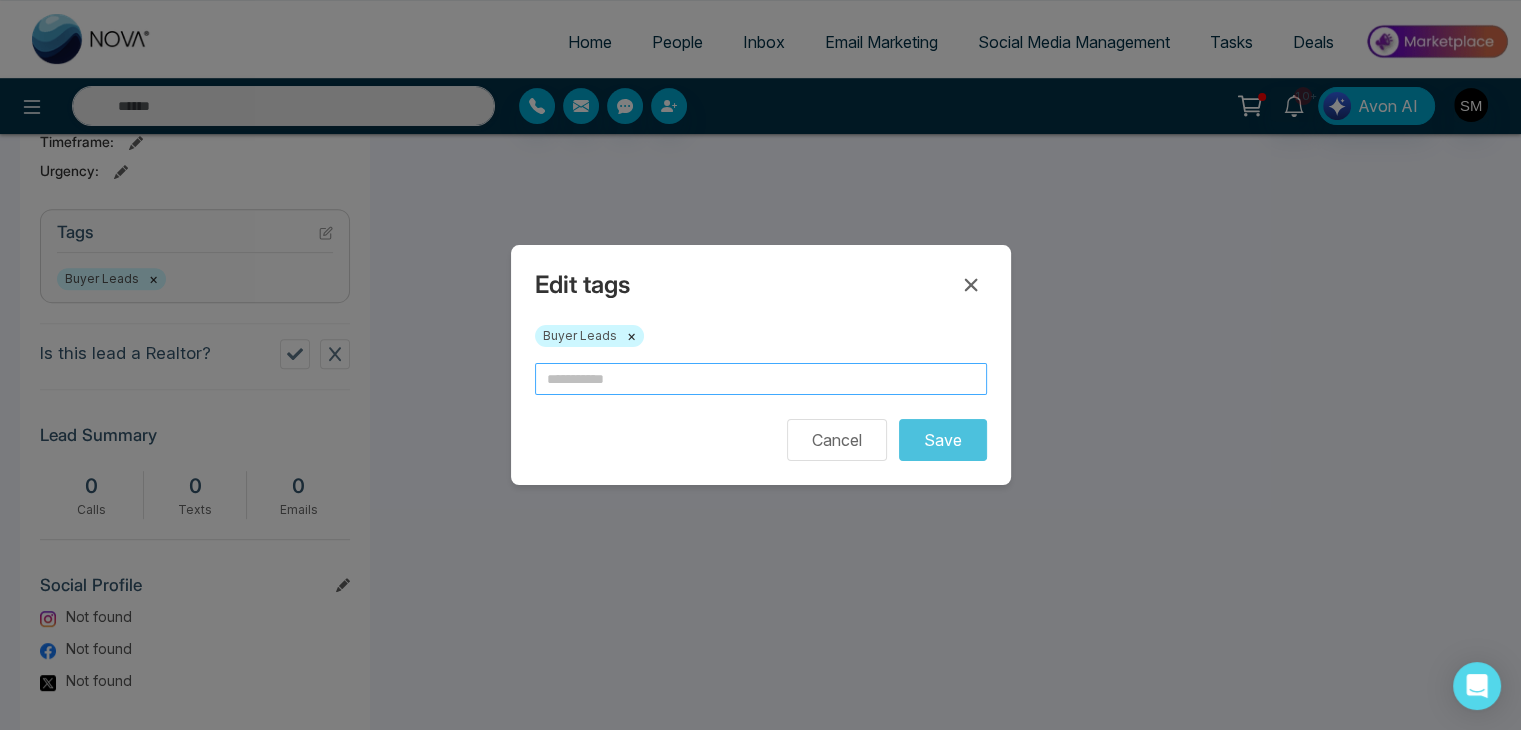 click at bounding box center [761, 379] 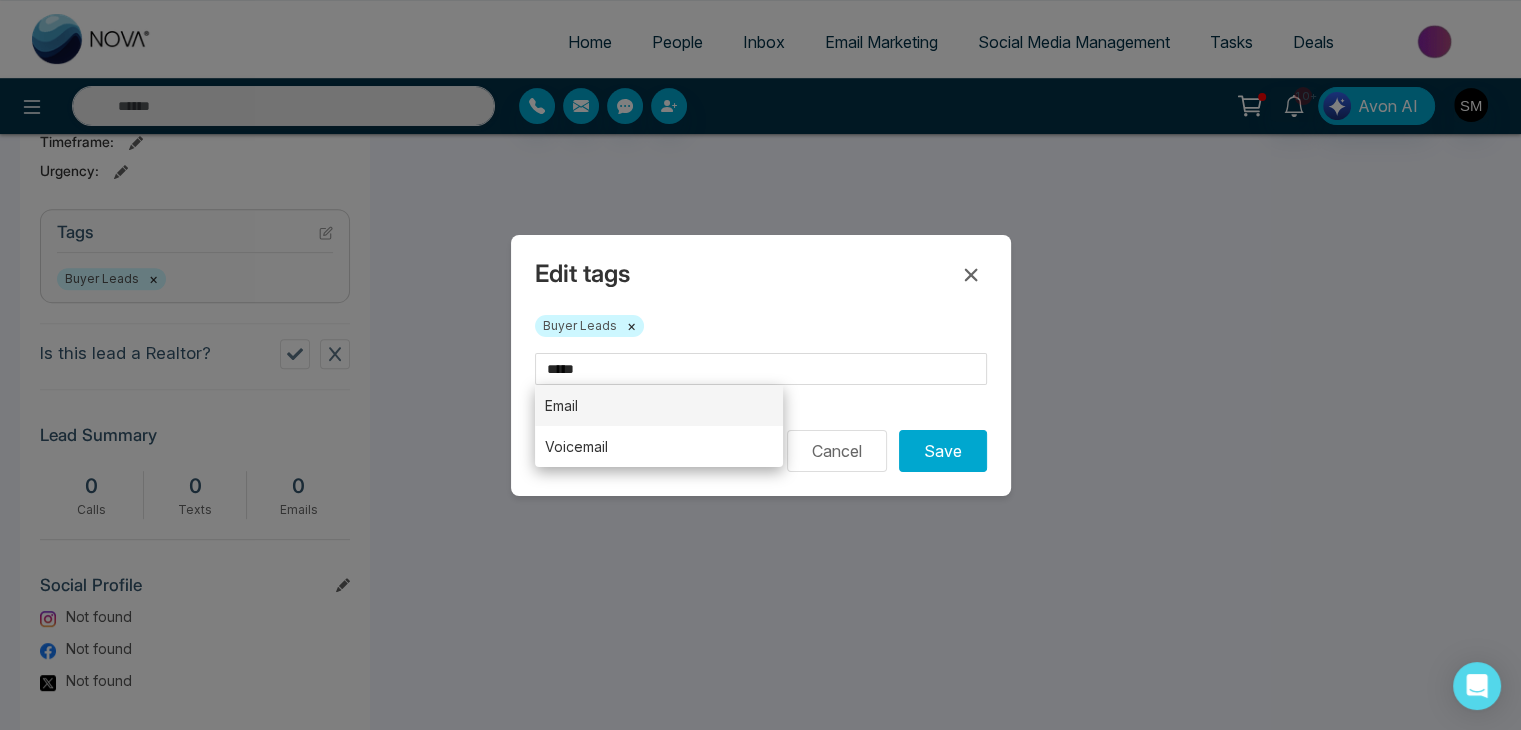 click on "Email" at bounding box center [659, 405] 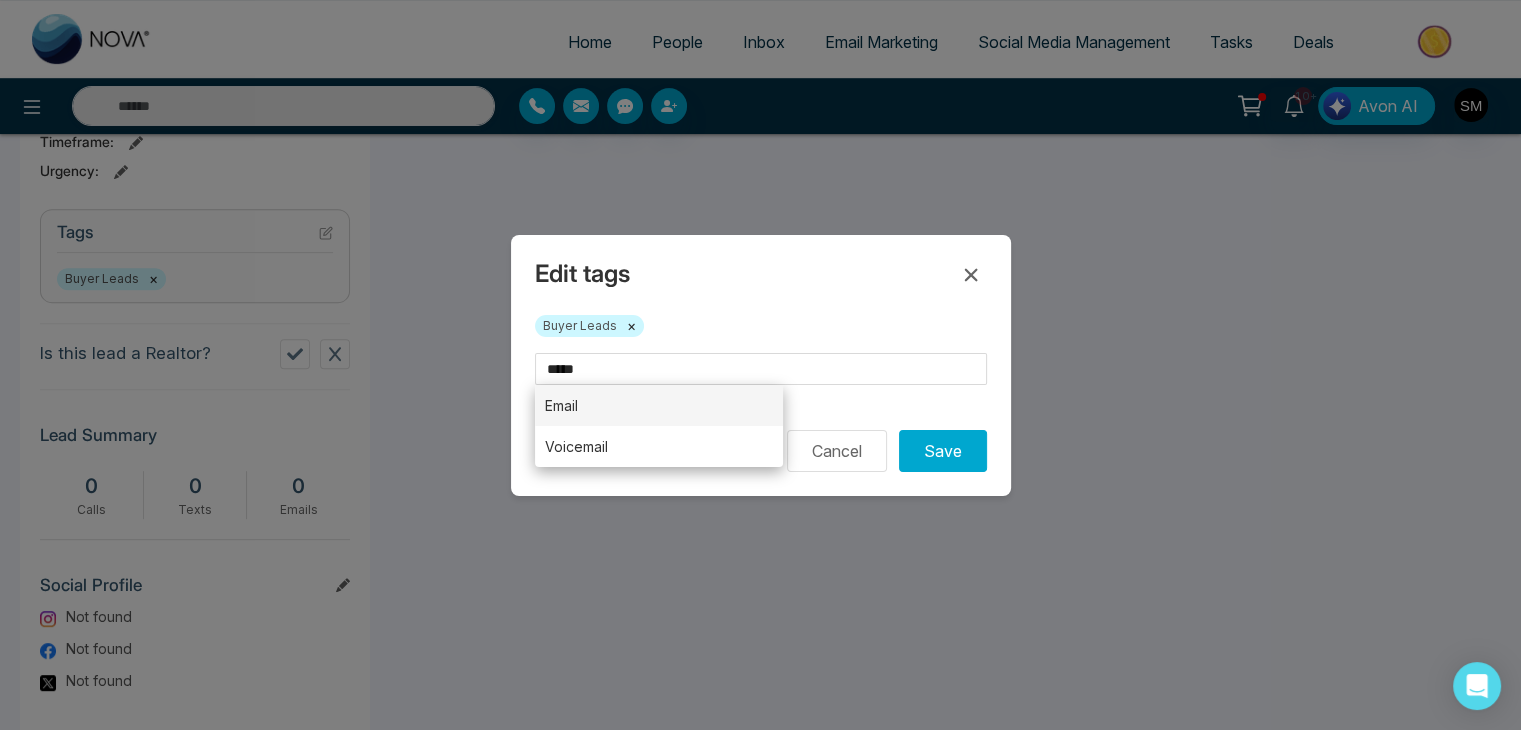 type on "*****" 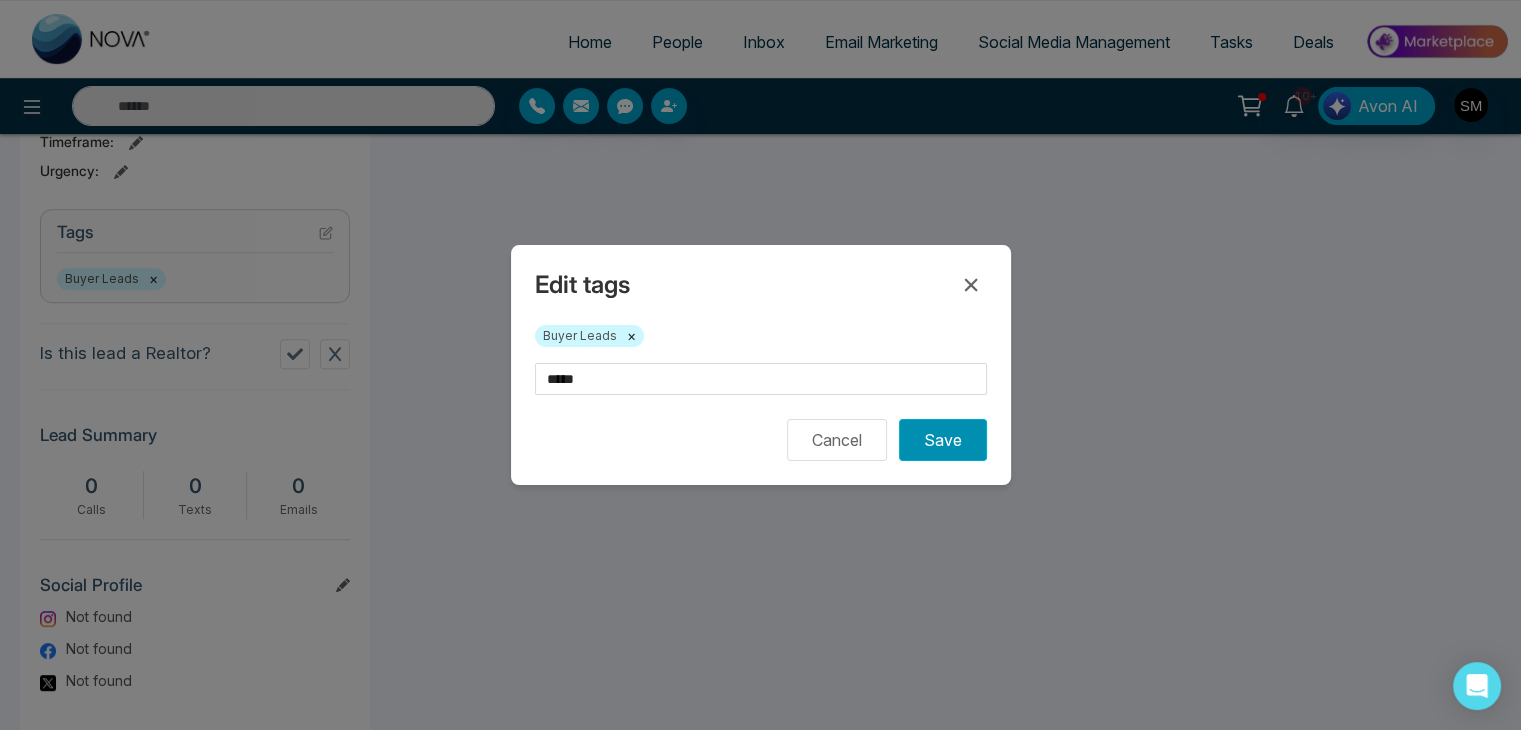 click on "Save" at bounding box center [943, 440] 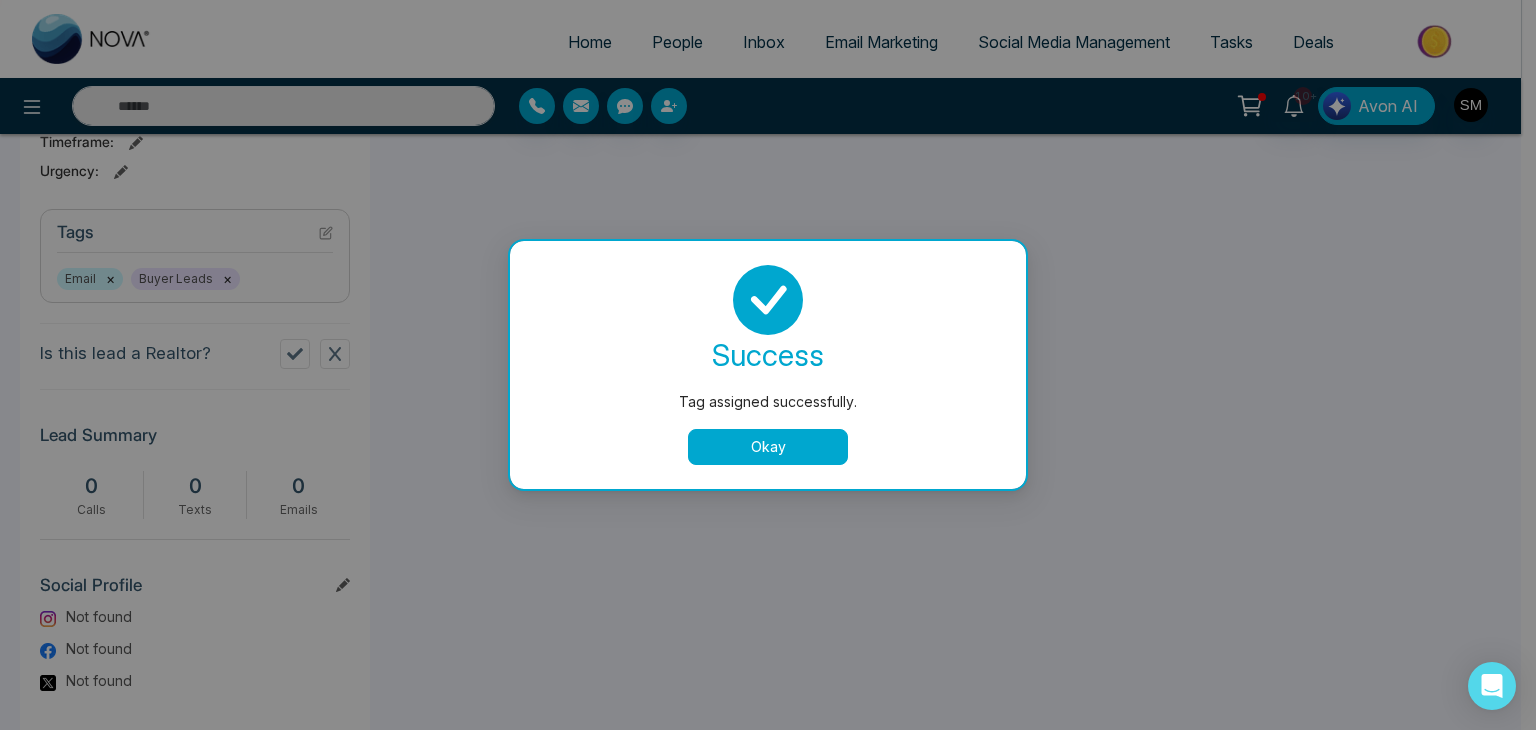 click on "Okay" at bounding box center [768, 447] 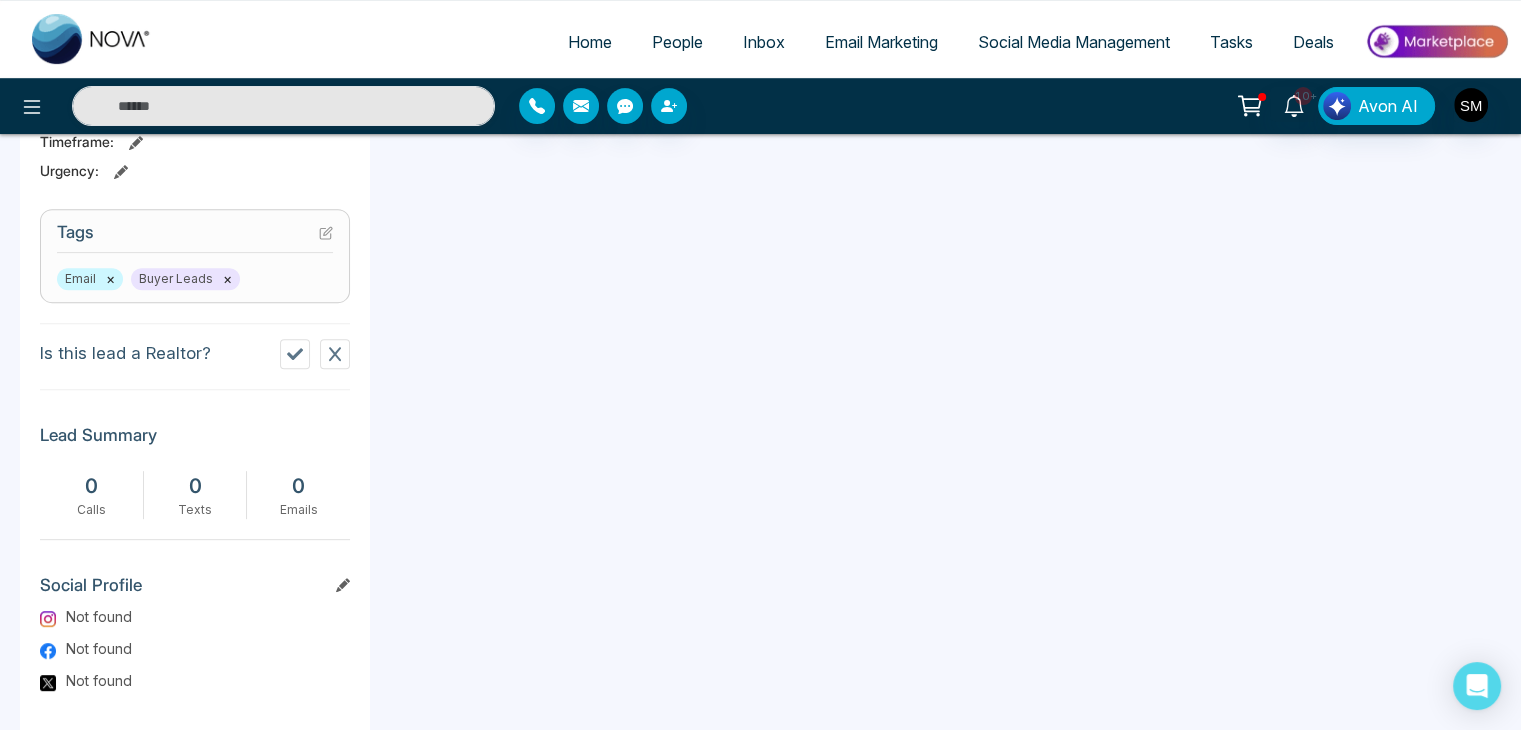 click on "People" at bounding box center (677, 42) 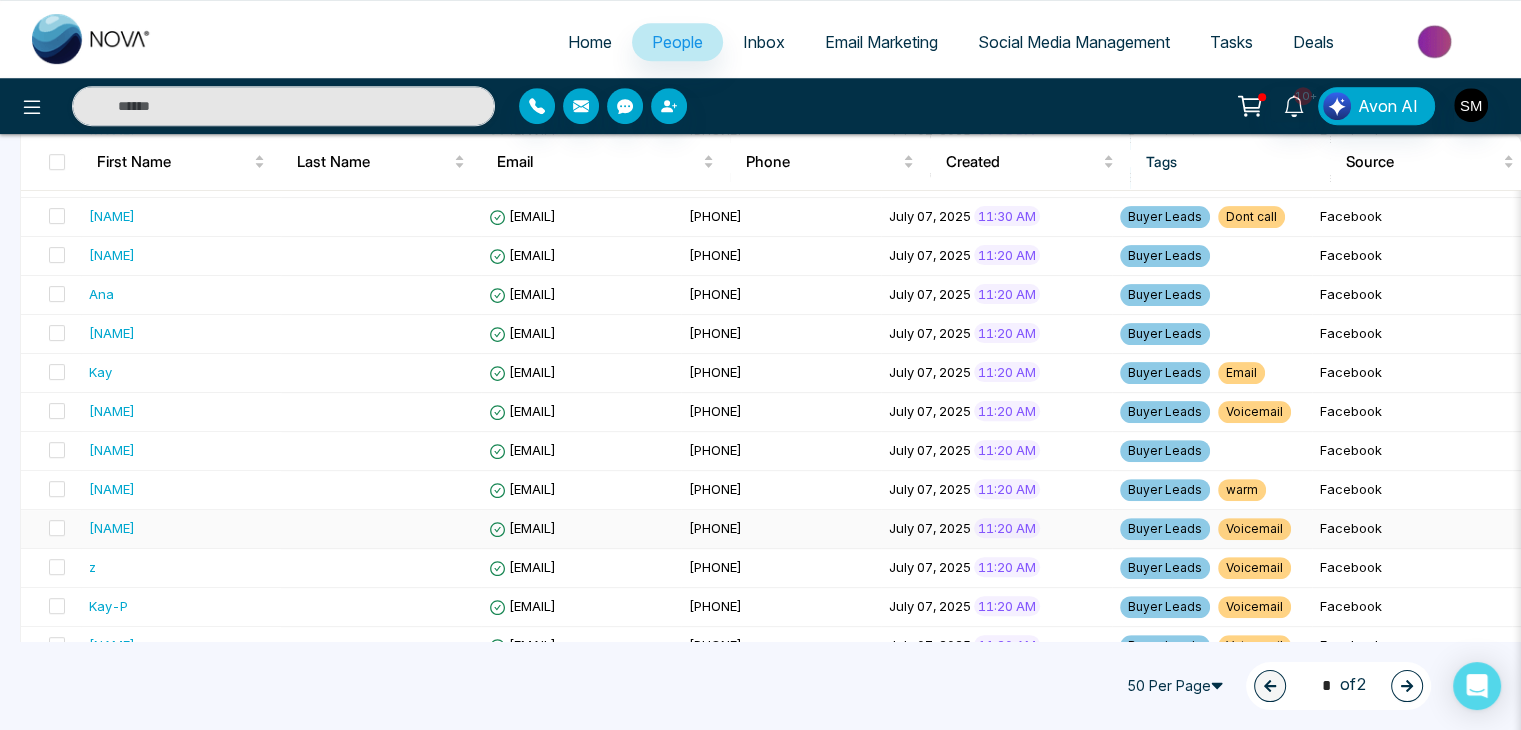 scroll, scrollTop: 946, scrollLeft: 0, axis: vertical 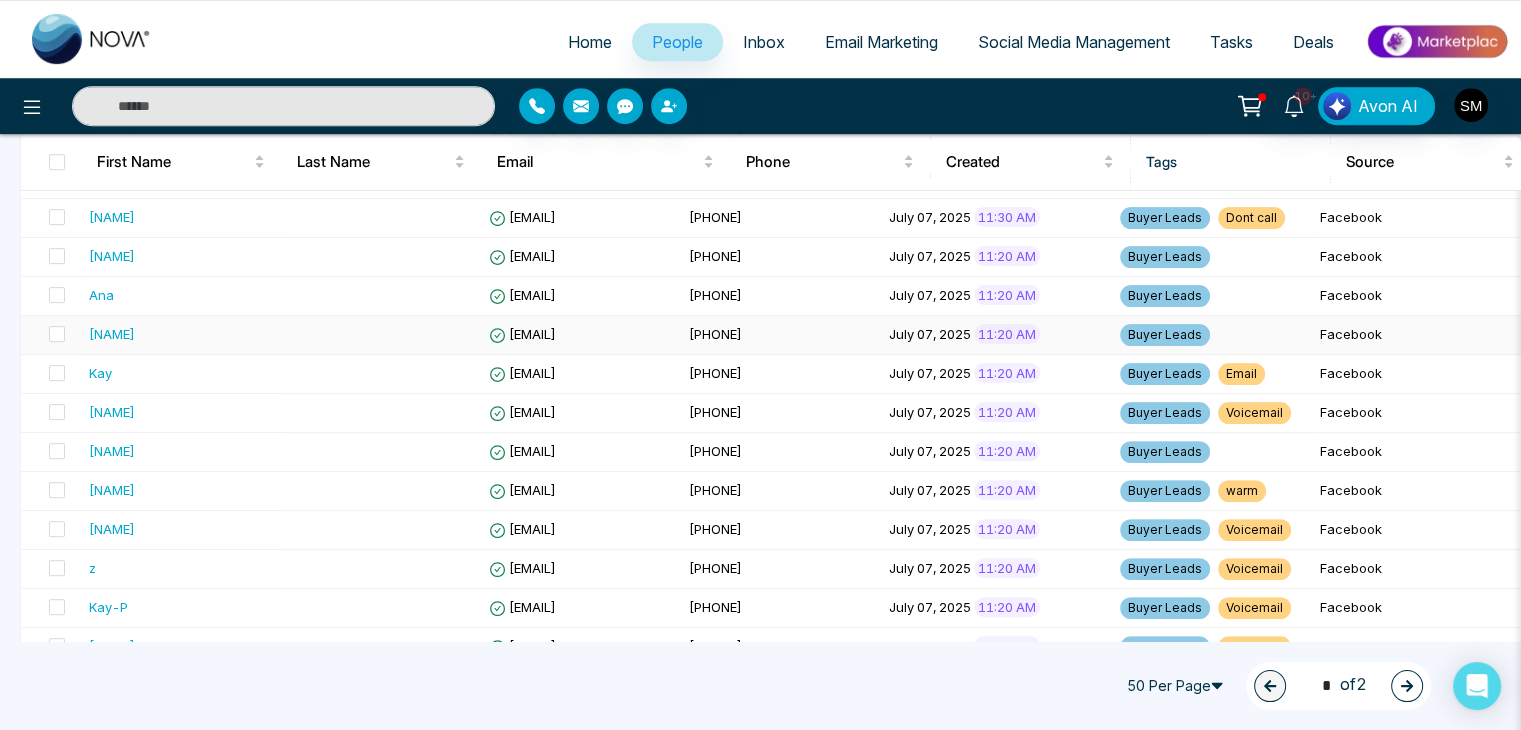click on "[EMAIL]" at bounding box center (522, 334) 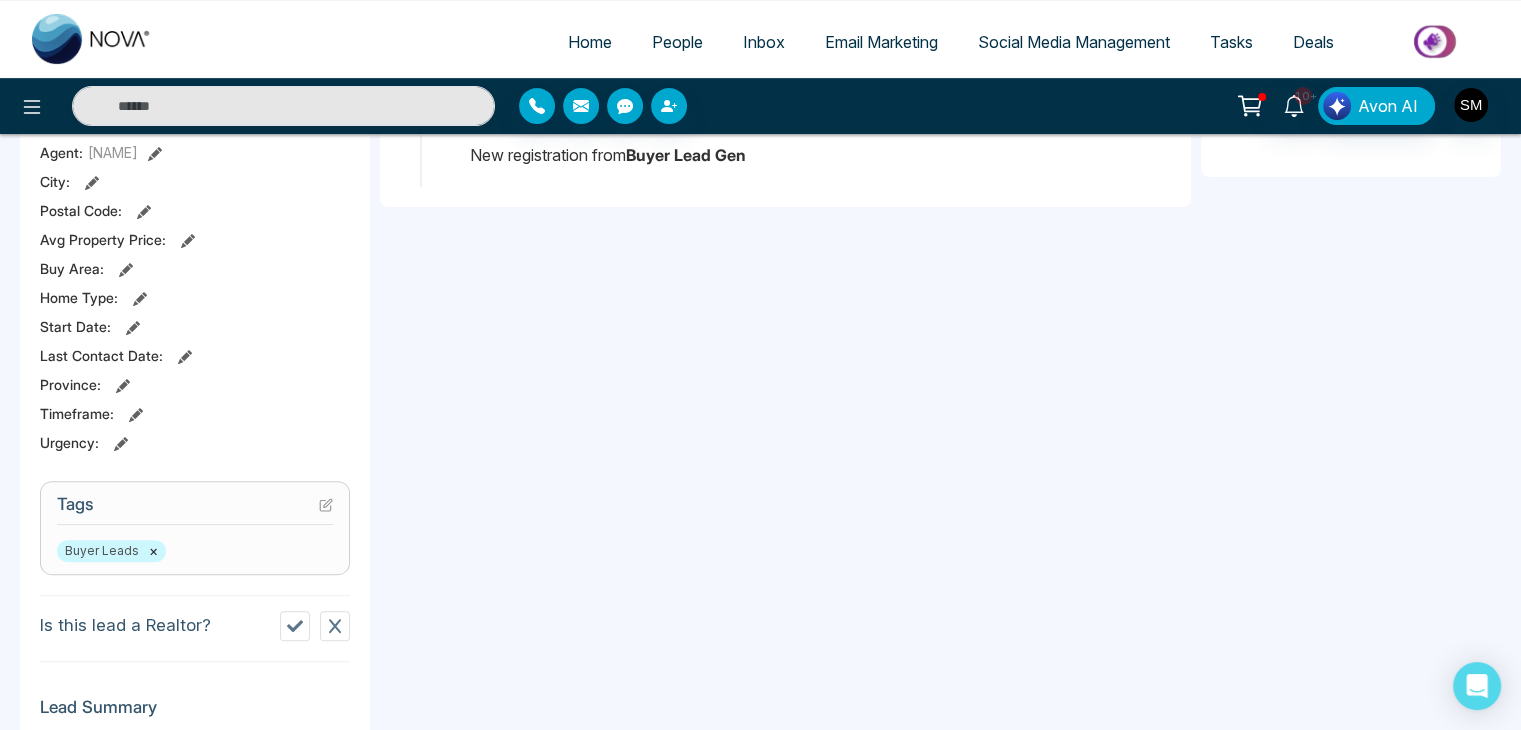 scroll, scrollTop: 642, scrollLeft: 0, axis: vertical 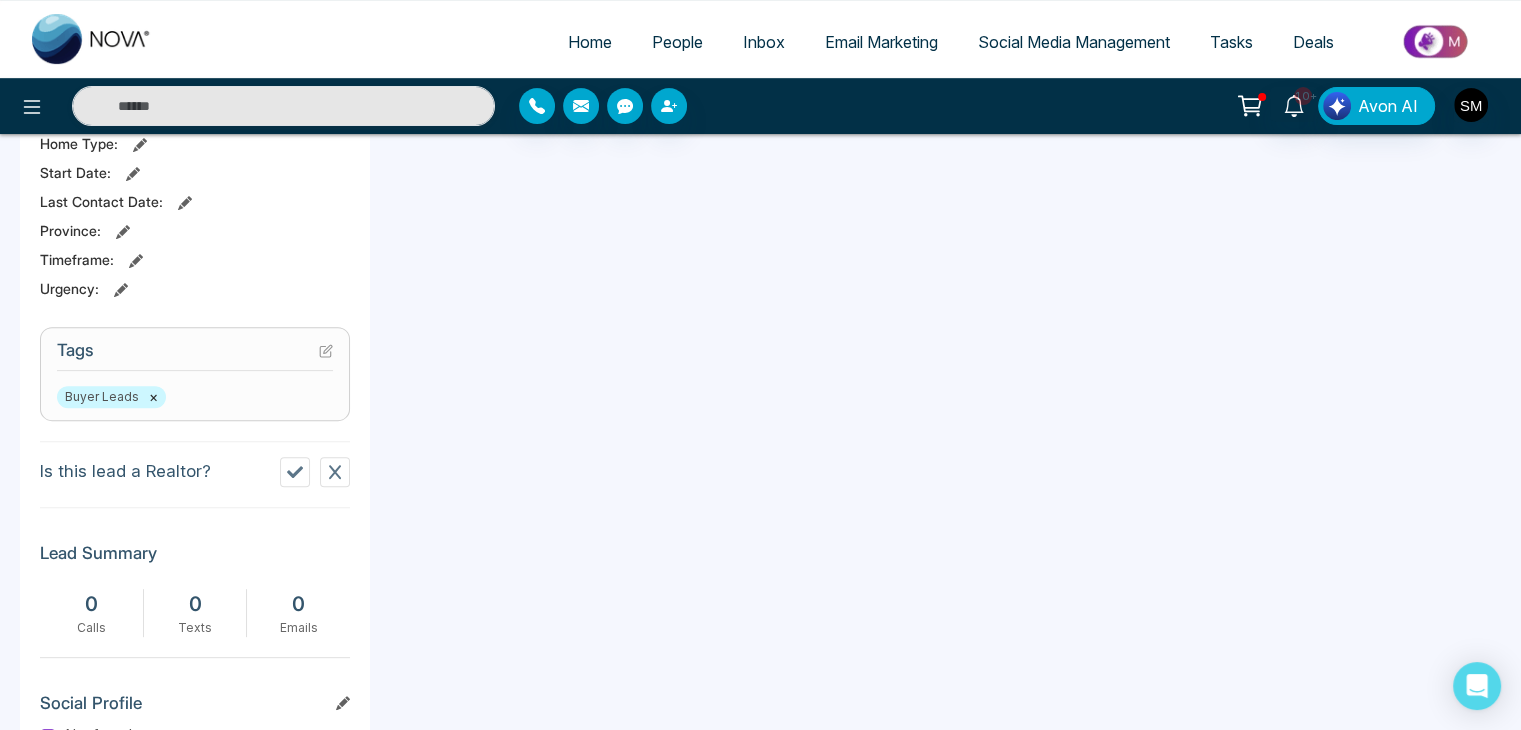 click 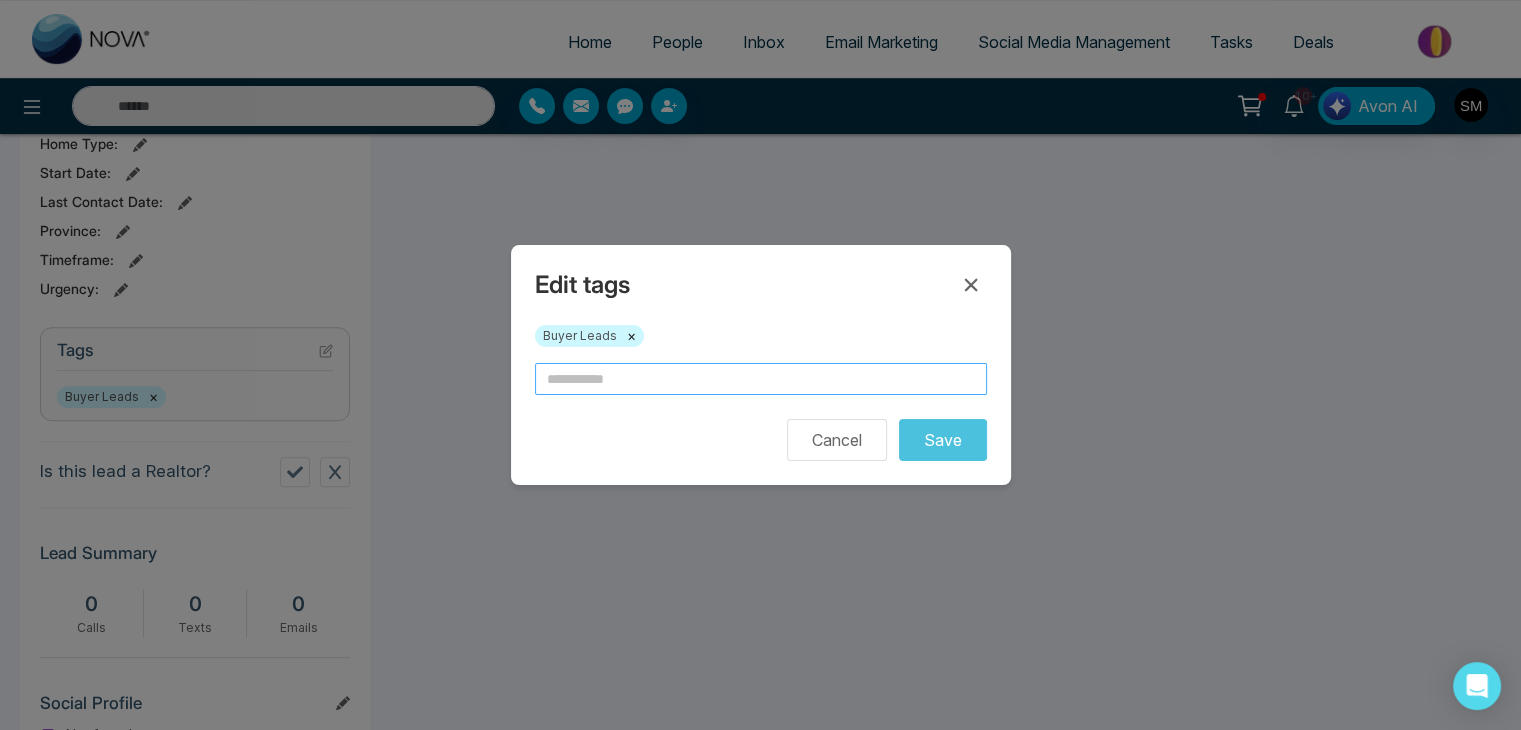 click at bounding box center (761, 379) 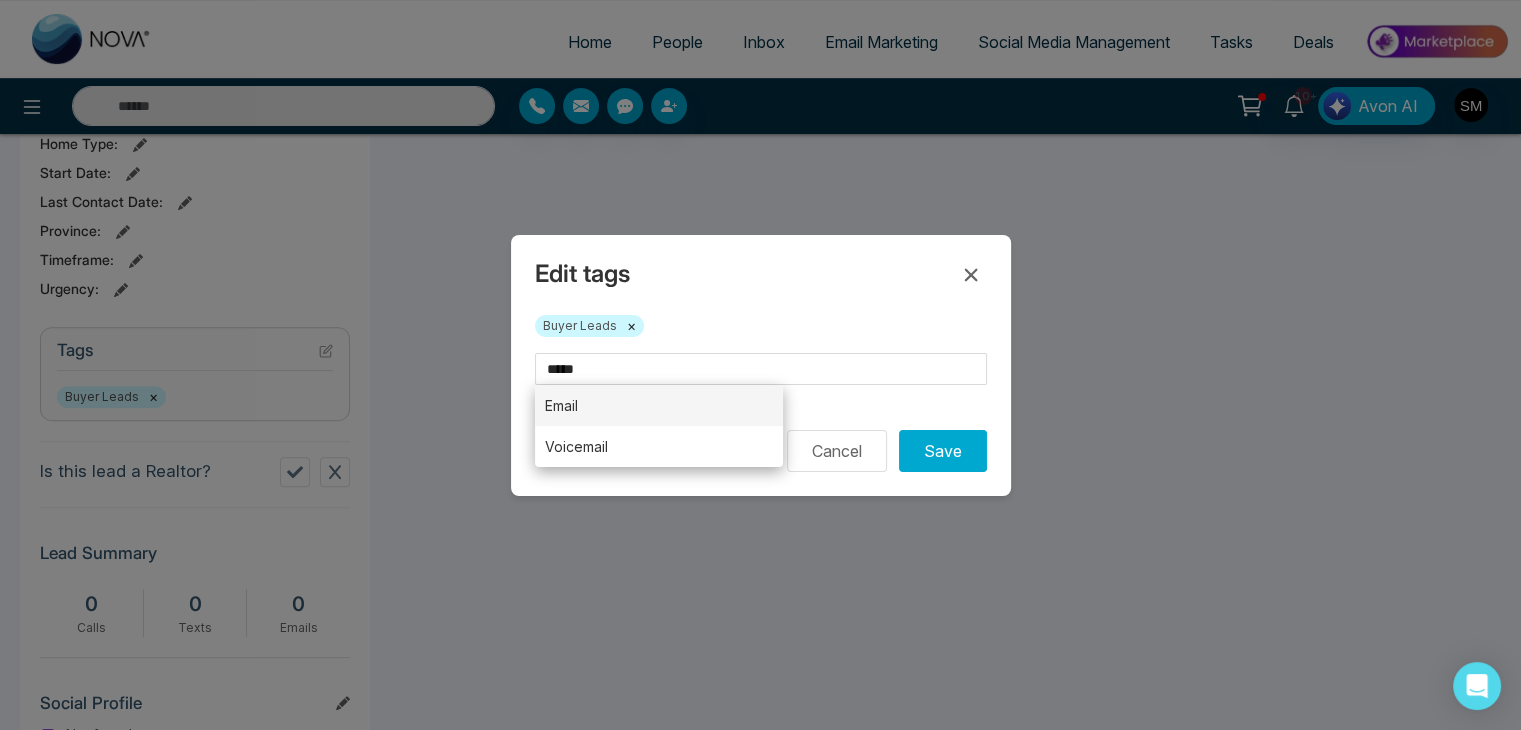 click on "Email" at bounding box center [659, 405] 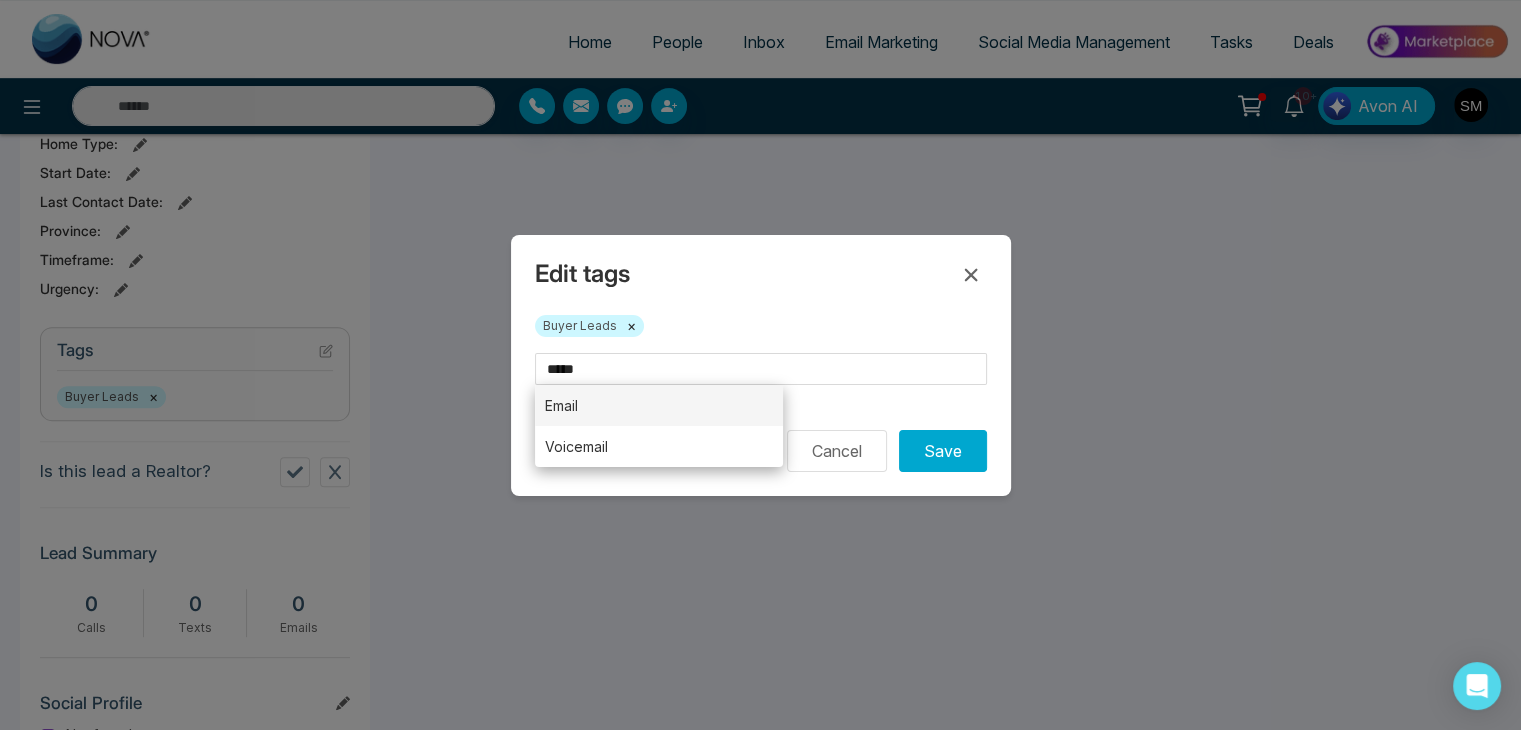 type on "*****" 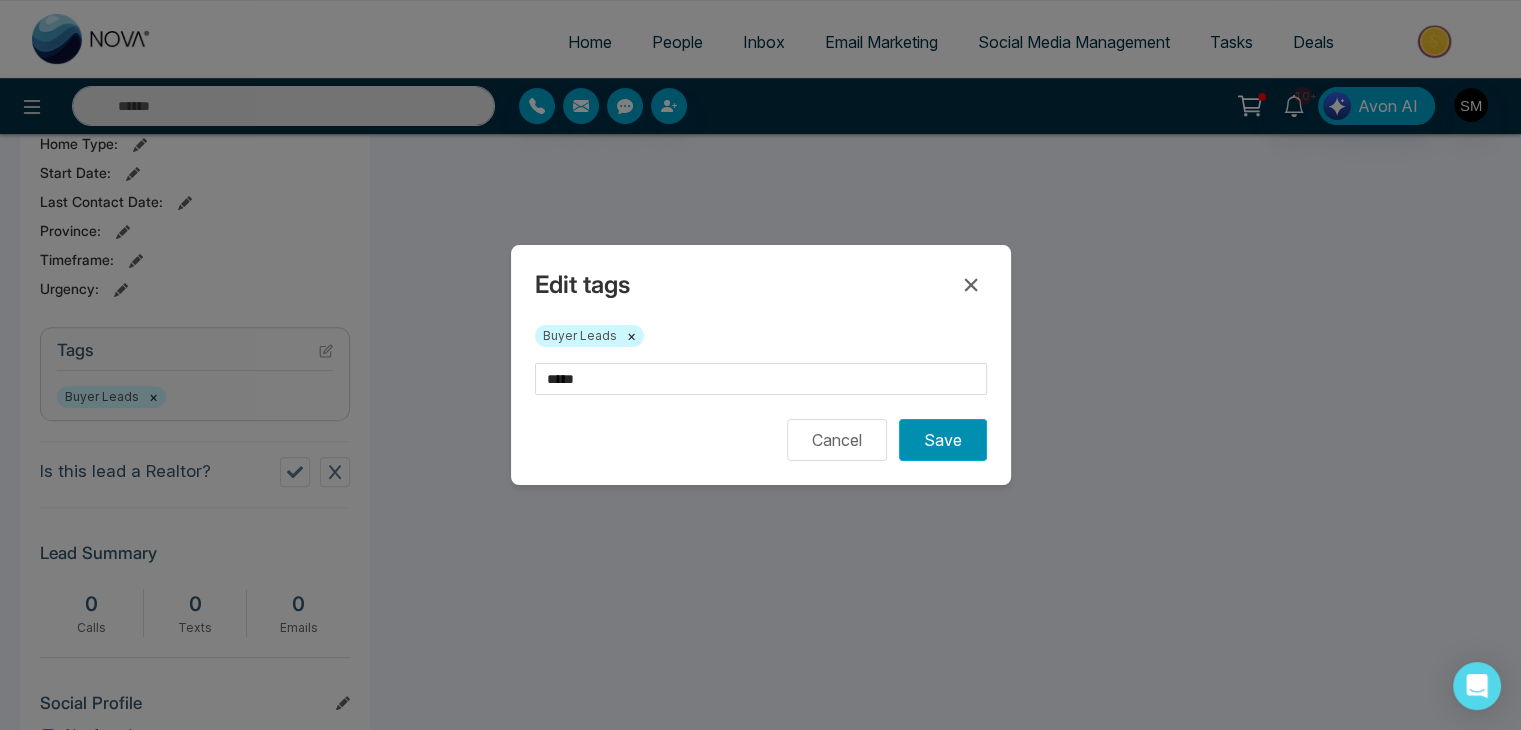 click on "Save" at bounding box center (943, 440) 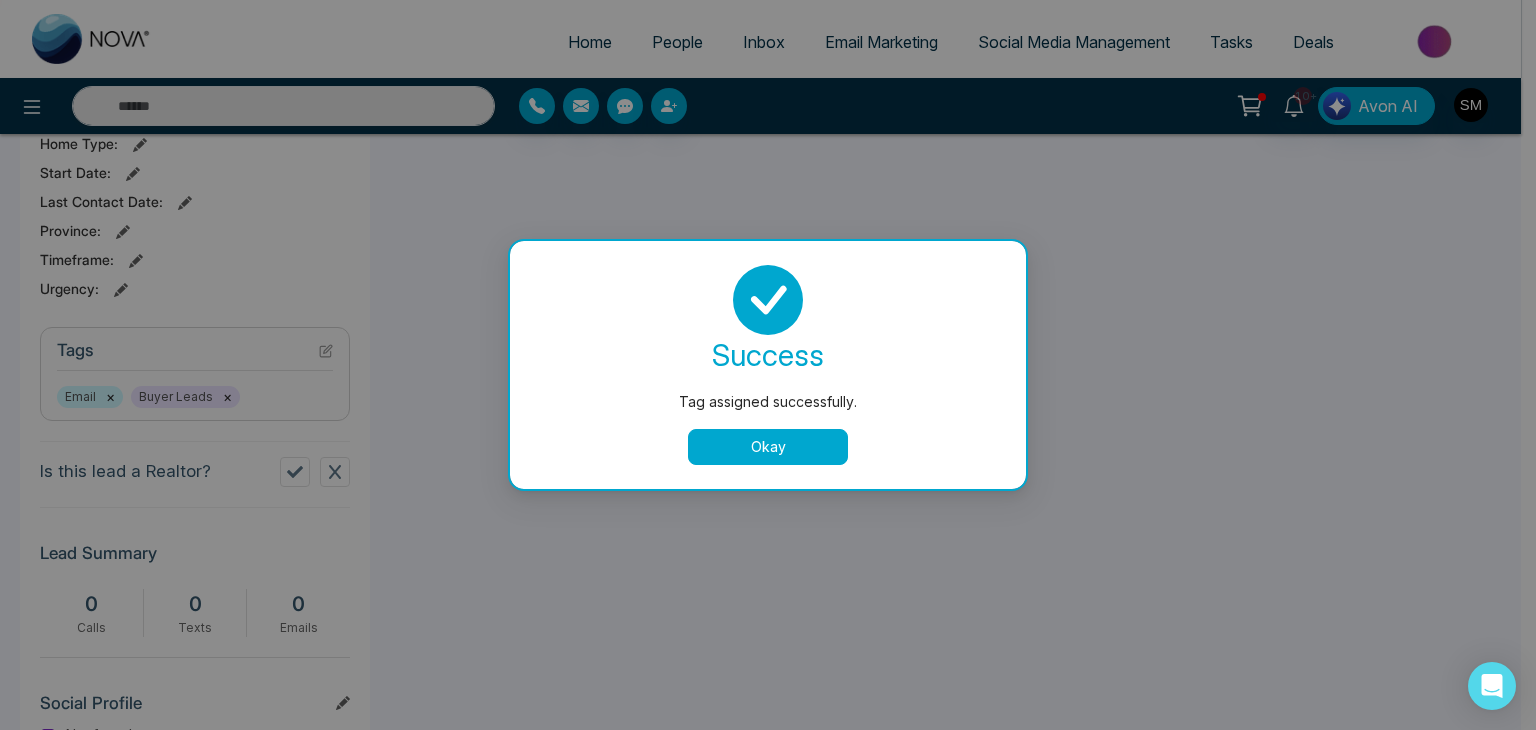 click on "Okay" at bounding box center [768, 447] 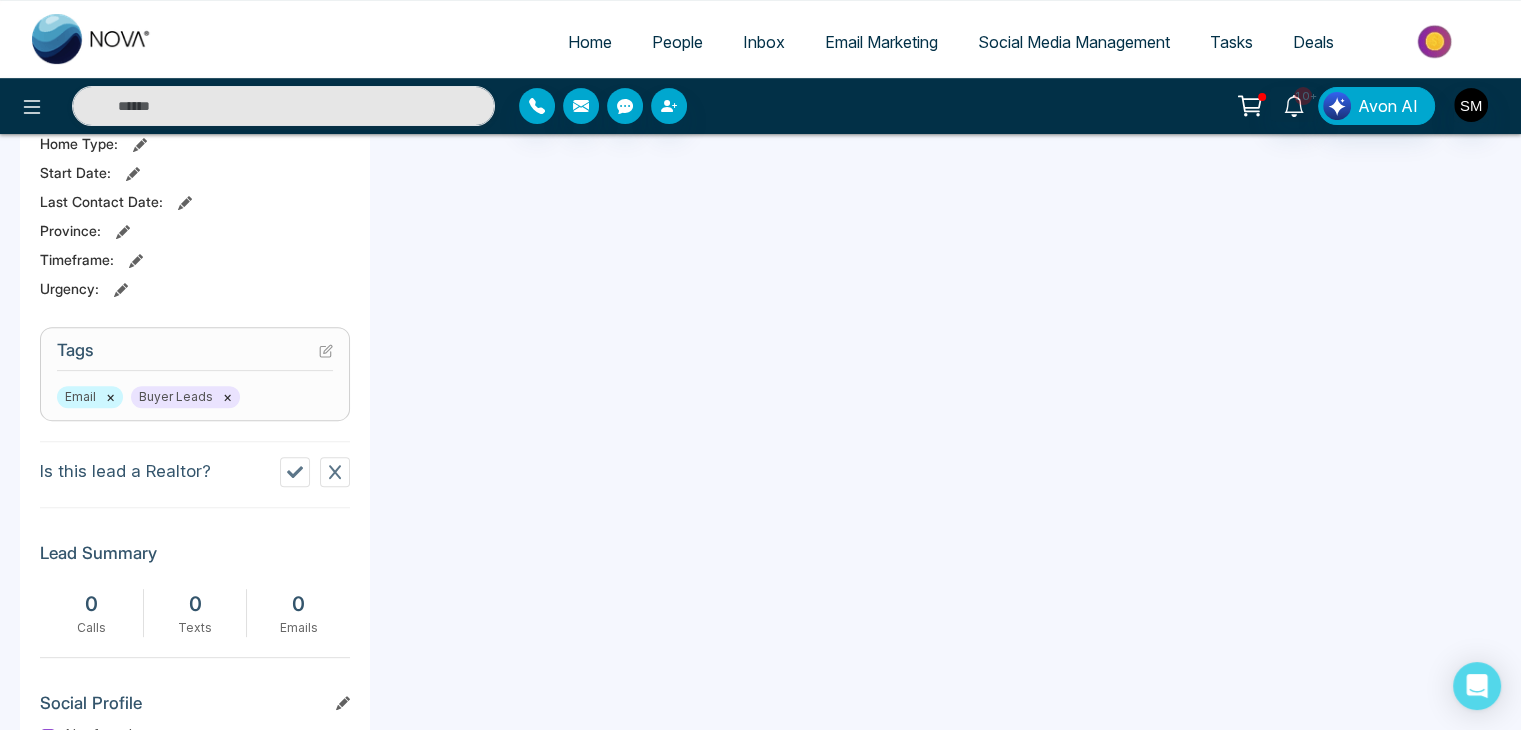 click on "People" at bounding box center (677, 42) 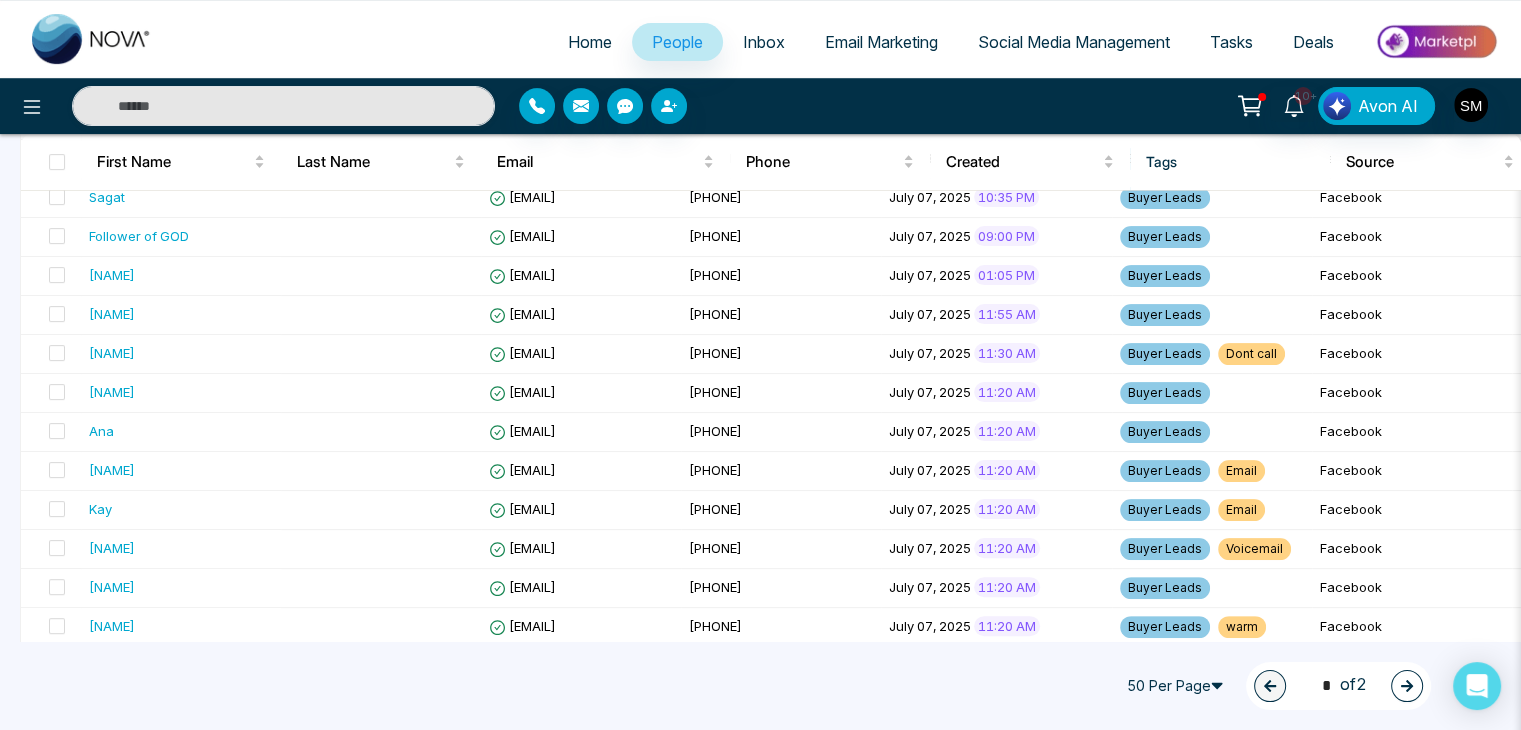 scroll, scrollTop: 846, scrollLeft: 0, axis: vertical 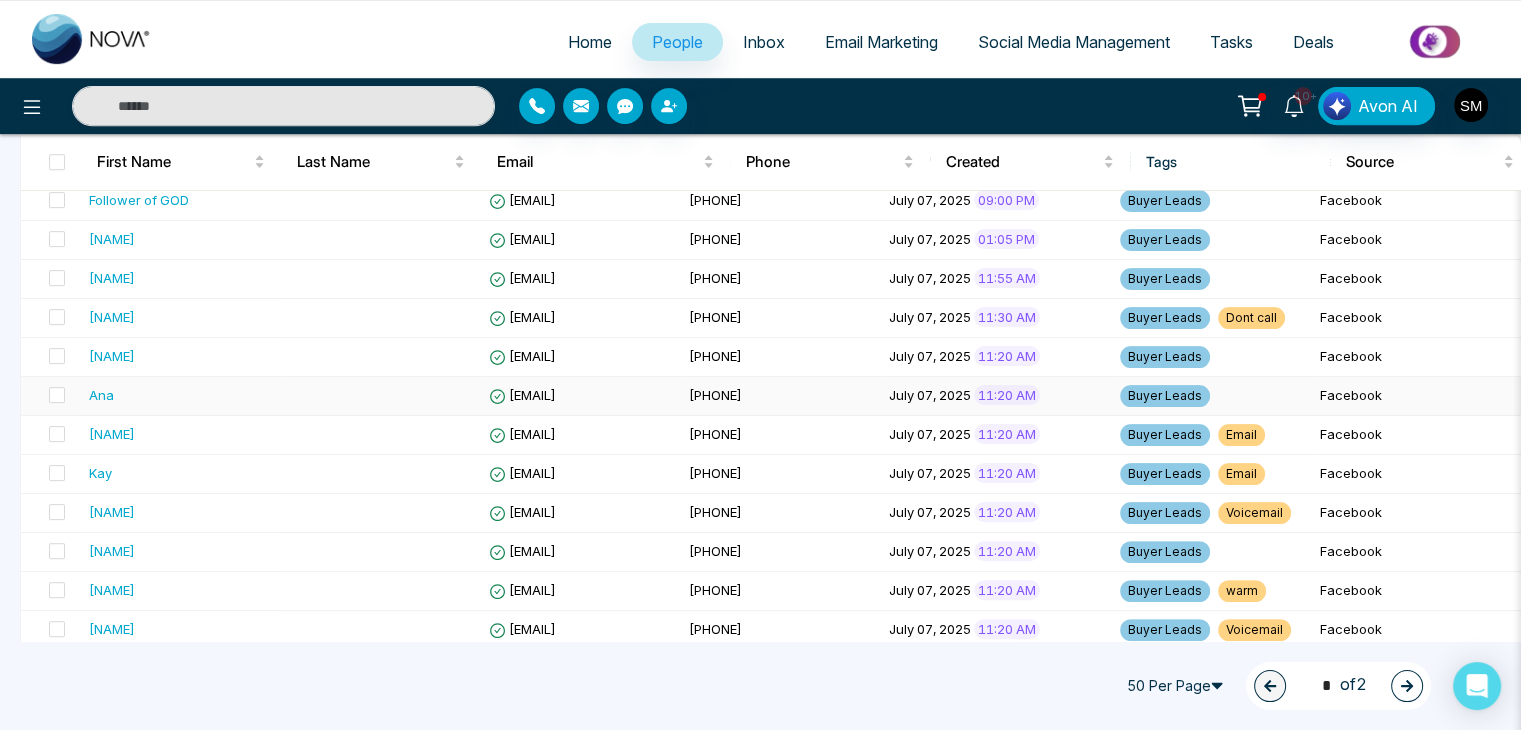 click on "[PHONE]" at bounding box center (781, 396) 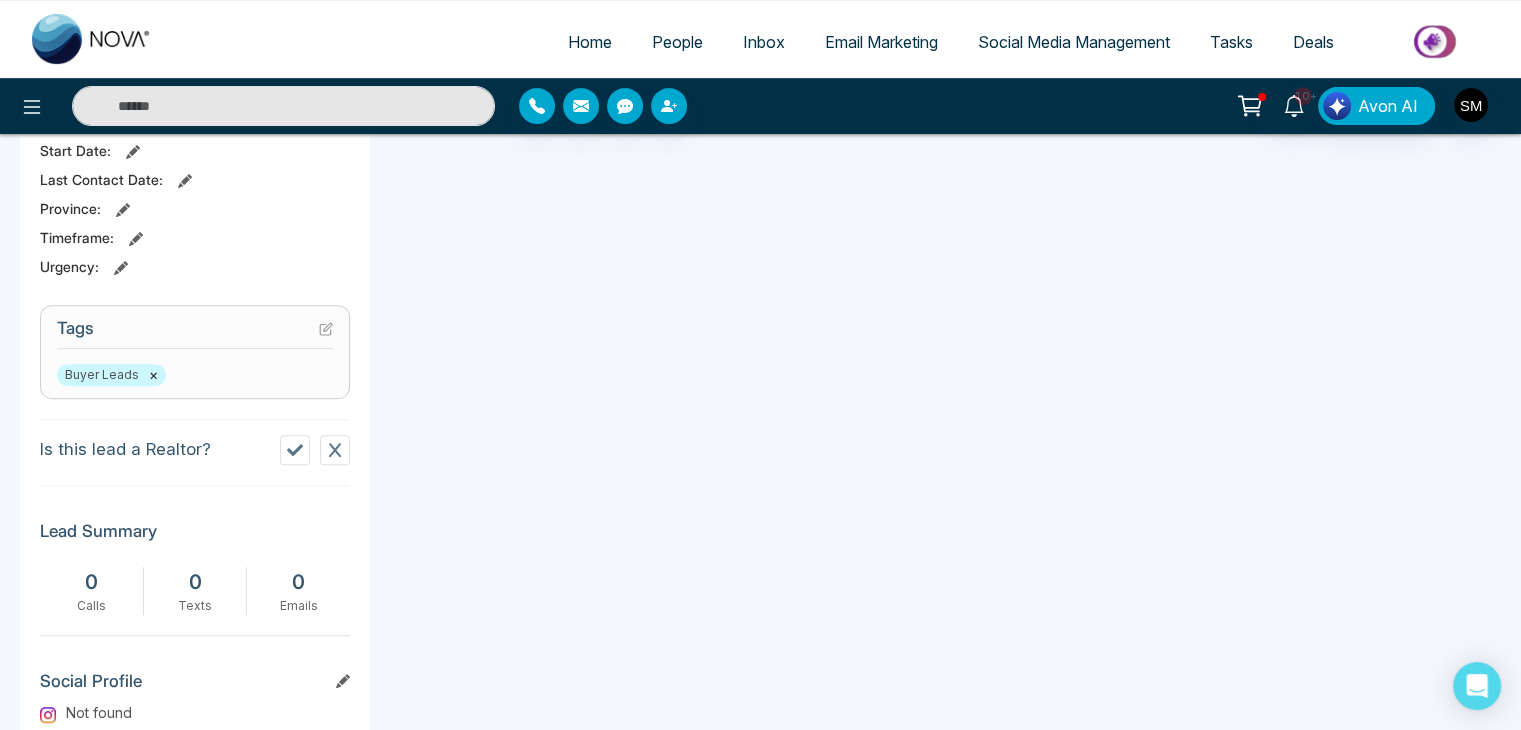 scroll, scrollTop: 675, scrollLeft: 0, axis: vertical 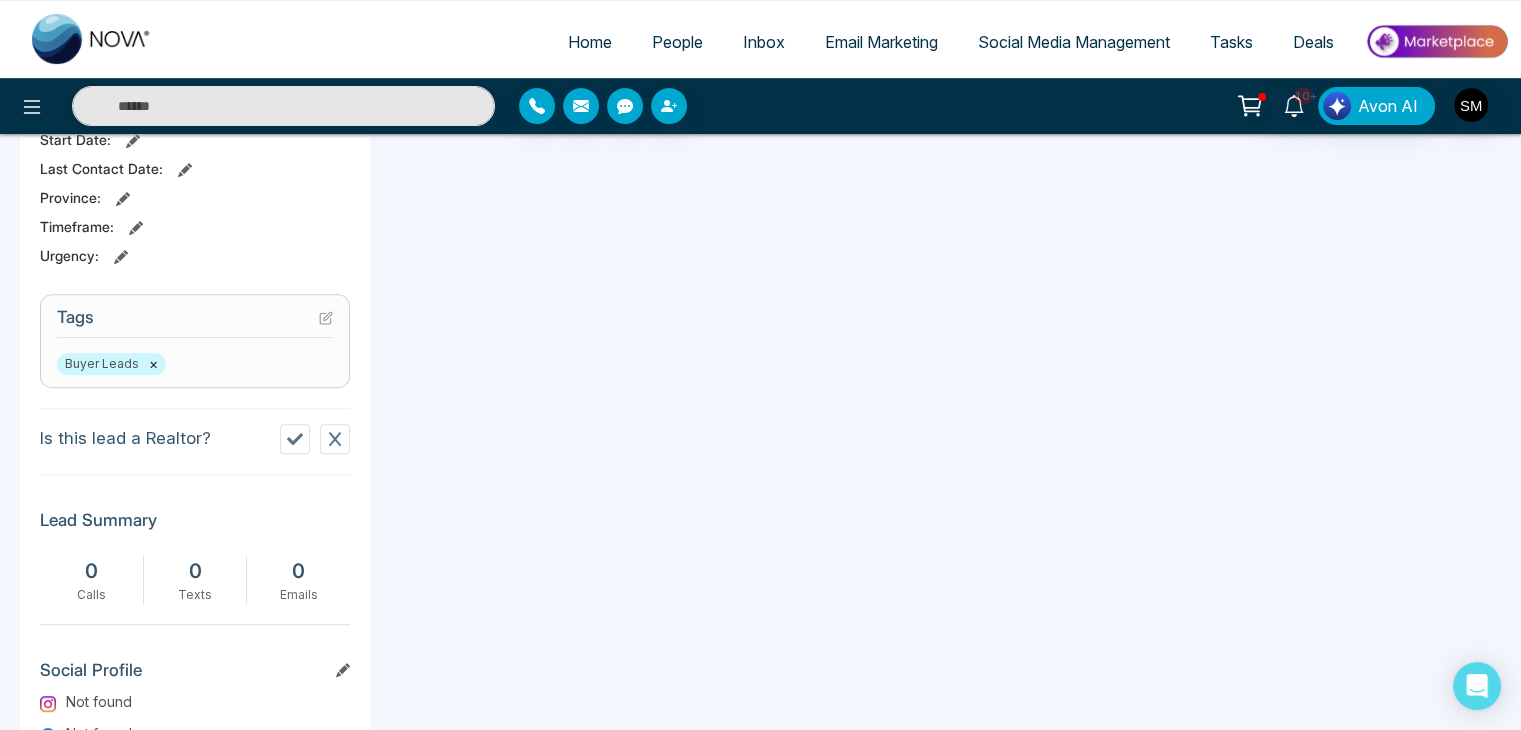 click 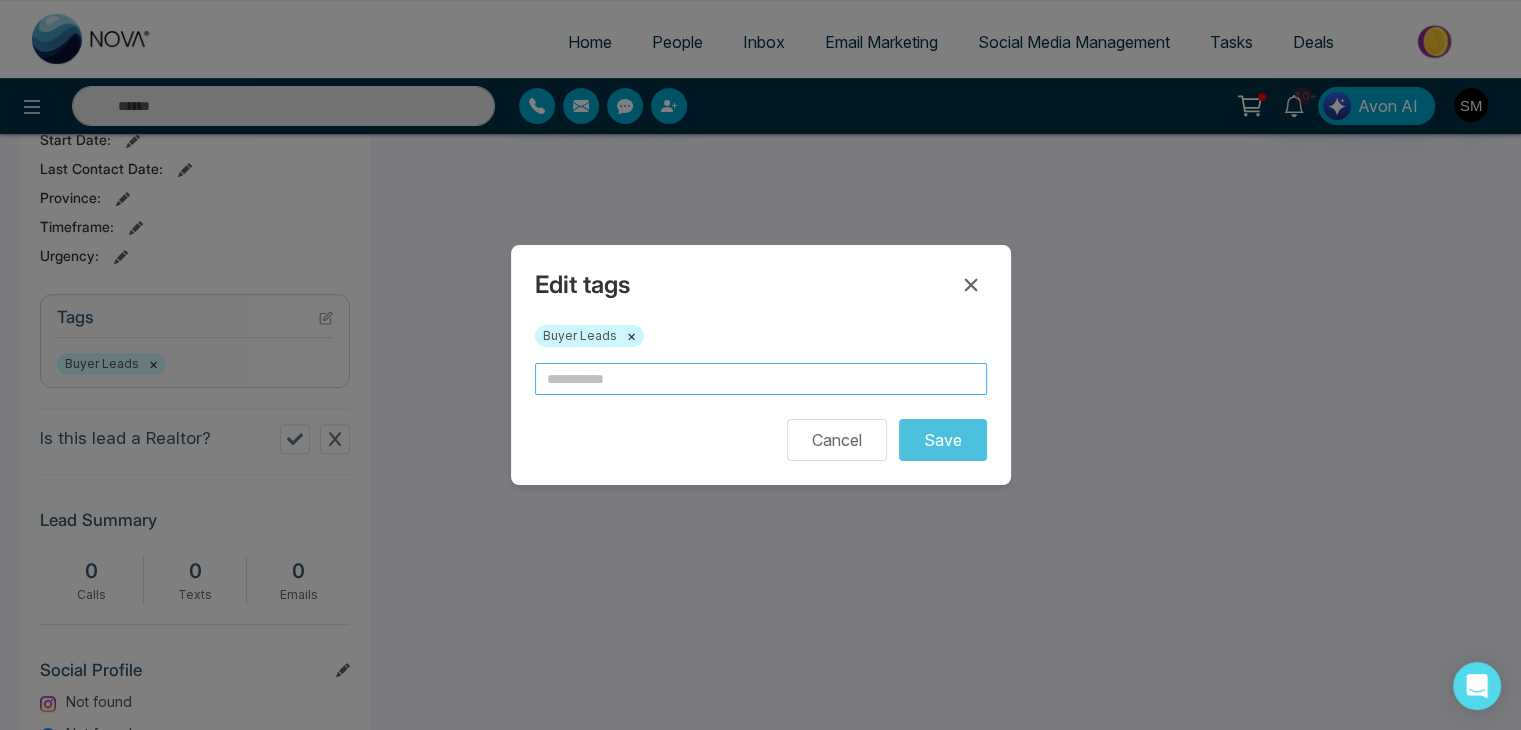 click at bounding box center (761, 379) 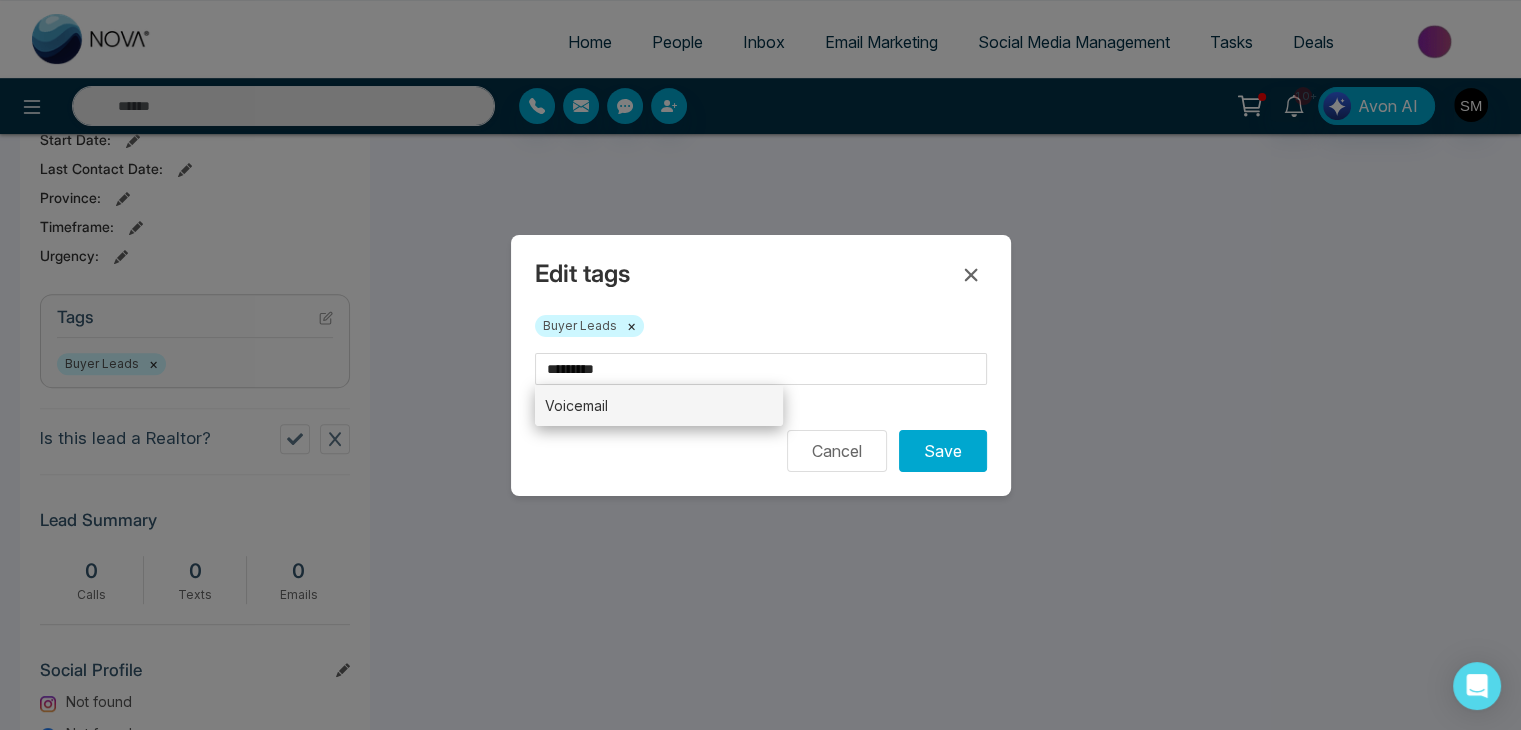click on "Voicemail" at bounding box center [659, 405] 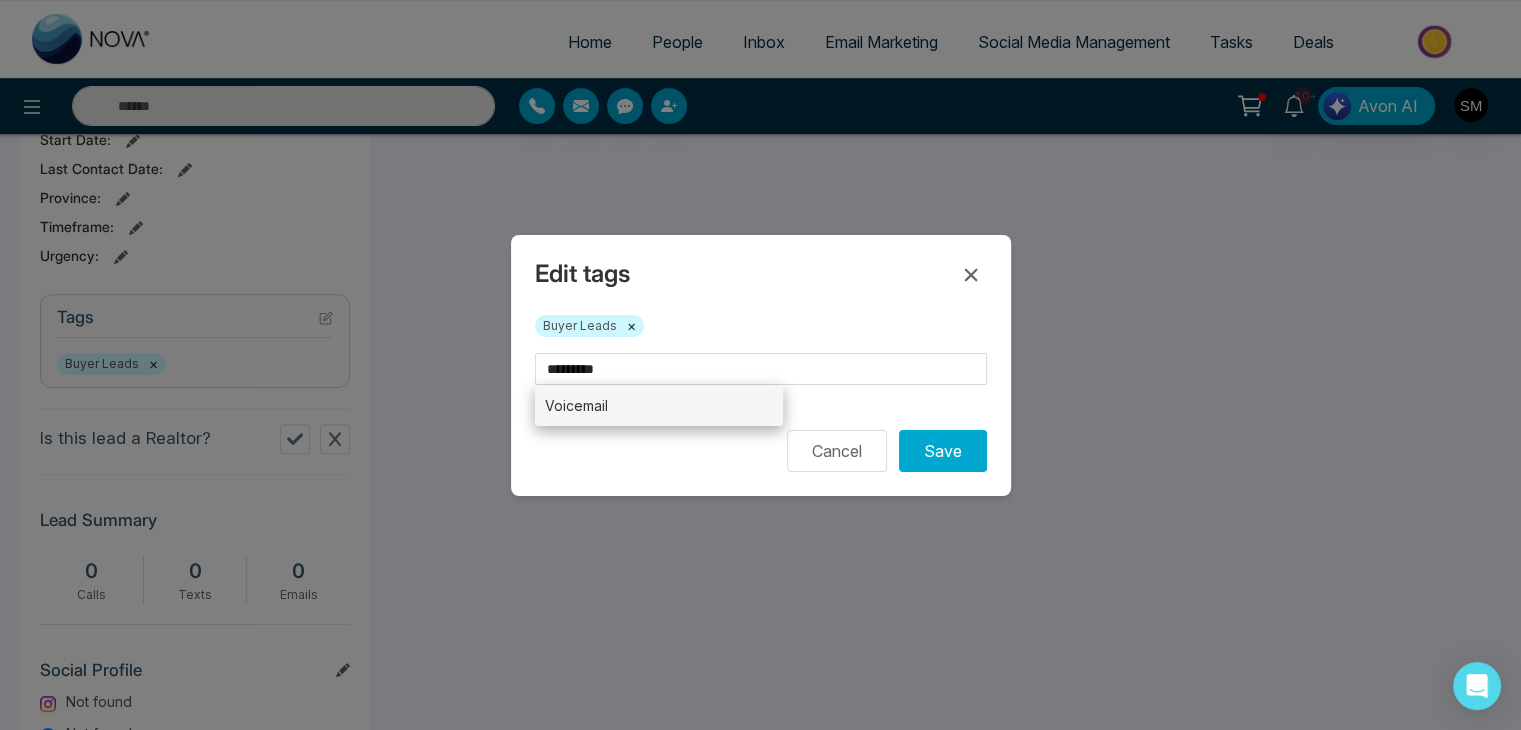 type on "*********" 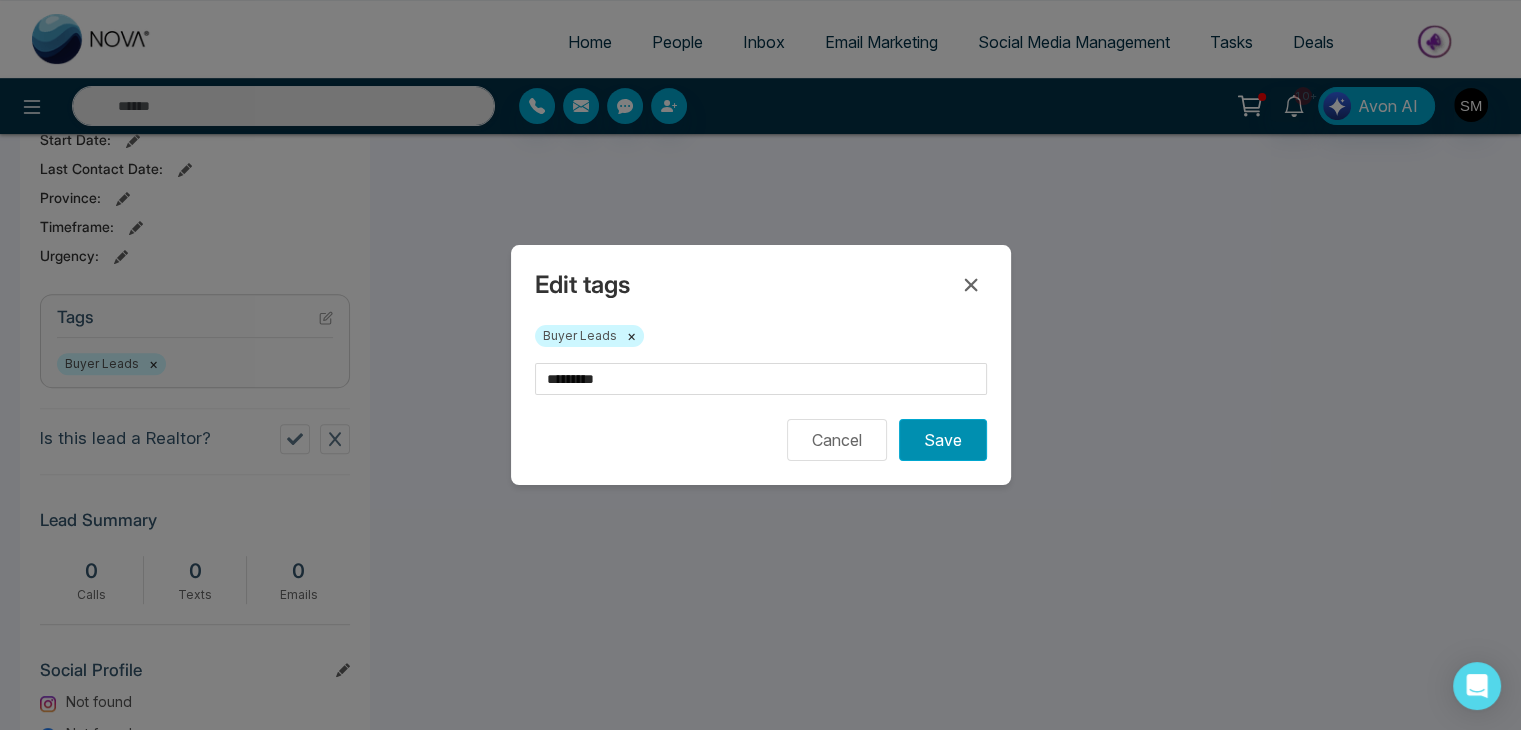 click on "Save" at bounding box center [943, 440] 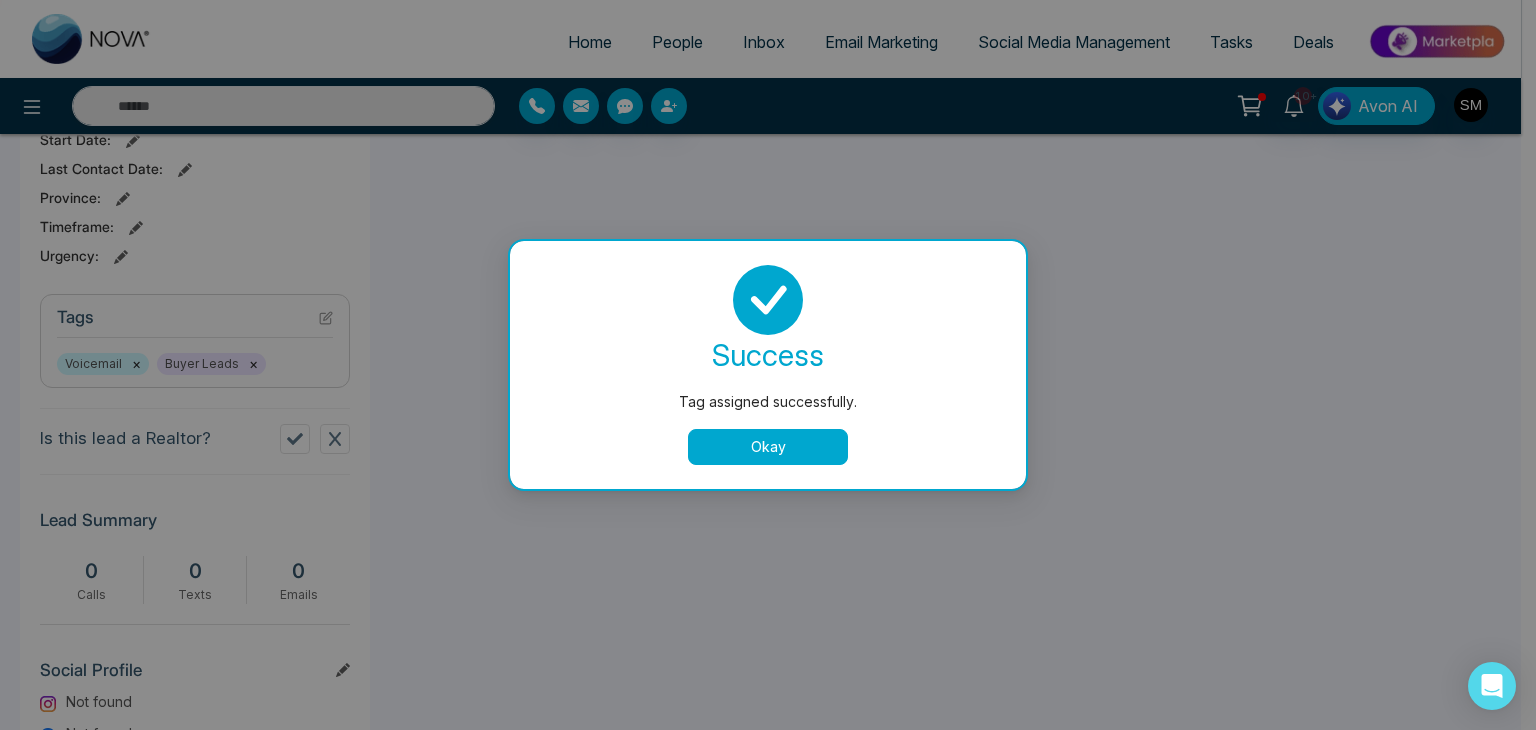 click on "Okay" at bounding box center (768, 447) 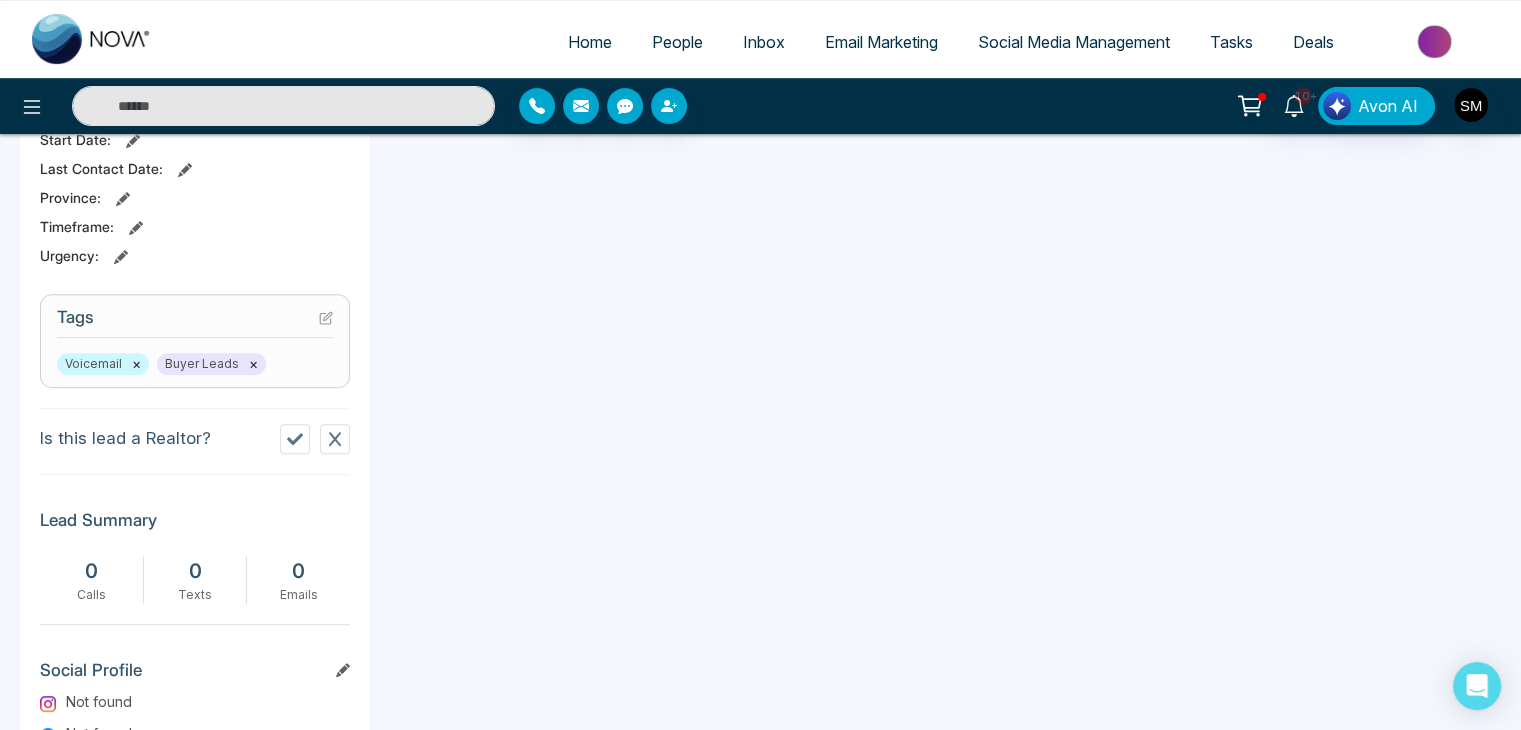 click on "People" at bounding box center (677, 42) 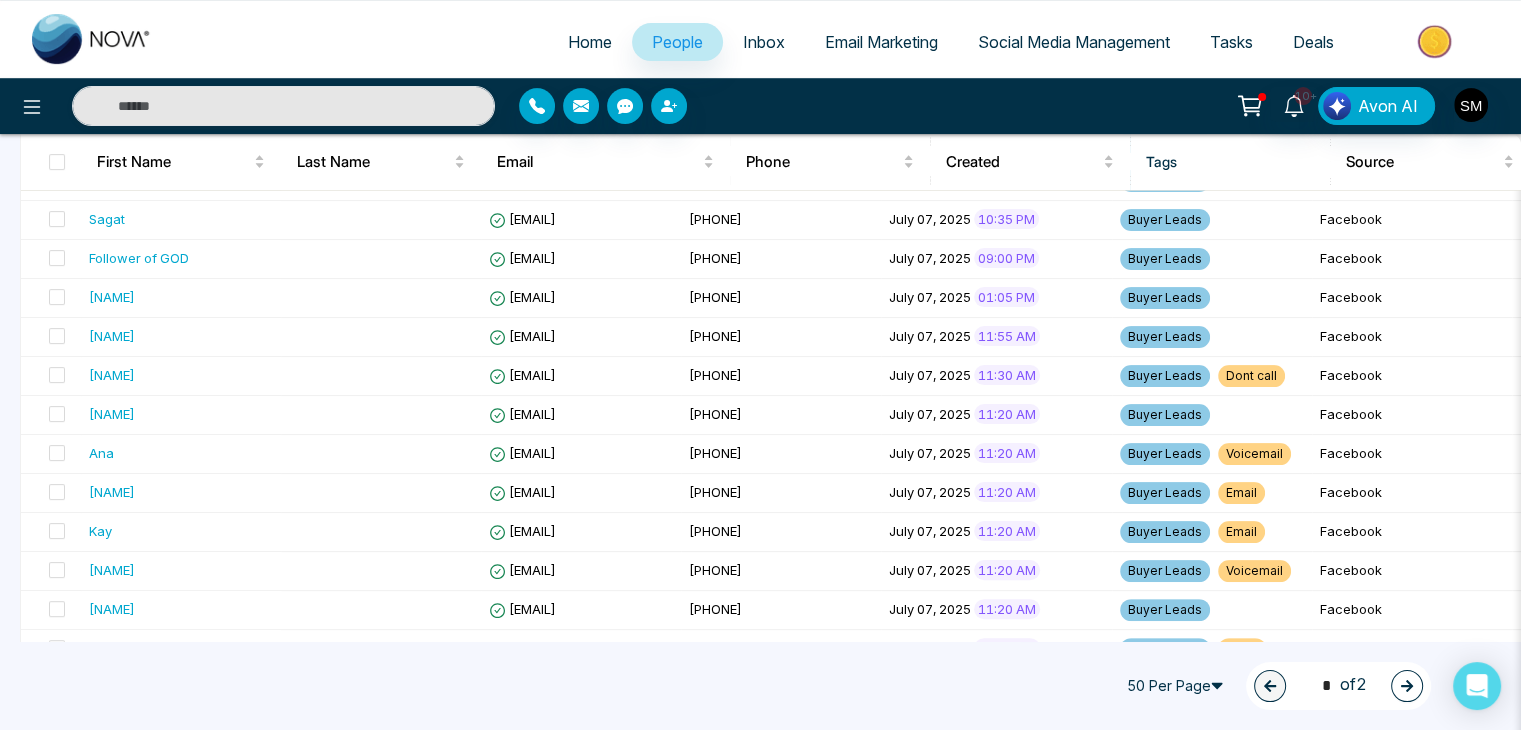 scroll, scrollTop: 808, scrollLeft: 0, axis: vertical 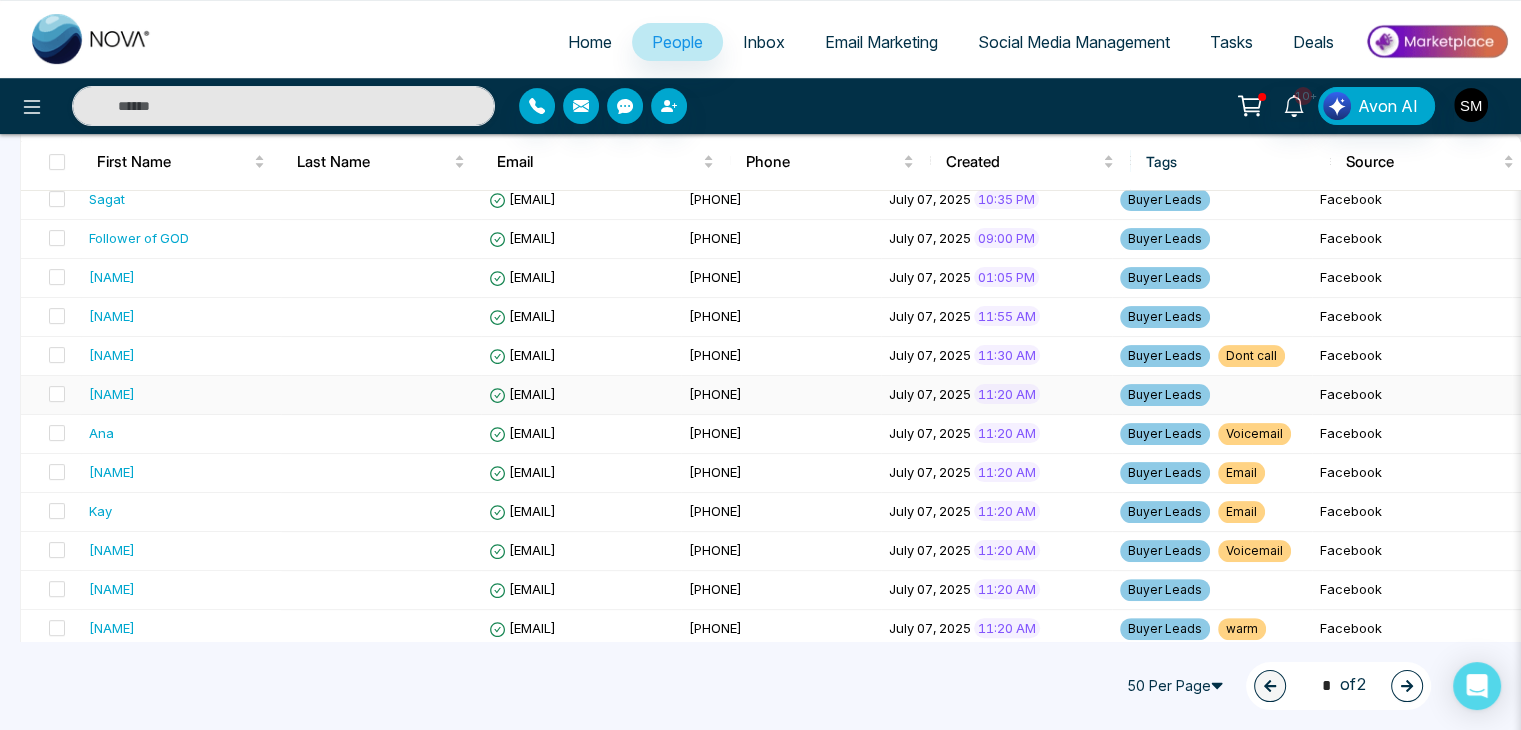 click on "[EMAIL]" at bounding box center (522, 394) 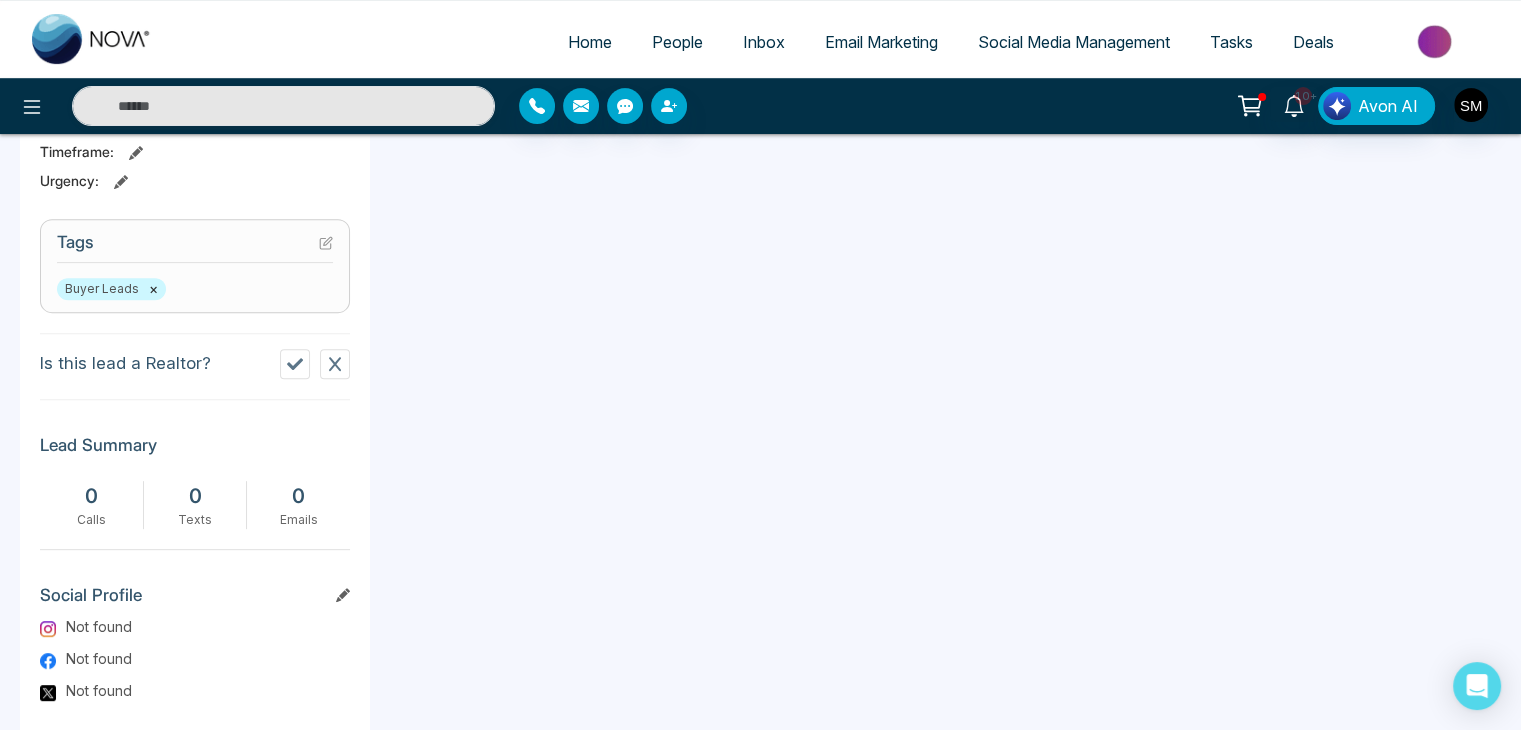 scroll, scrollTop: 715, scrollLeft: 0, axis: vertical 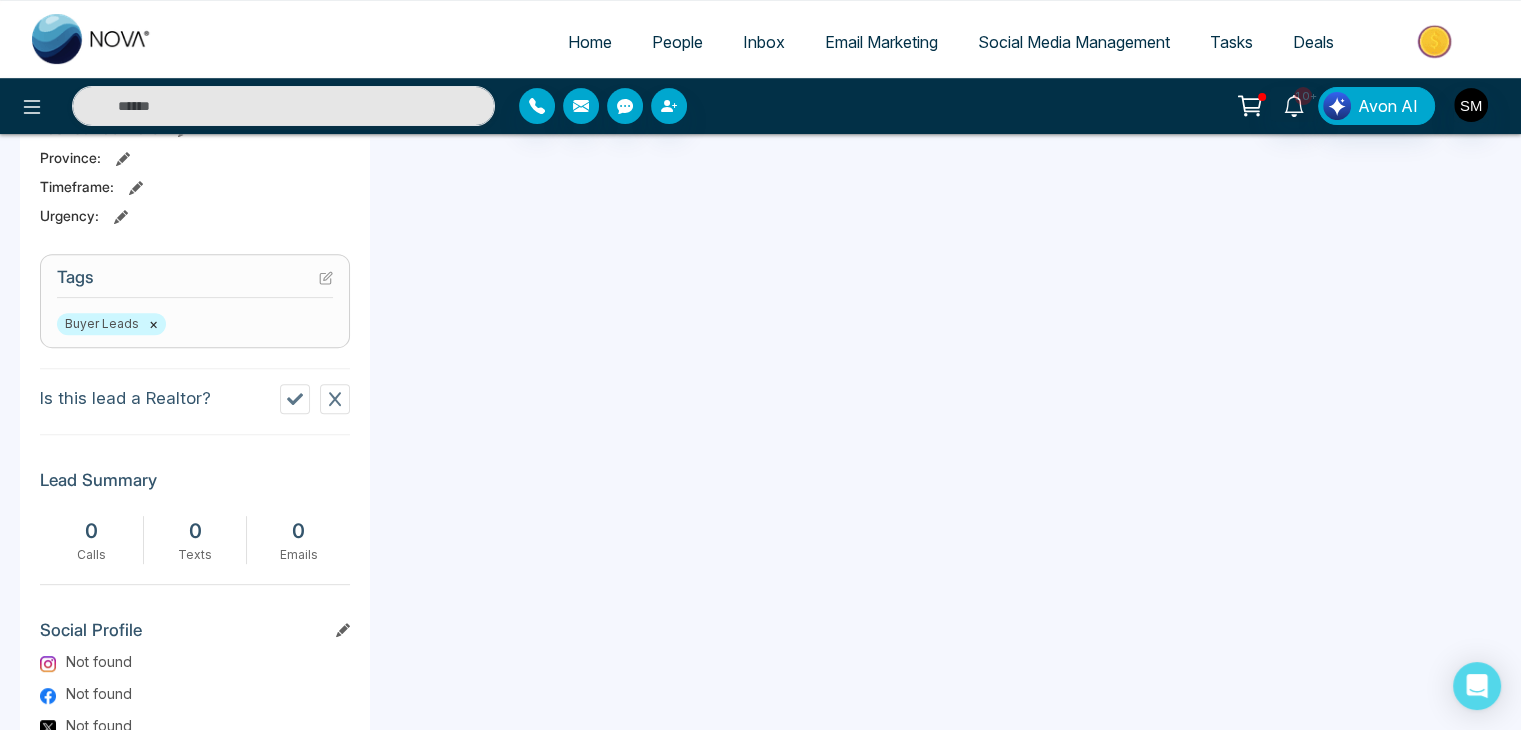 click 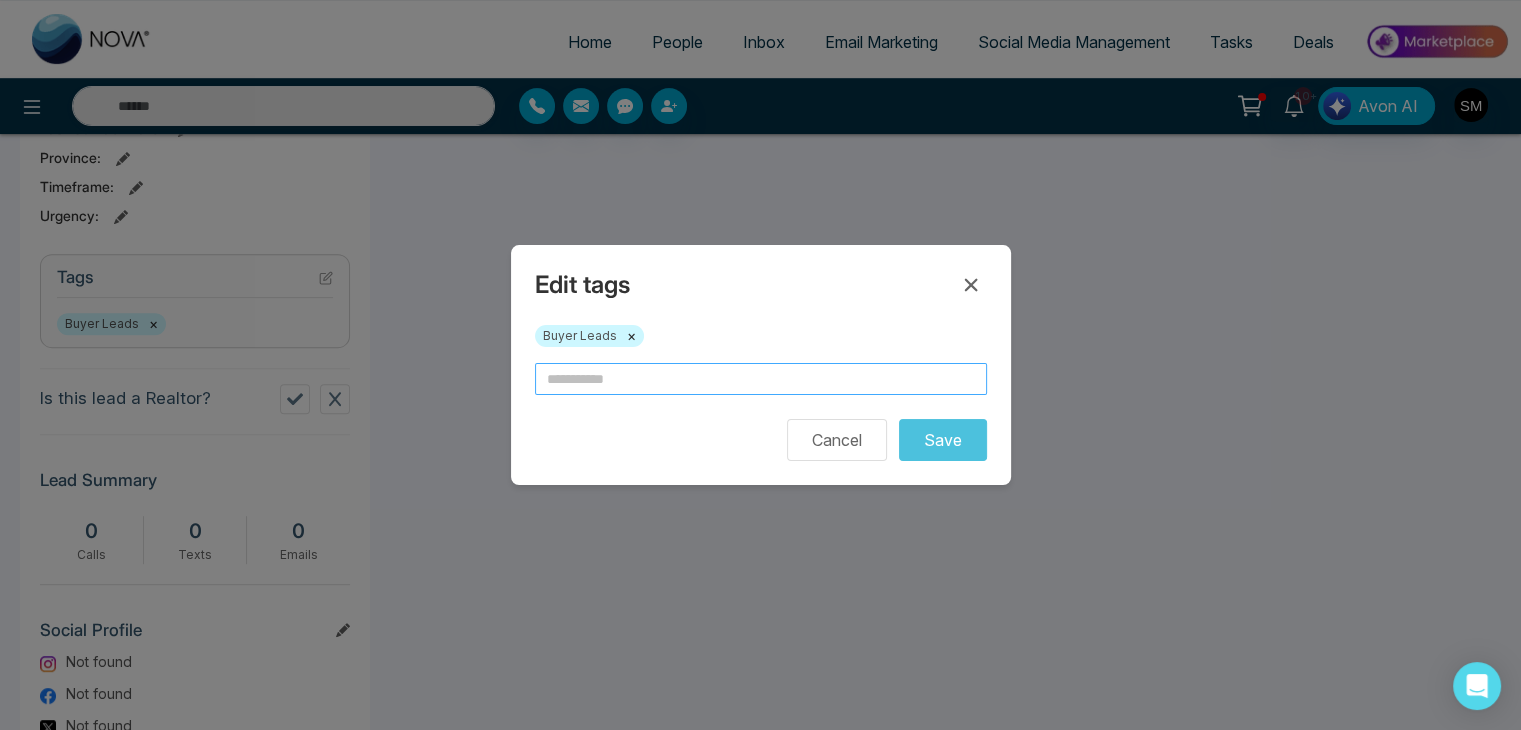 click at bounding box center [761, 379] 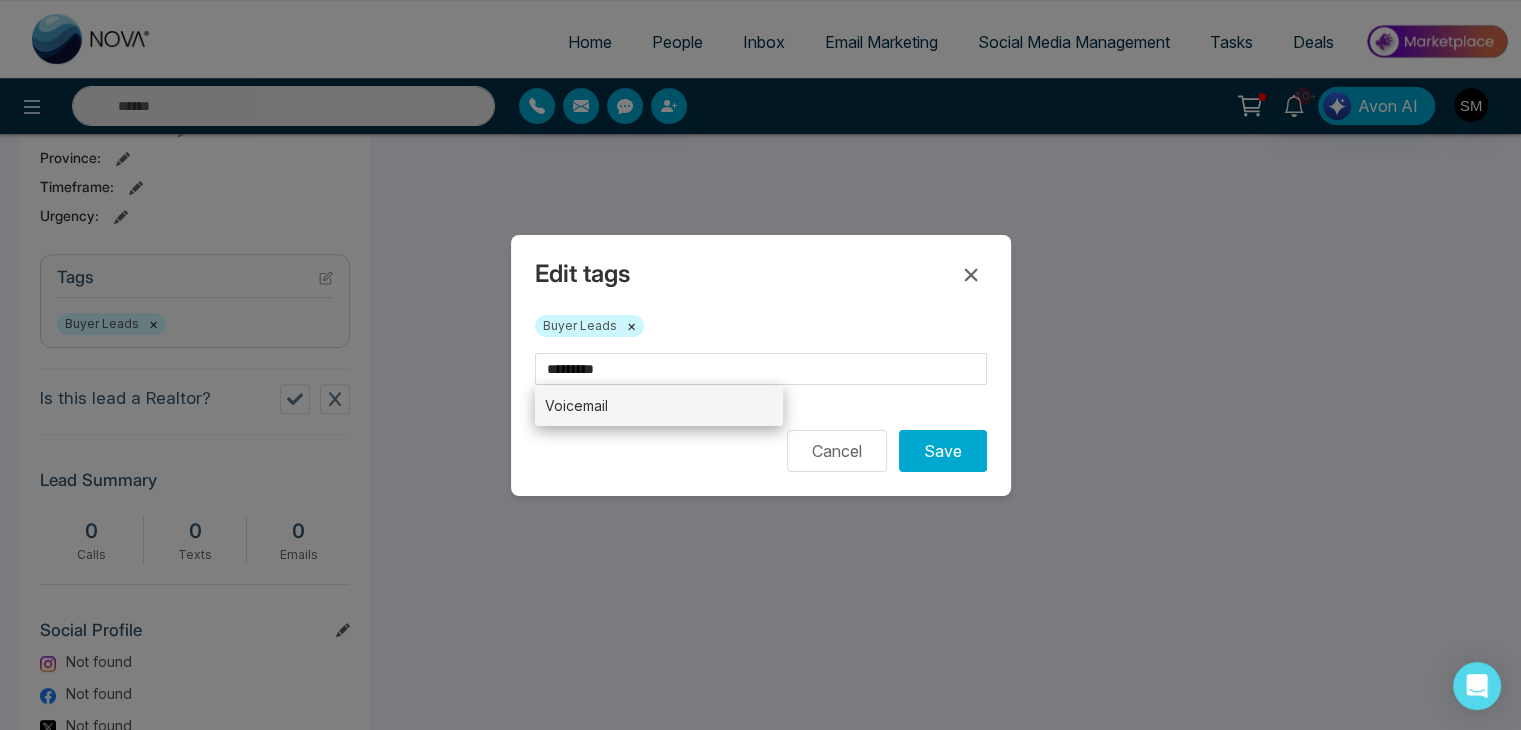 click on "Voicemail" at bounding box center [659, 405] 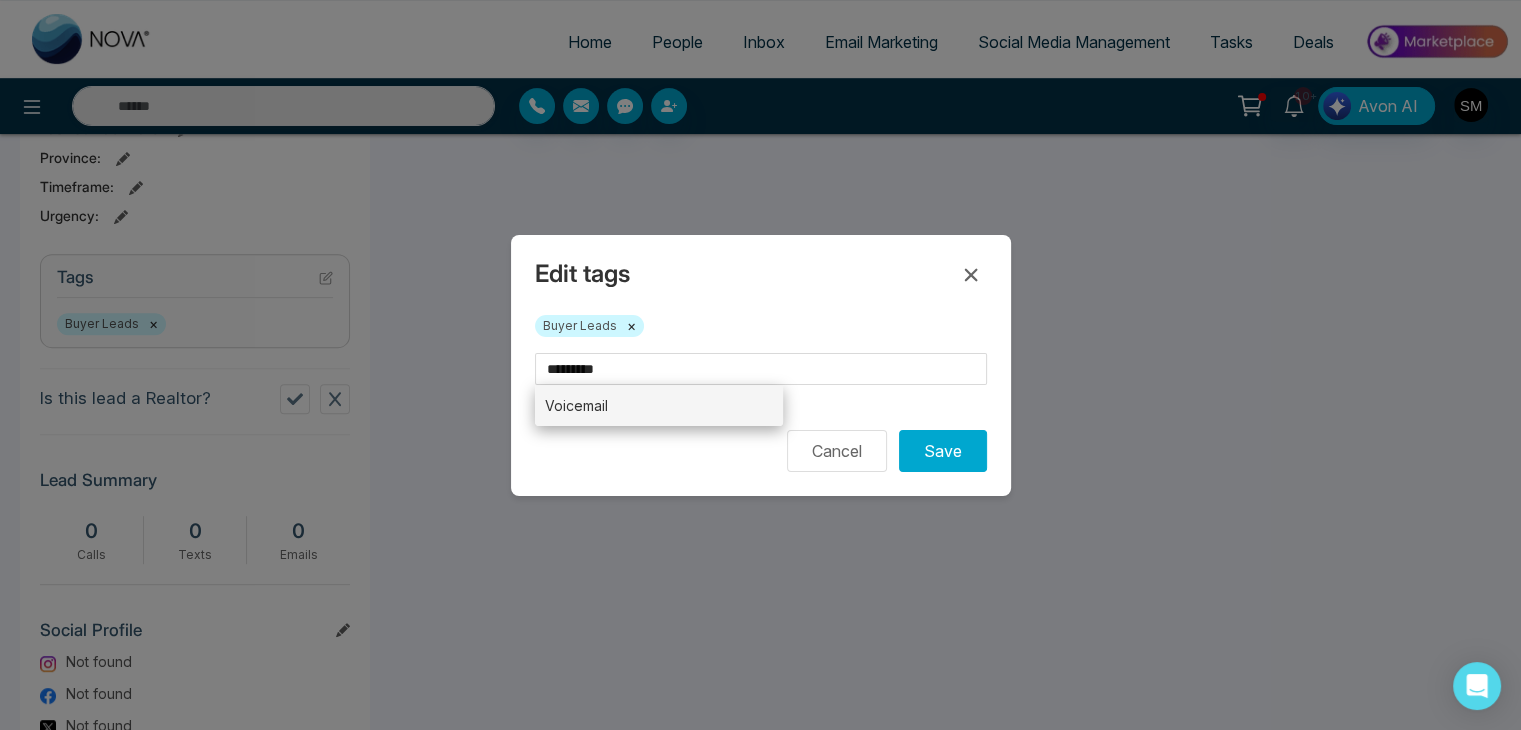 type on "*********" 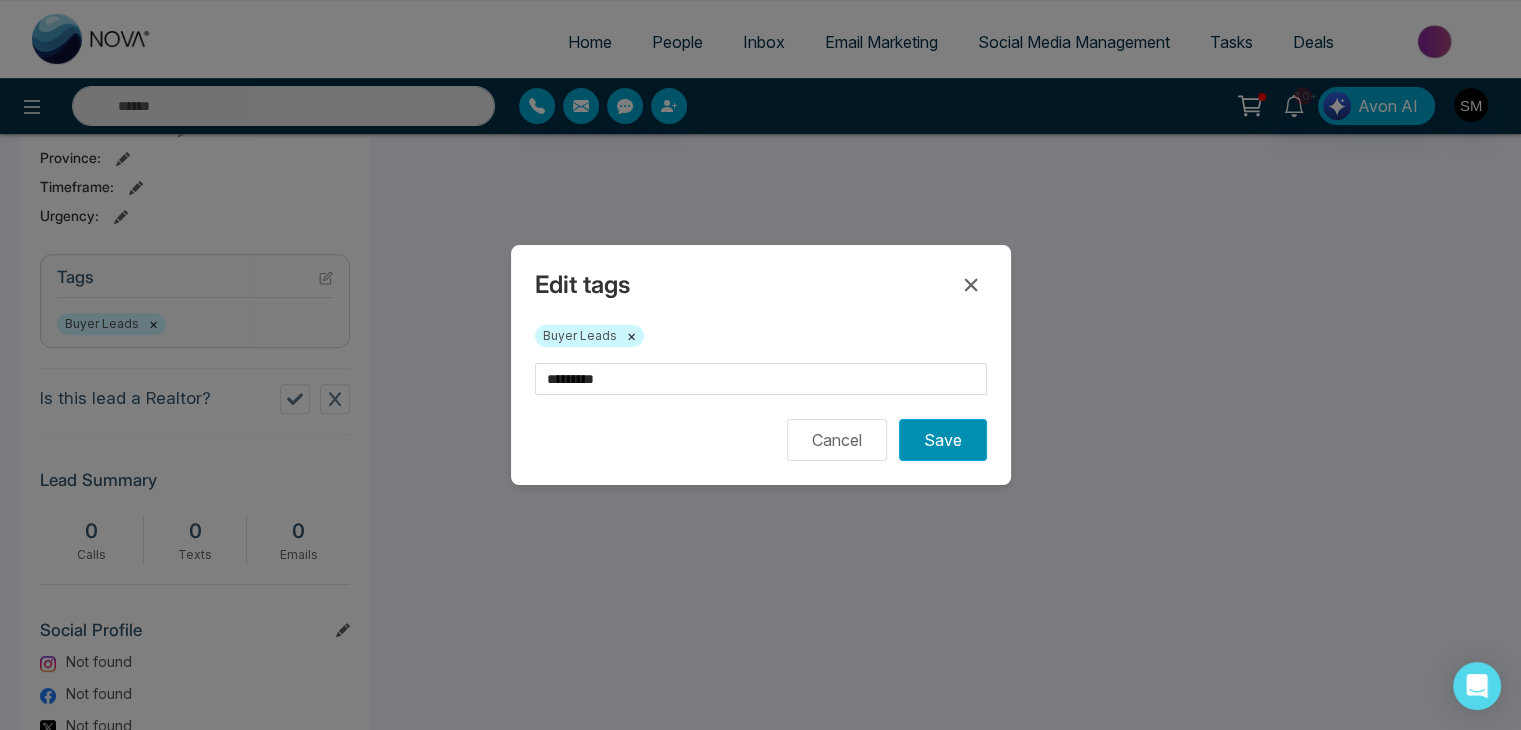 click on "Save" at bounding box center [943, 440] 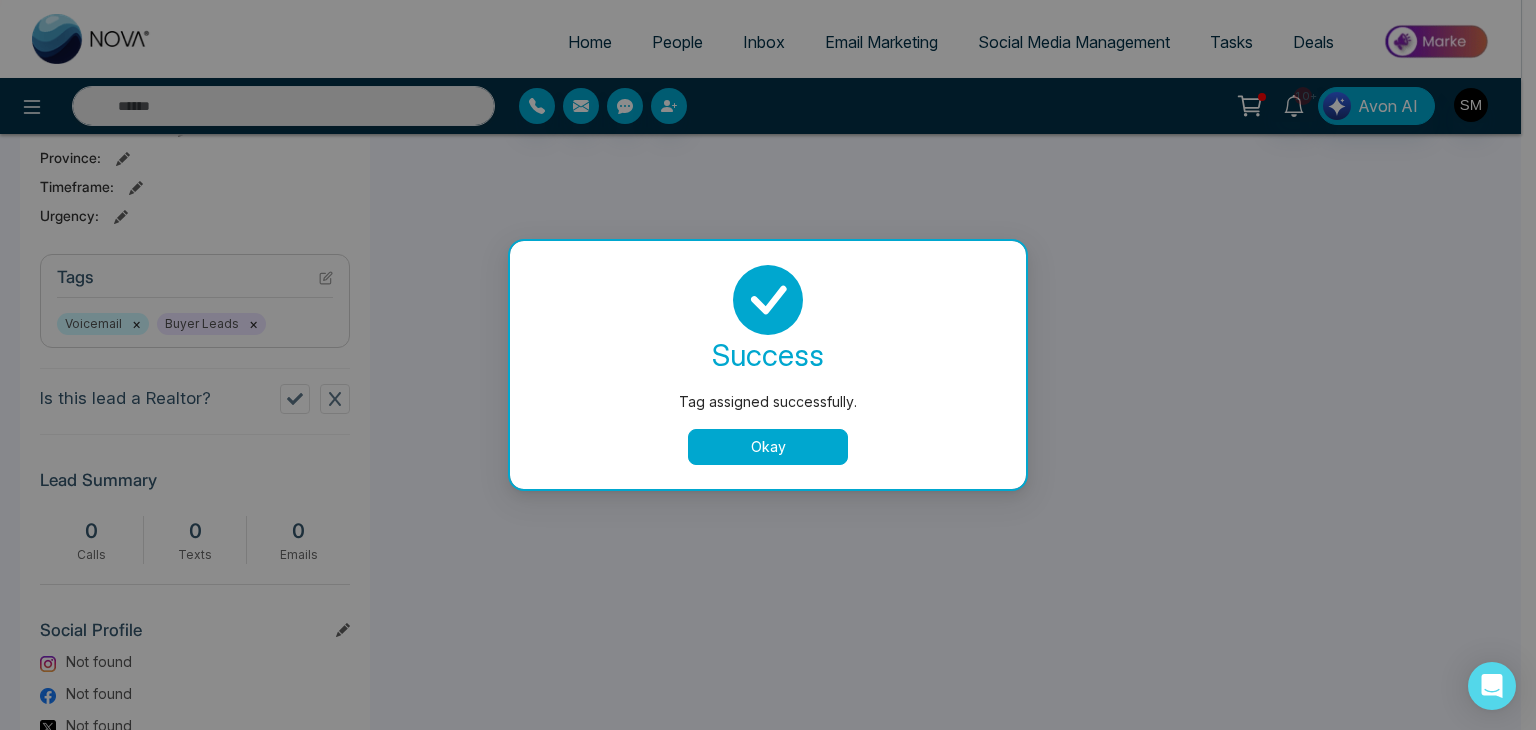 click on "Okay" at bounding box center [768, 447] 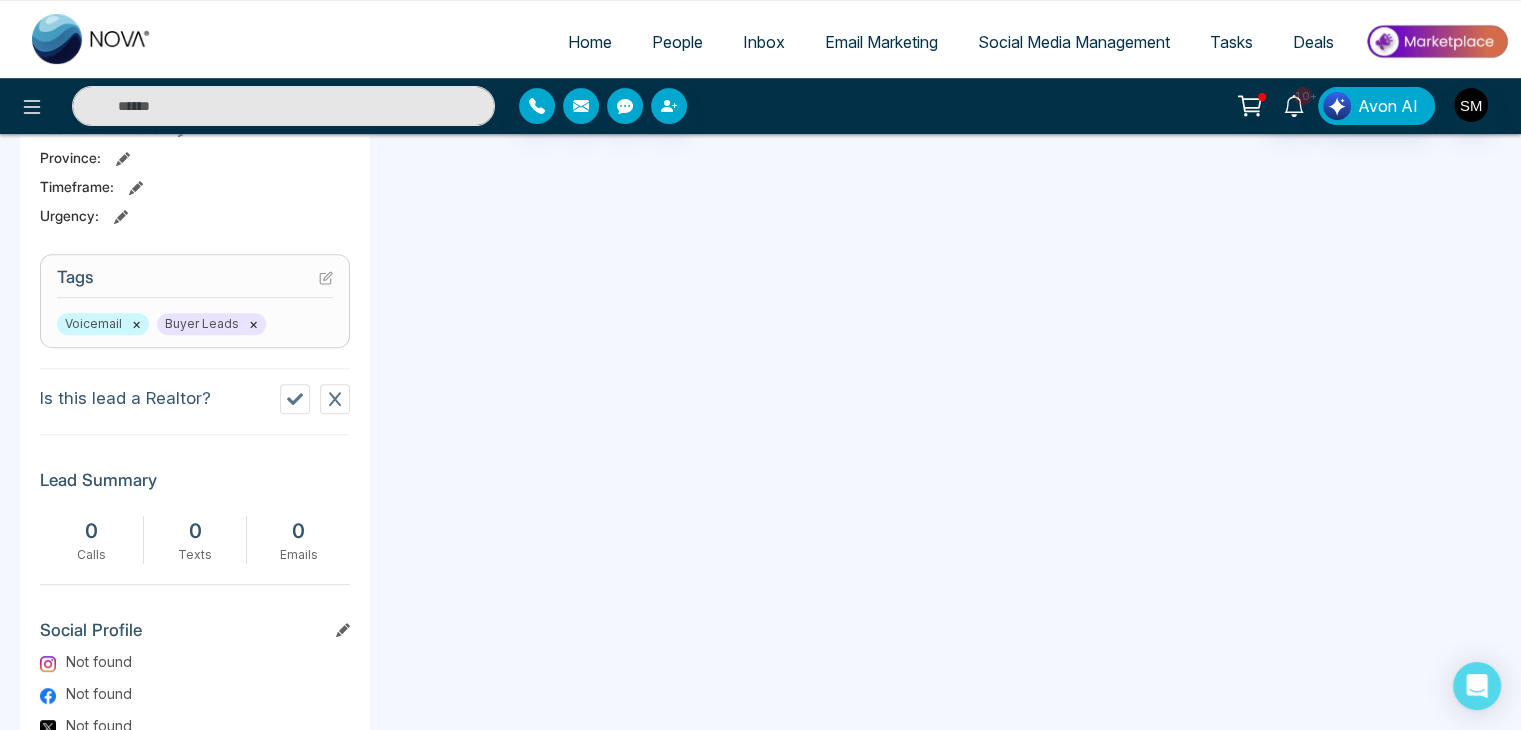 click on "People" at bounding box center [677, 42] 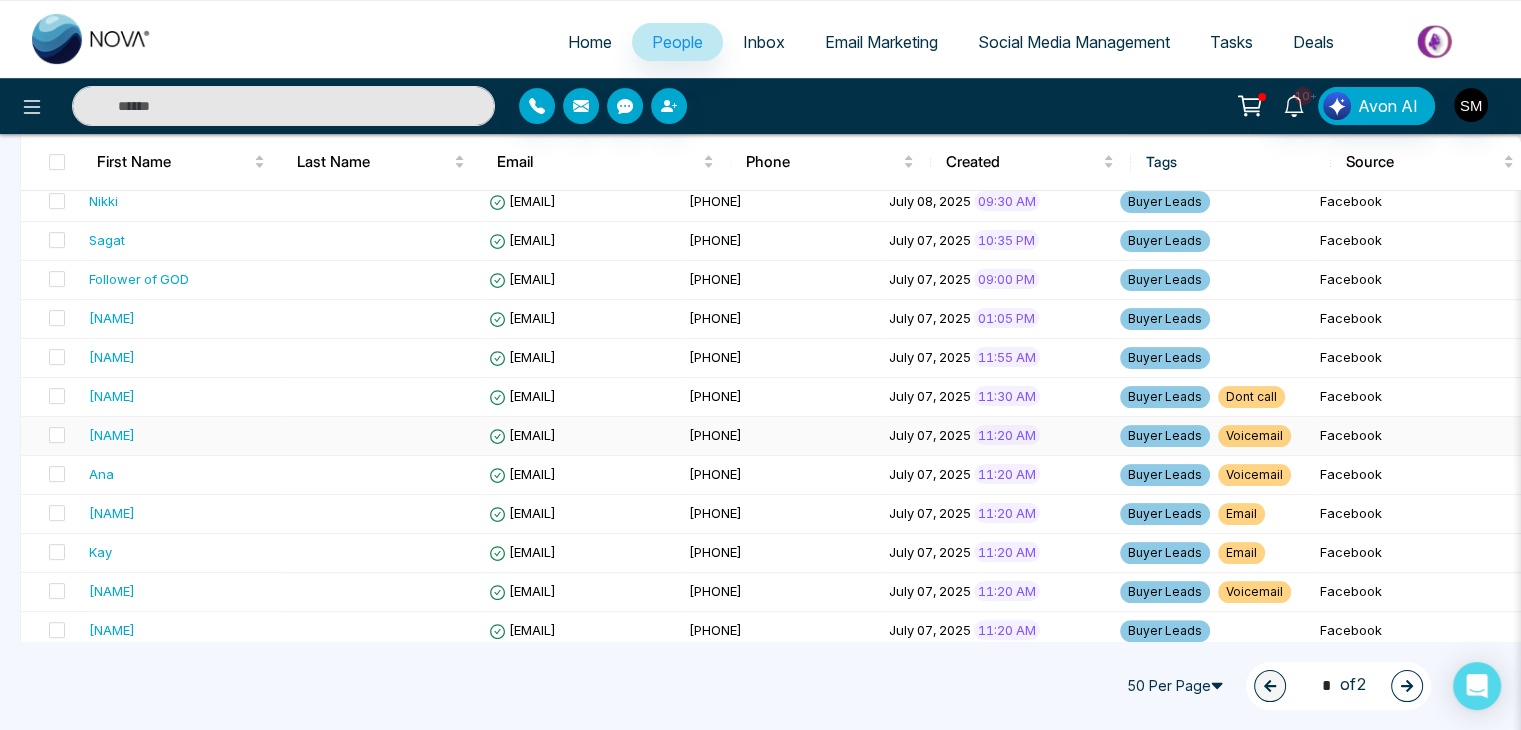 scroll, scrollTop: 764, scrollLeft: 0, axis: vertical 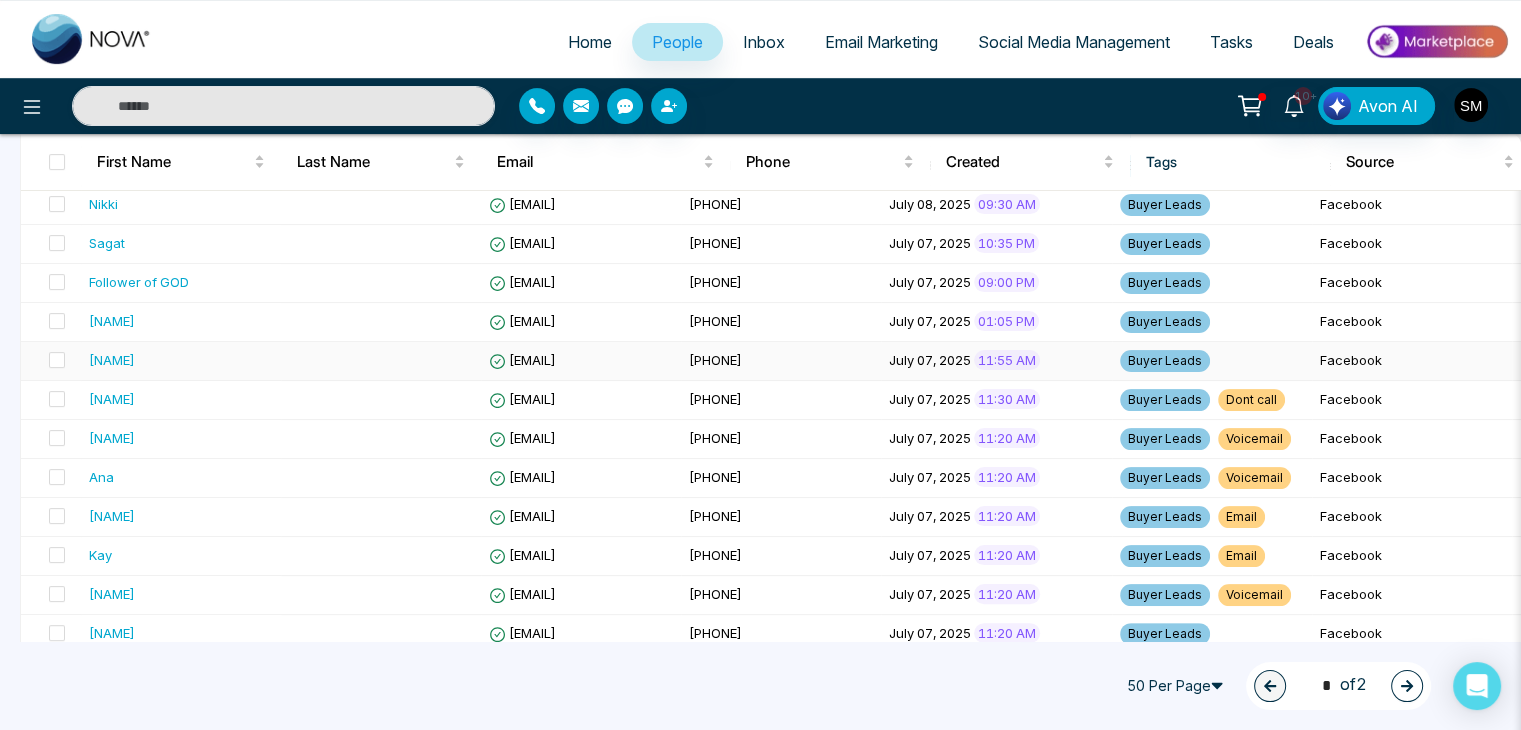 click on "[EMAIL]" at bounding box center (581, 361) 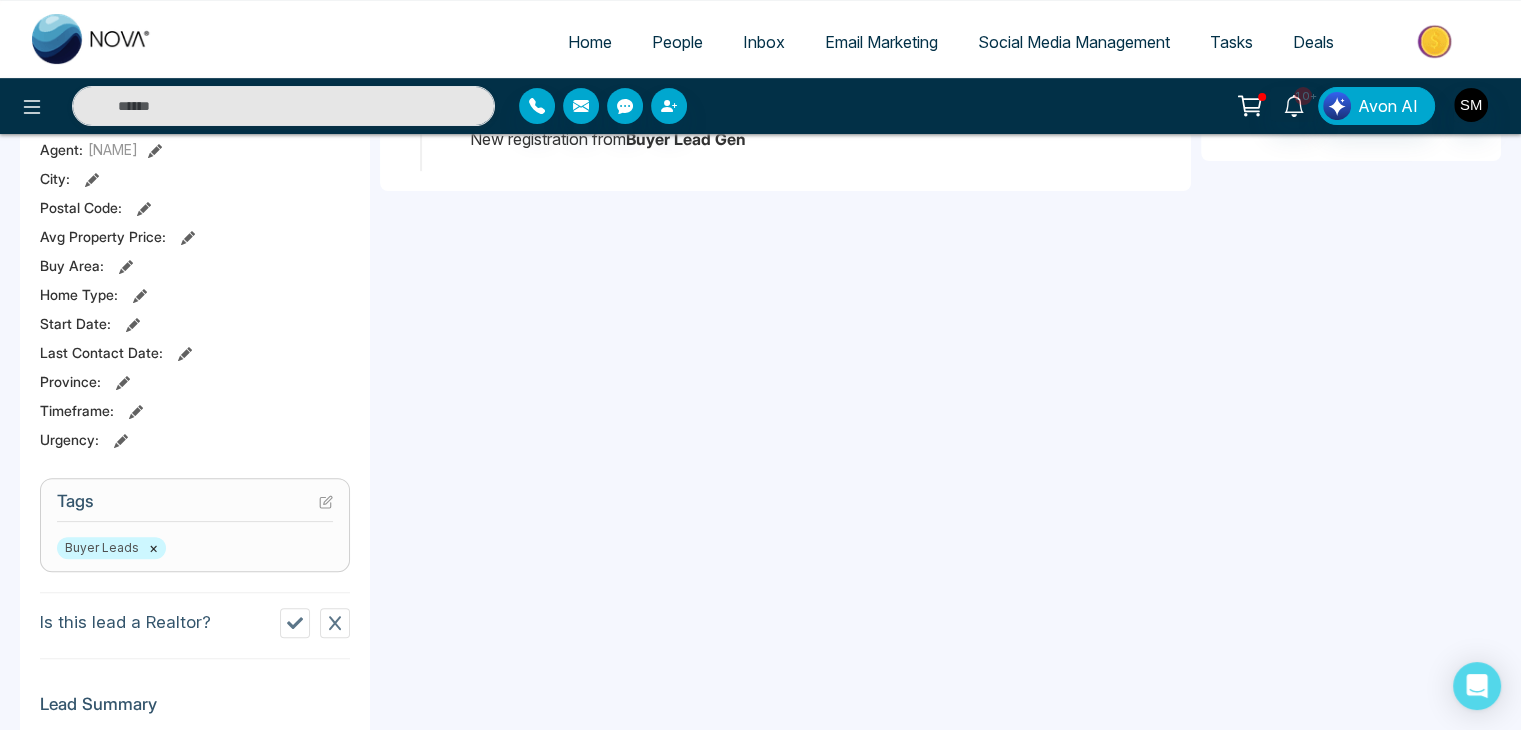 scroll, scrollTop: 570, scrollLeft: 0, axis: vertical 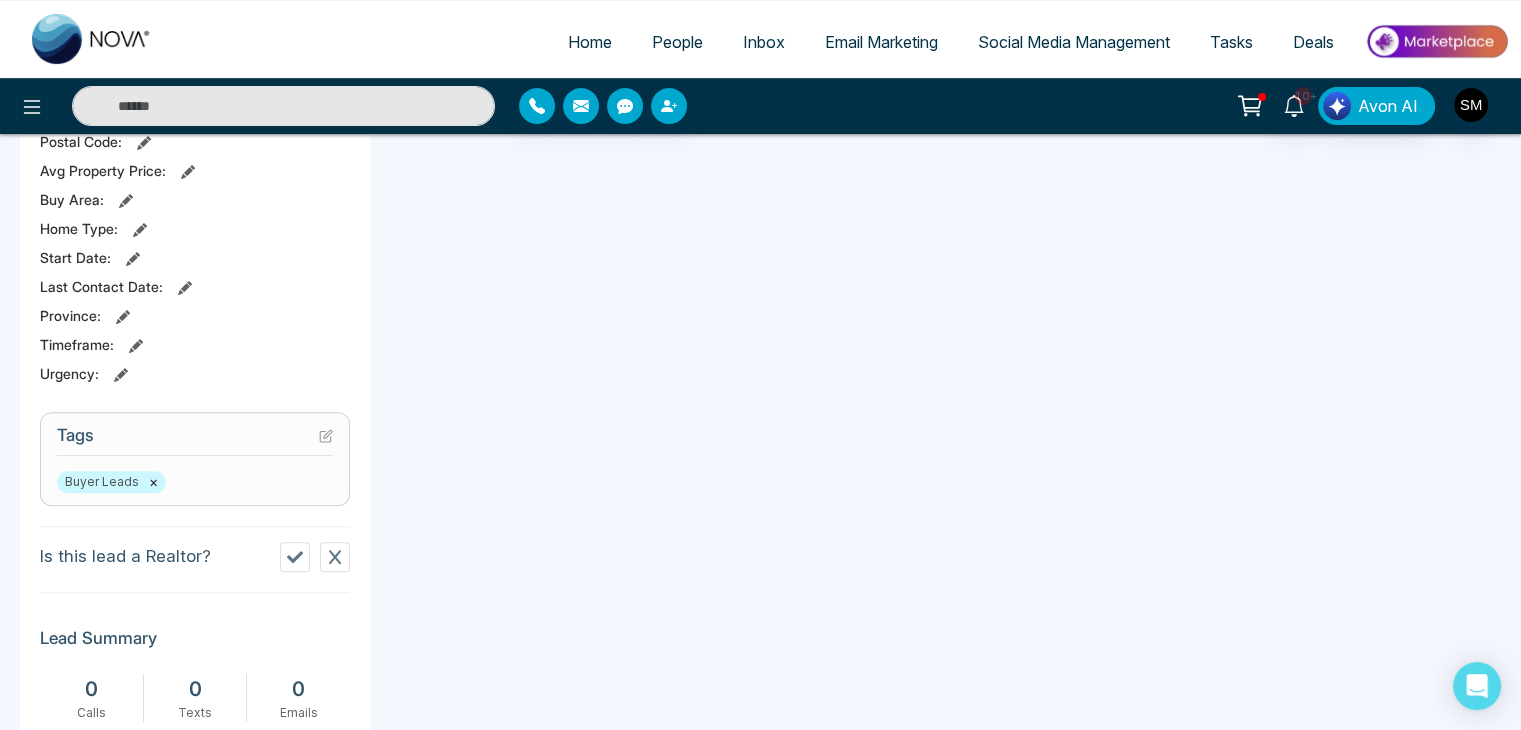 click 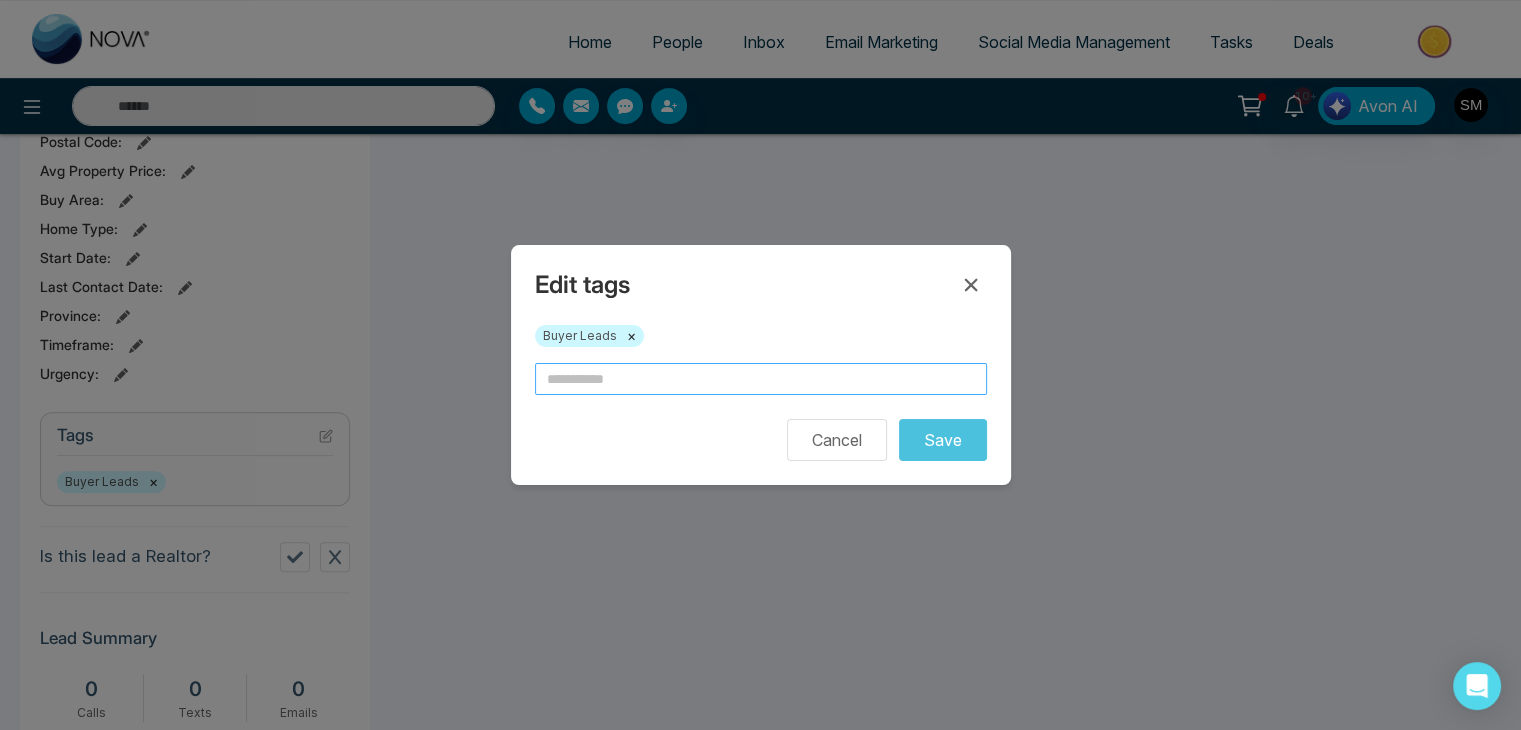 click at bounding box center (761, 379) 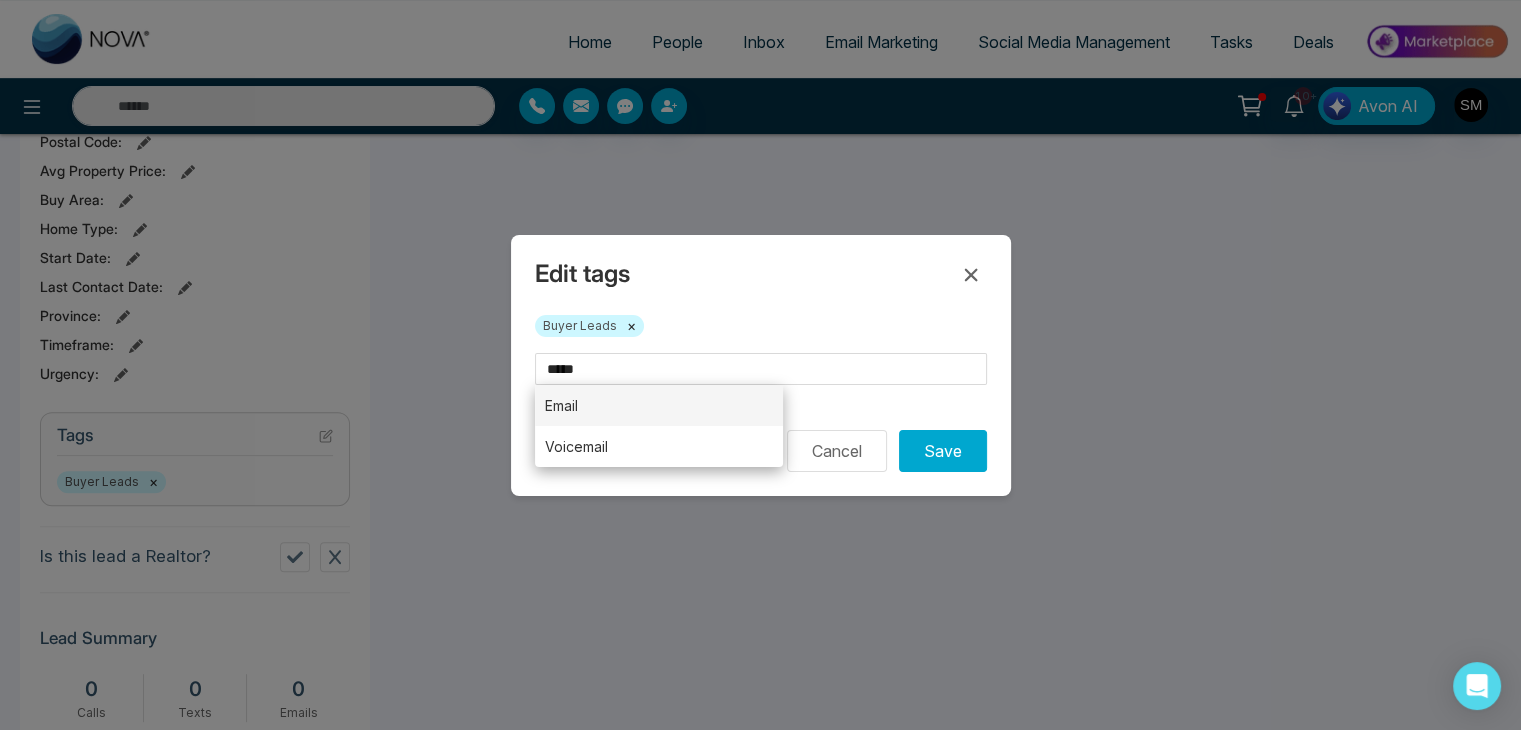 click on "Email" at bounding box center (659, 405) 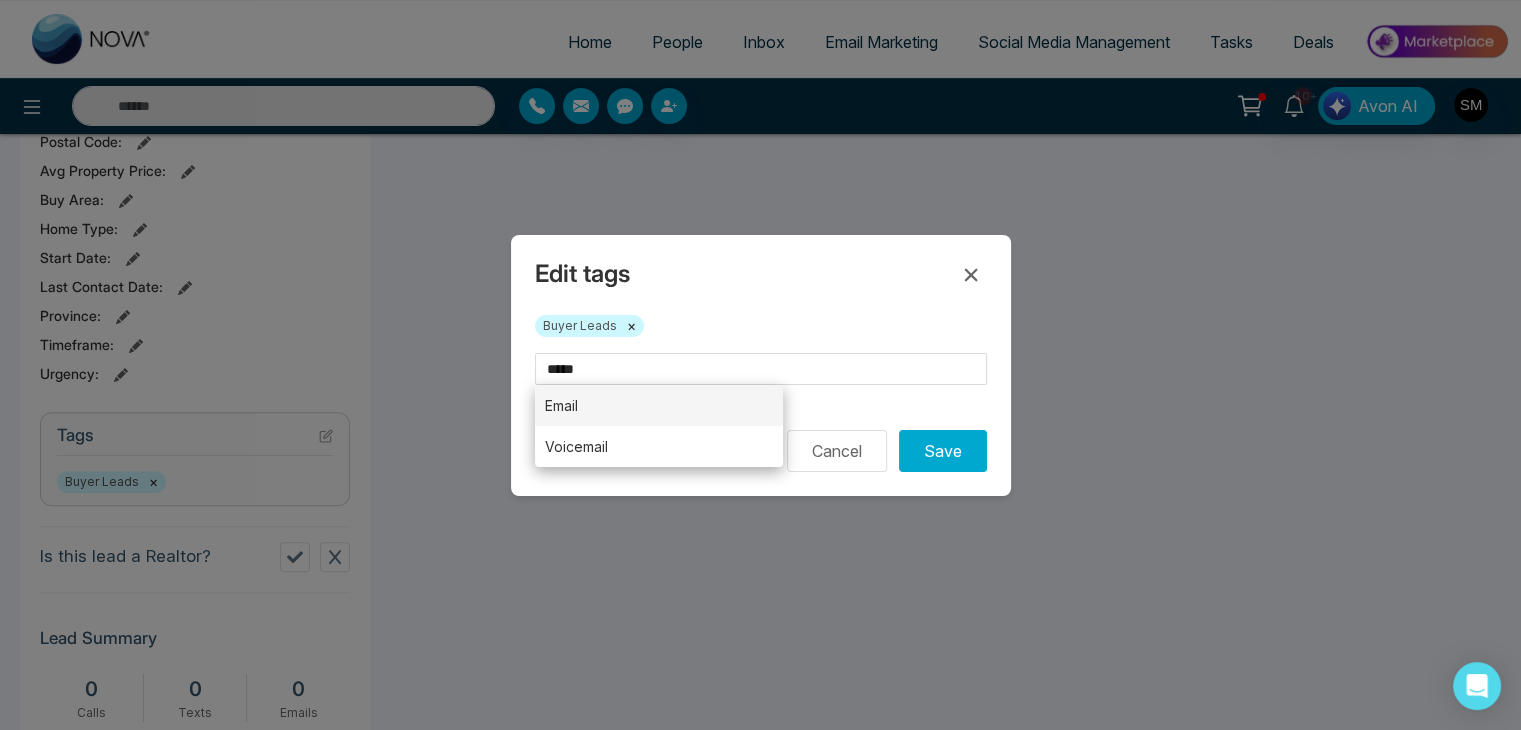 type on "*****" 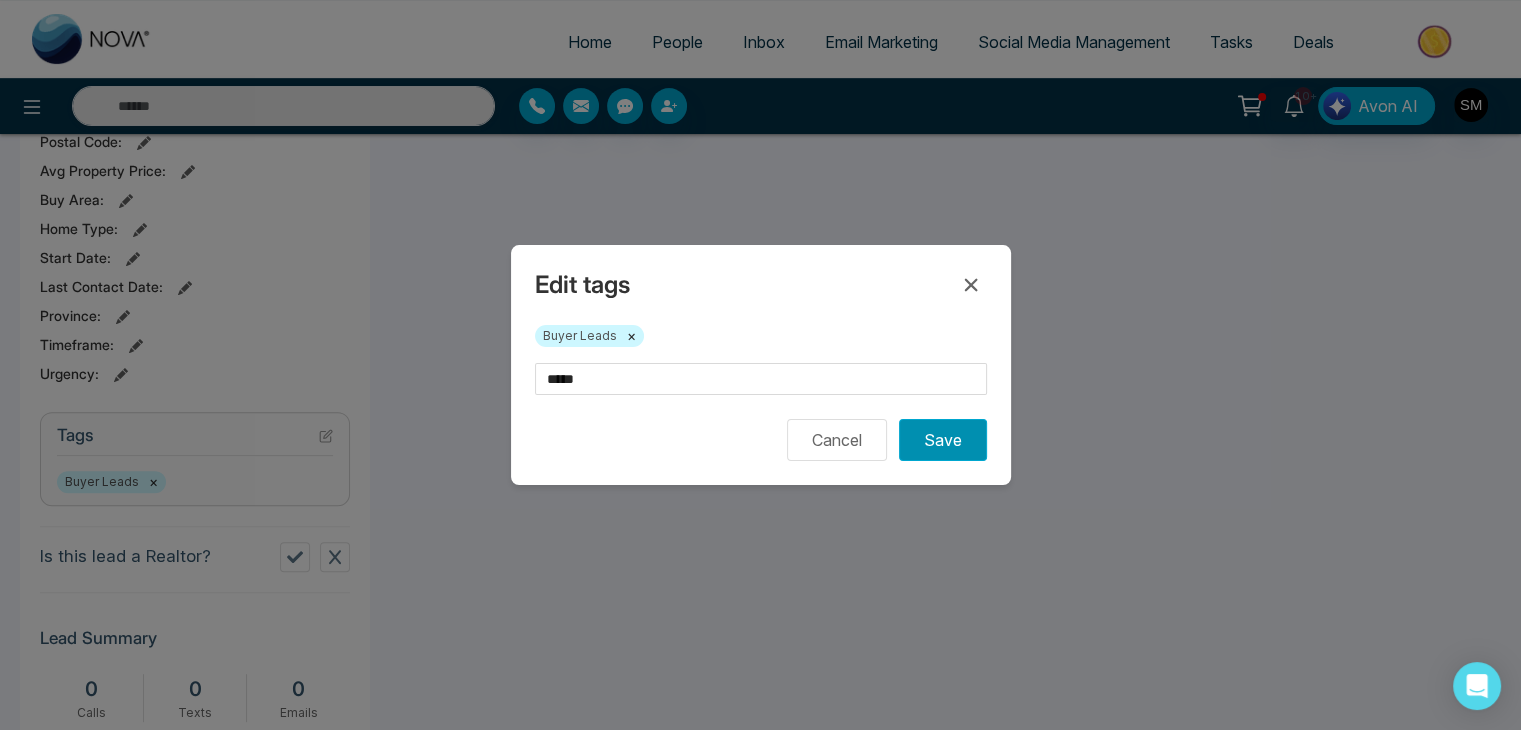 click on "Save" at bounding box center [943, 440] 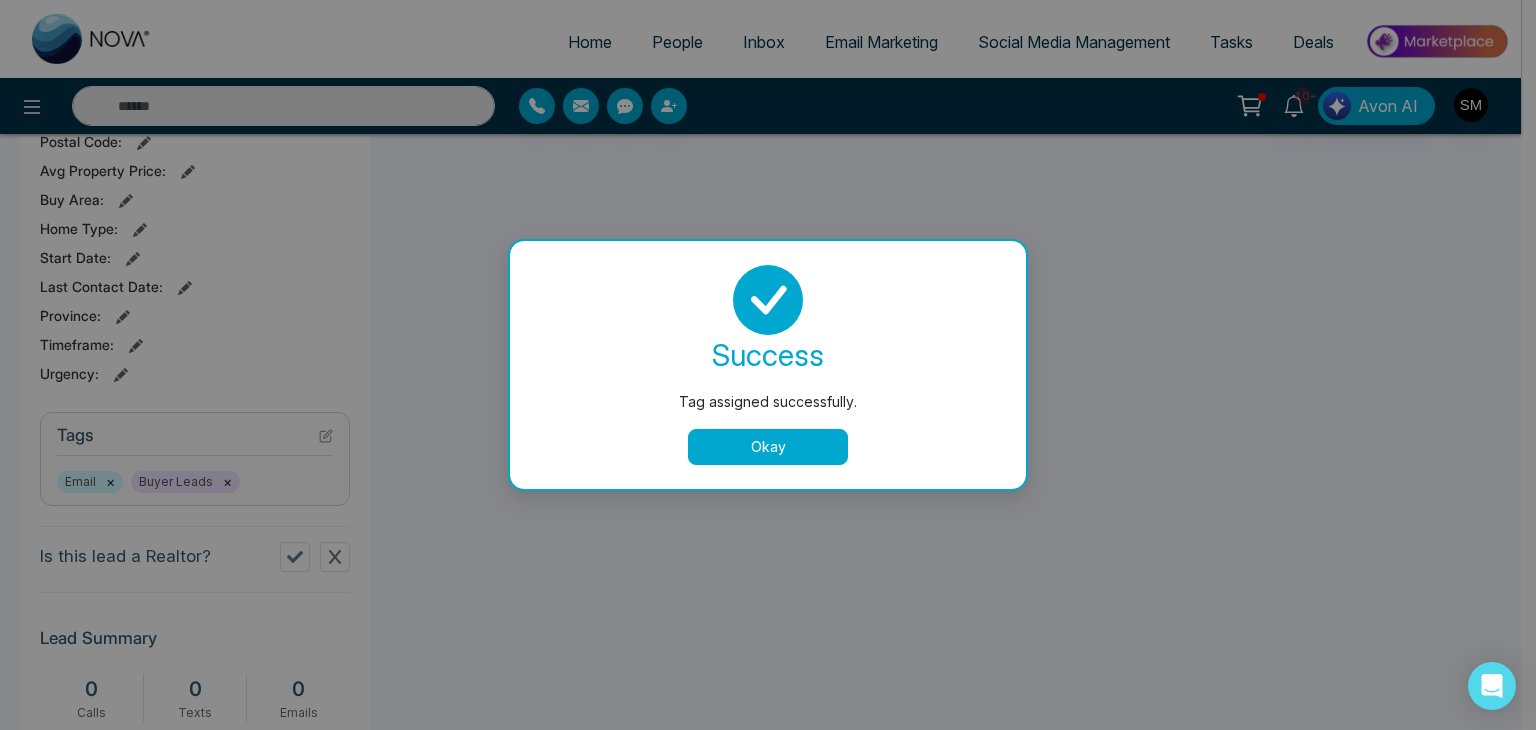 click on "Okay" at bounding box center [768, 447] 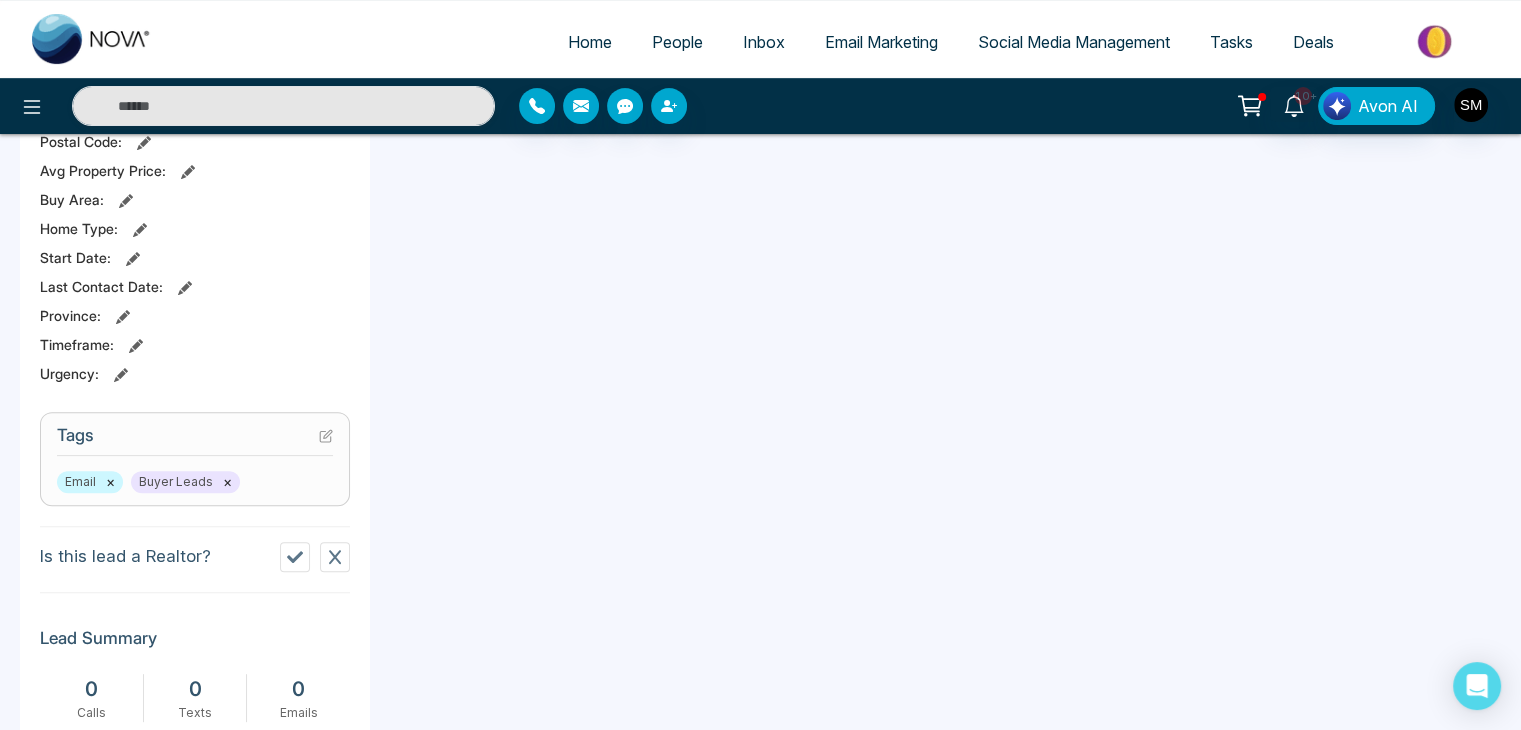 click on "People" at bounding box center (677, 42) 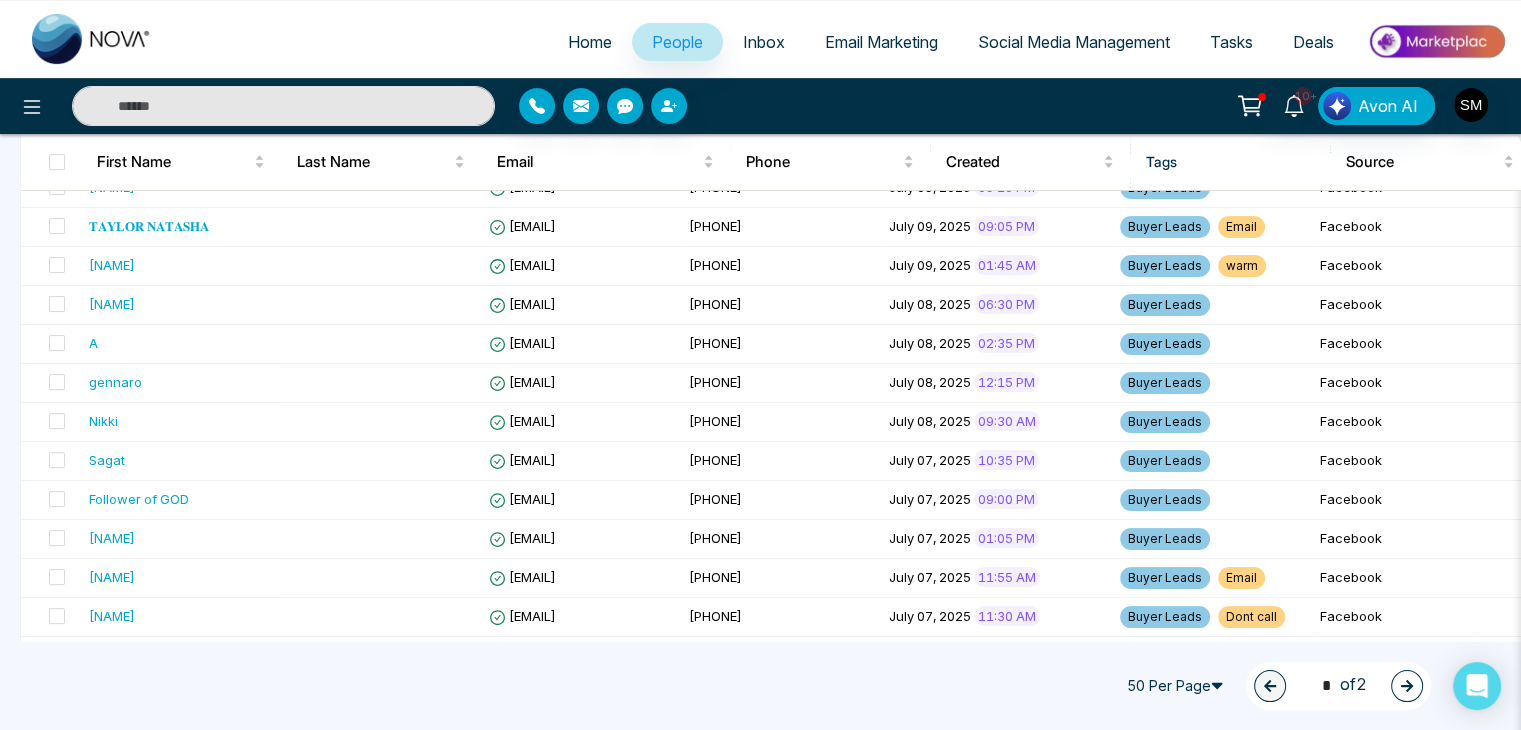 scroll, scrollTop: 548, scrollLeft: 0, axis: vertical 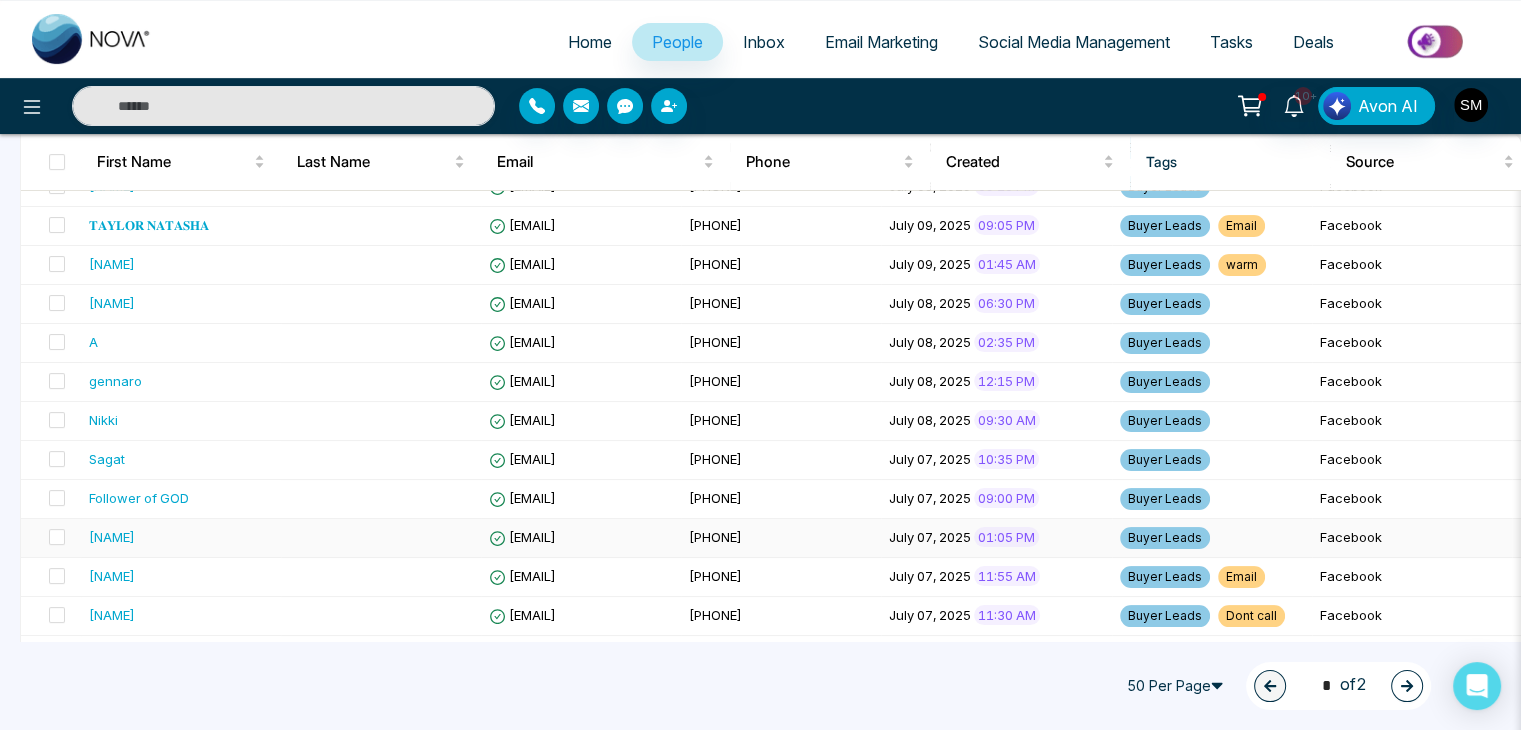 click on "[EMAIL]" at bounding box center (522, 537) 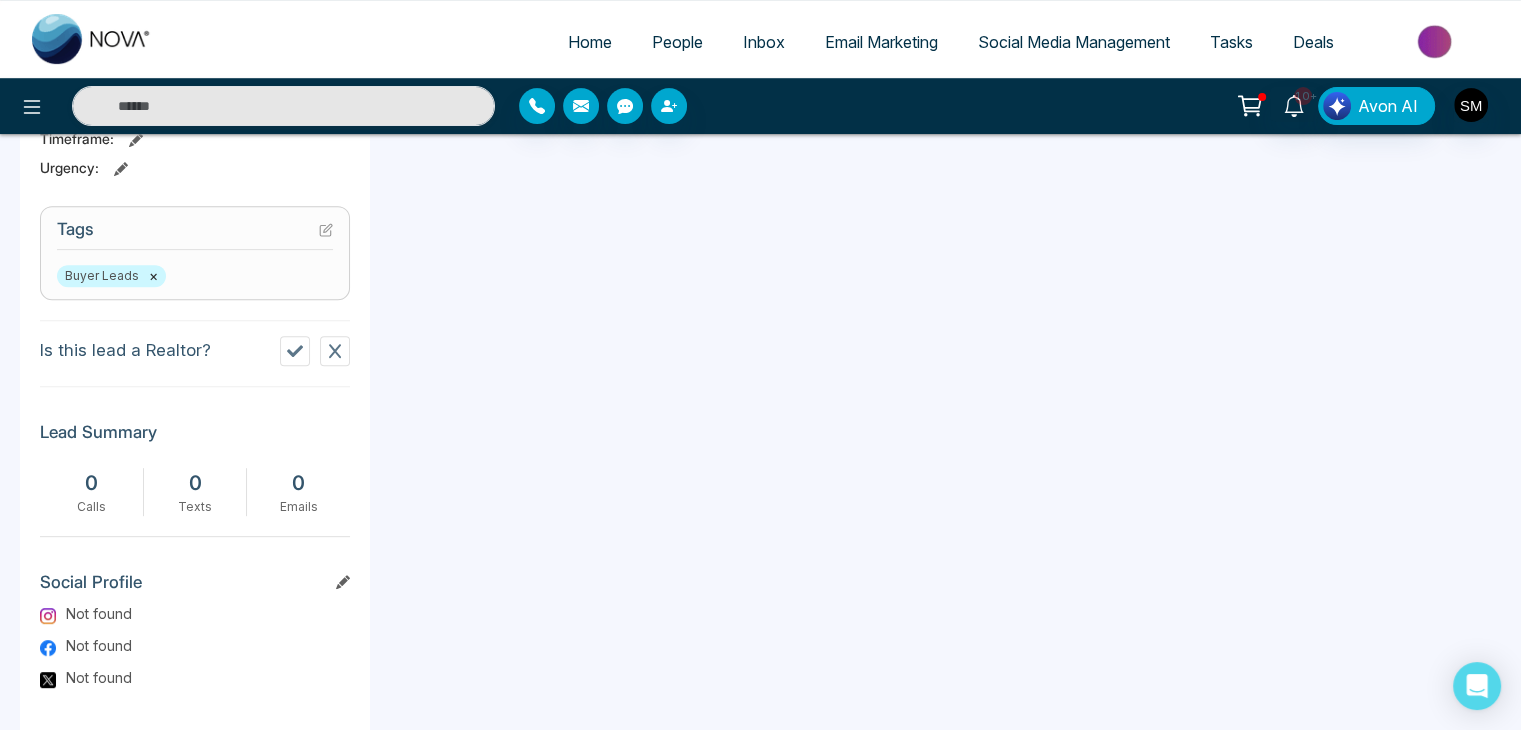 scroll, scrollTop: 776, scrollLeft: 0, axis: vertical 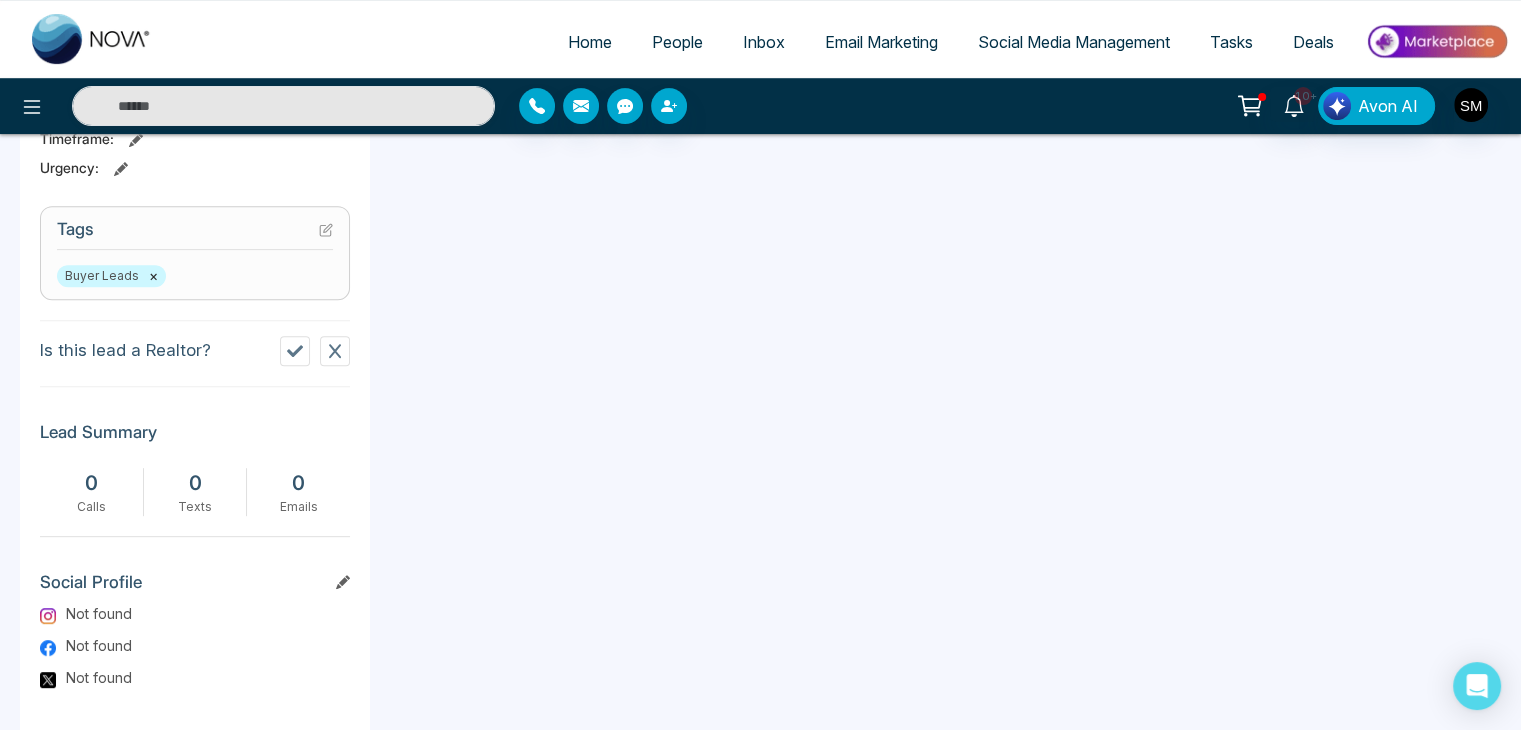 click 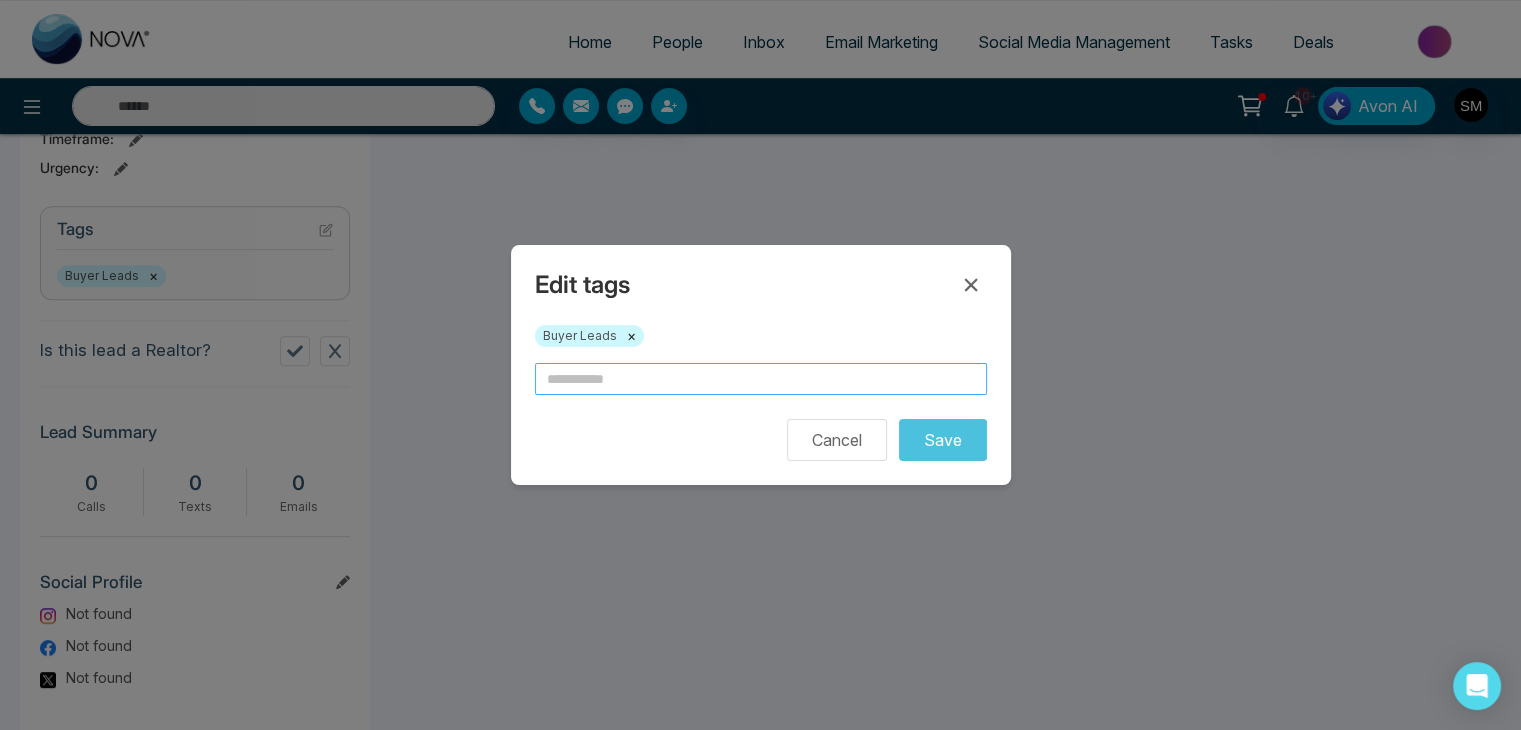 click at bounding box center [761, 379] 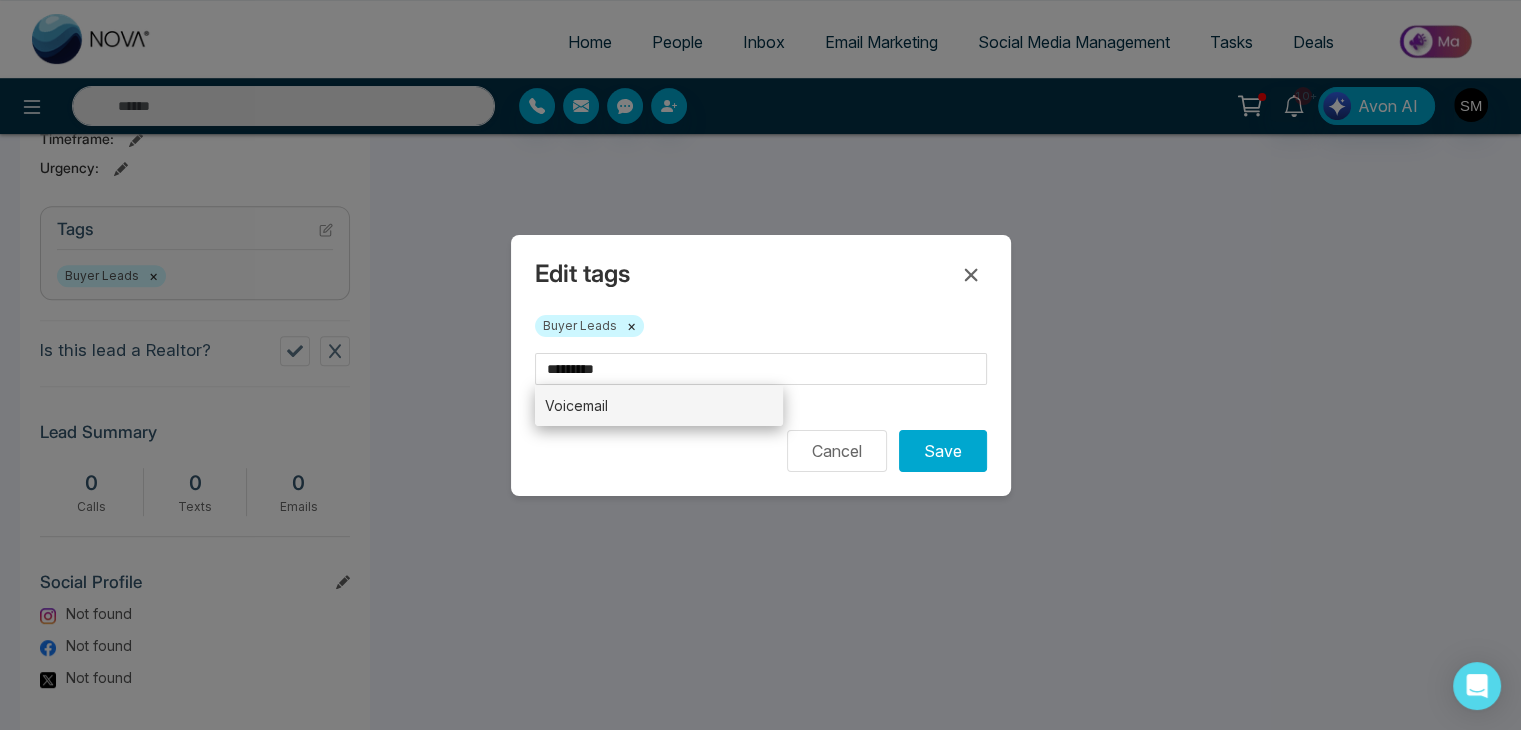 click on "Voicemail" at bounding box center [659, 405] 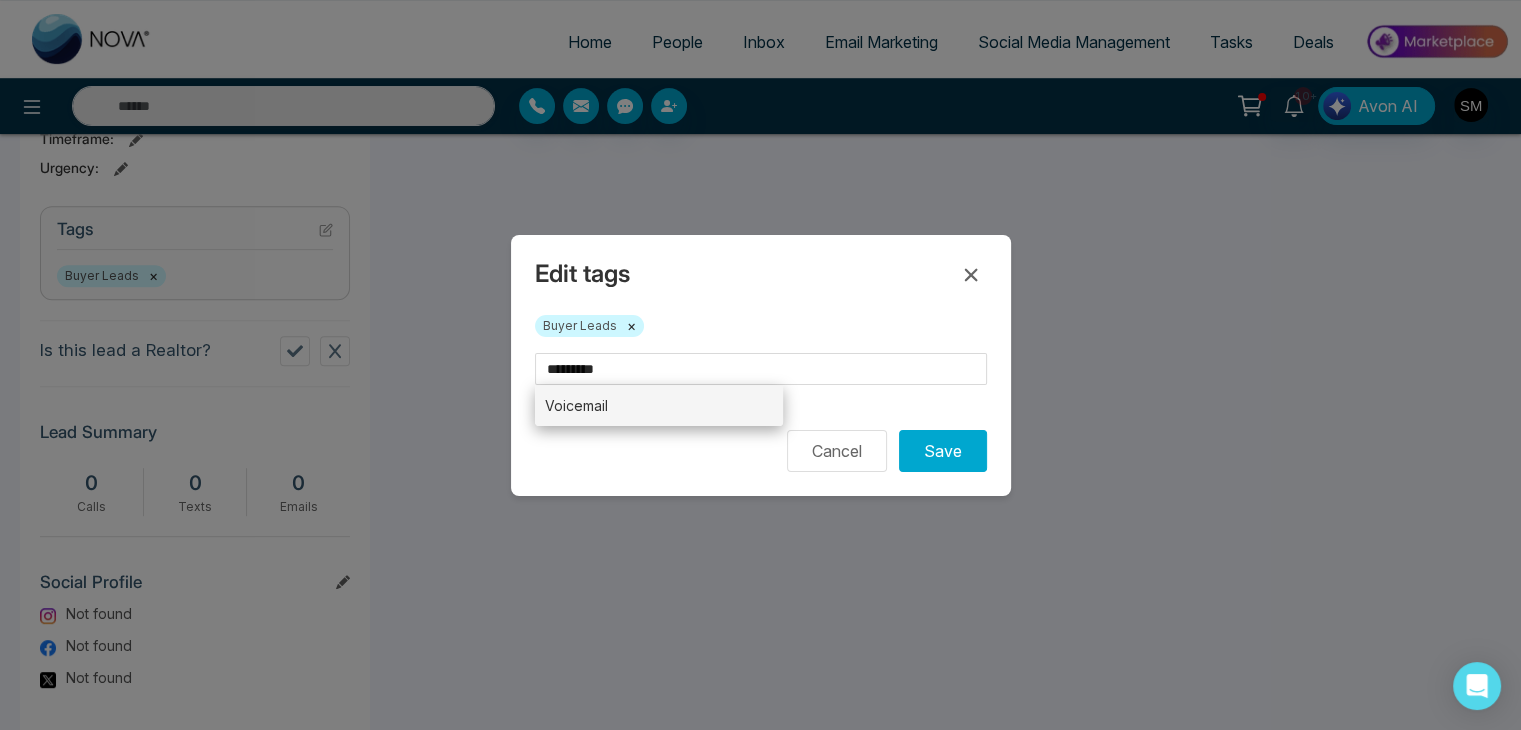 type on "*********" 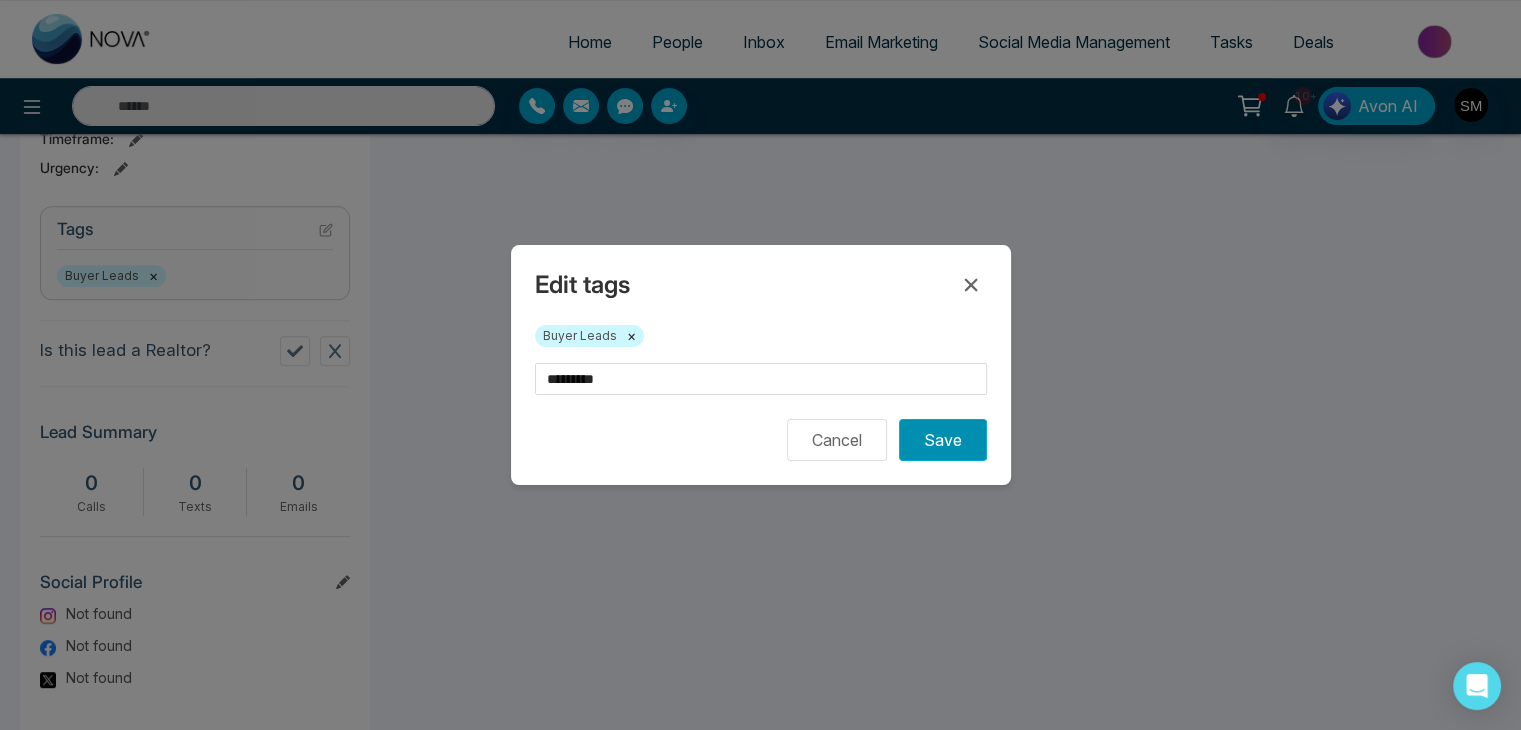 click on "Save" at bounding box center (943, 440) 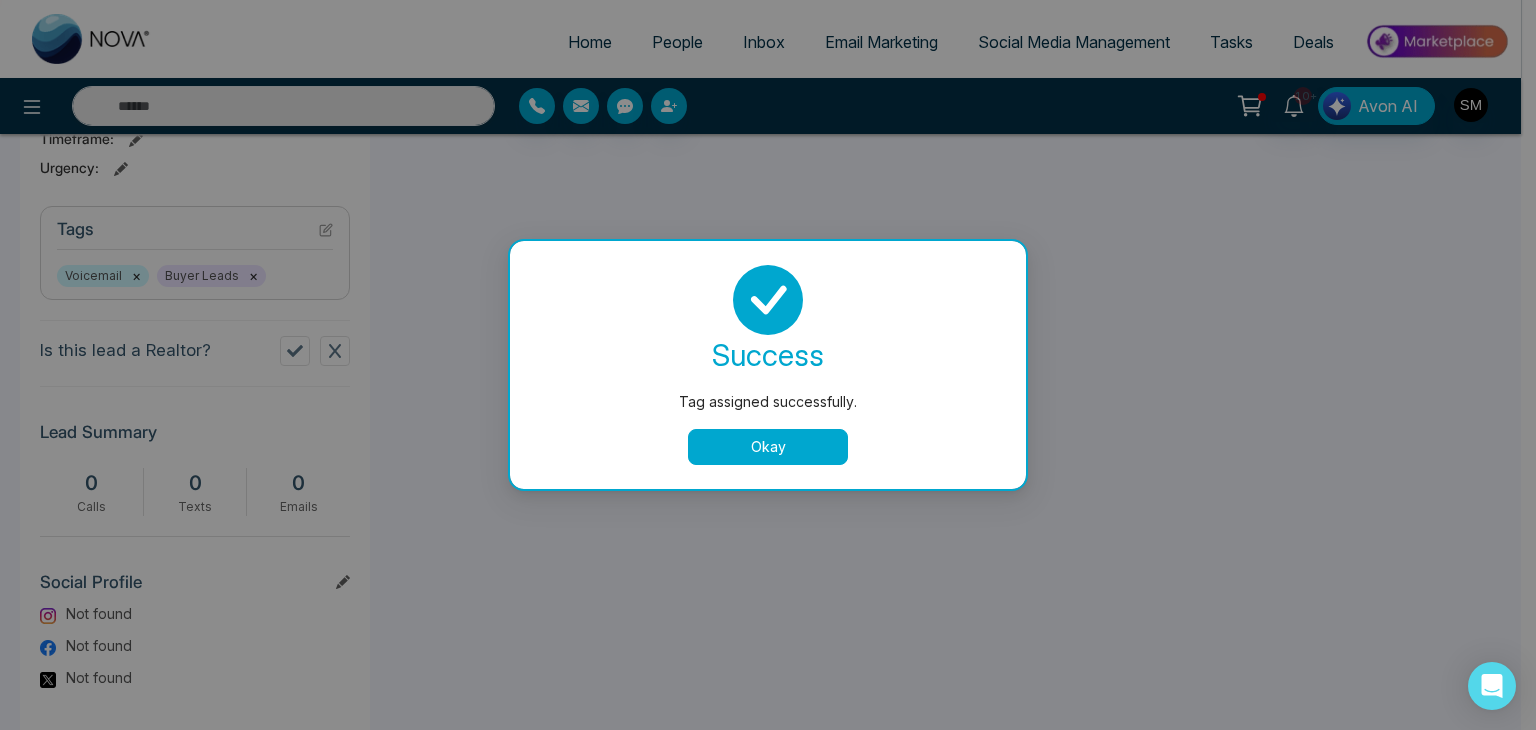 click on "Okay" at bounding box center [768, 447] 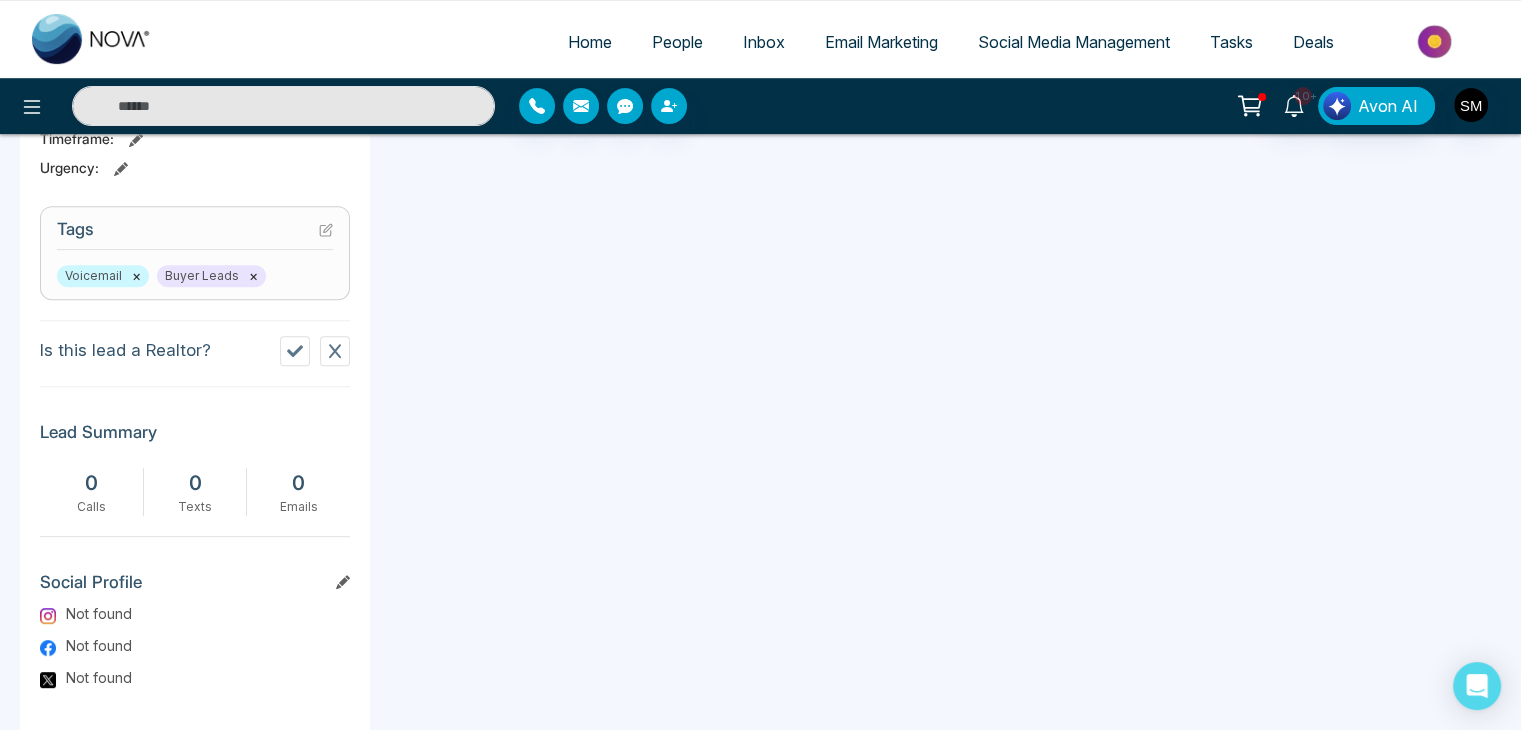 click on "People" at bounding box center (677, 42) 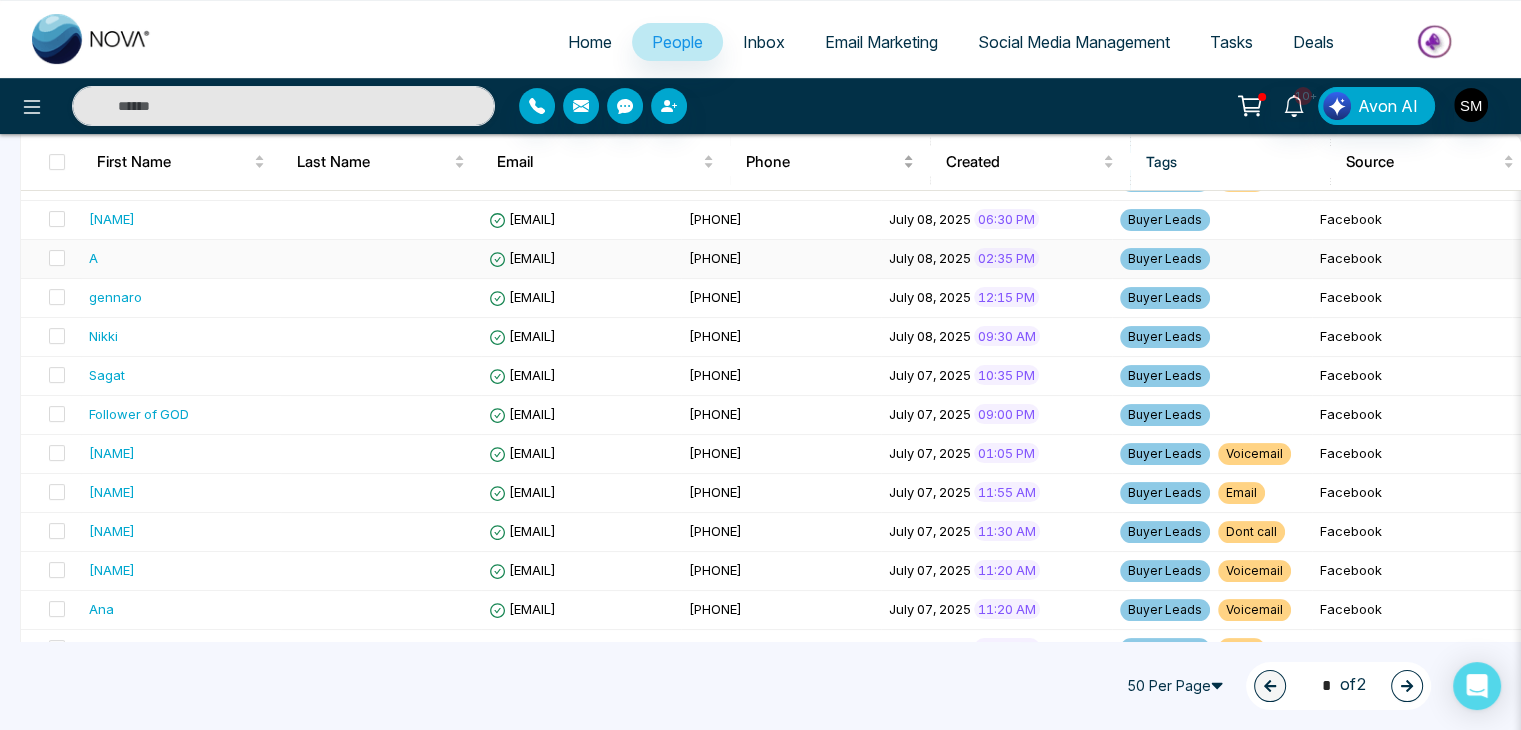 scroll, scrollTop: 642, scrollLeft: 0, axis: vertical 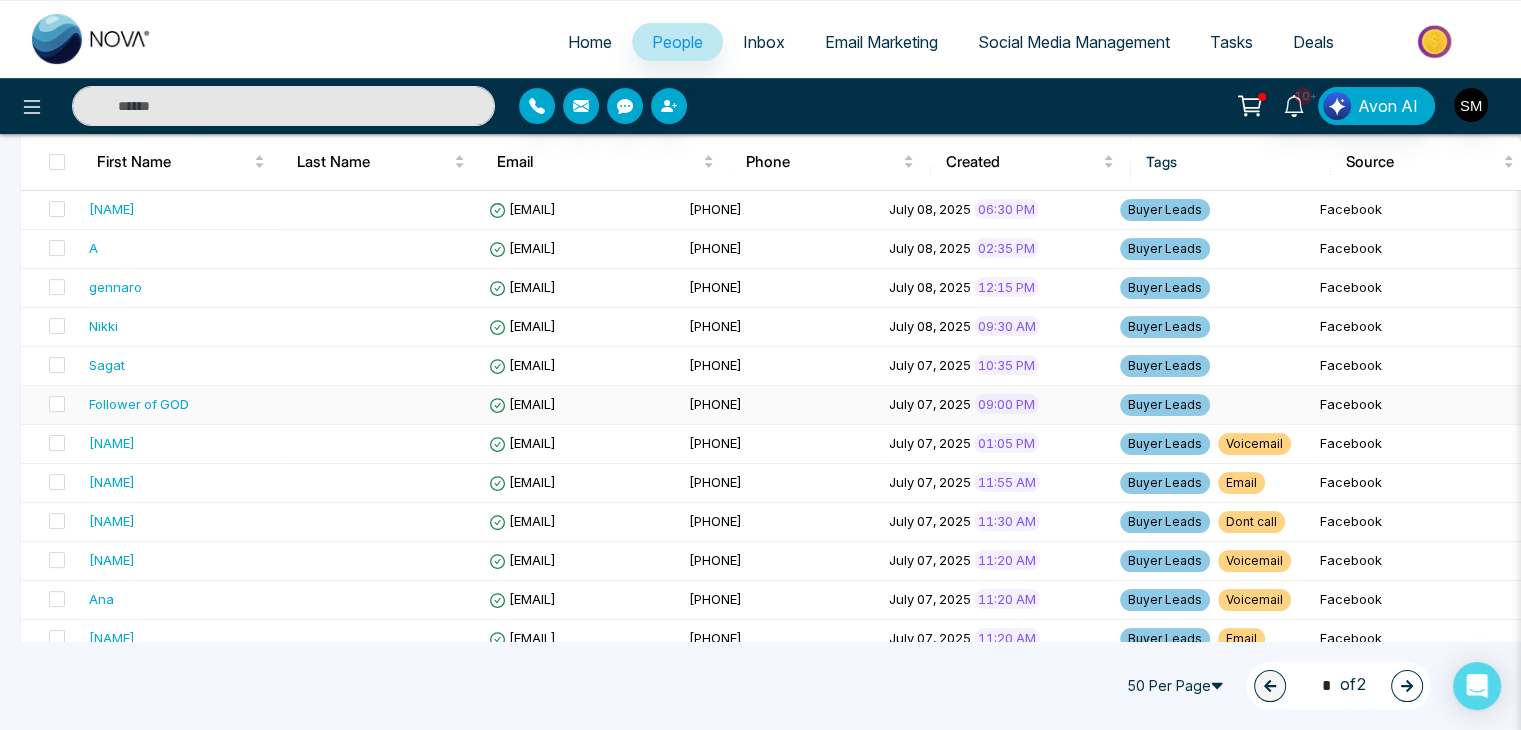click on "[PHONE]" at bounding box center [715, 404] 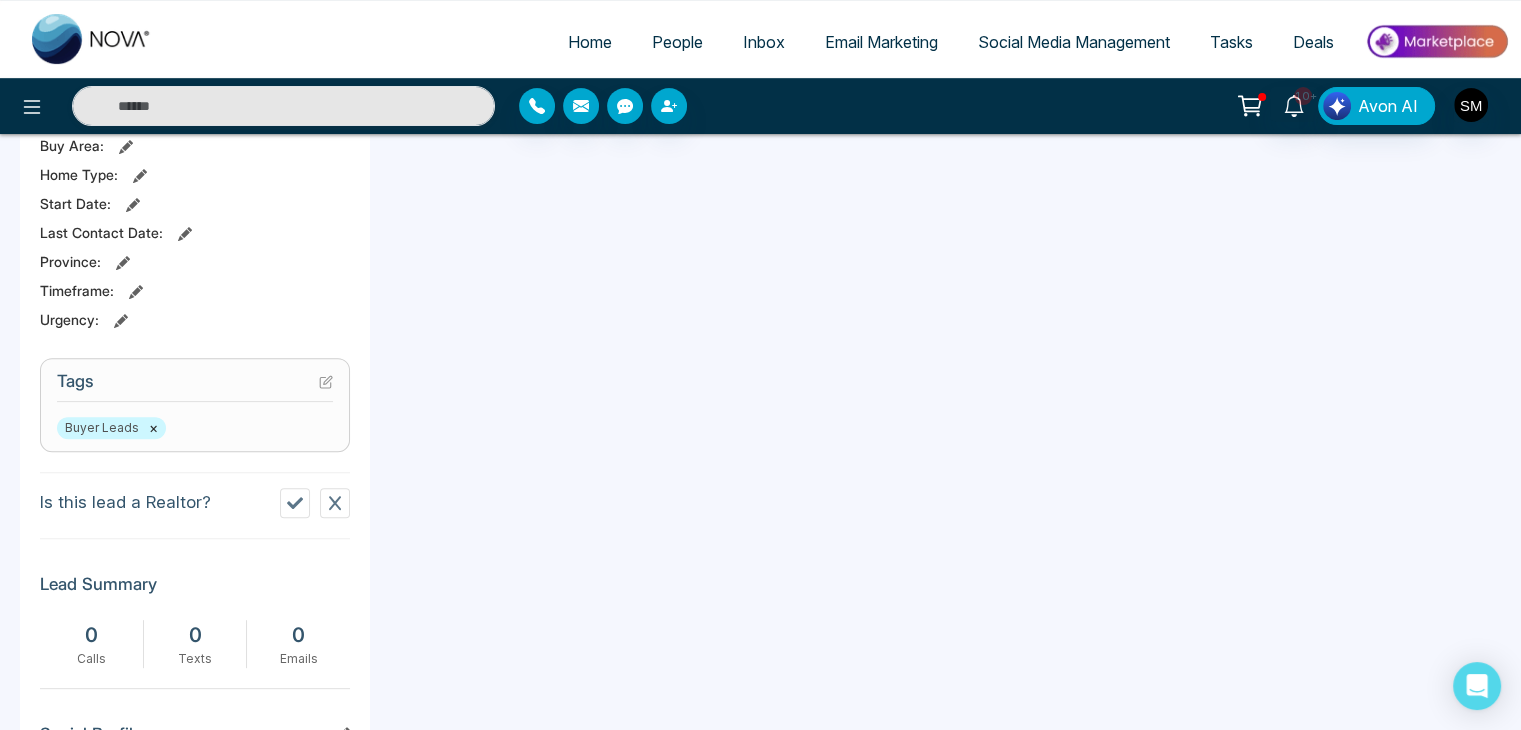 scroll, scrollTop: 692, scrollLeft: 0, axis: vertical 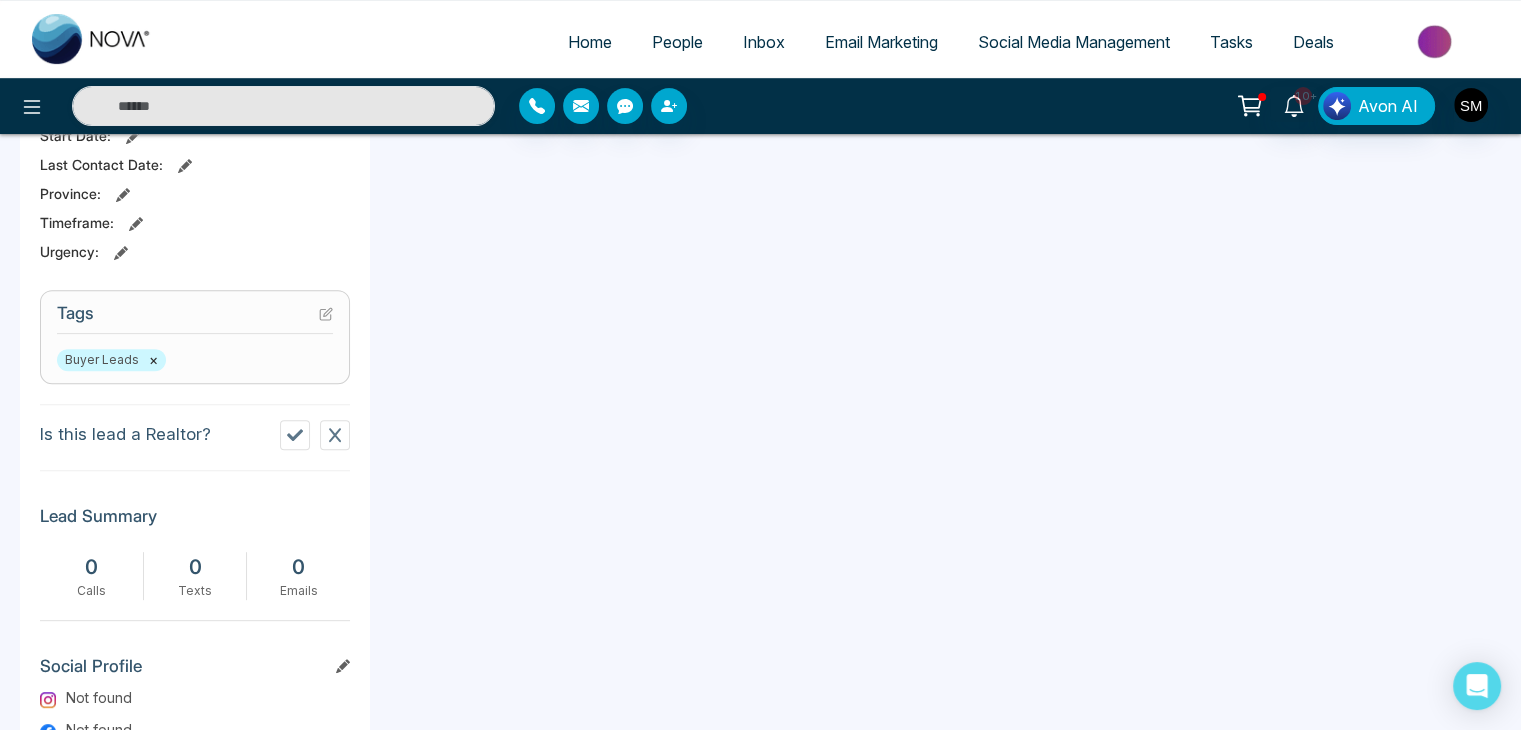 click on "Tags" at bounding box center (195, 318) 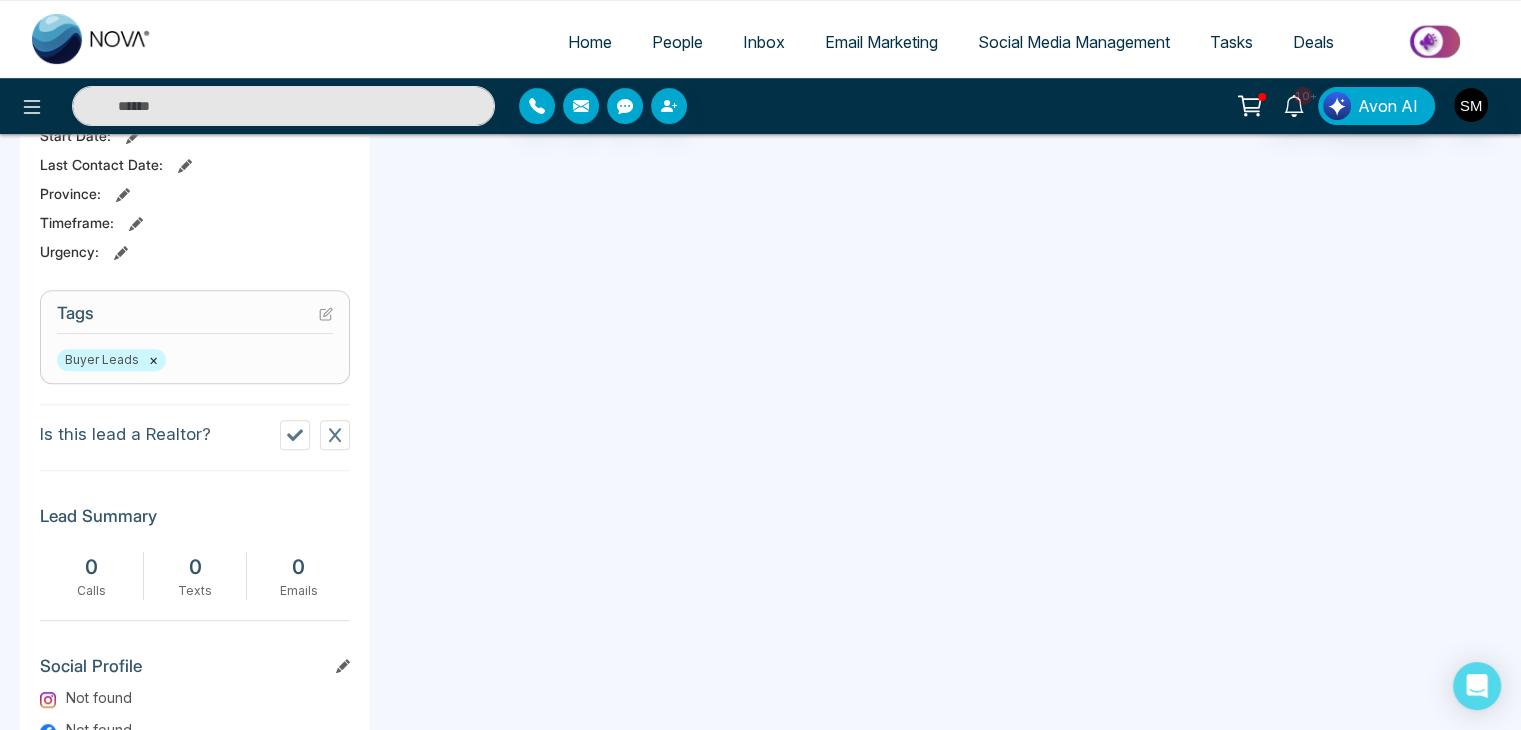 click on "Tags" at bounding box center [195, 318] 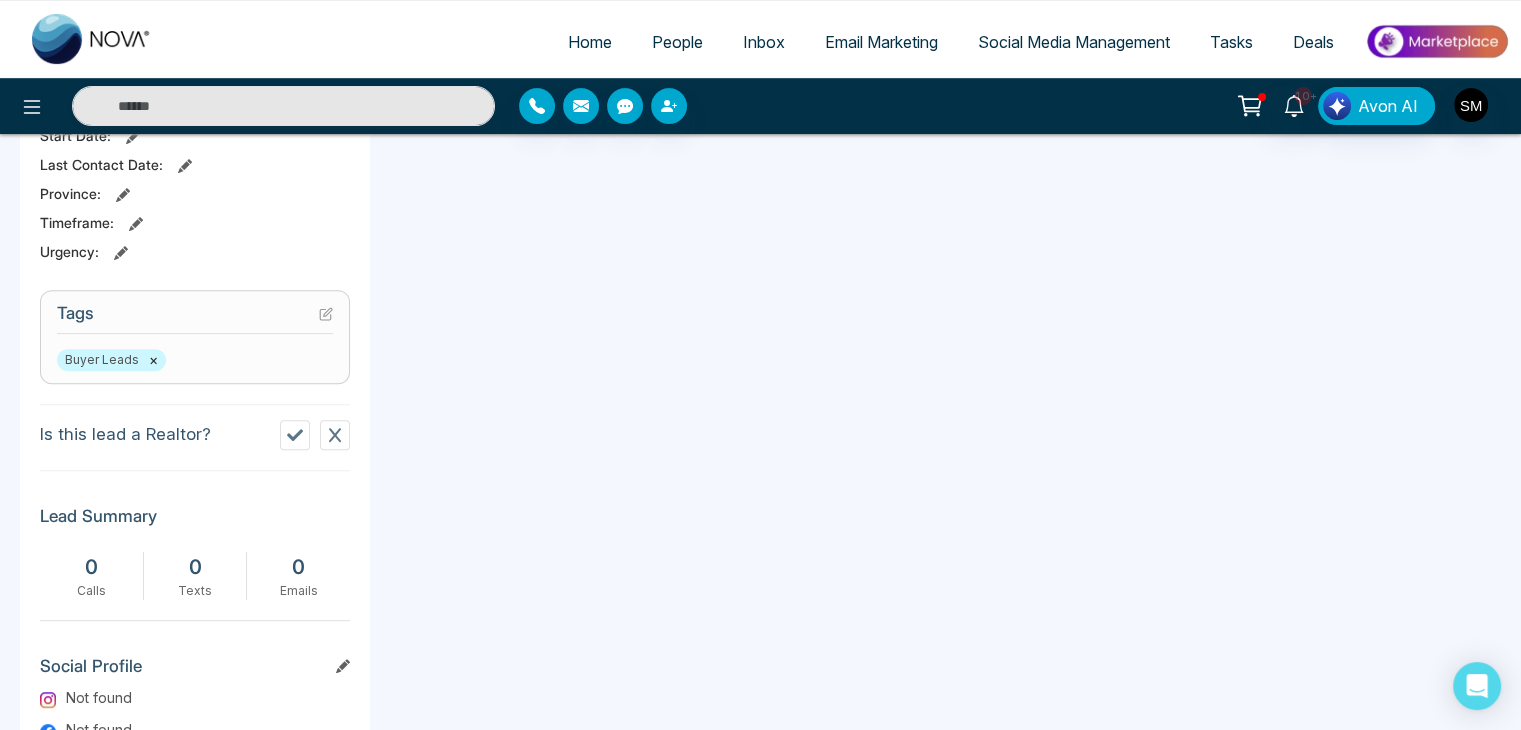 click 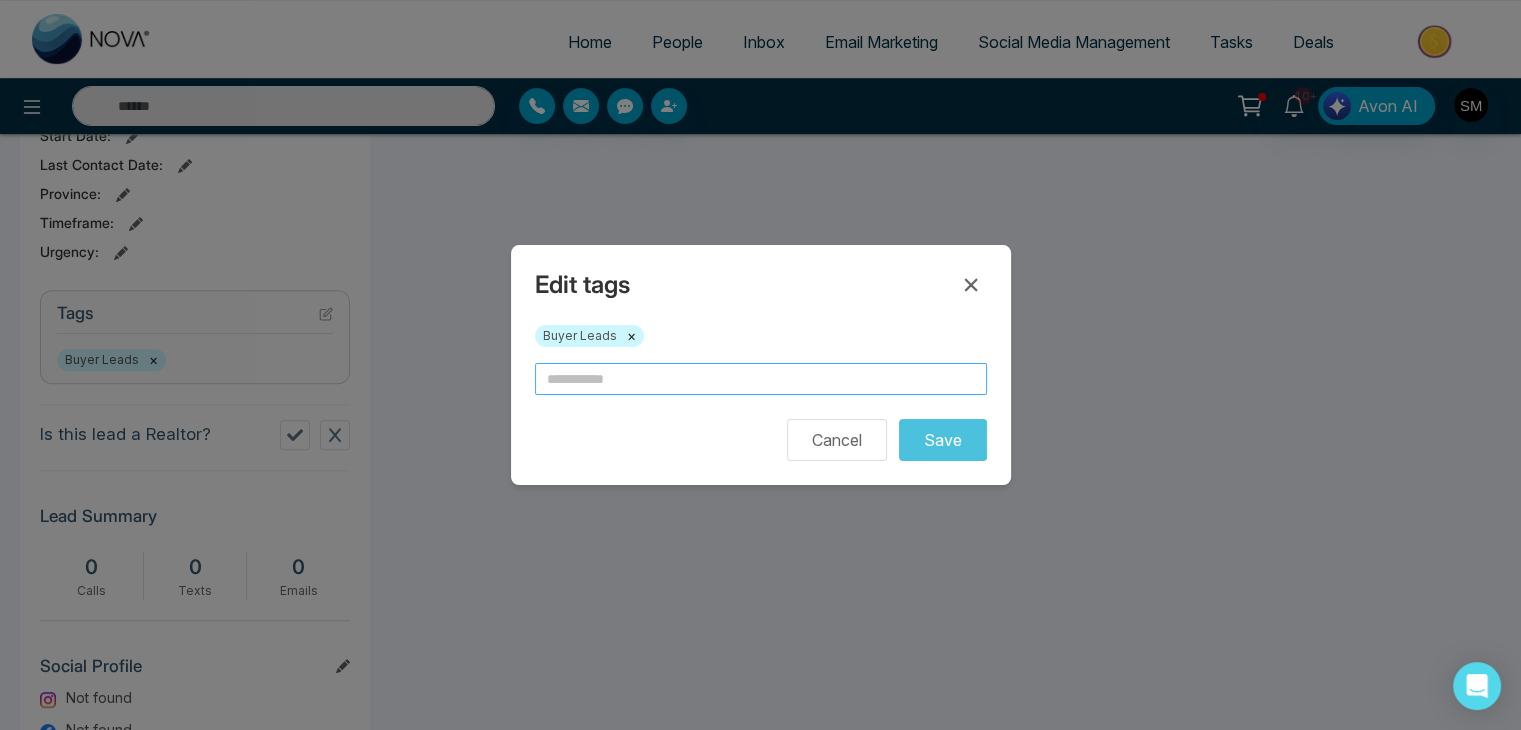 click at bounding box center (761, 379) 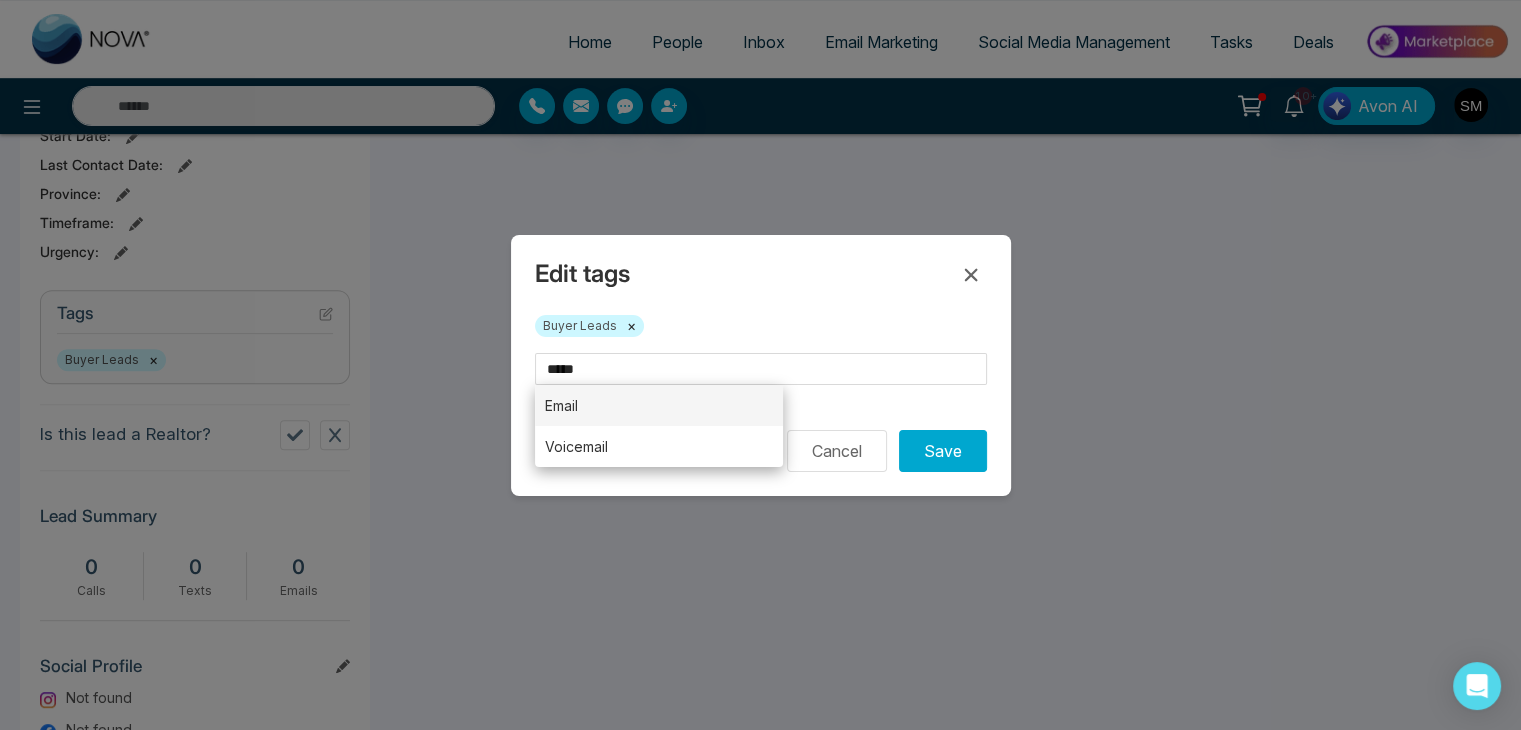 click on "Email" at bounding box center (659, 405) 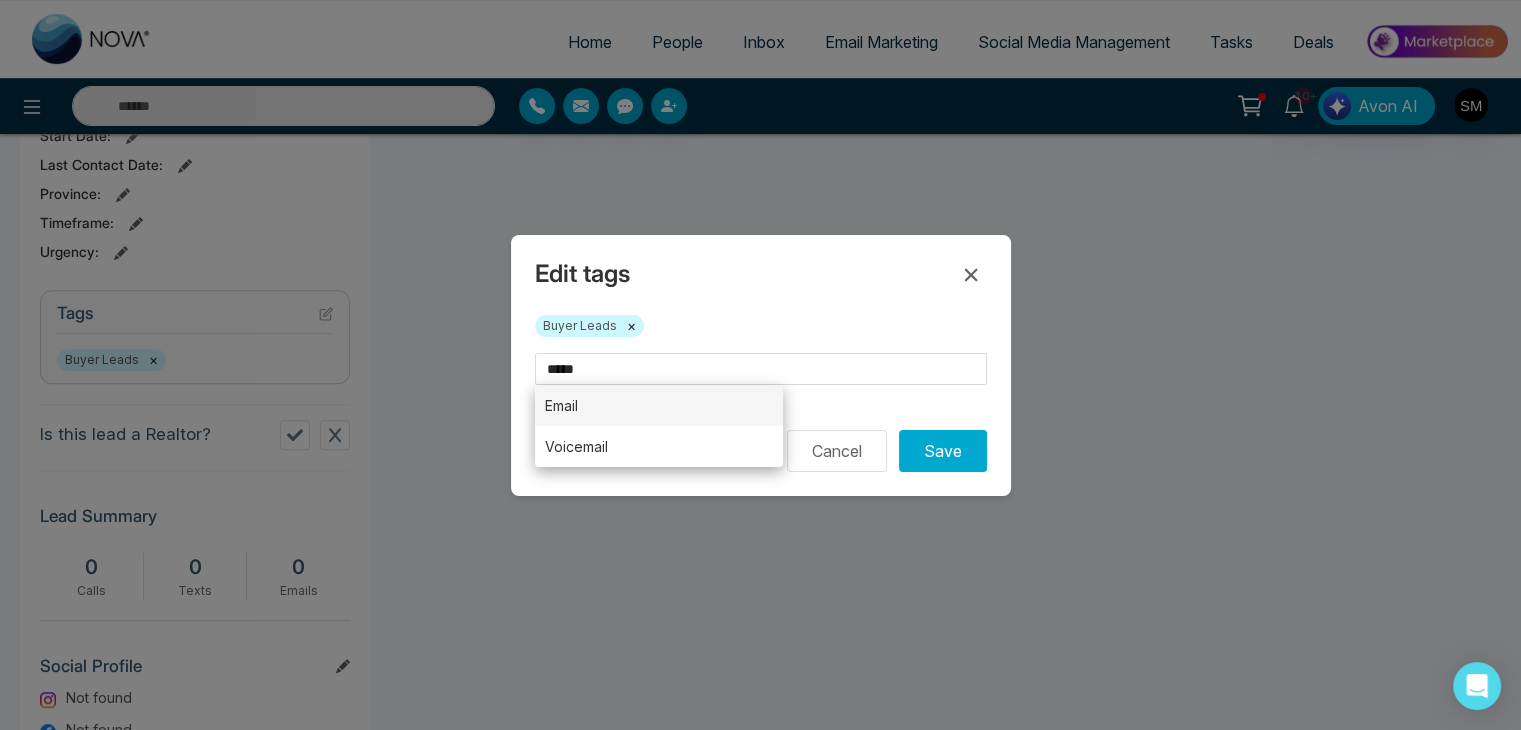 type on "*****" 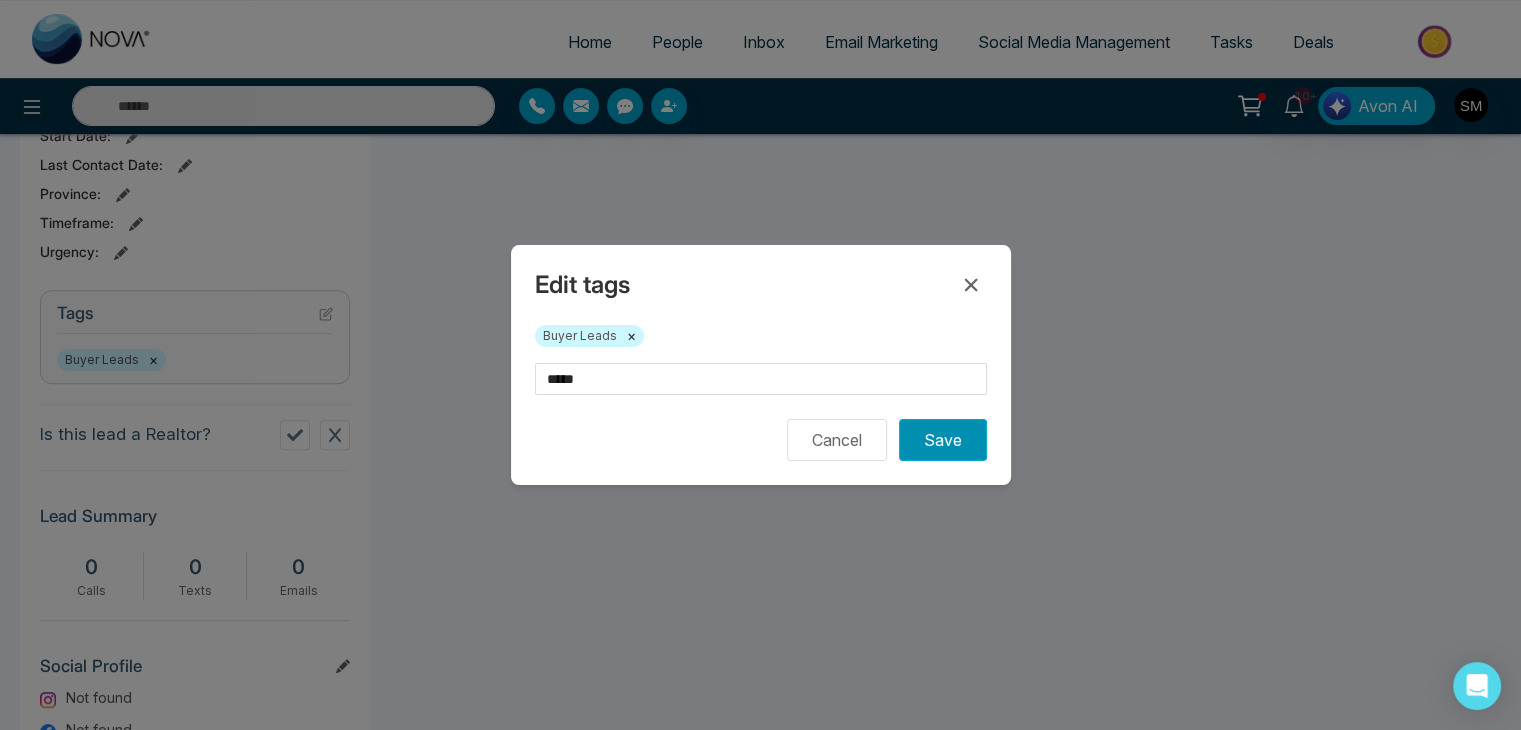 click on "Save" at bounding box center [943, 440] 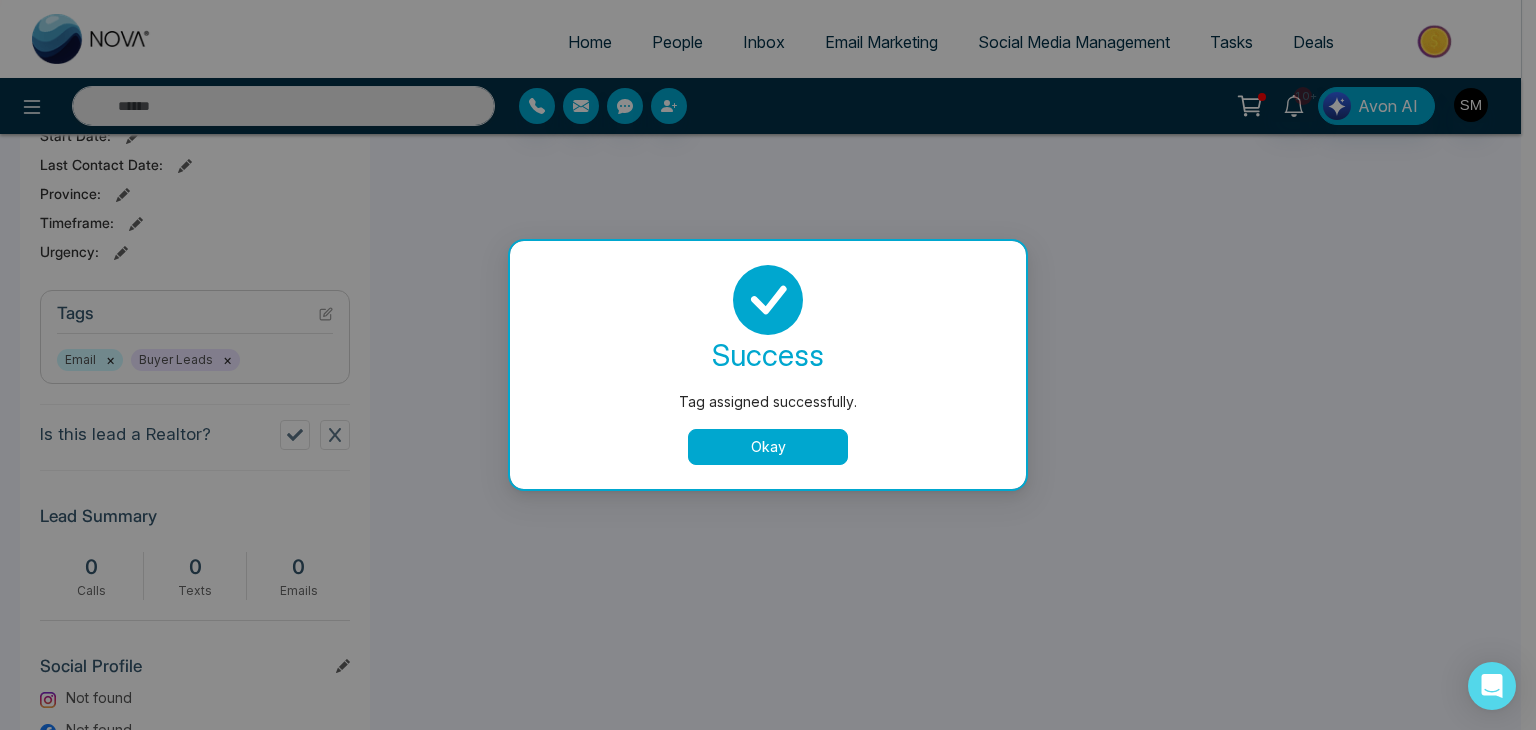 click on "Okay" at bounding box center (768, 447) 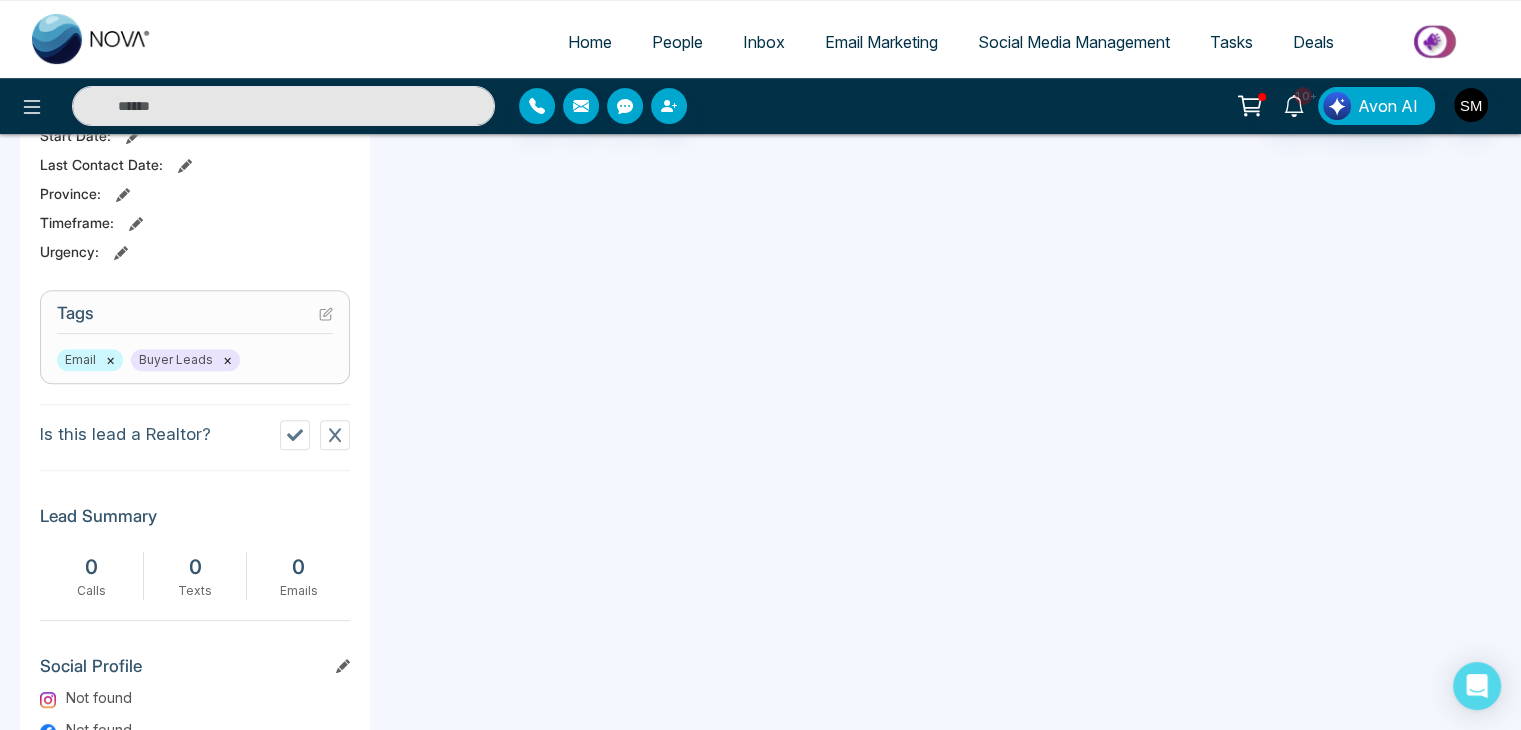 click on "People" at bounding box center (677, 42) 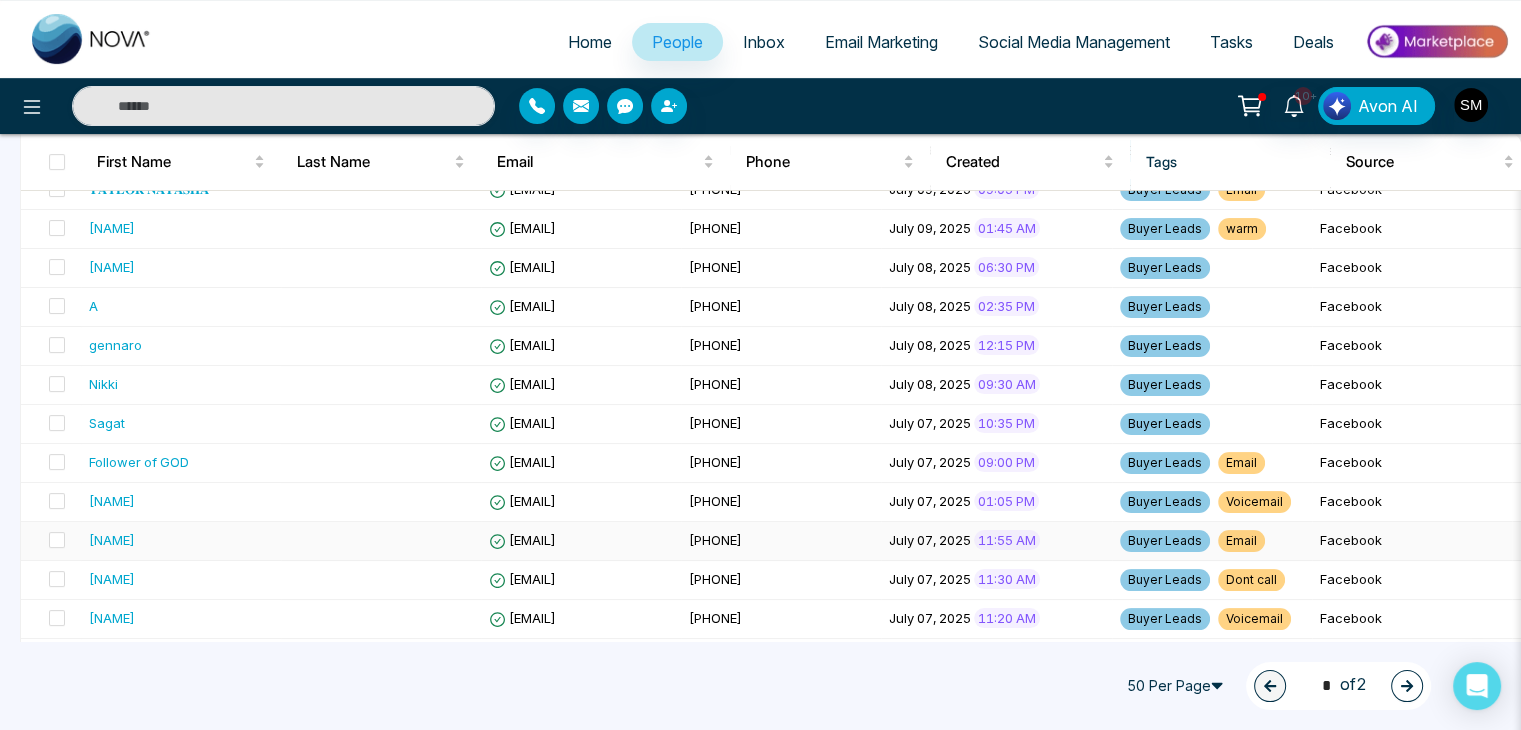 scroll, scrollTop: 564, scrollLeft: 0, axis: vertical 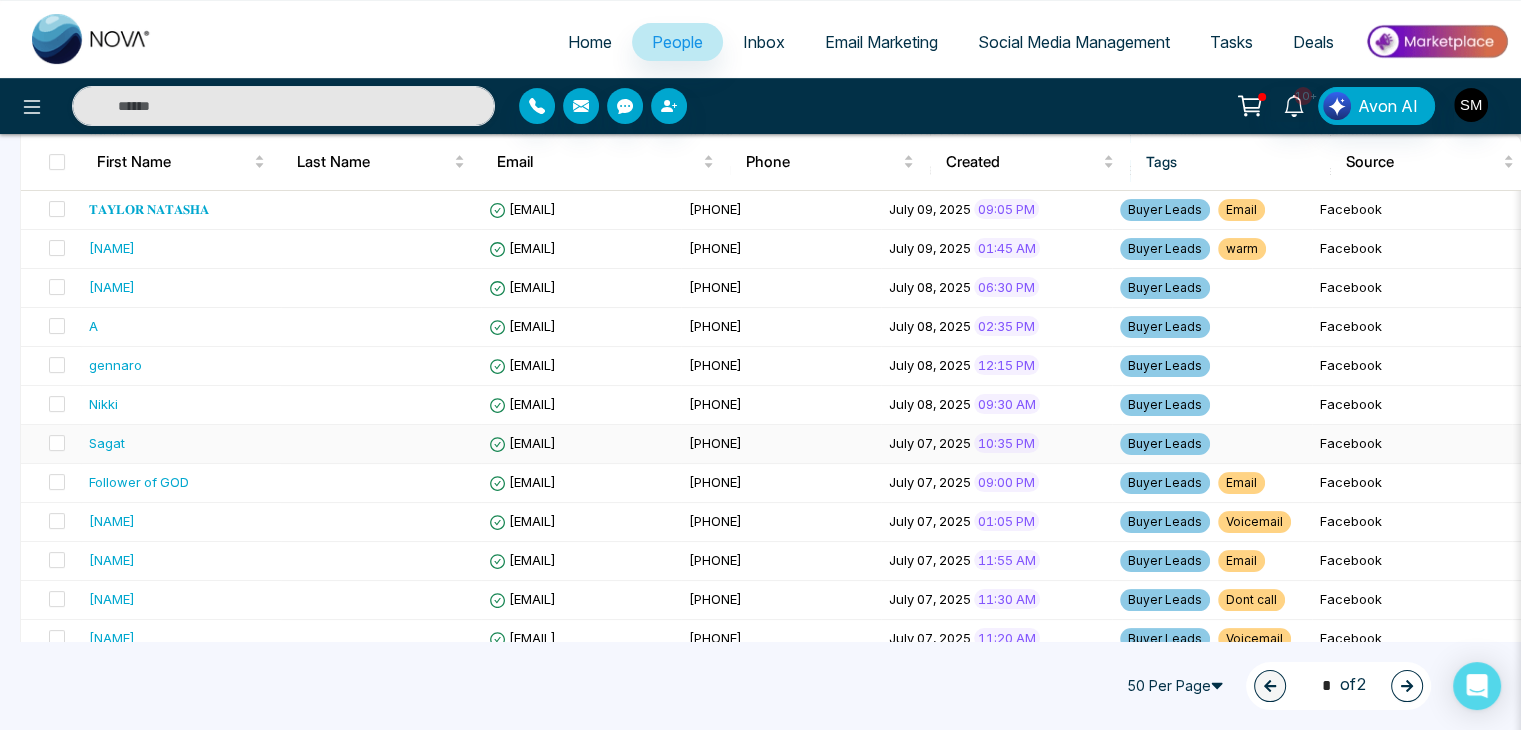 click on "[EMAIL]" at bounding box center (581, 444) 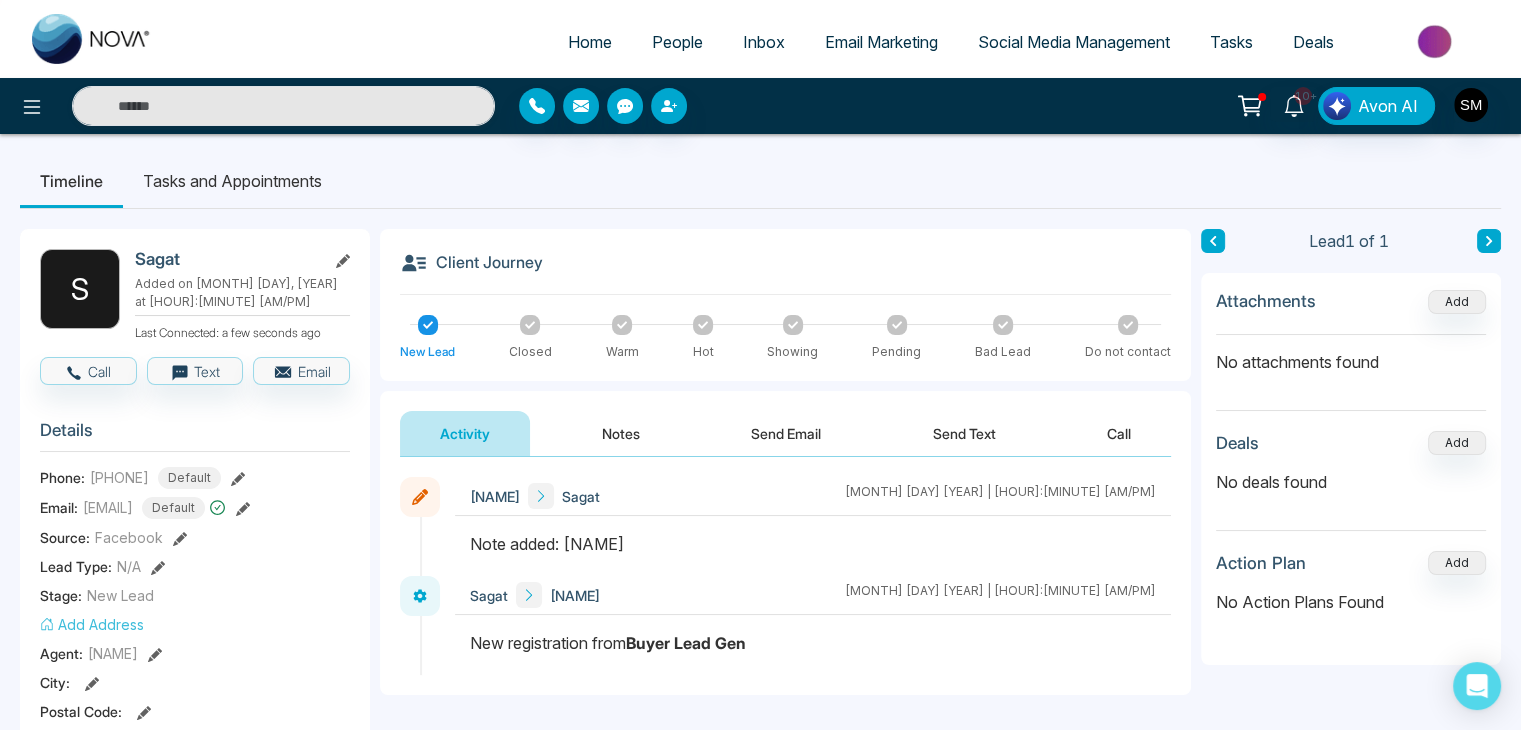 scroll, scrollTop: 0, scrollLeft: 0, axis: both 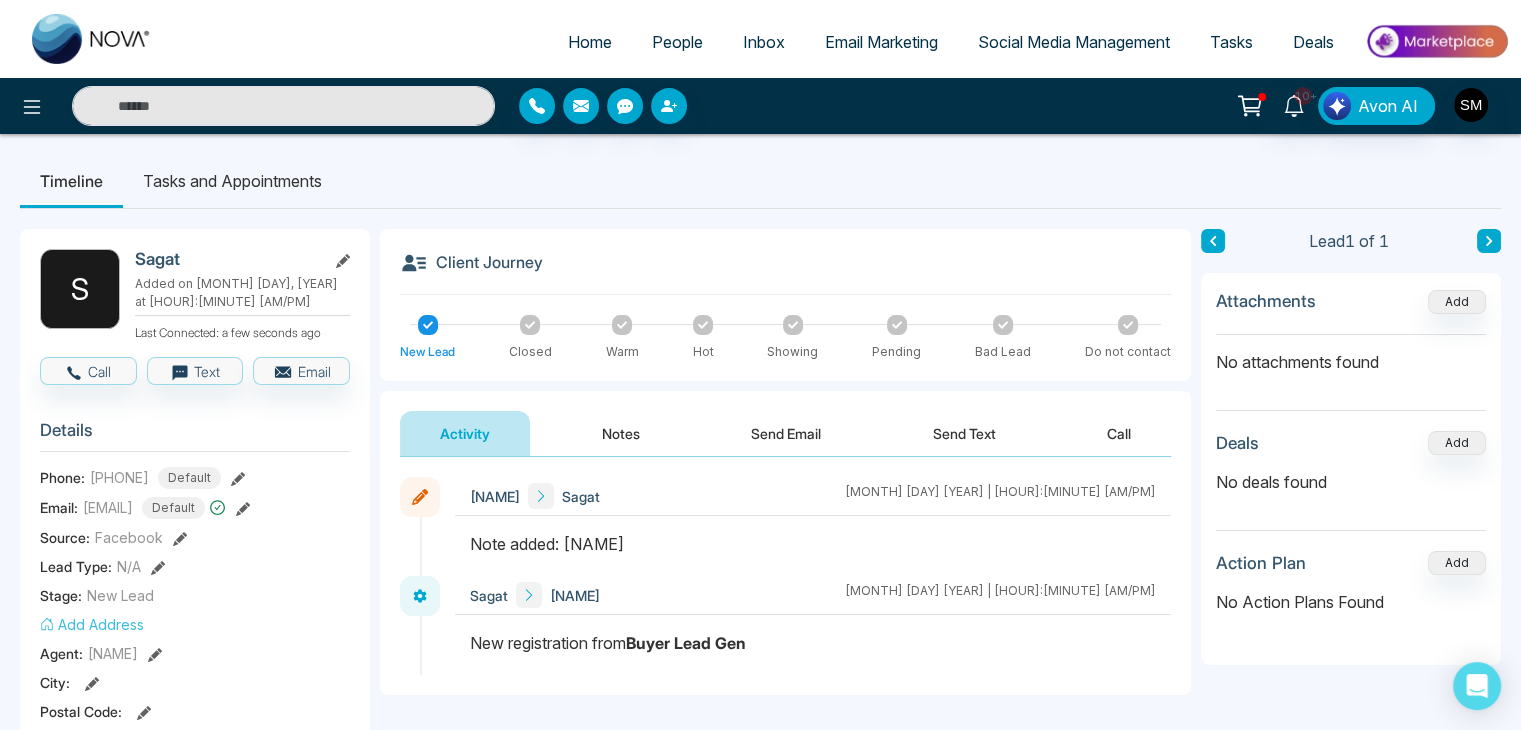 click on "Notes" at bounding box center (621, 433) 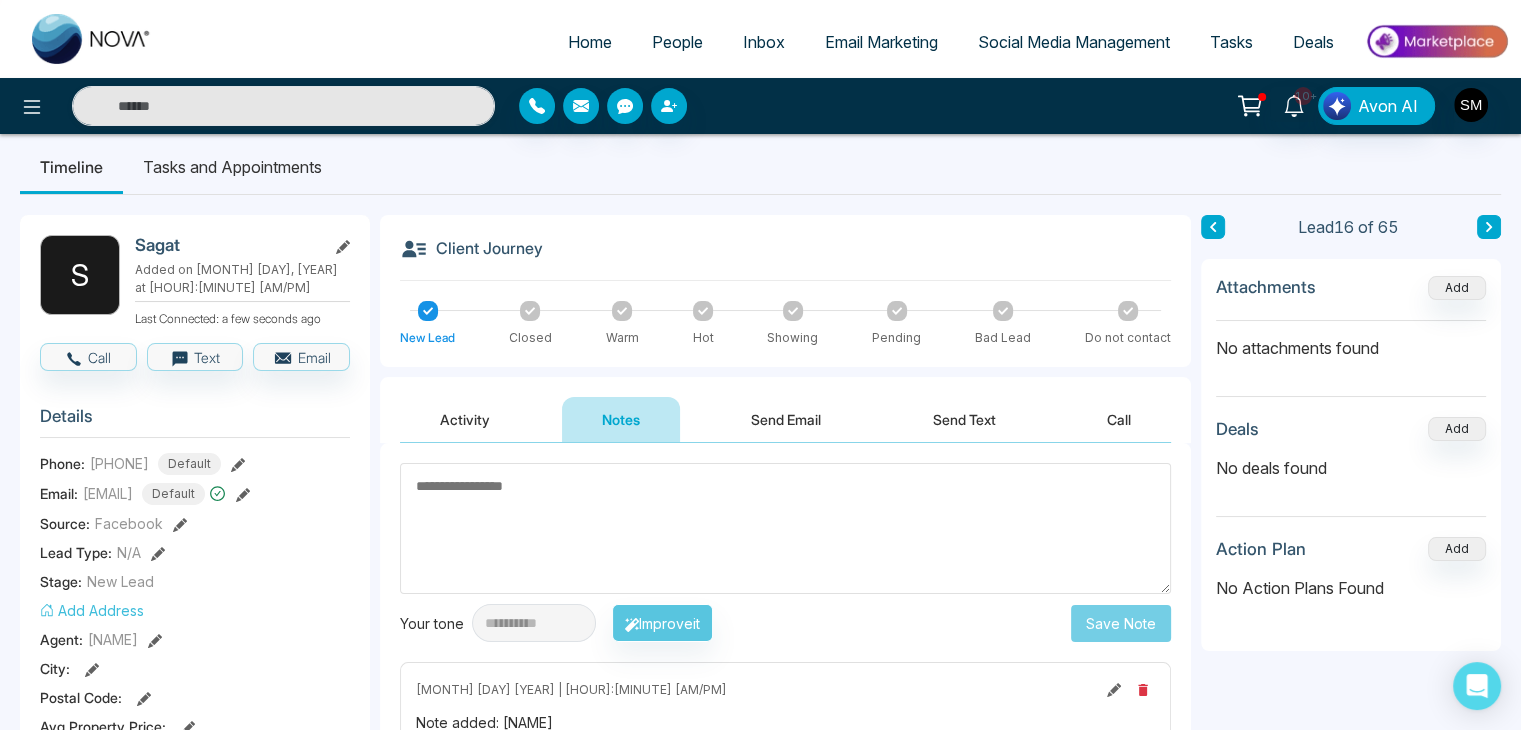 scroll, scrollTop: 0, scrollLeft: 0, axis: both 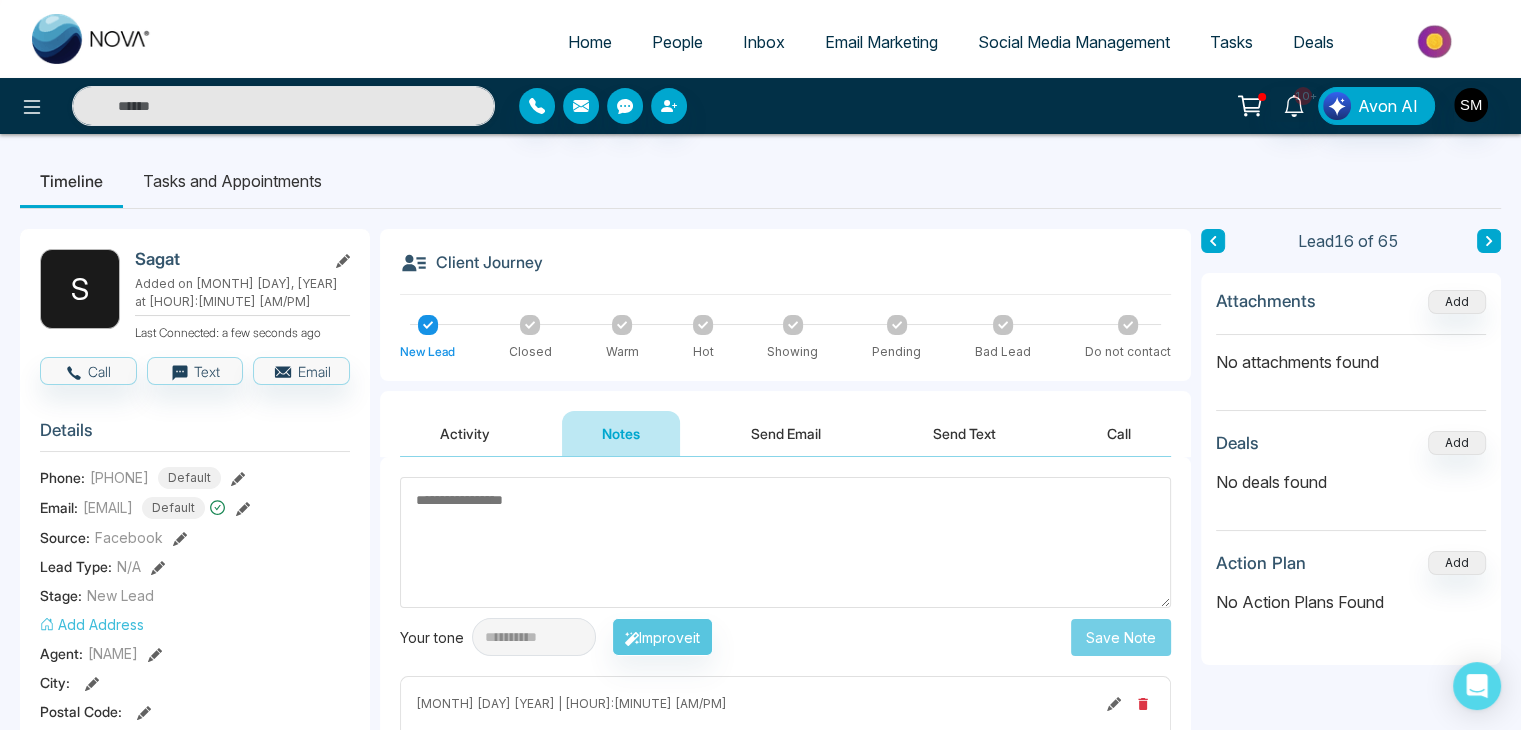 click on "People" at bounding box center (677, 42) 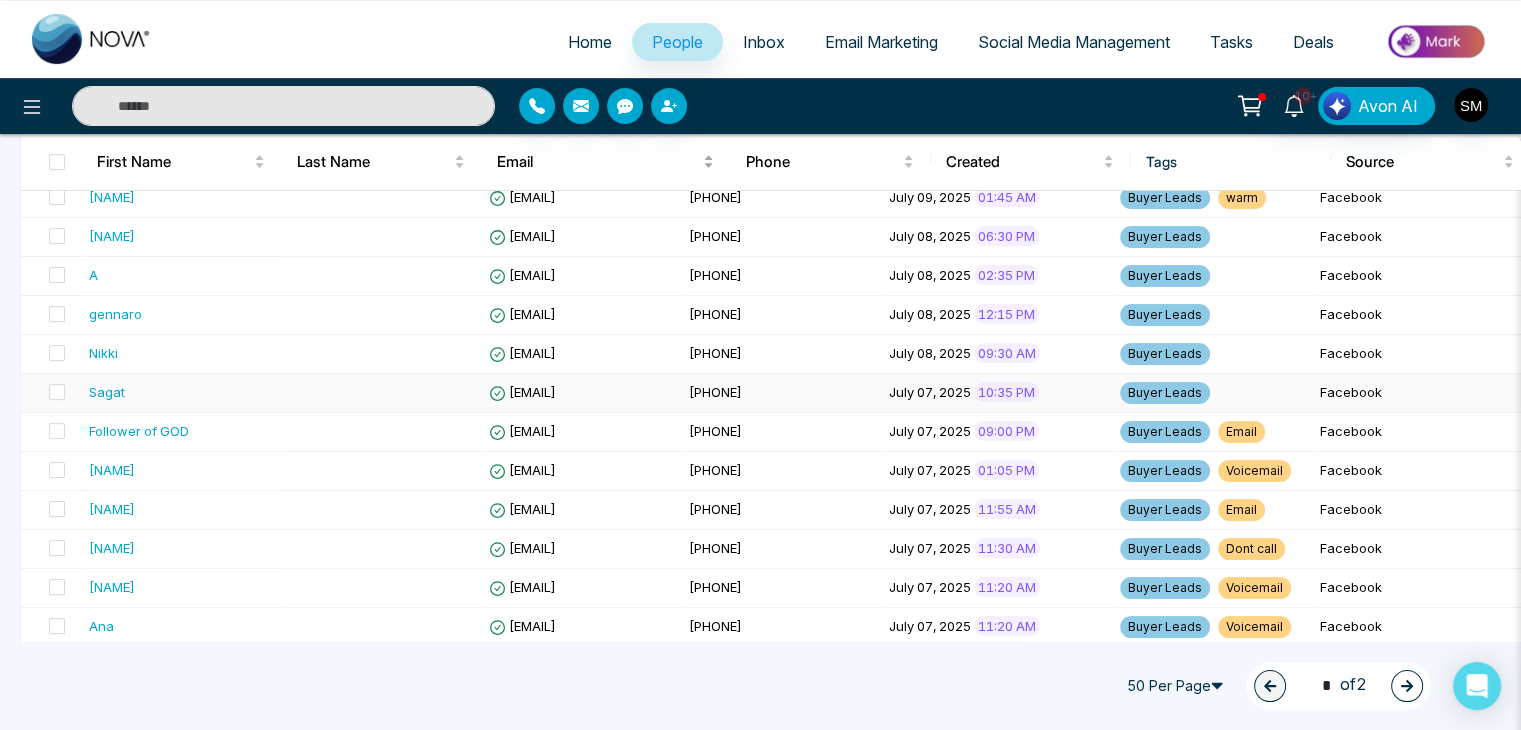 scroll, scrollTop: 616, scrollLeft: 0, axis: vertical 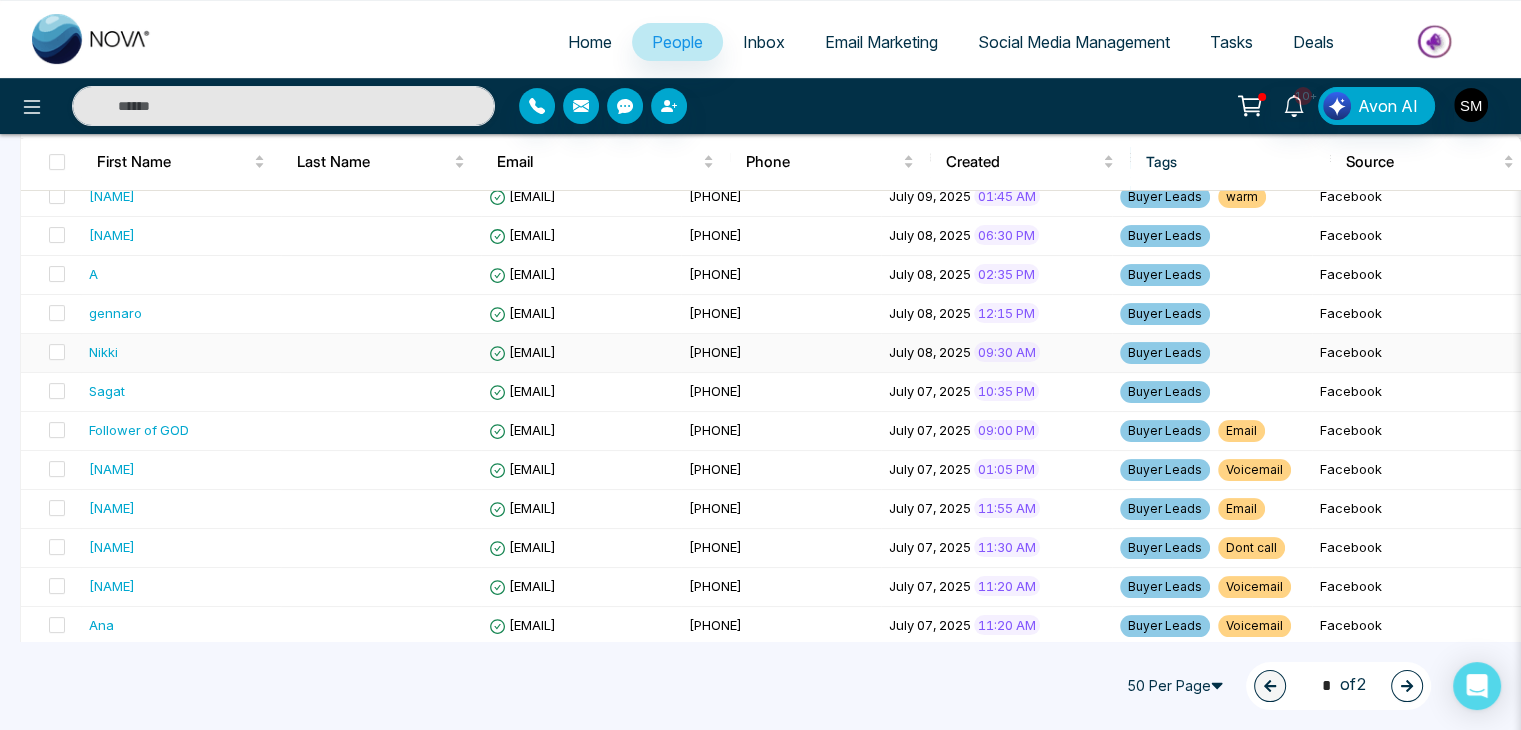 click on "[EMAIL]" at bounding box center (581, 353) 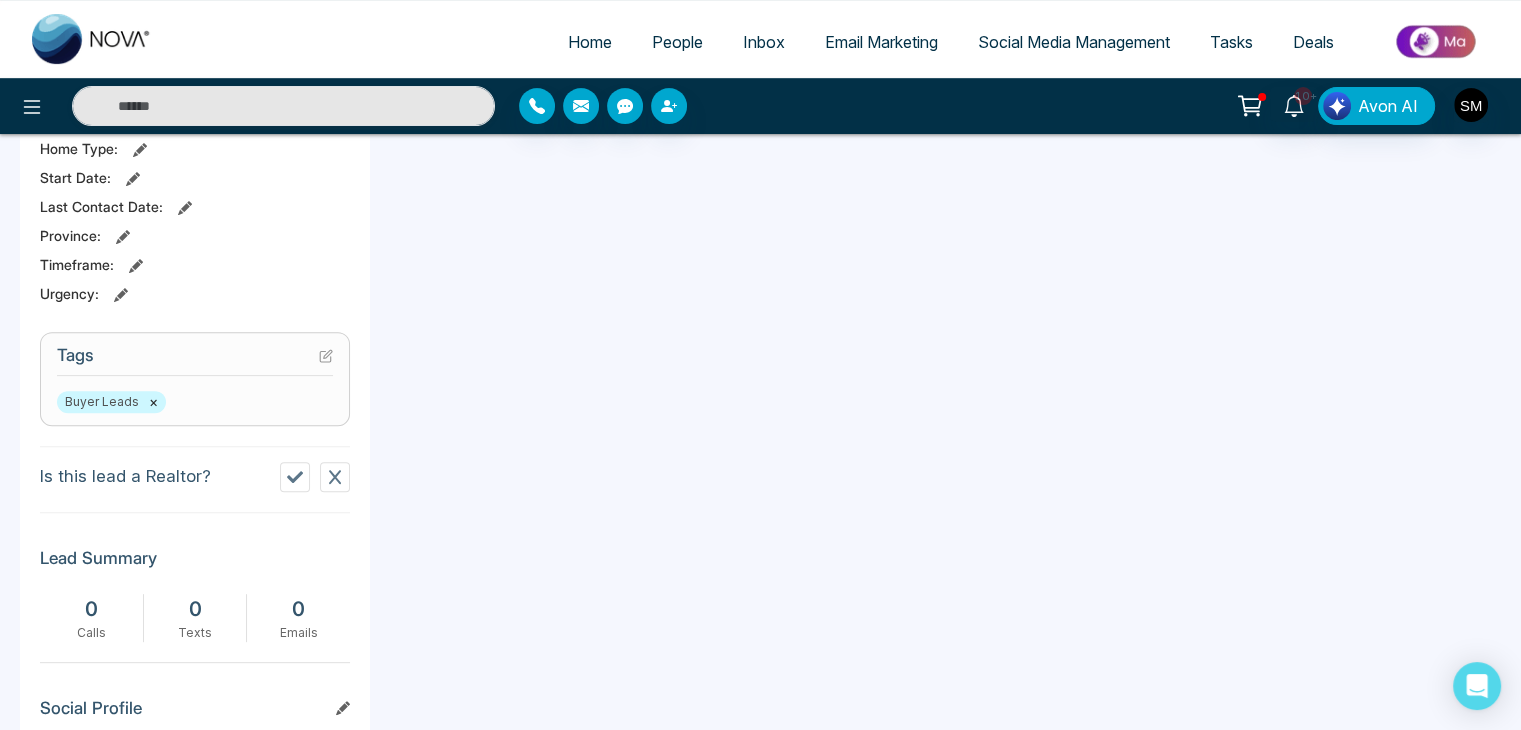 scroll, scrollTop: 651, scrollLeft: 0, axis: vertical 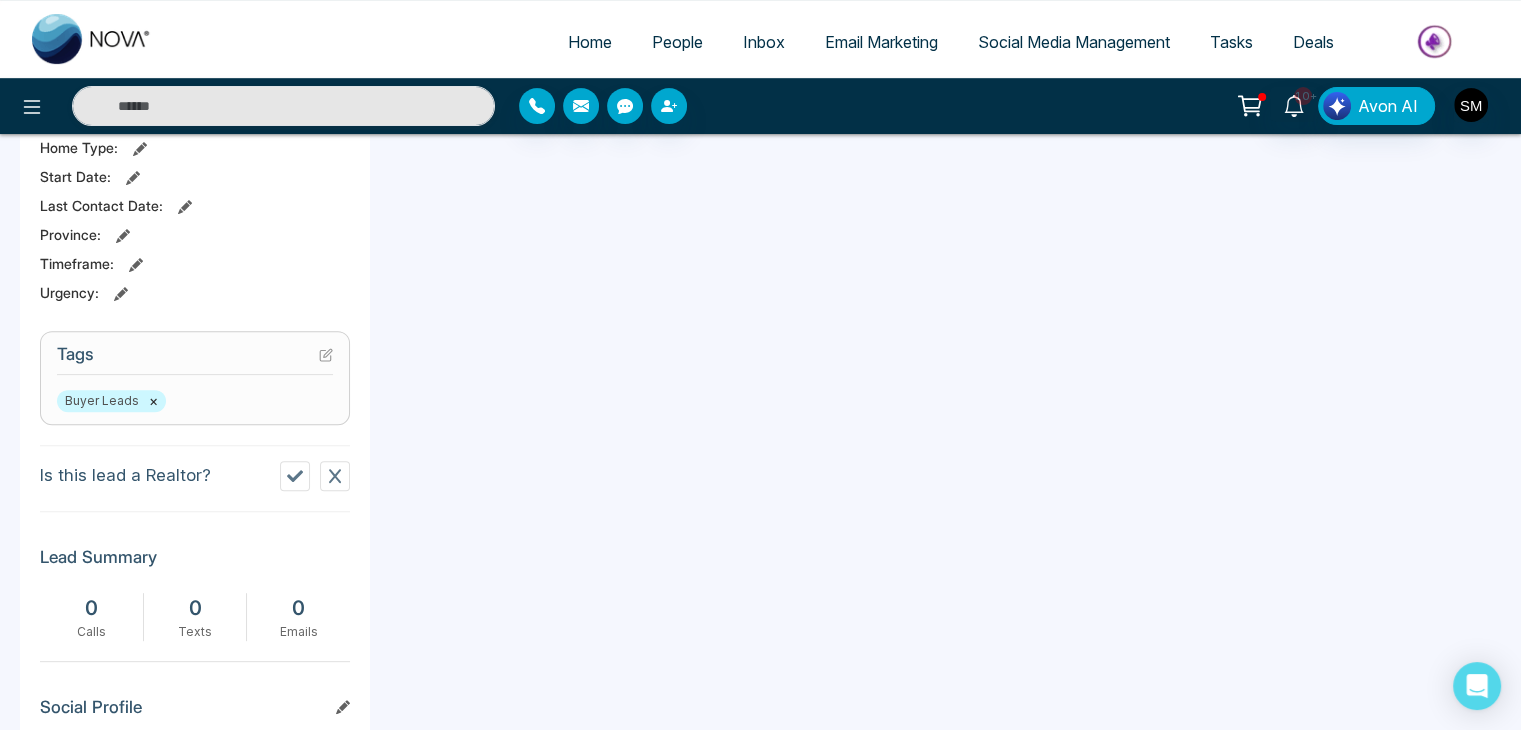 click 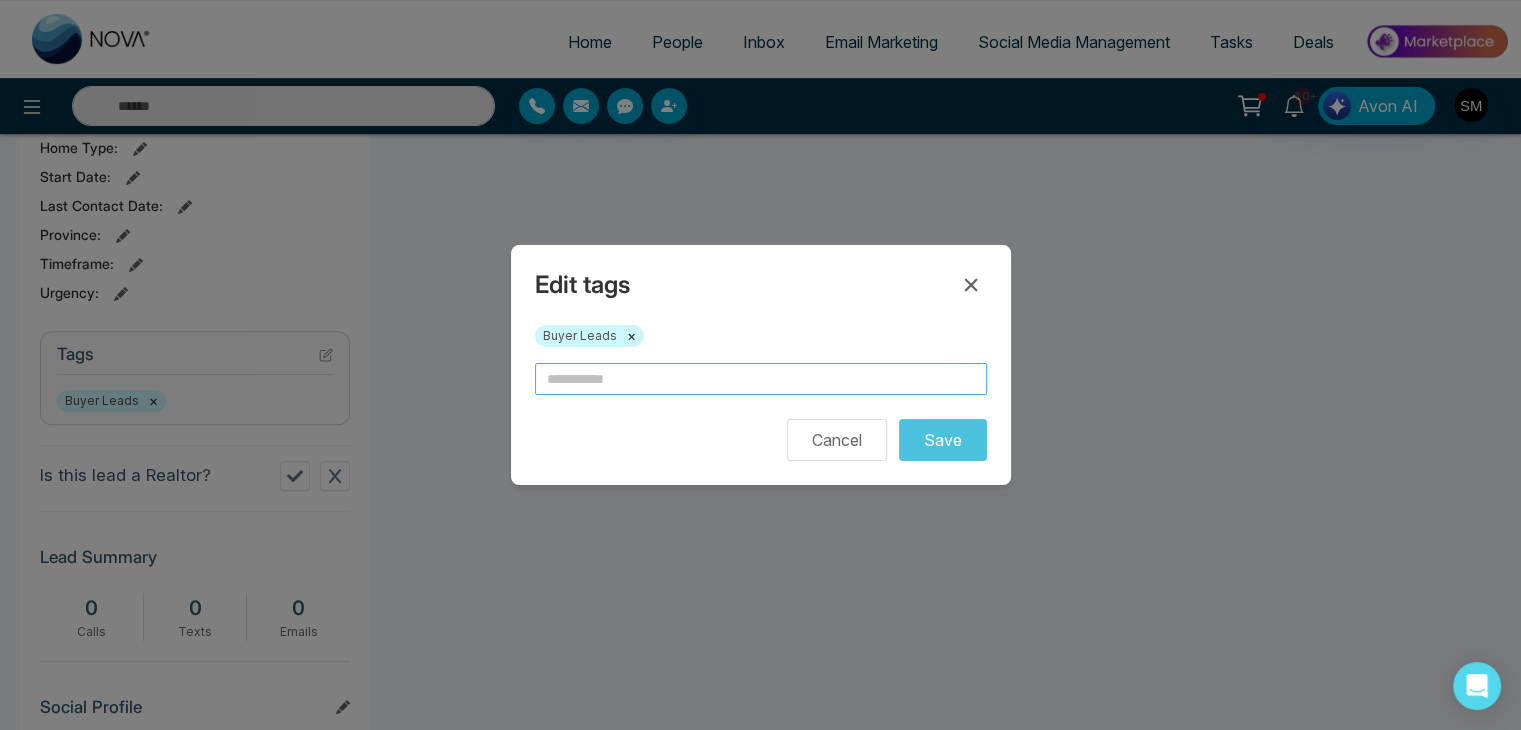 click at bounding box center (761, 379) 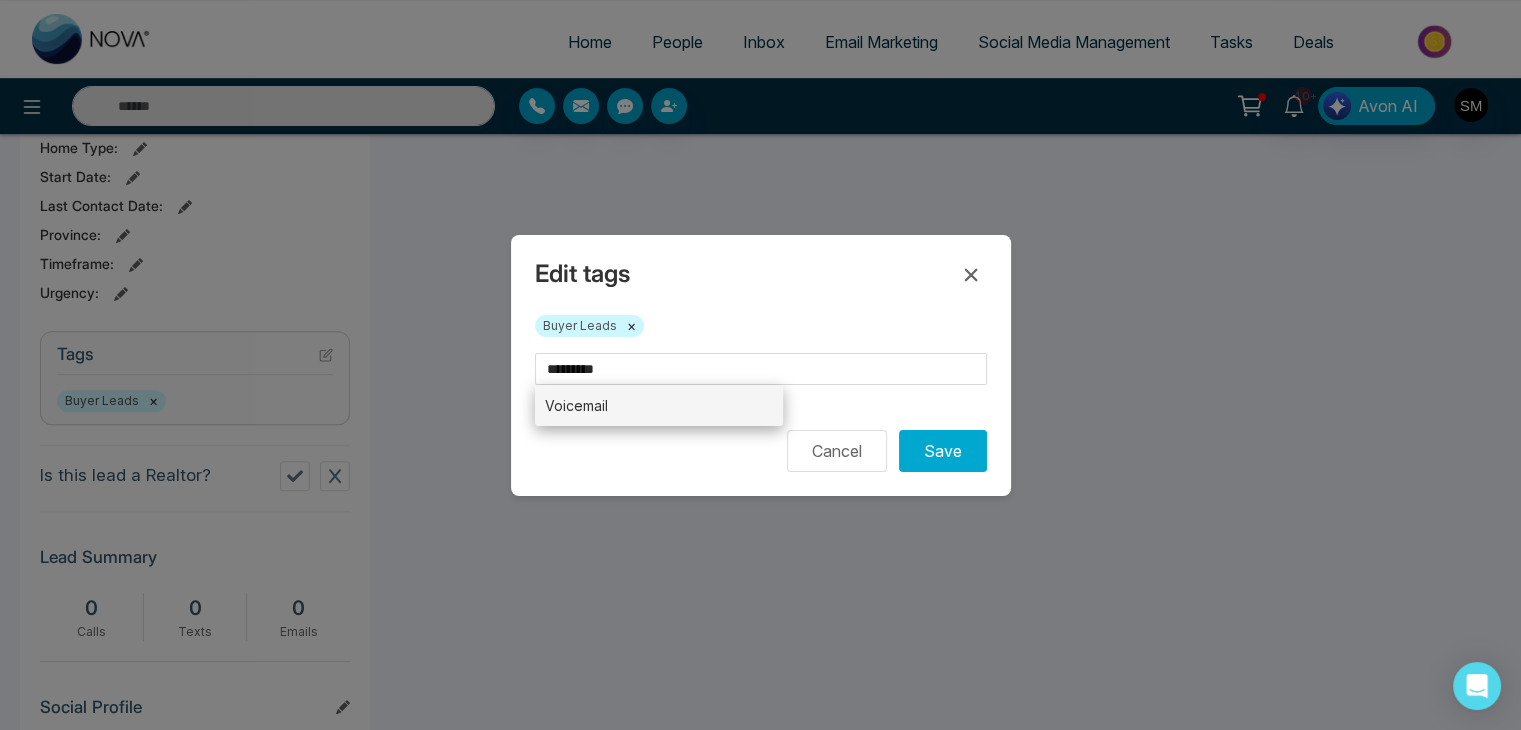 click on "Voicemail" at bounding box center (659, 405) 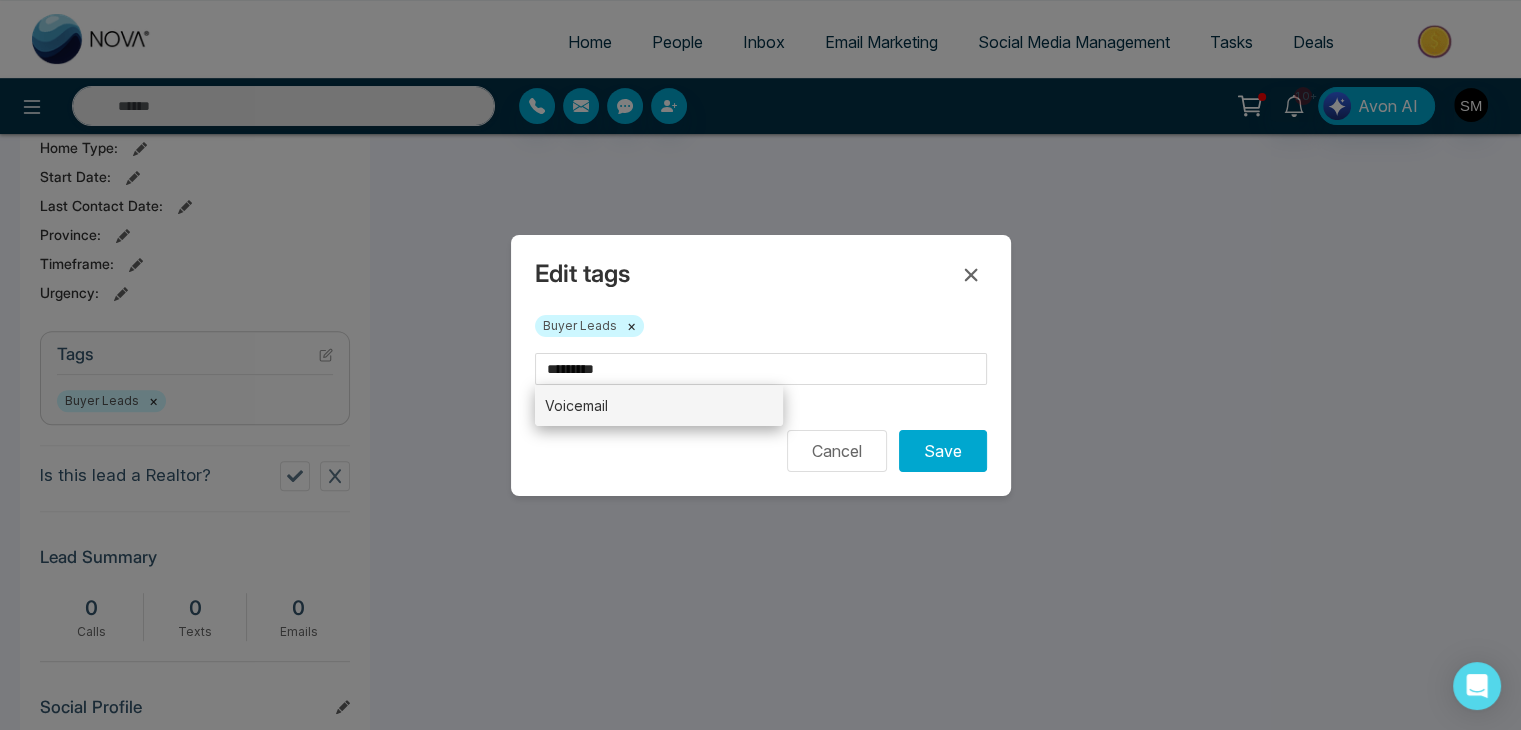 type on "*********" 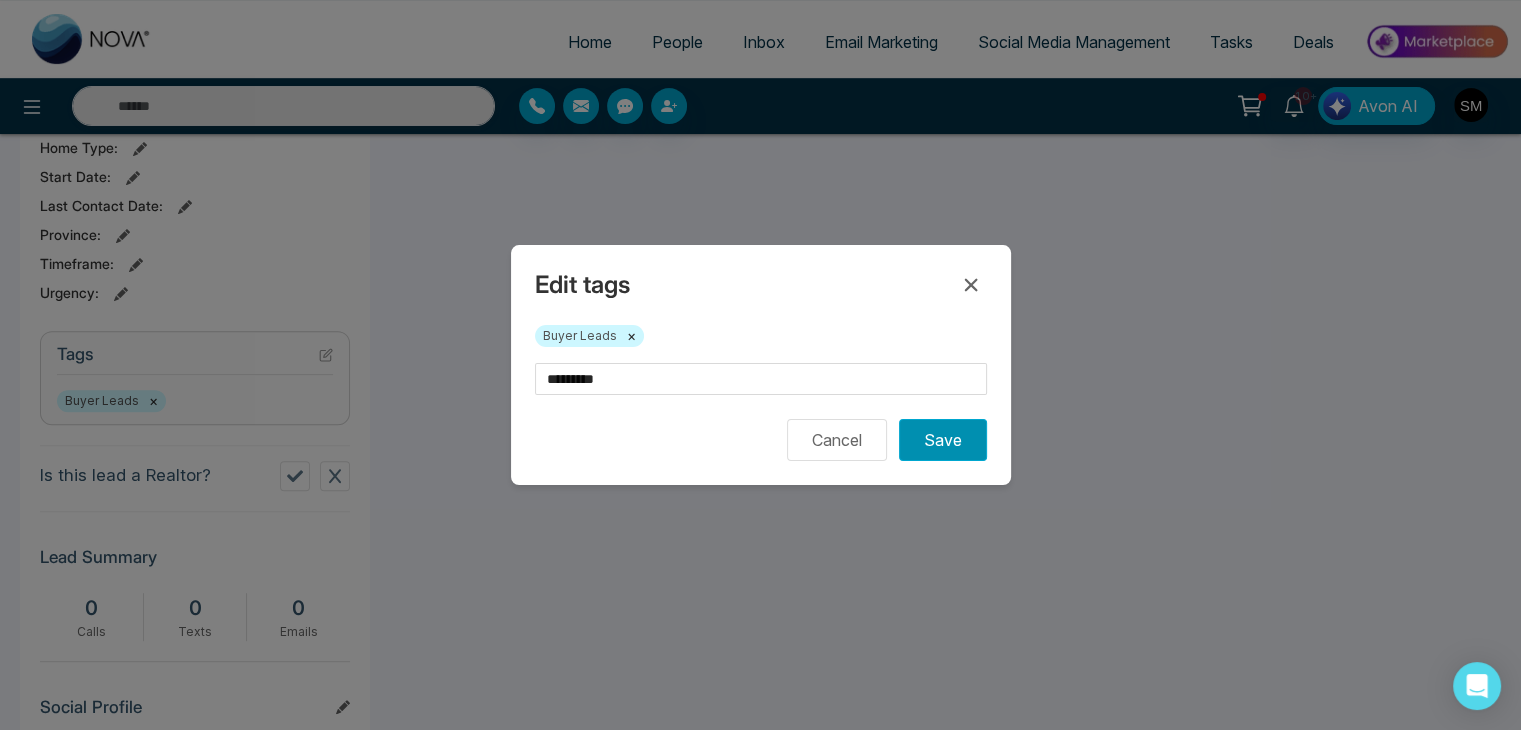 click on "Save" at bounding box center (943, 440) 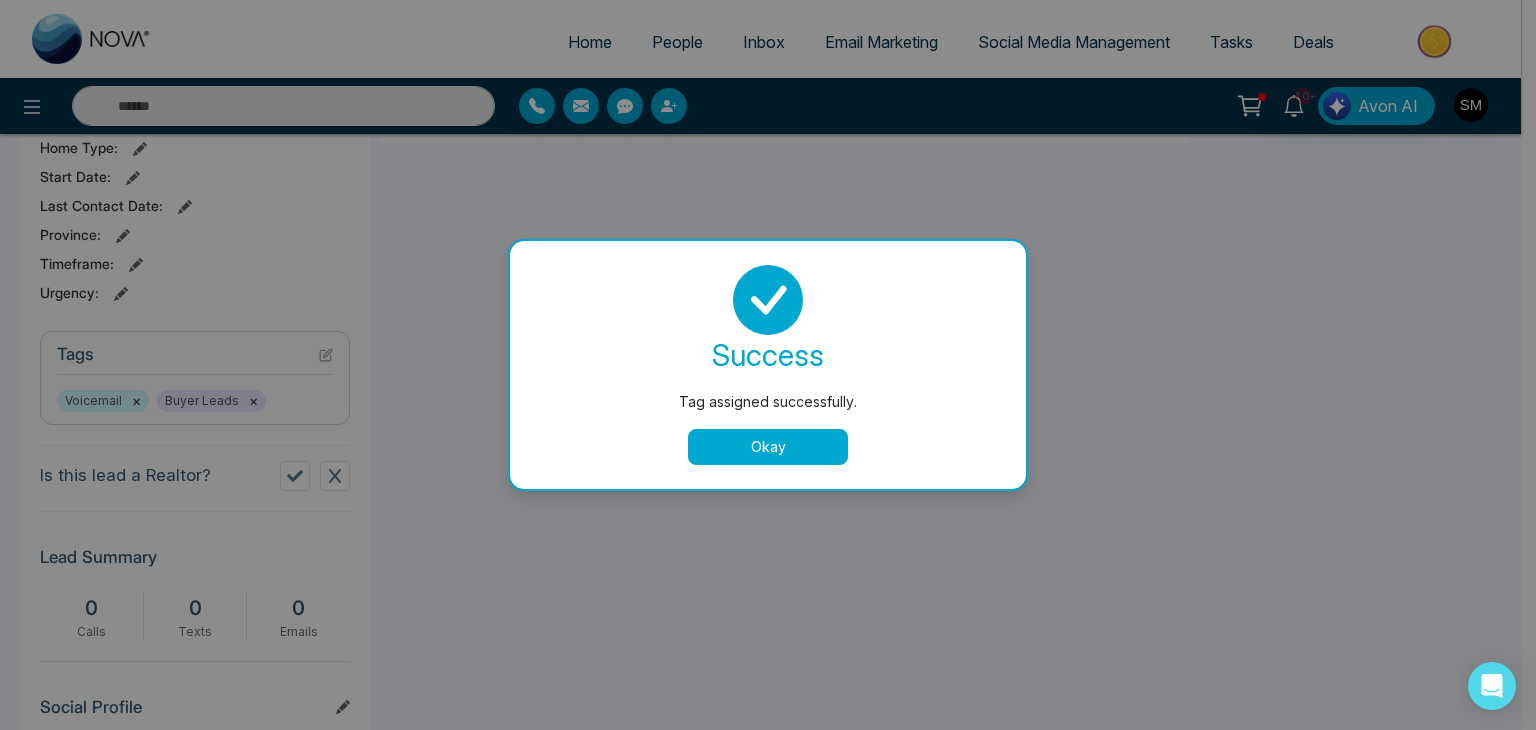 click on "Okay" at bounding box center (768, 447) 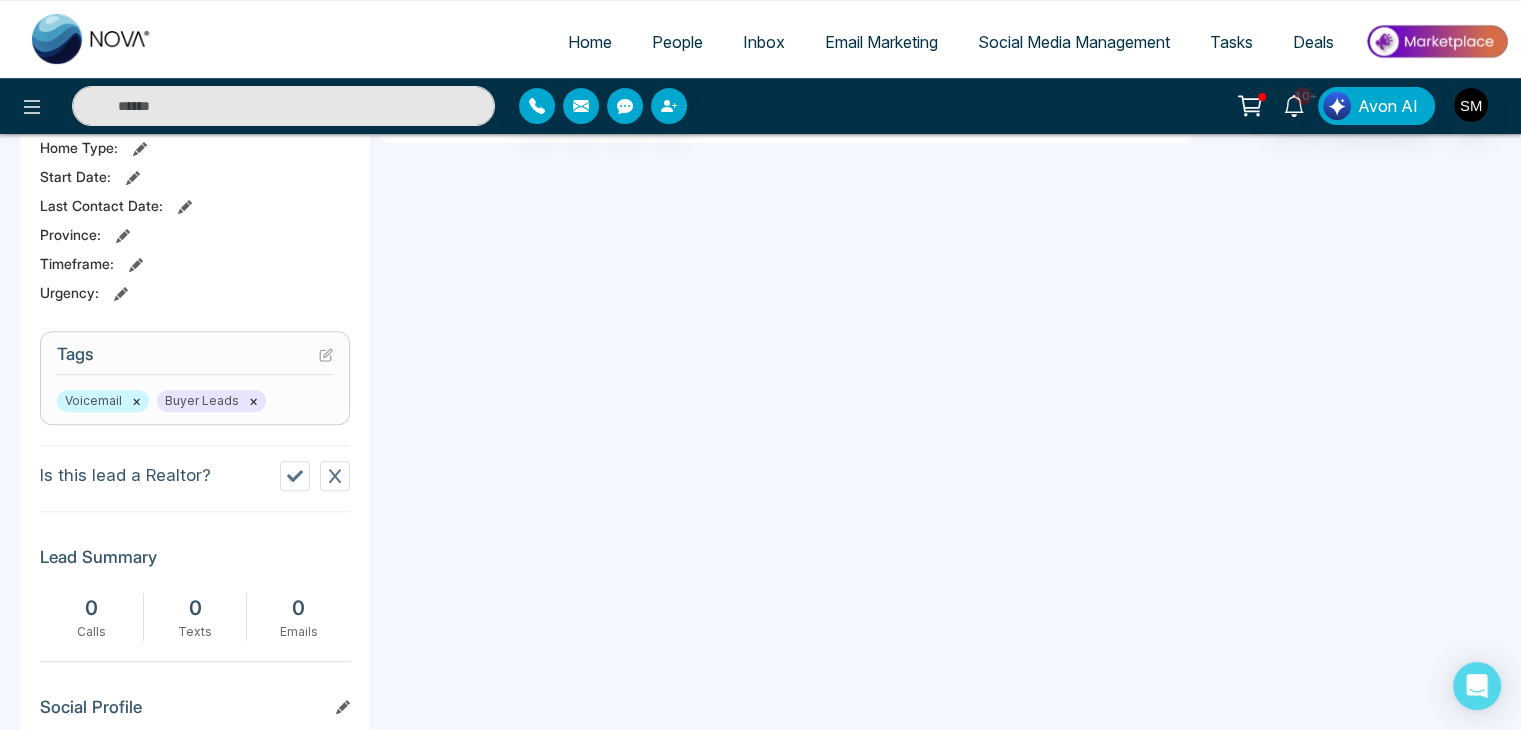 click on "People" at bounding box center [677, 42] 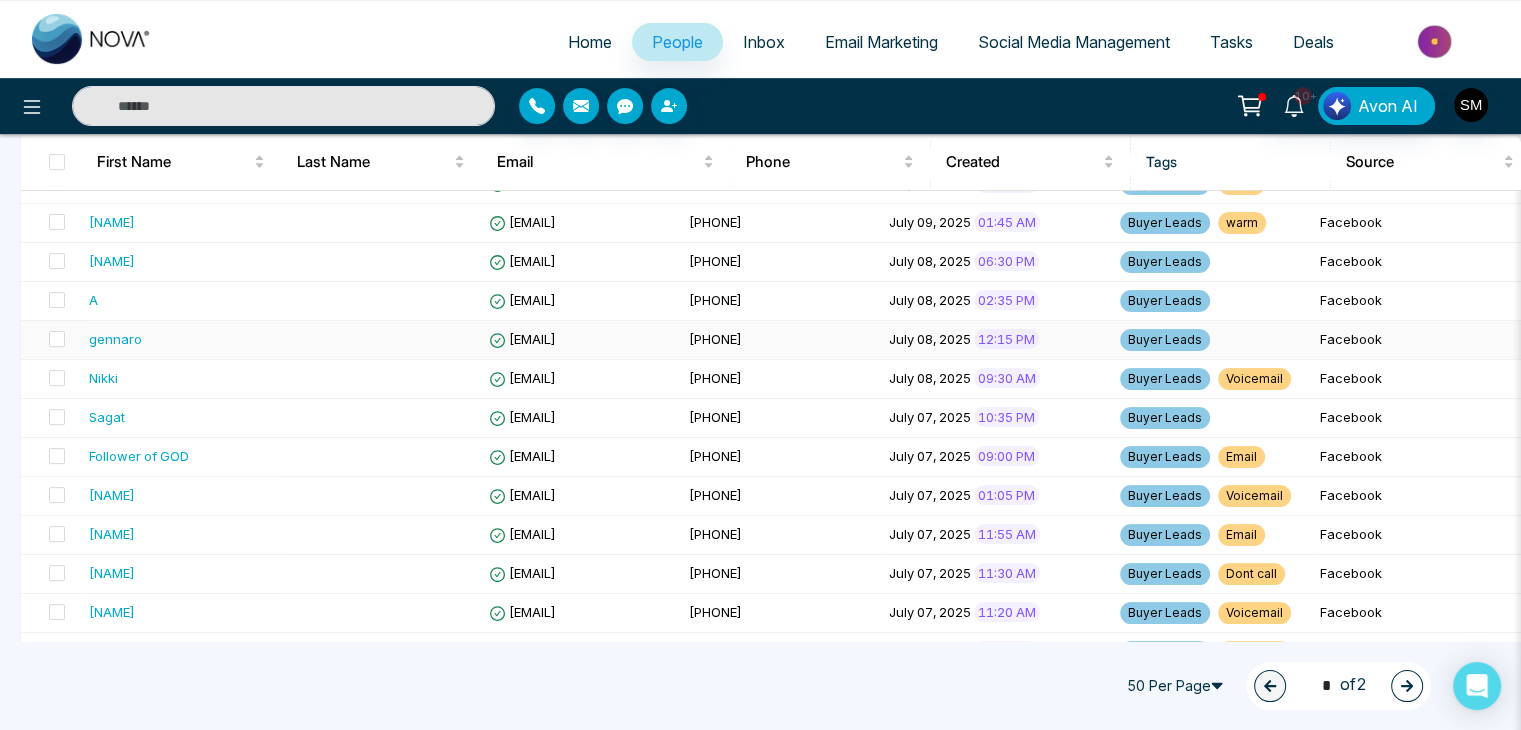 scroll, scrollTop: 596, scrollLeft: 0, axis: vertical 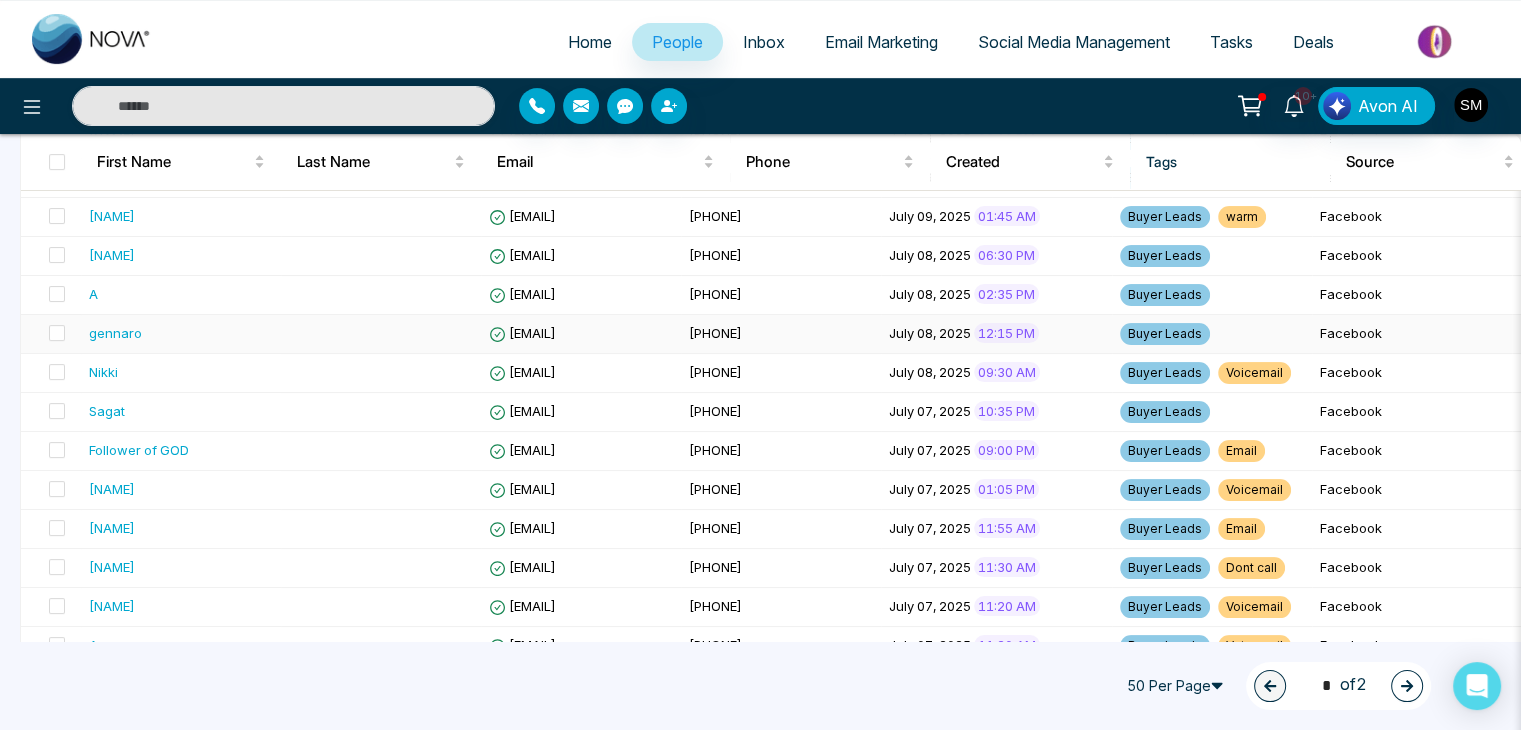 click on "[EMAIL]" at bounding box center (522, 333) 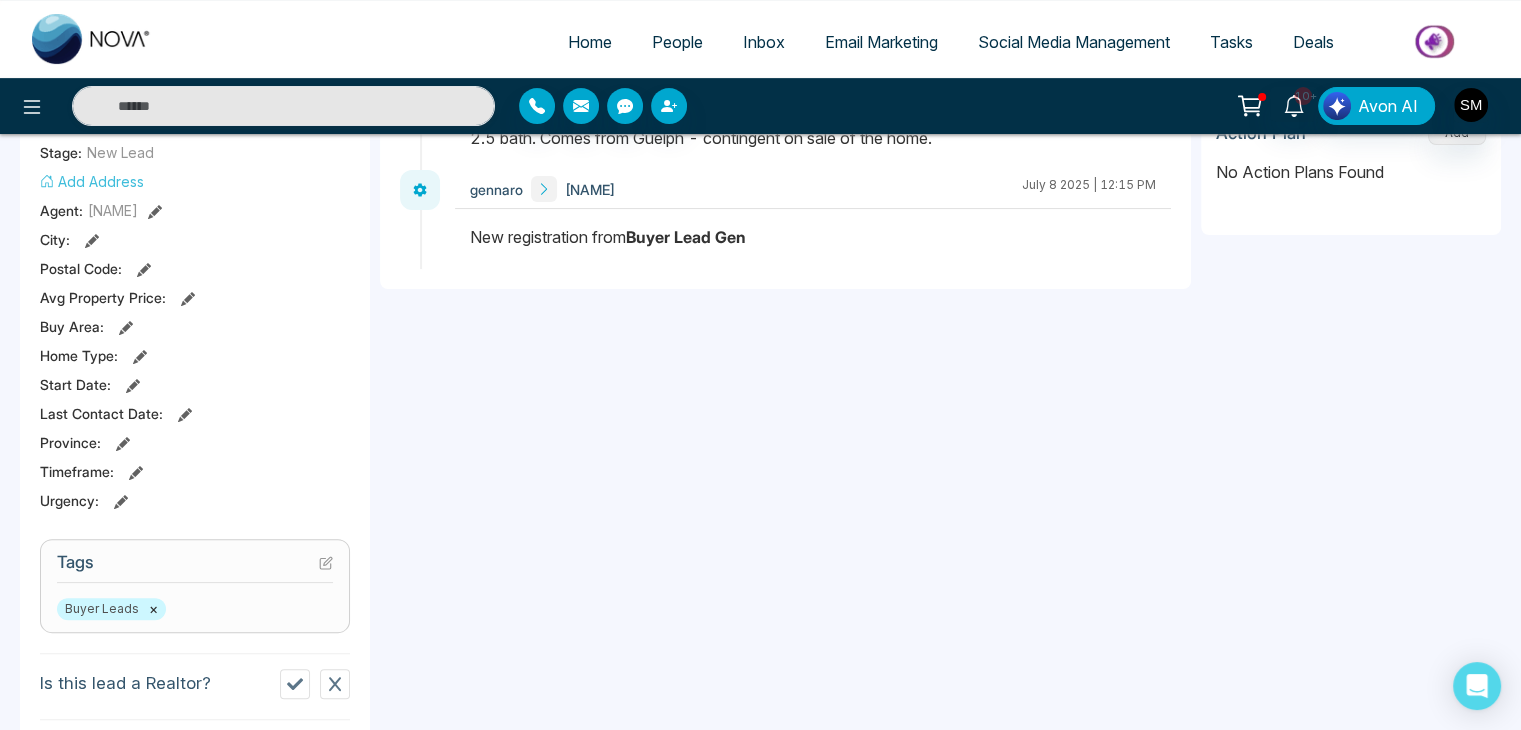 scroll, scrollTop: 711, scrollLeft: 0, axis: vertical 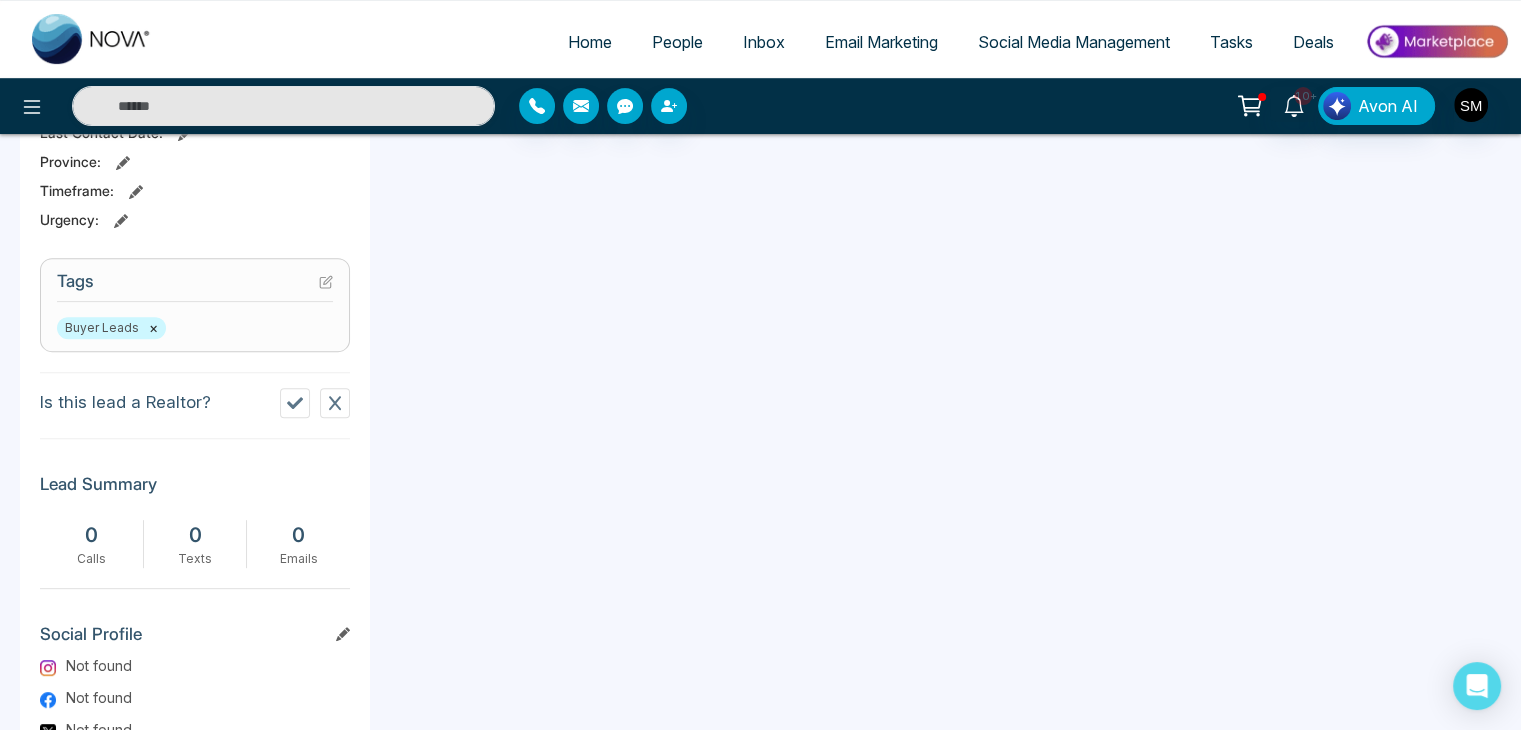 click on "Tags" at bounding box center [195, 286] 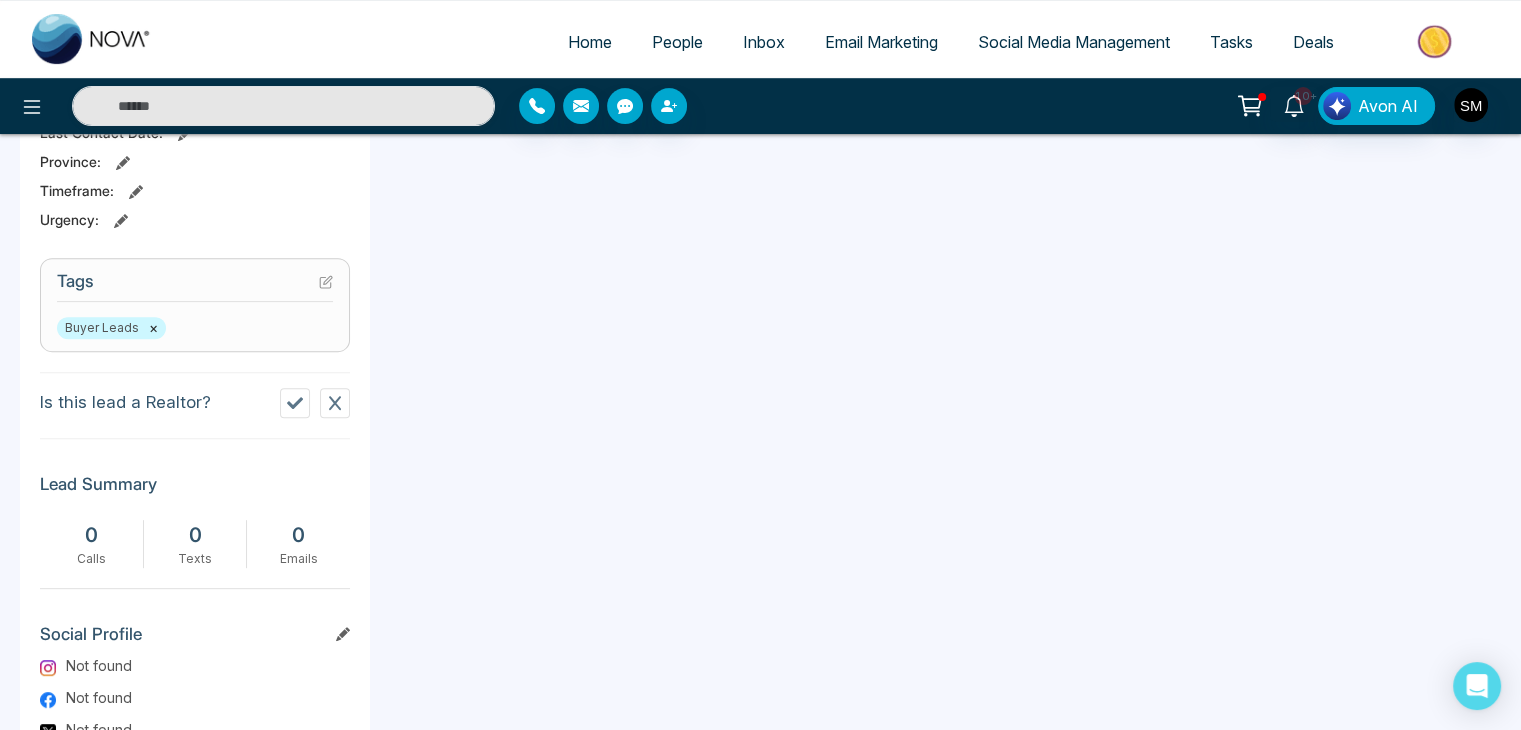 click 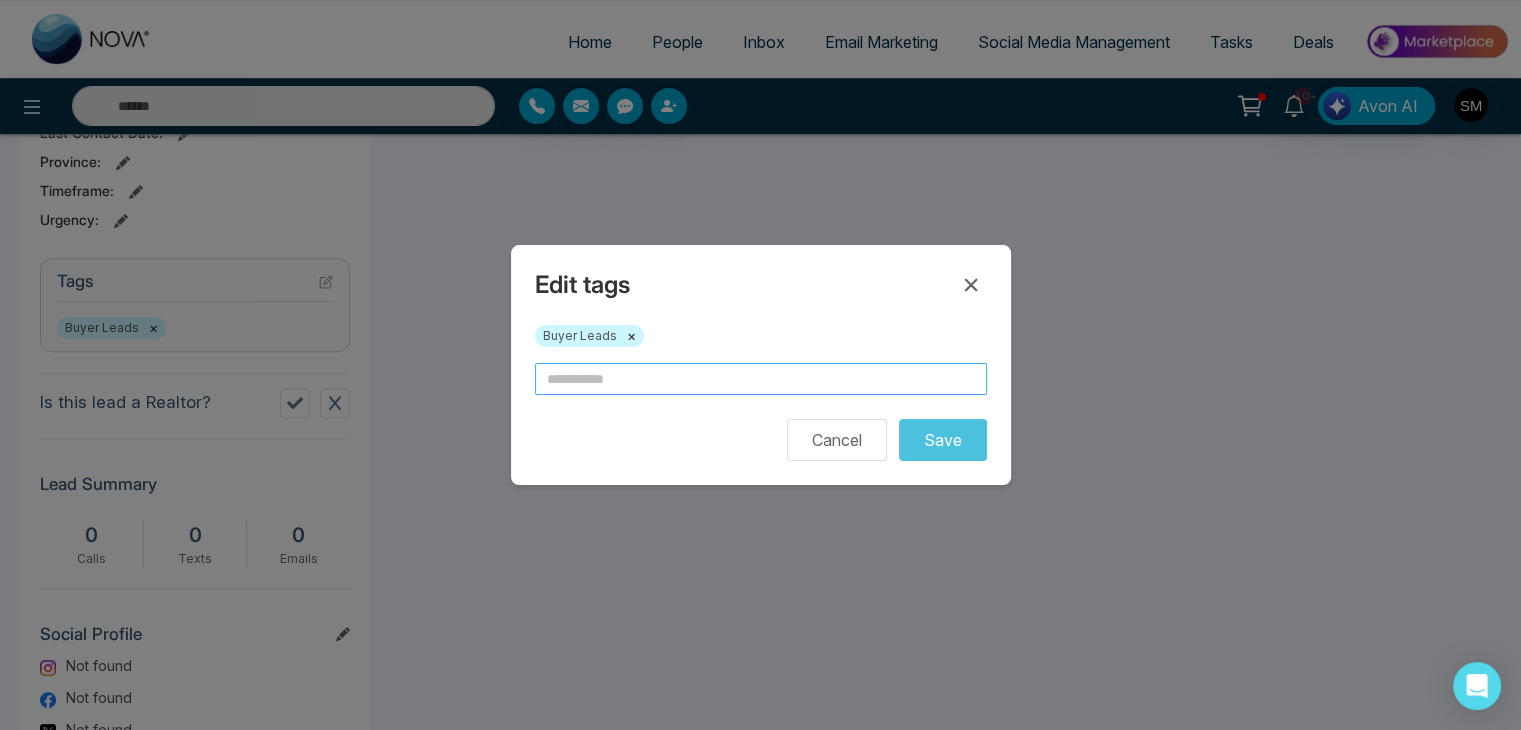 click at bounding box center (761, 379) 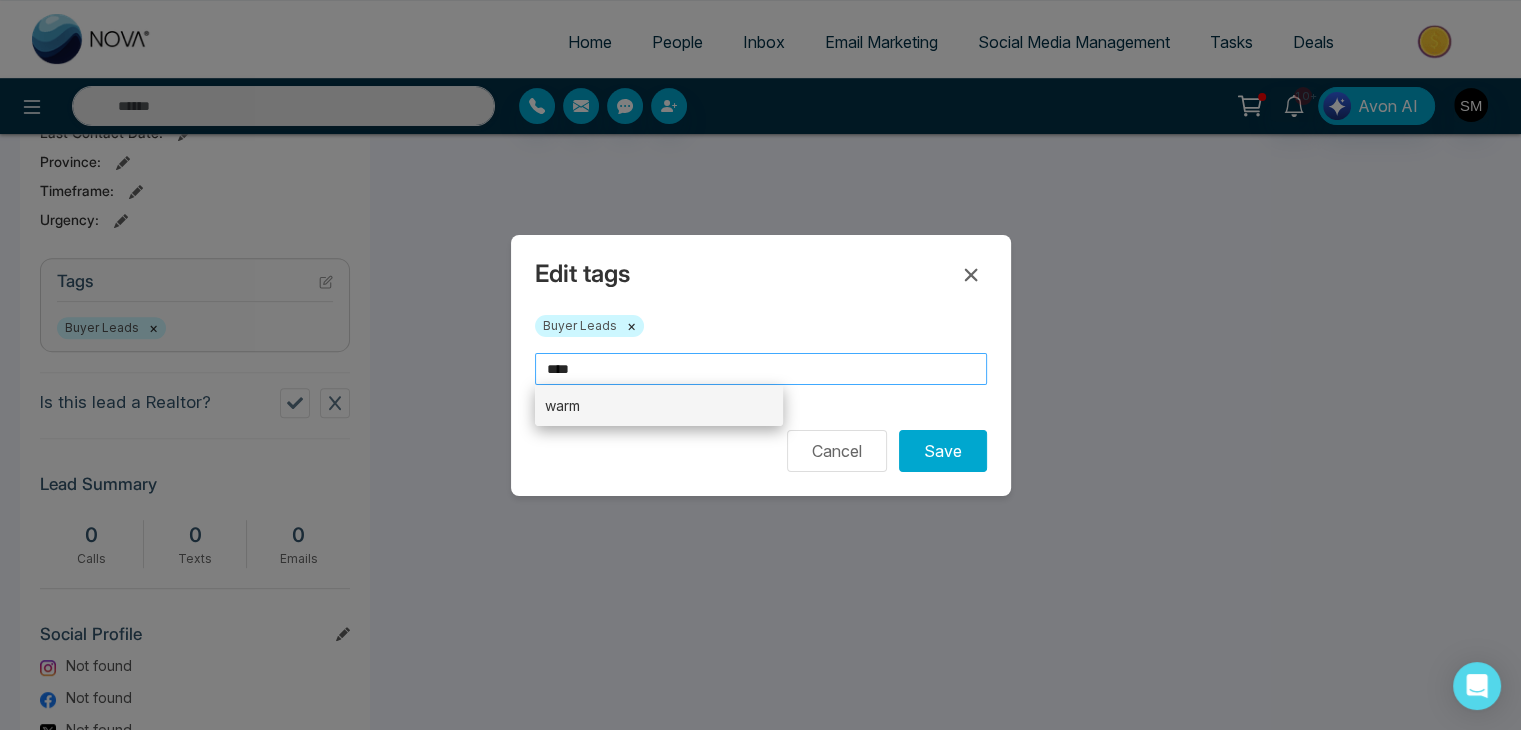 type on "****" 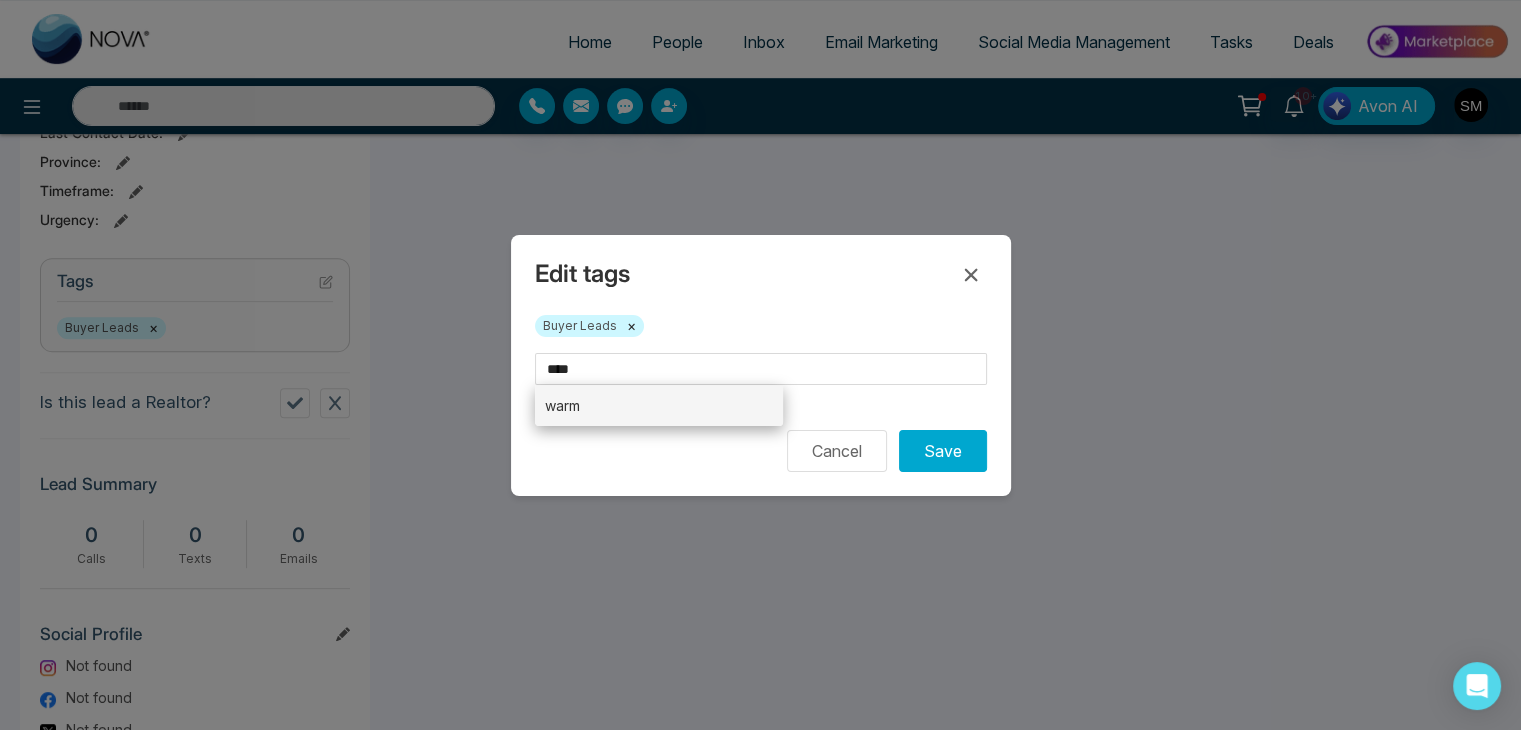 click on "warm" at bounding box center (659, 405) 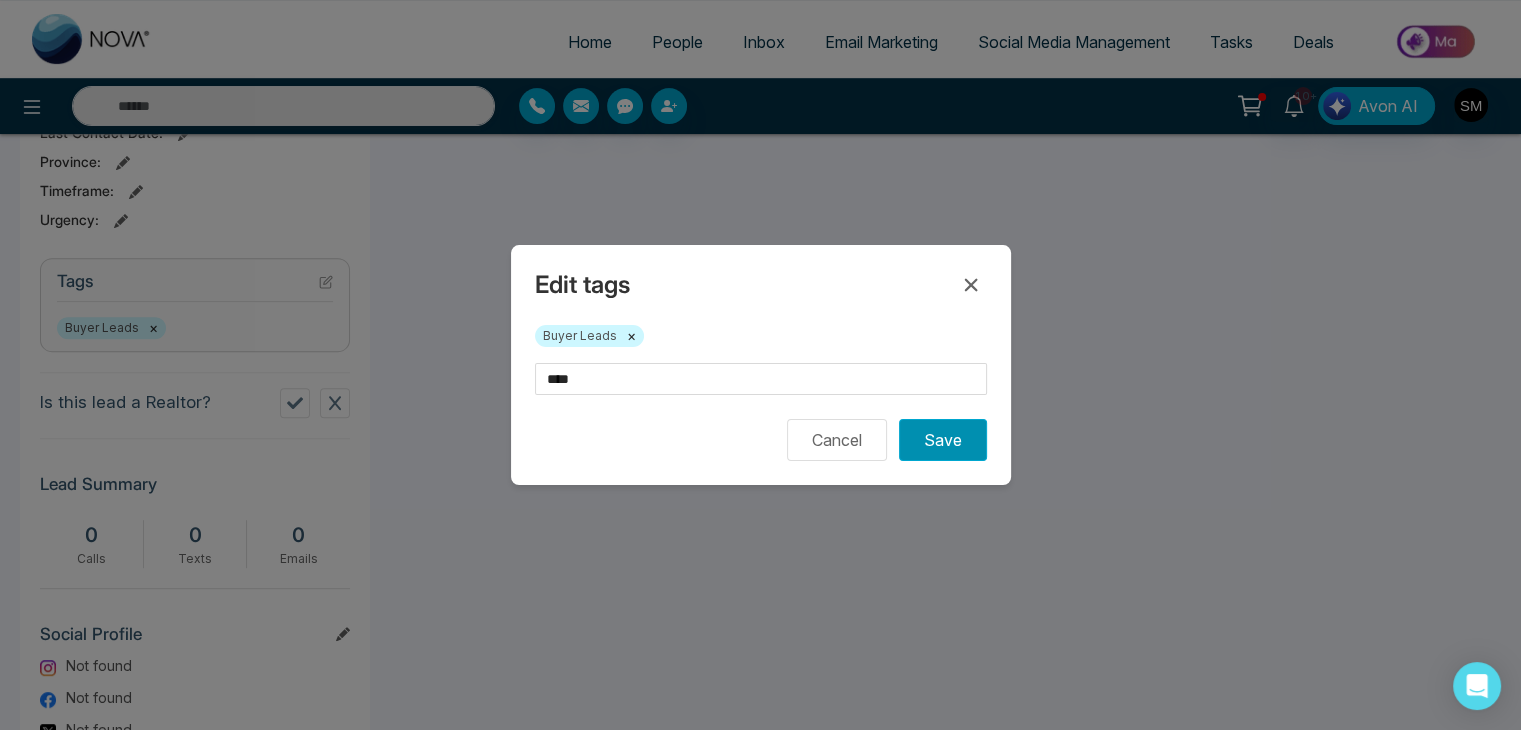 click on "Save" at bounding box center [943, 440] 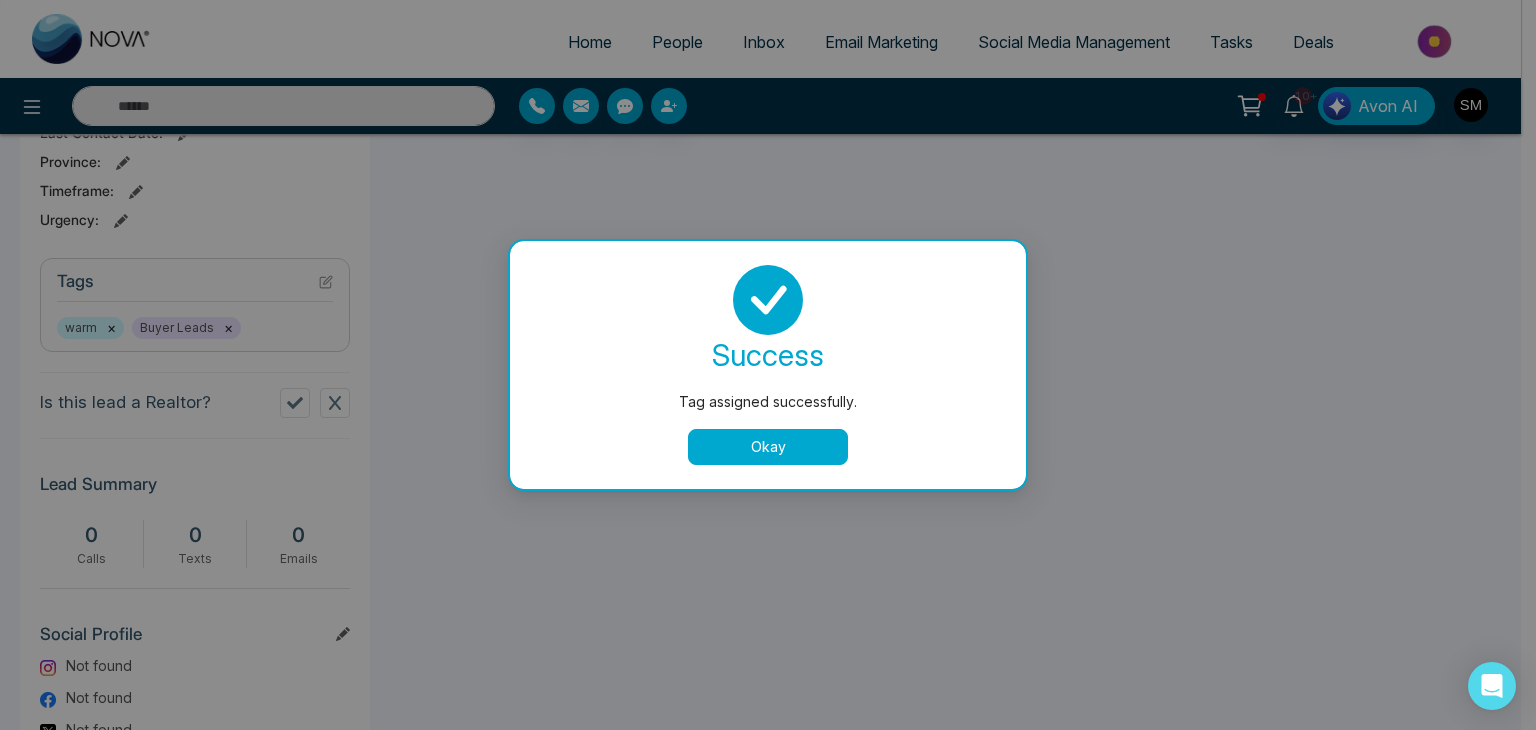 click on "Okay" at bounding box center (768, 447) 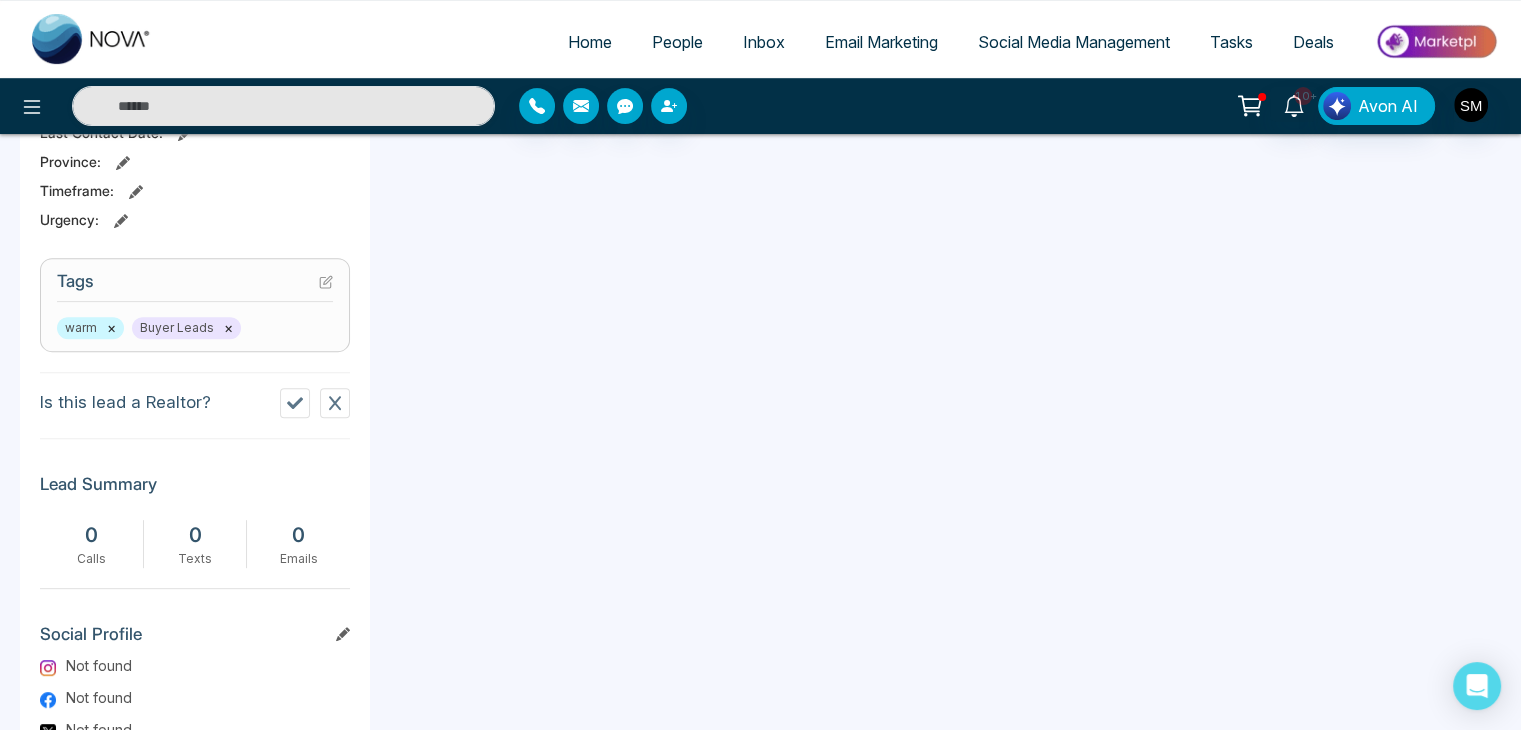 click on "People" at bounding box center (677, 42) 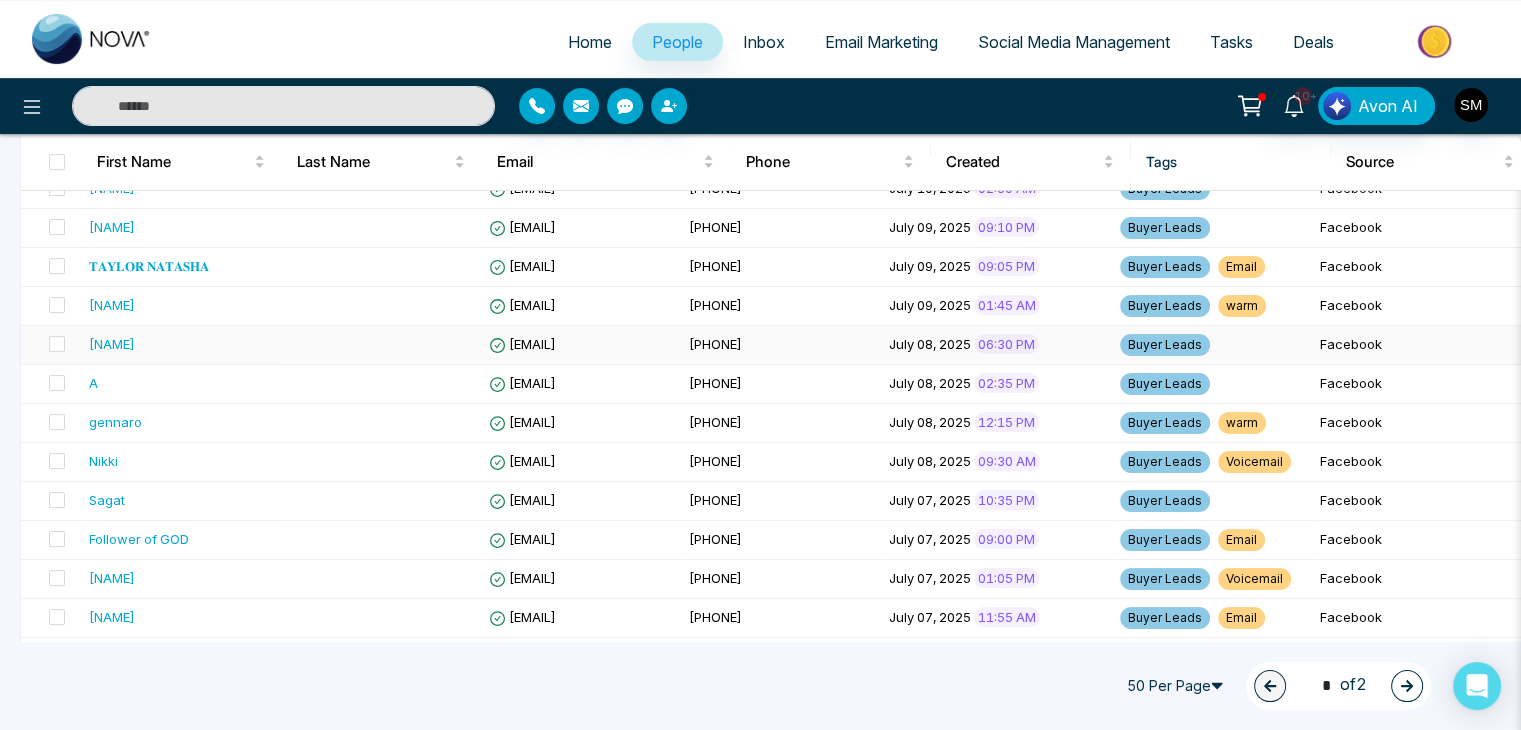 scroll, scrollTop: 508, scrollLeft: 0, axis: vertical 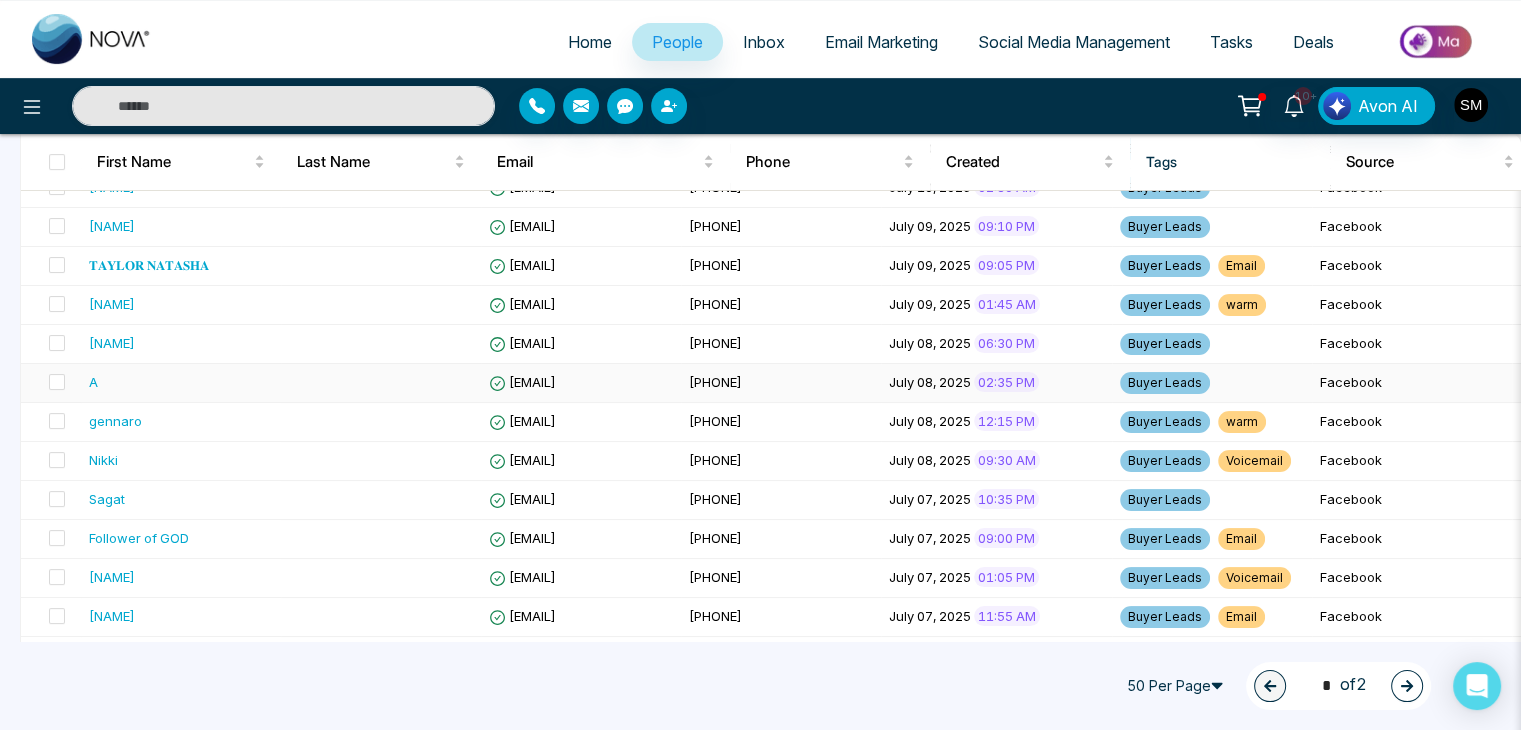 click on "[EMAIL]" at bounding box center [581, 383] 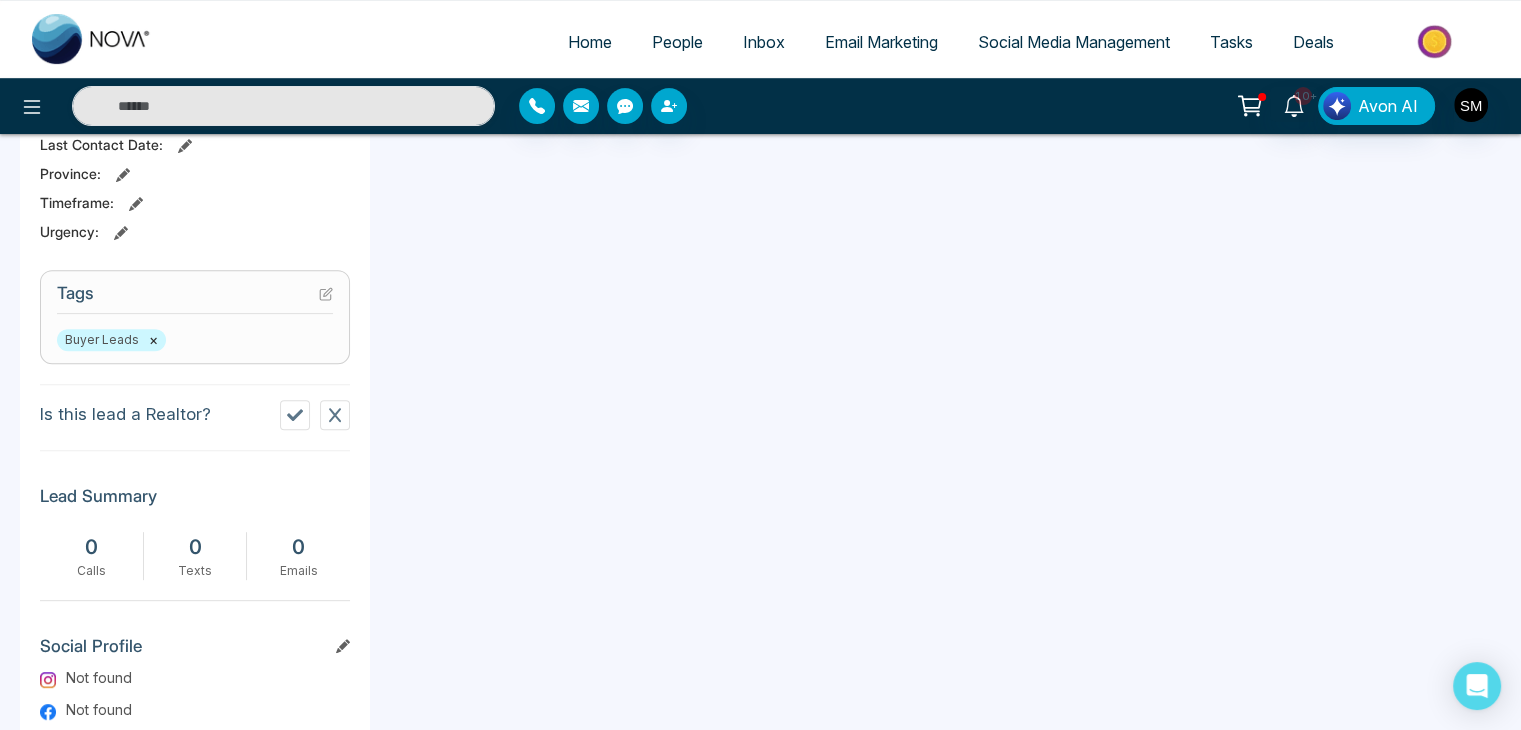 scroll, scrollTop: 744, scrollLeft: 0, axis: vertical 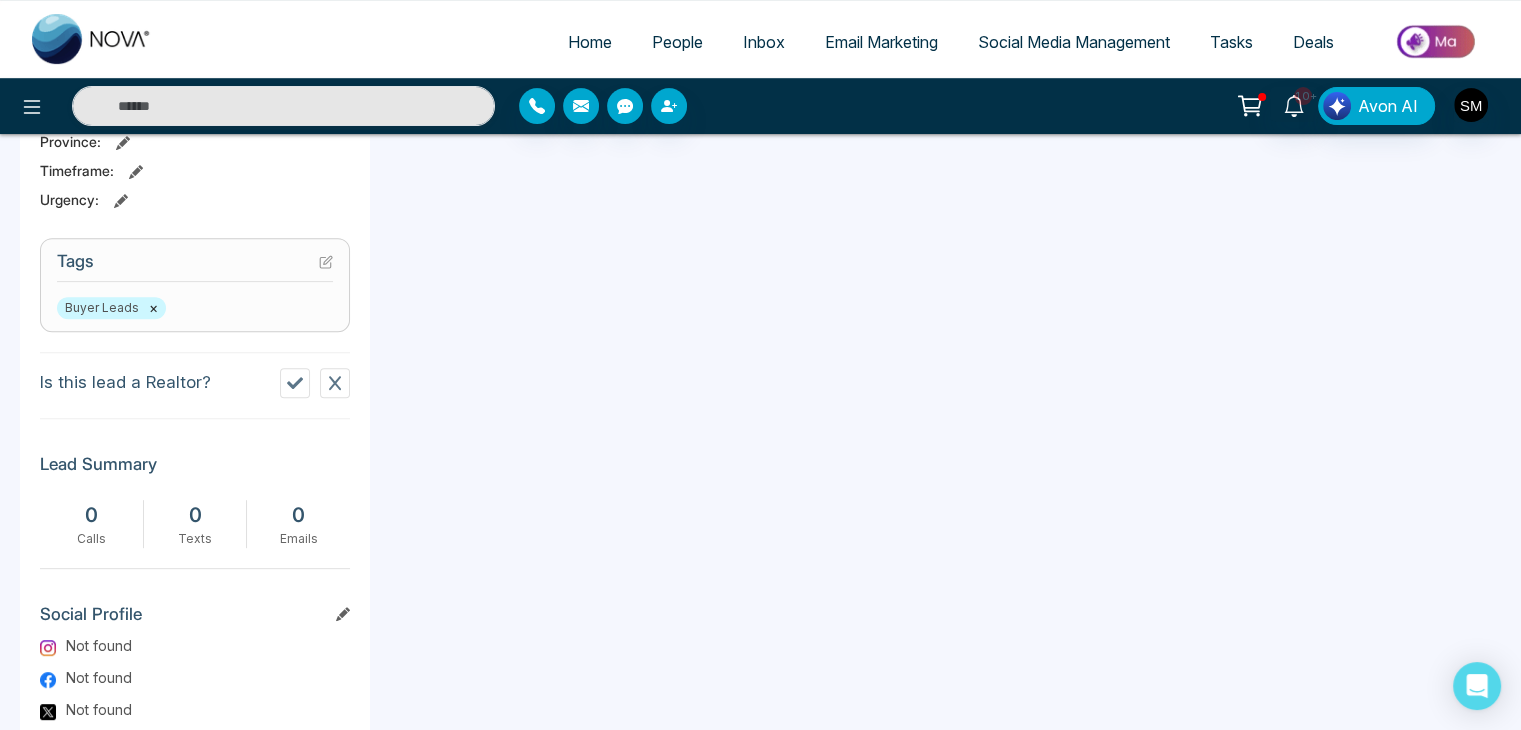 click 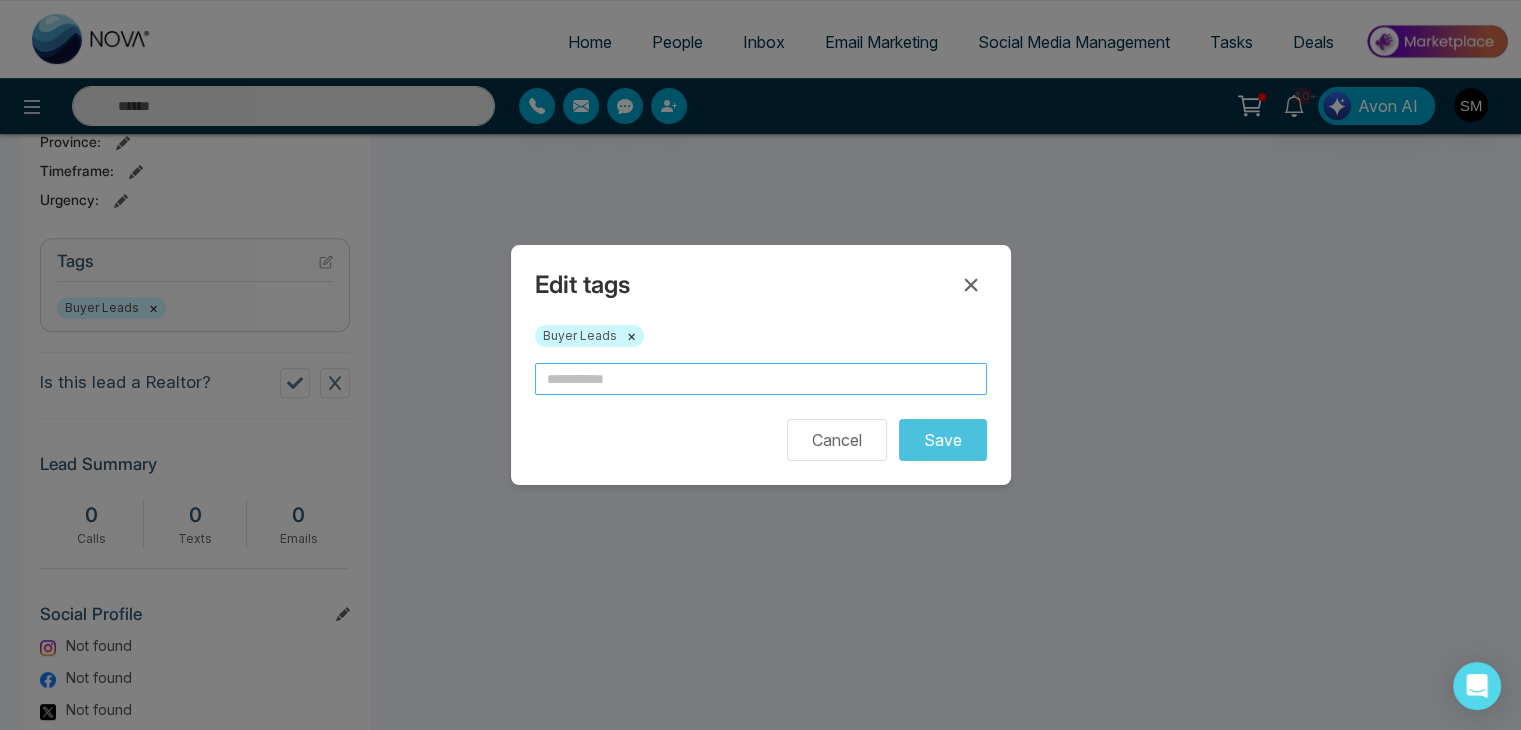 click at bounding box center (761, 379) 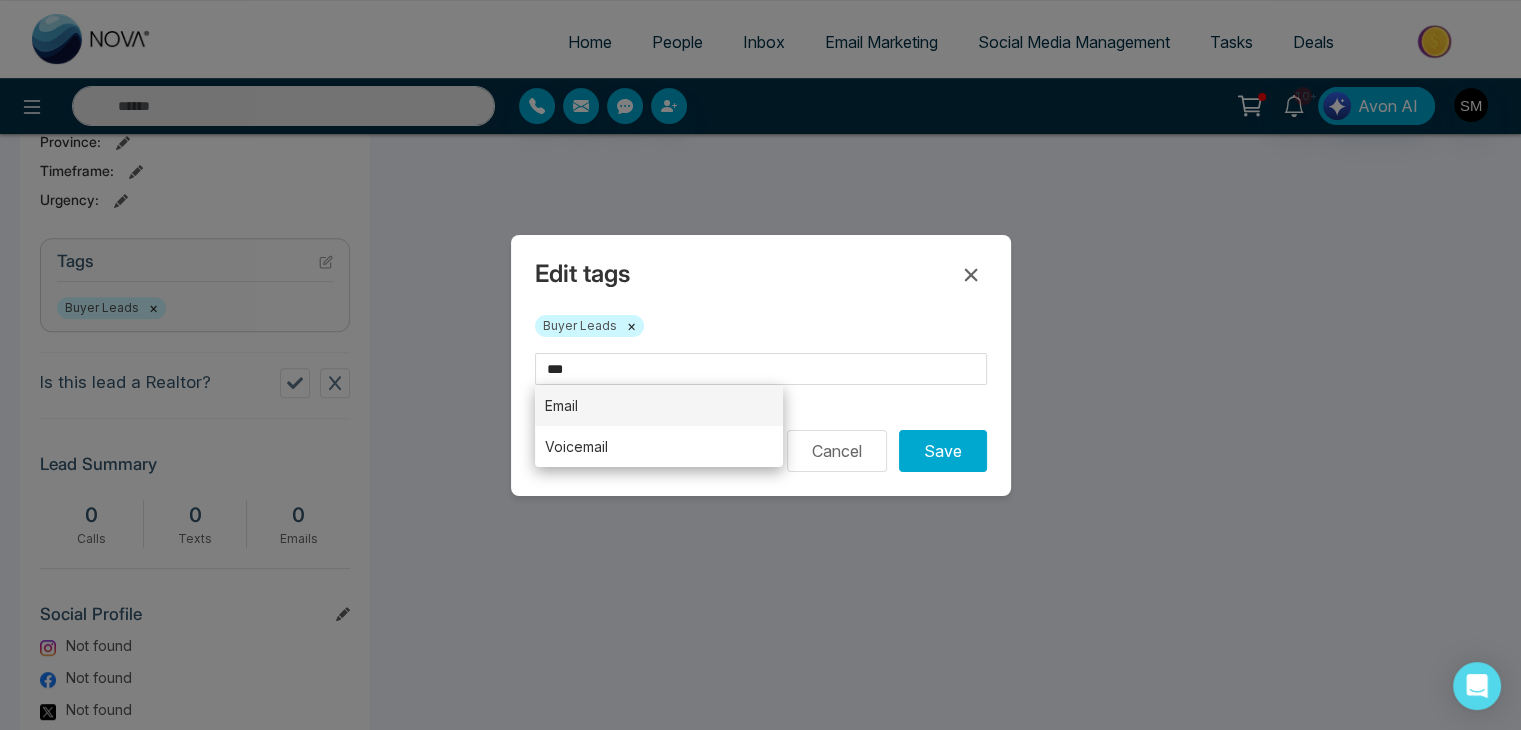 click on "Email" at bounding box center [659, 405] 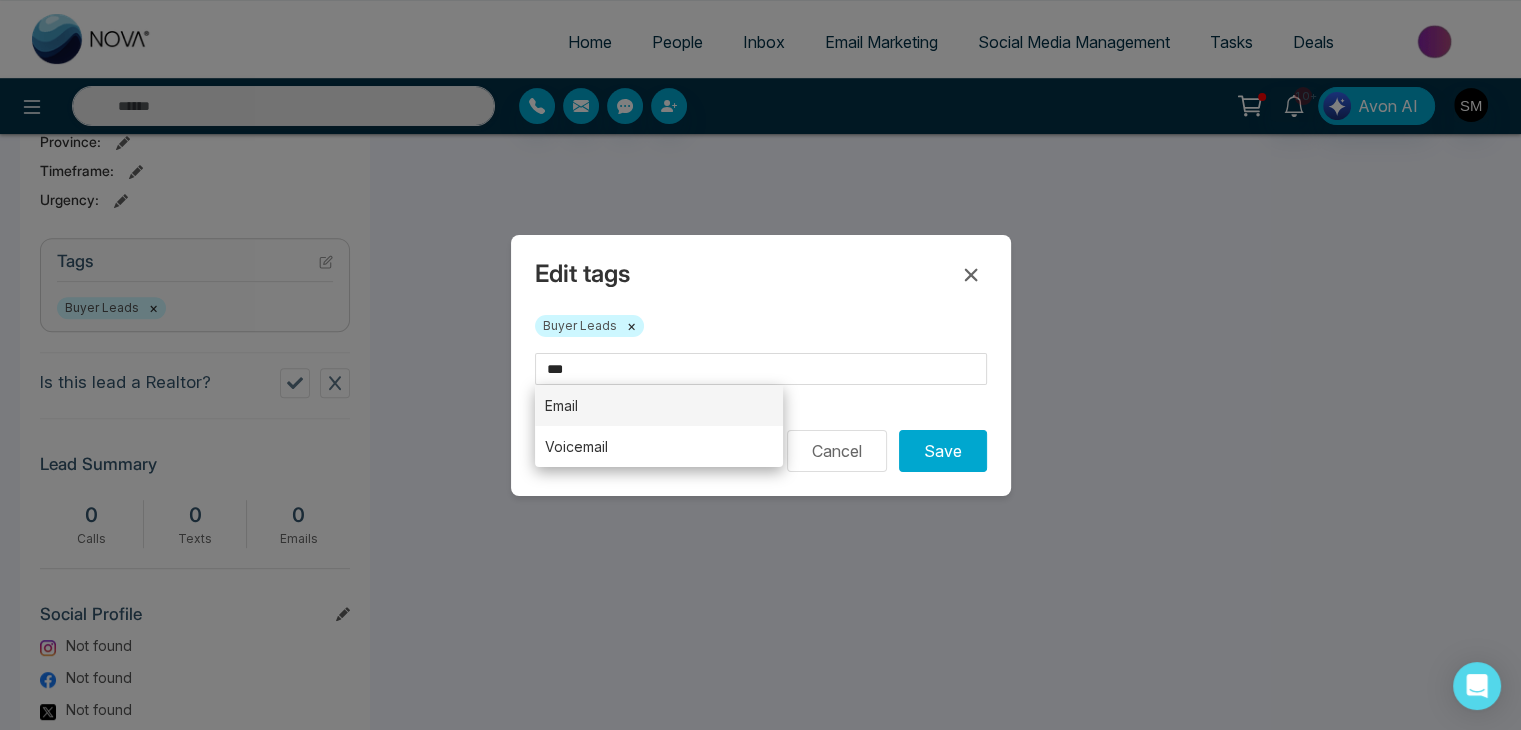 type on "*****" 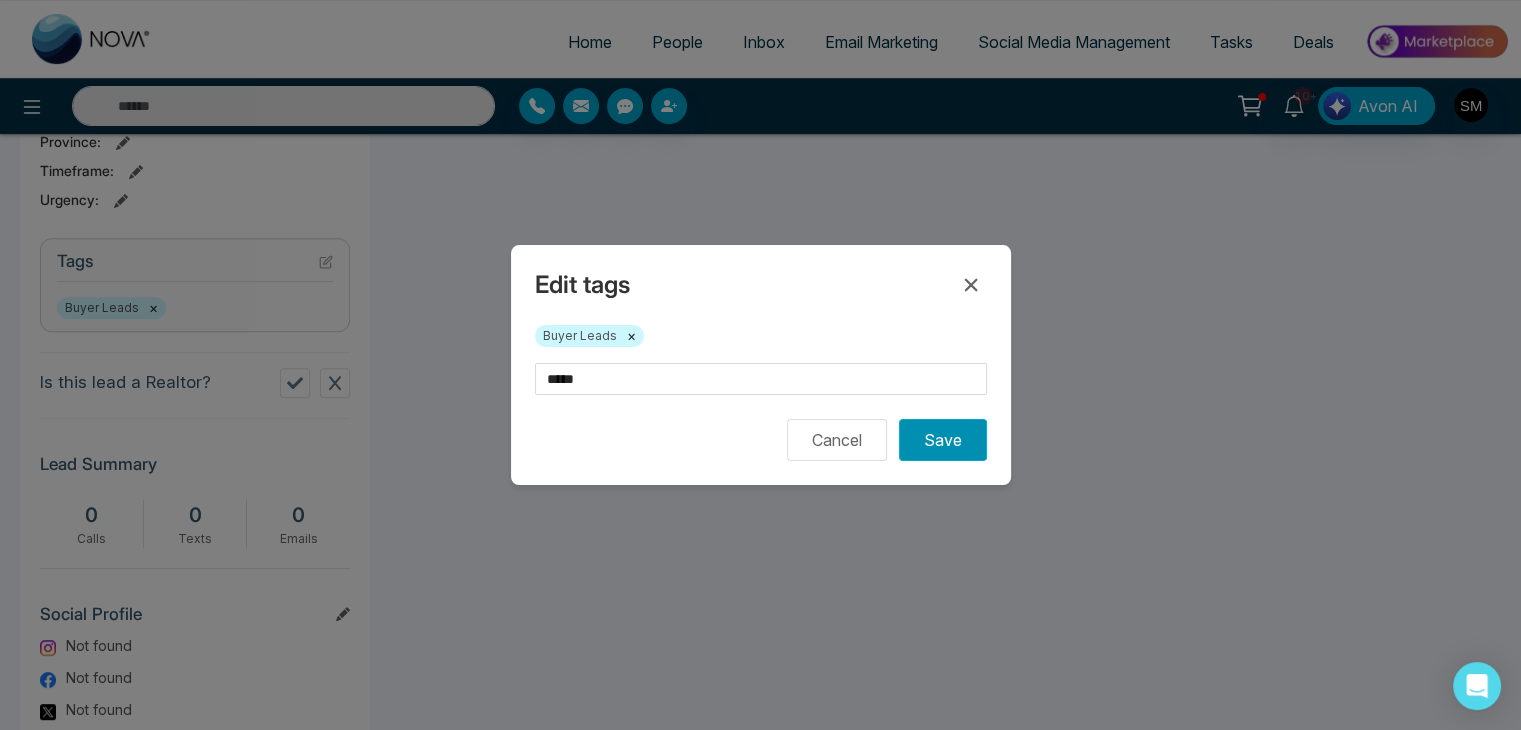 click on "Save" at bounding box center [943, 440] 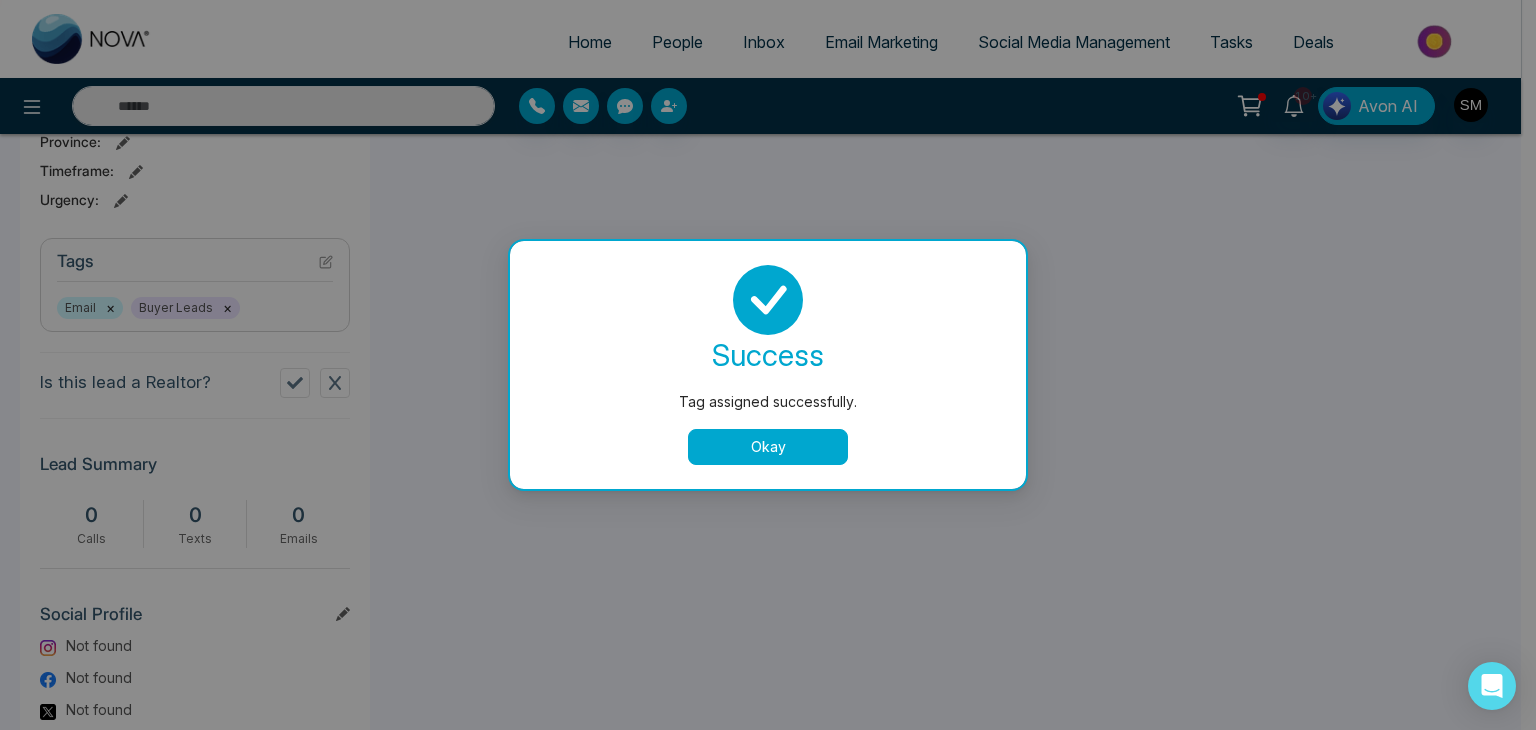 click on "Okay" at bounding box center (768, 447) 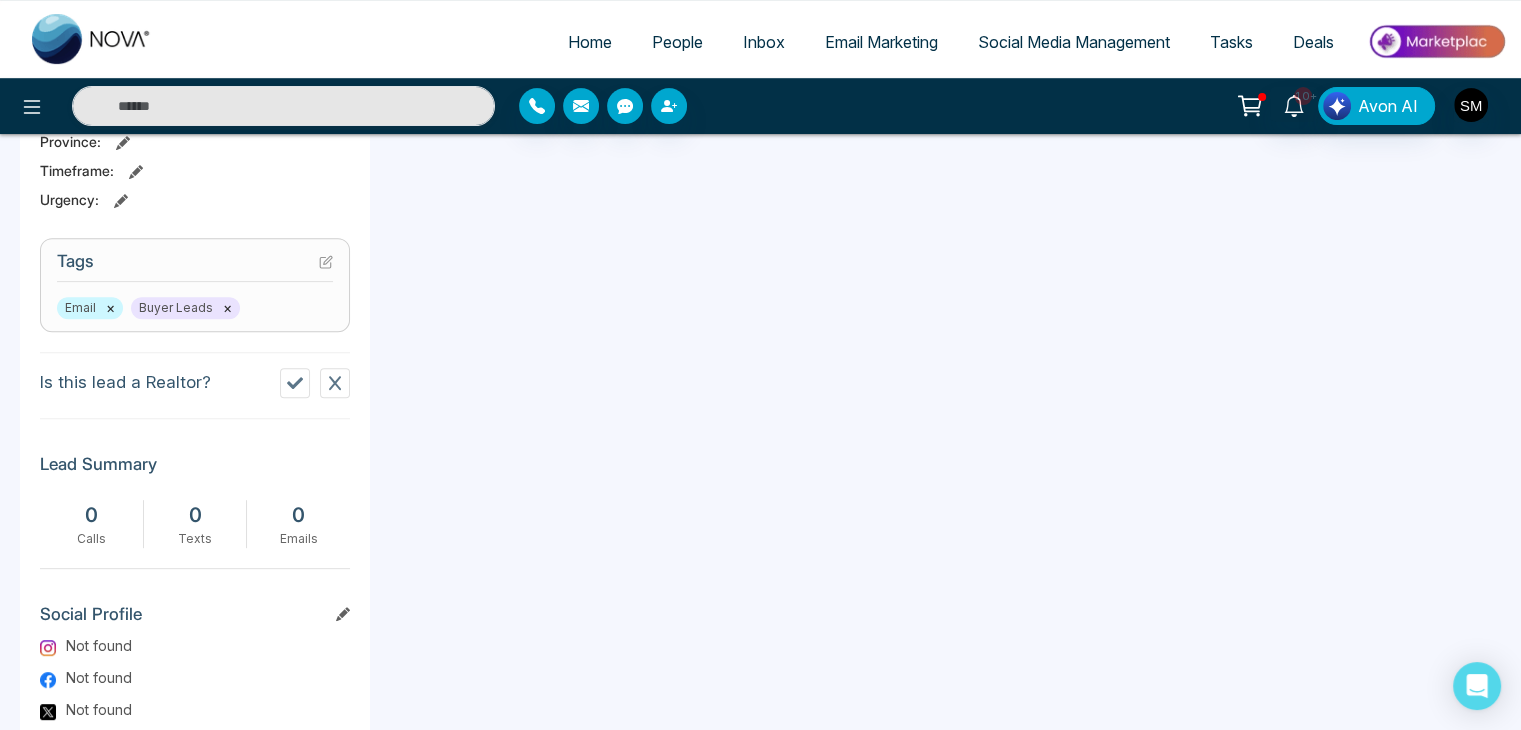 click on "People" at bounding box center (677, 42) 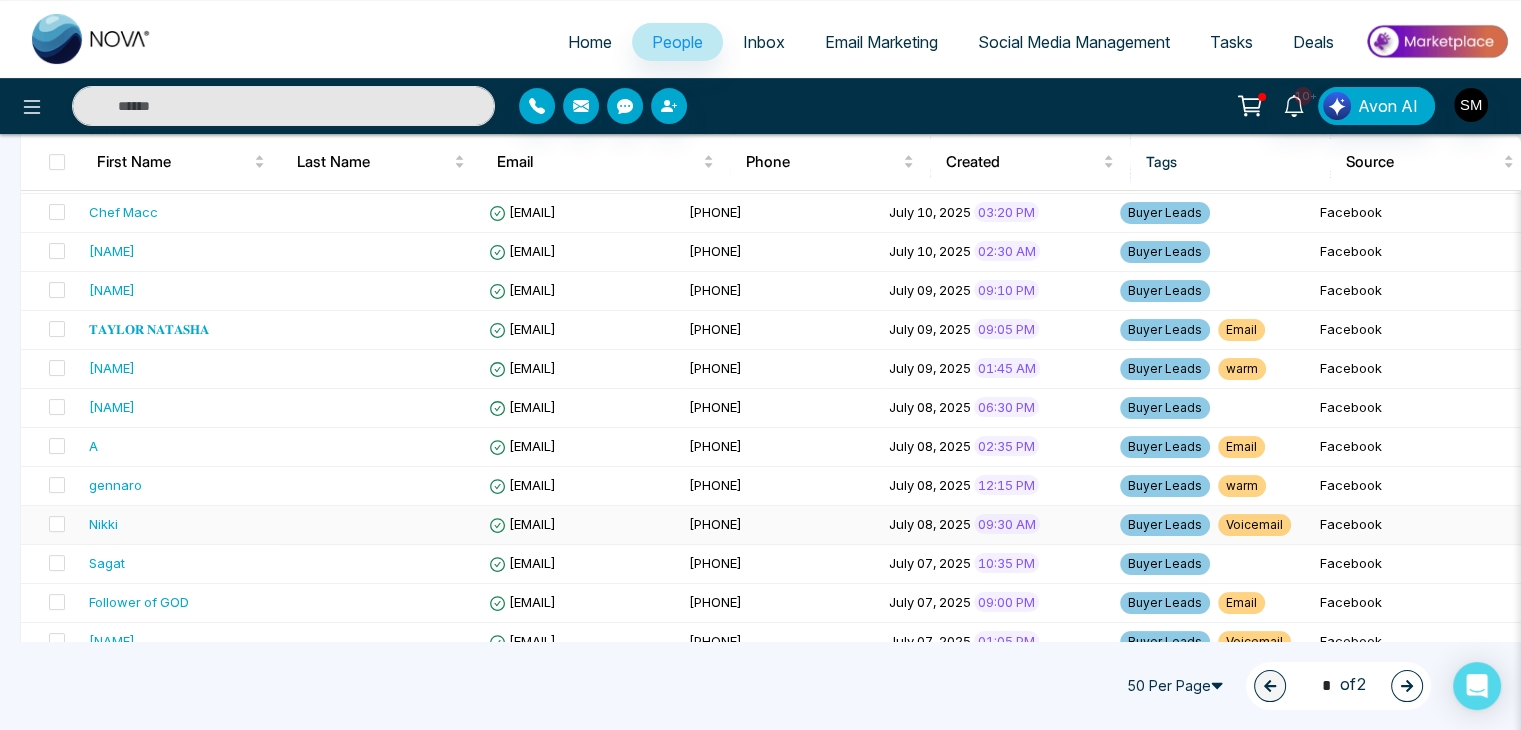 scroll, scrollTop: 476, scrollLeft: 0, axis: vertical 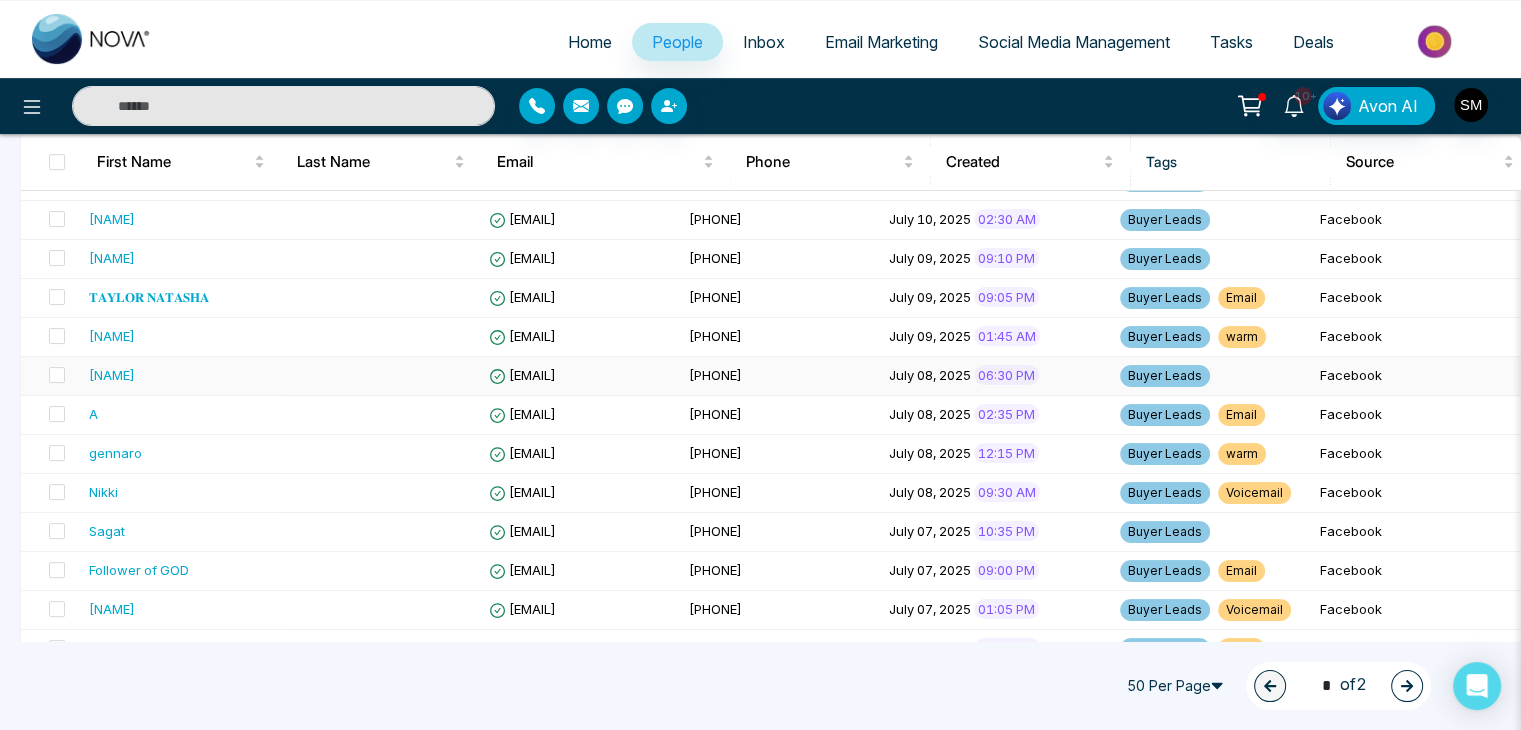 click on "[EMAIL]" at bounding box center (581, 376) 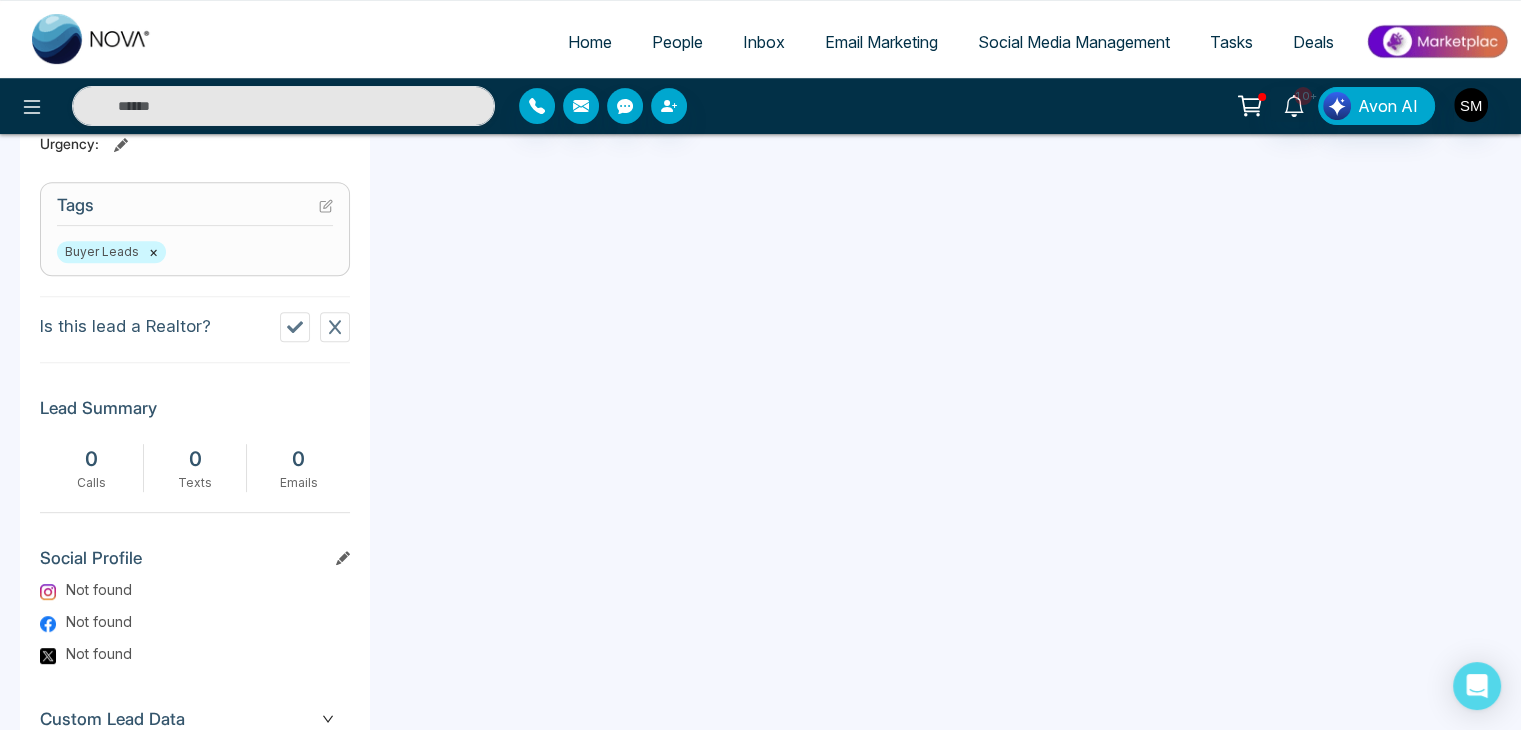scroll, scrollTop: 719, scrollLeft: 0, axis: vertical 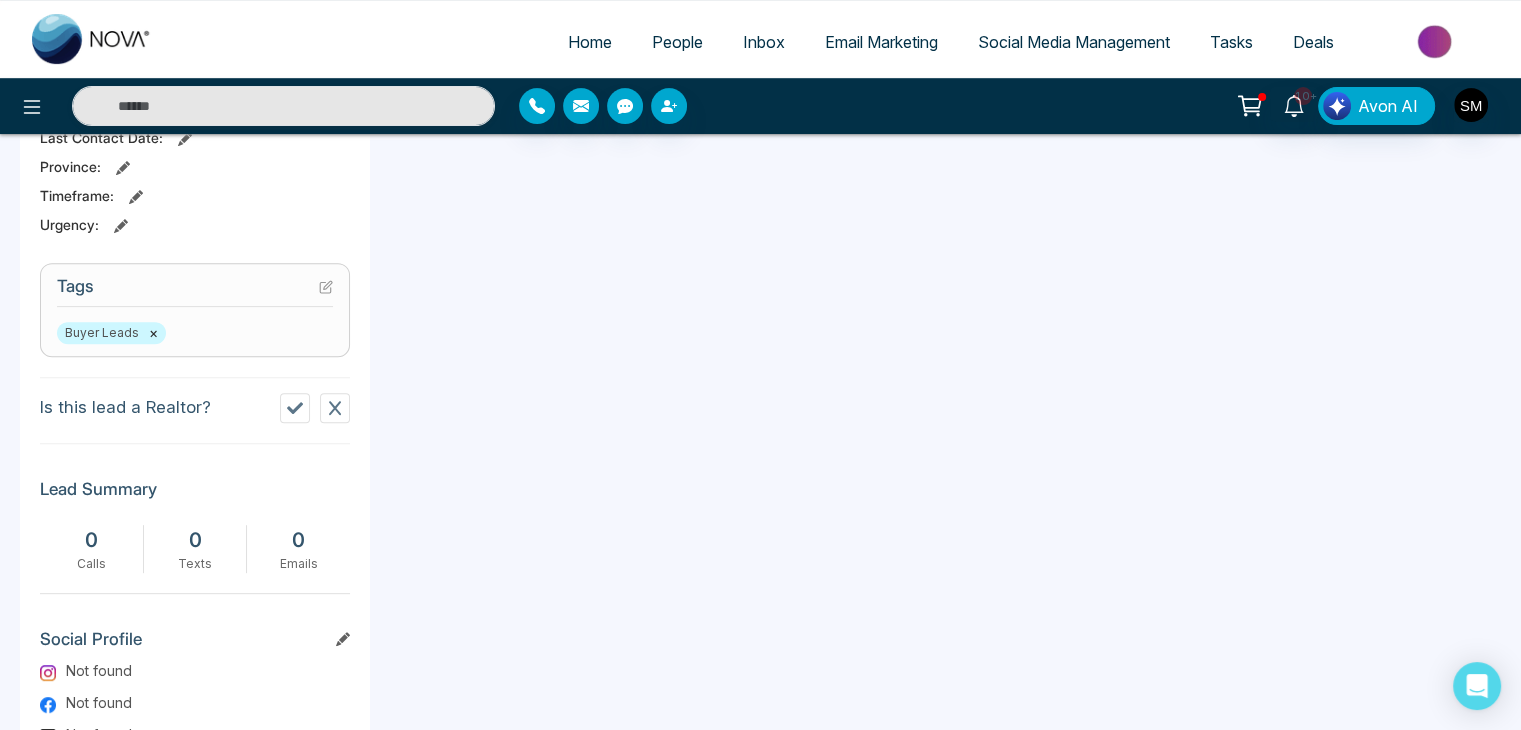 click on "People" at bounding box center (677, 42) 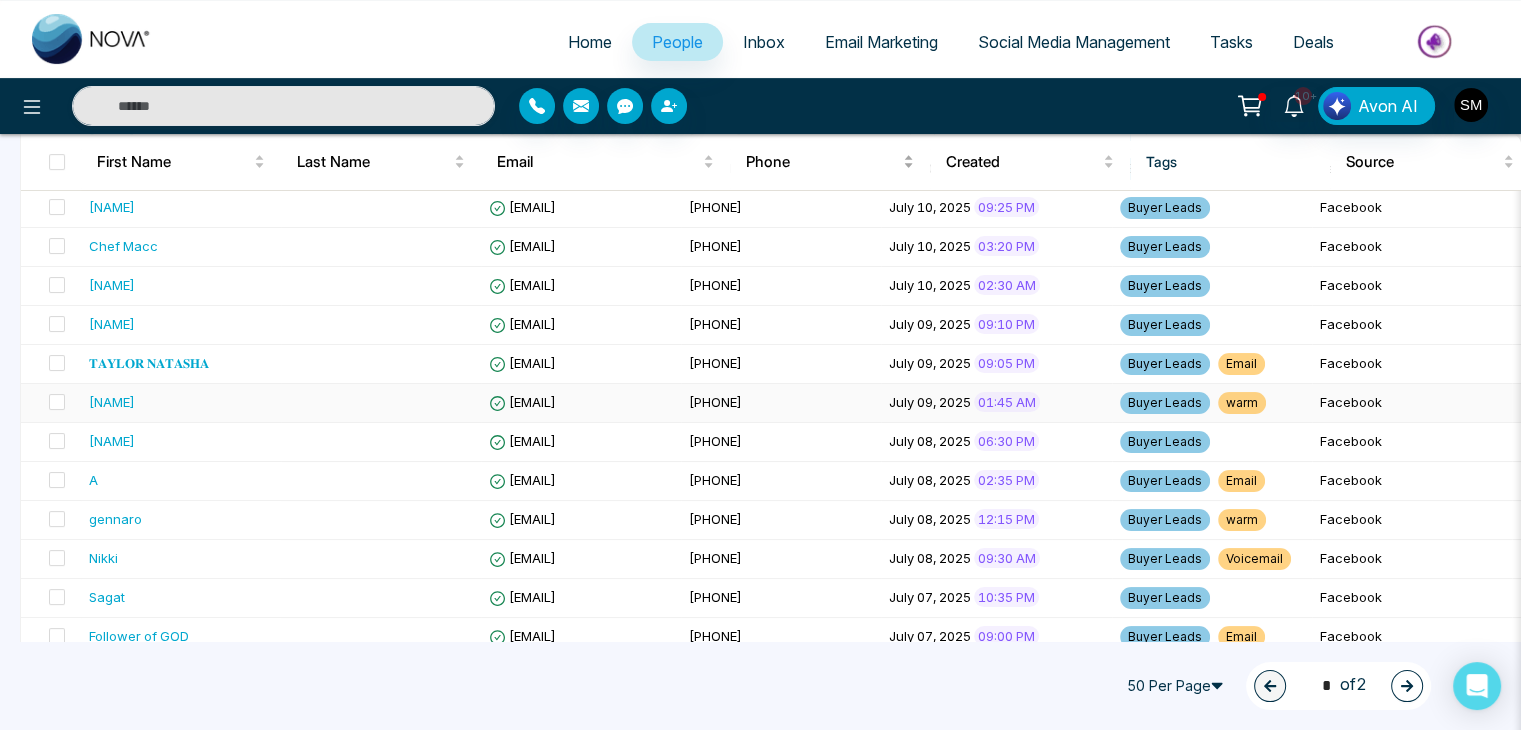 scroll, scrollTop: 412, scrollLeft: 0, axis: vertical 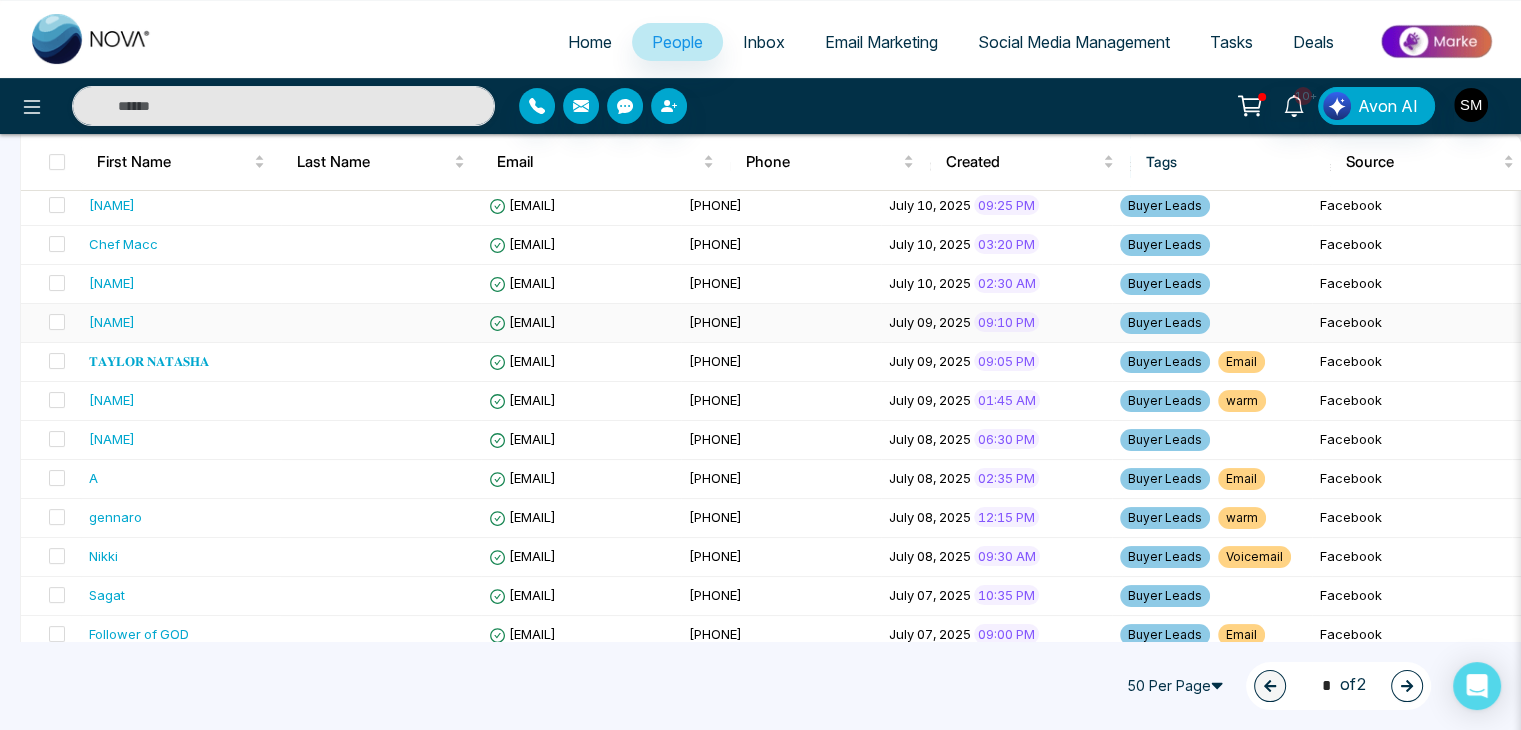 click on "[PHONE]" at bounding box center [715, 322] 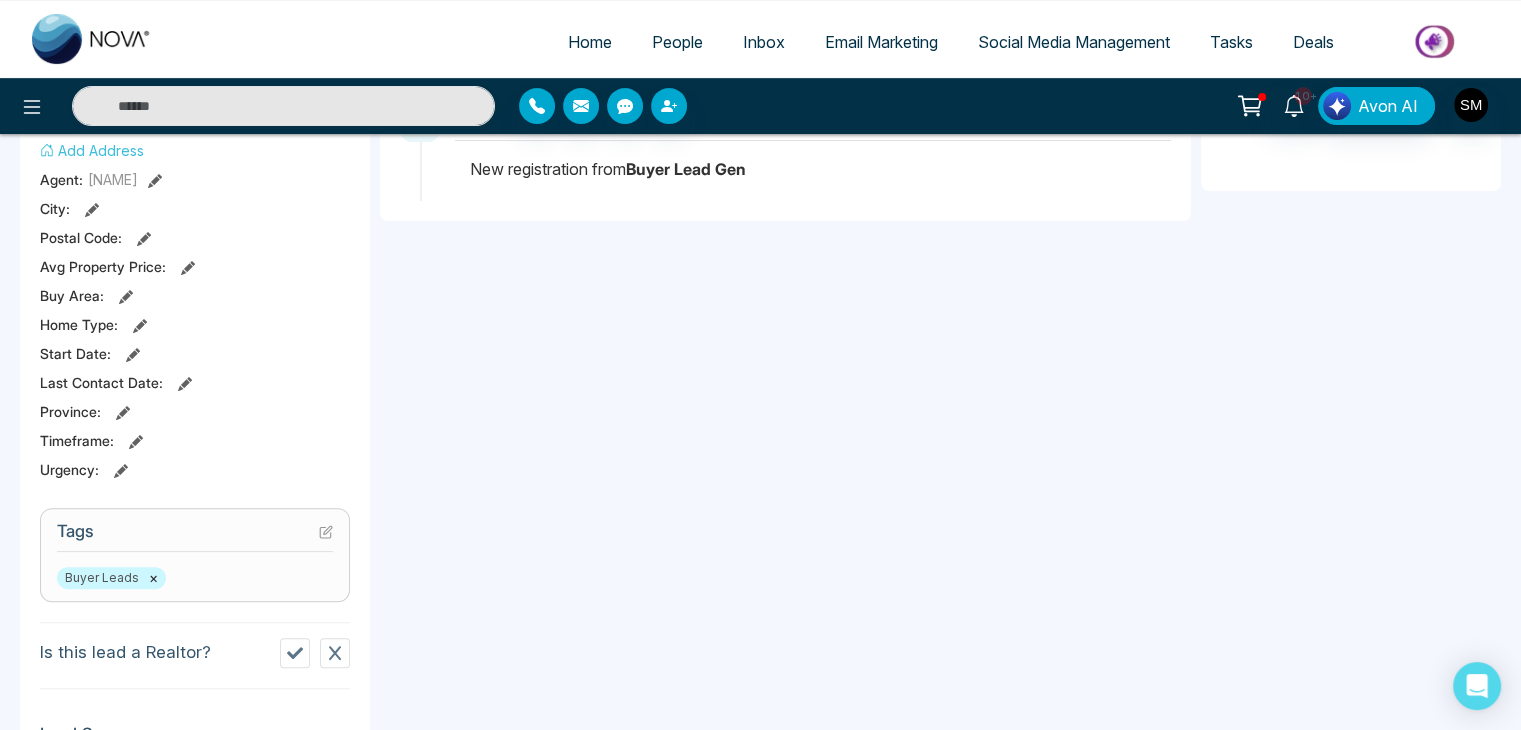 scroll, scrollTop: 479, scrollLeft: 0, axis: vertical 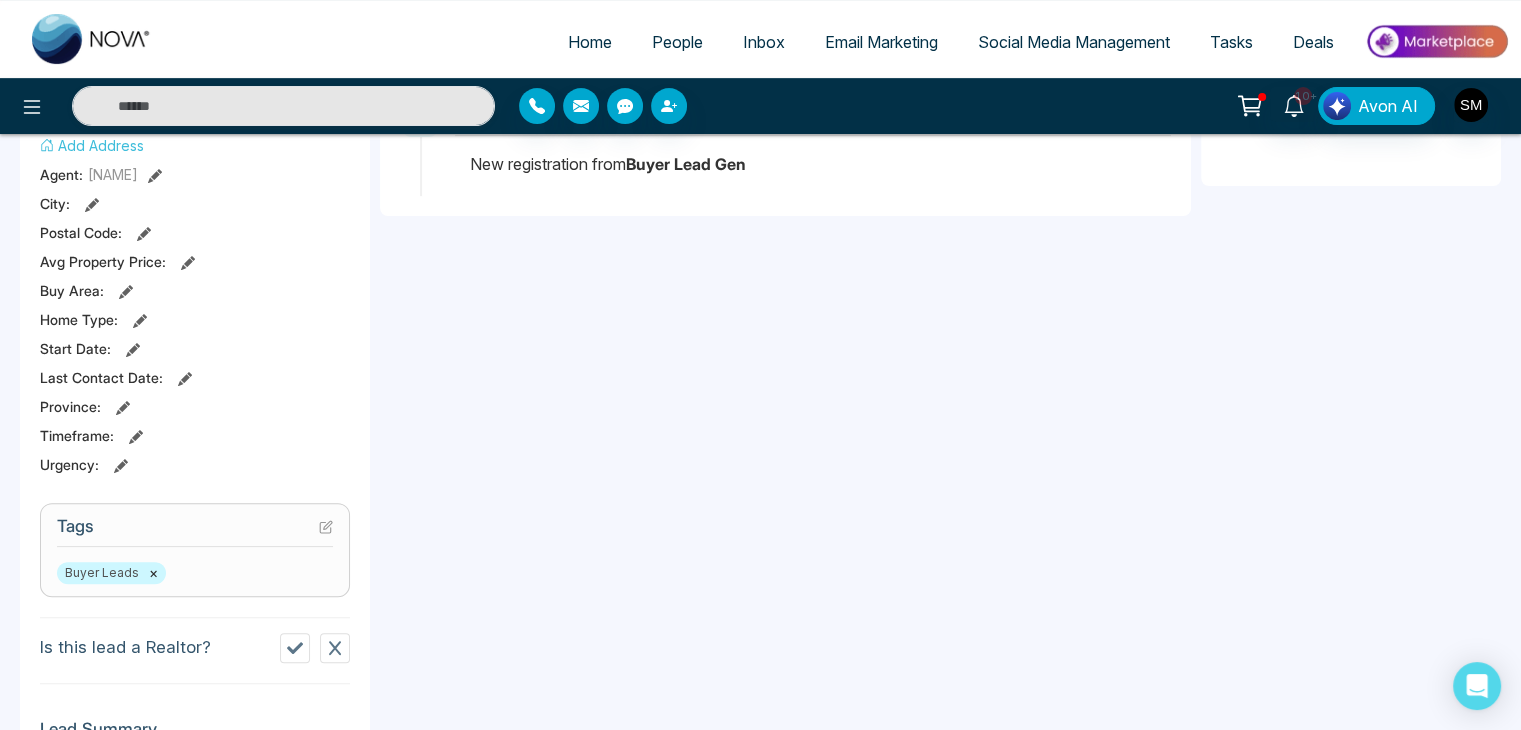 click 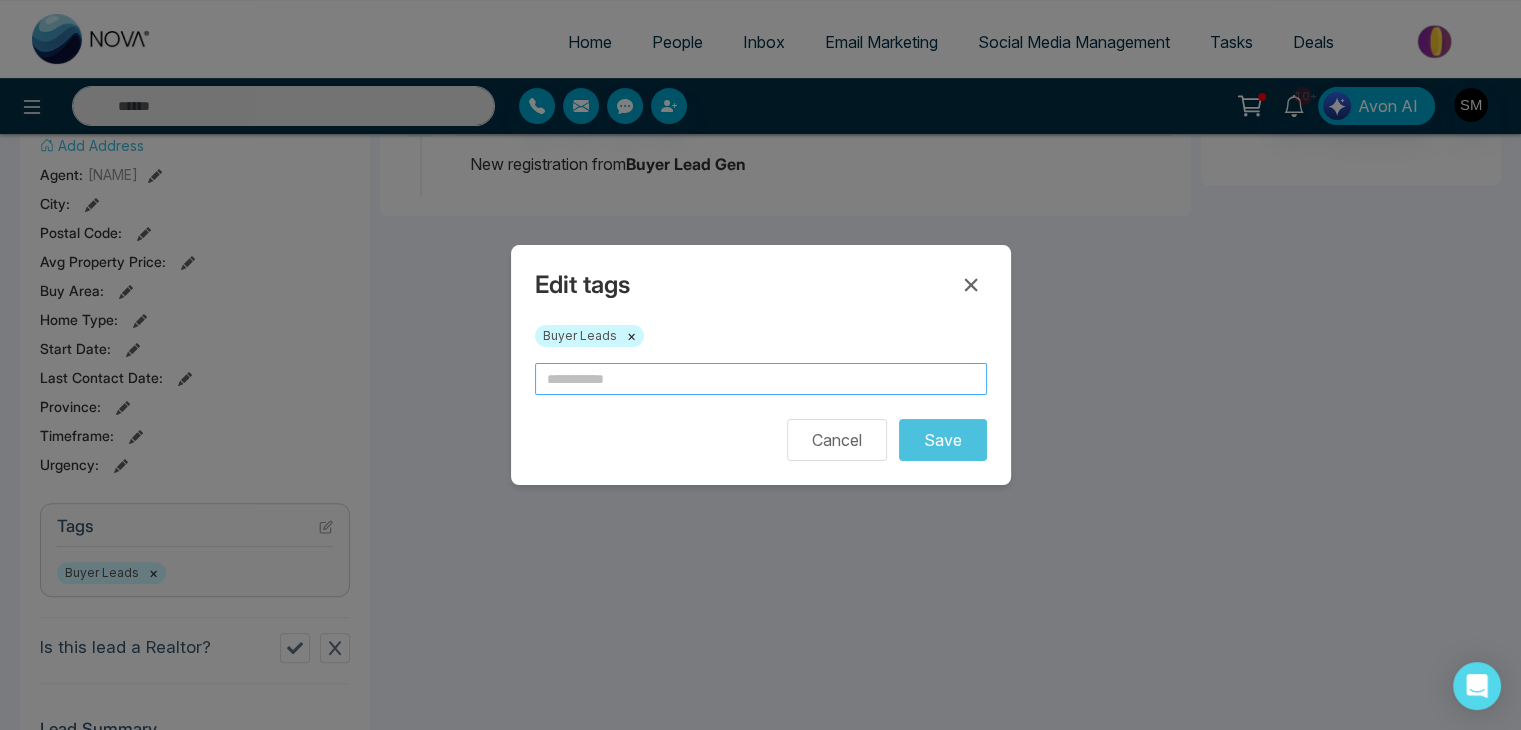 click at bounding box center (761, 379) 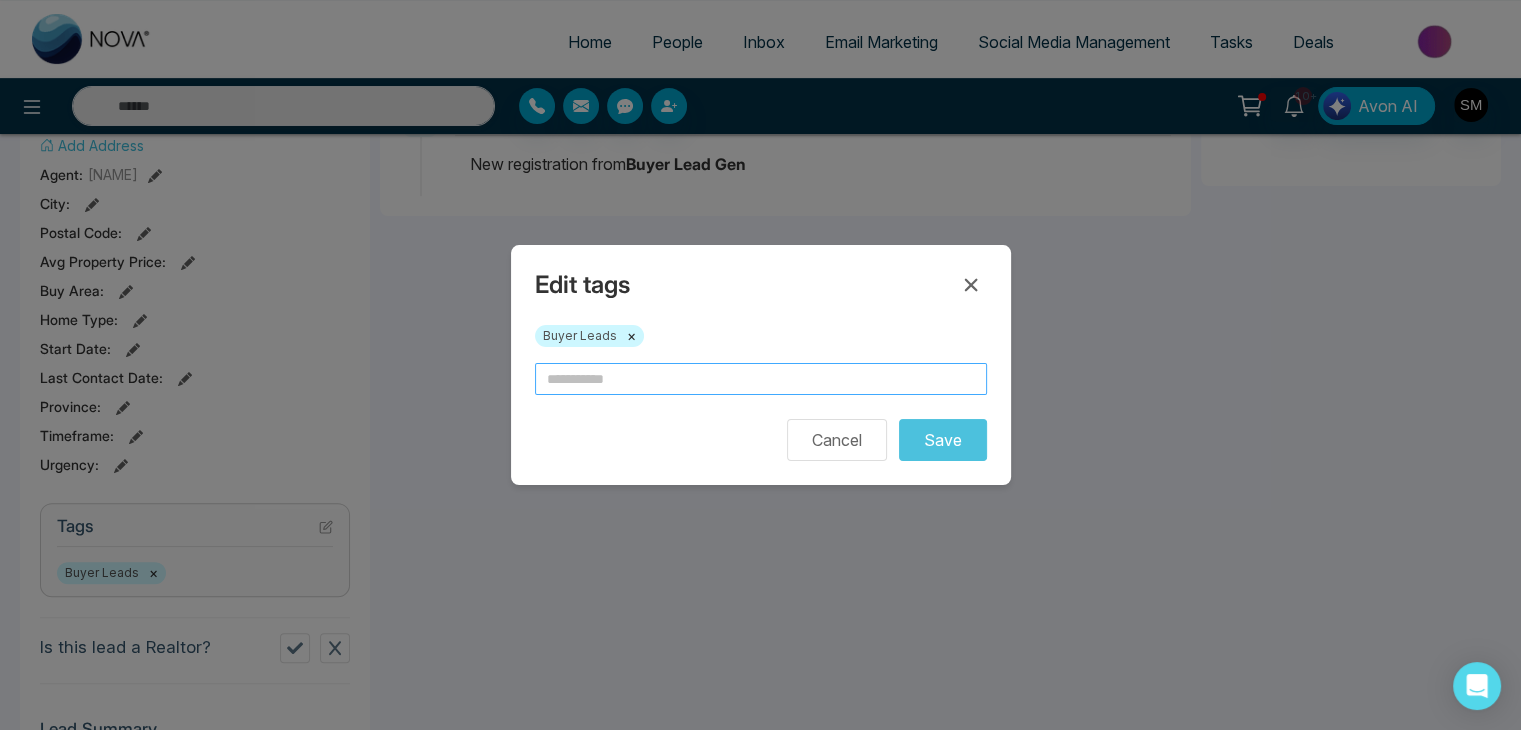 type on "*" 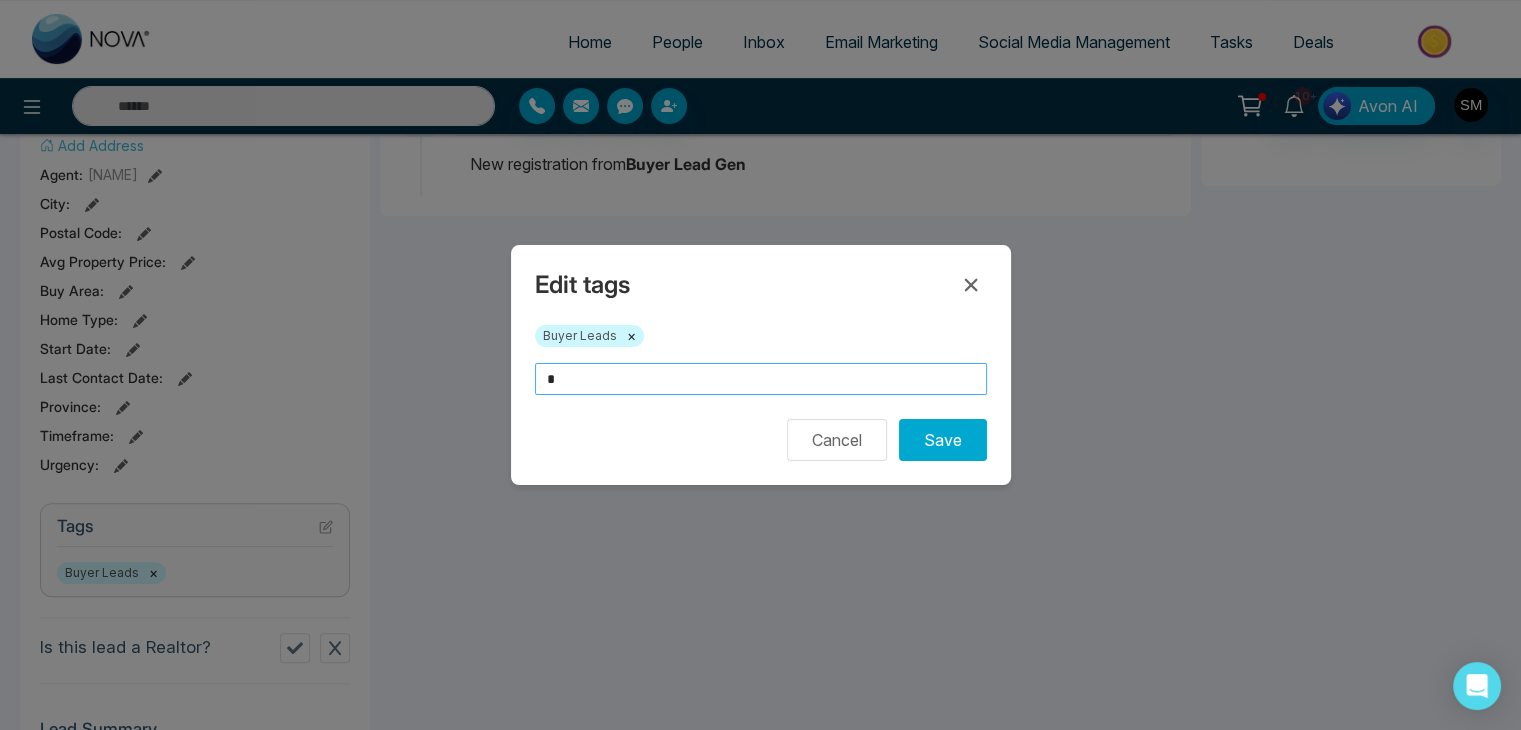 type 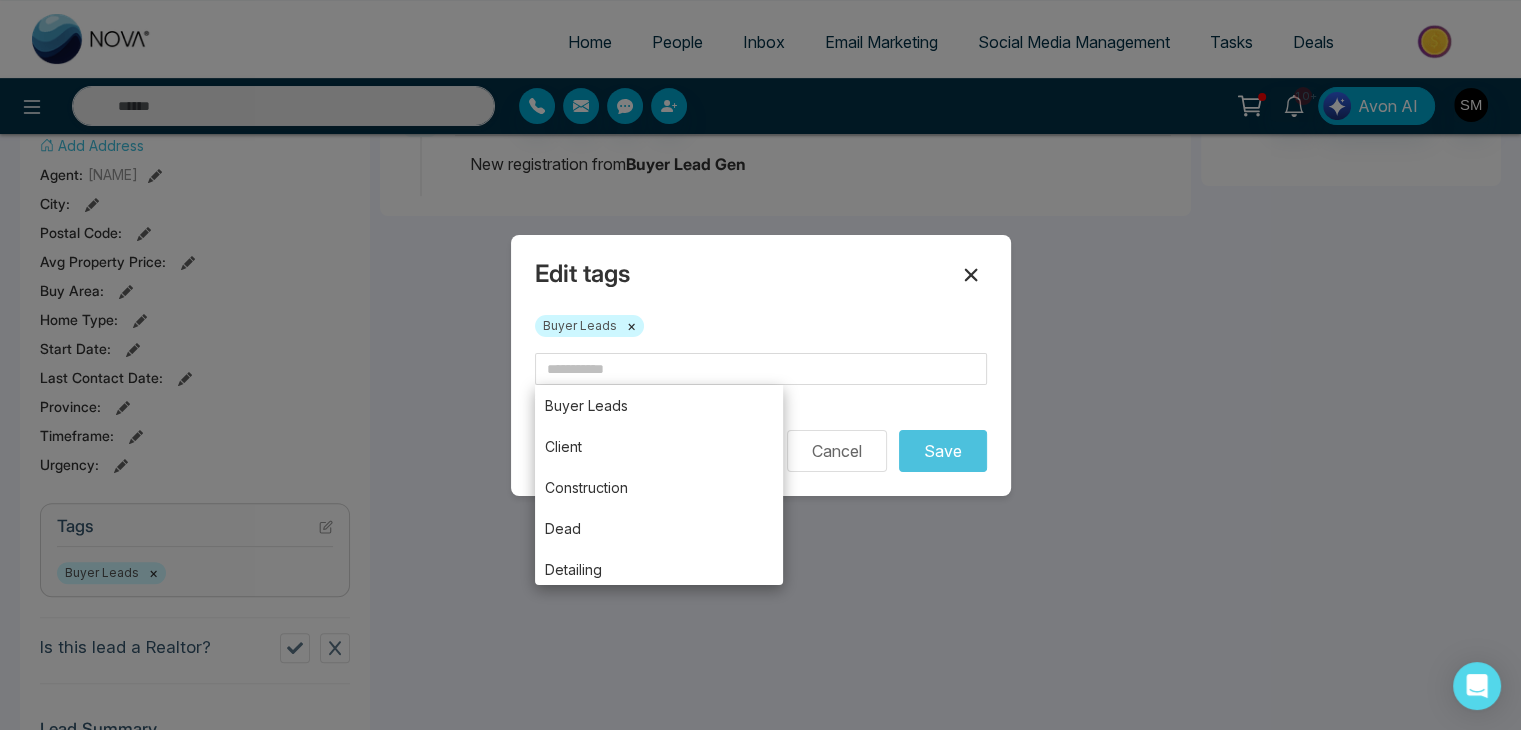 click 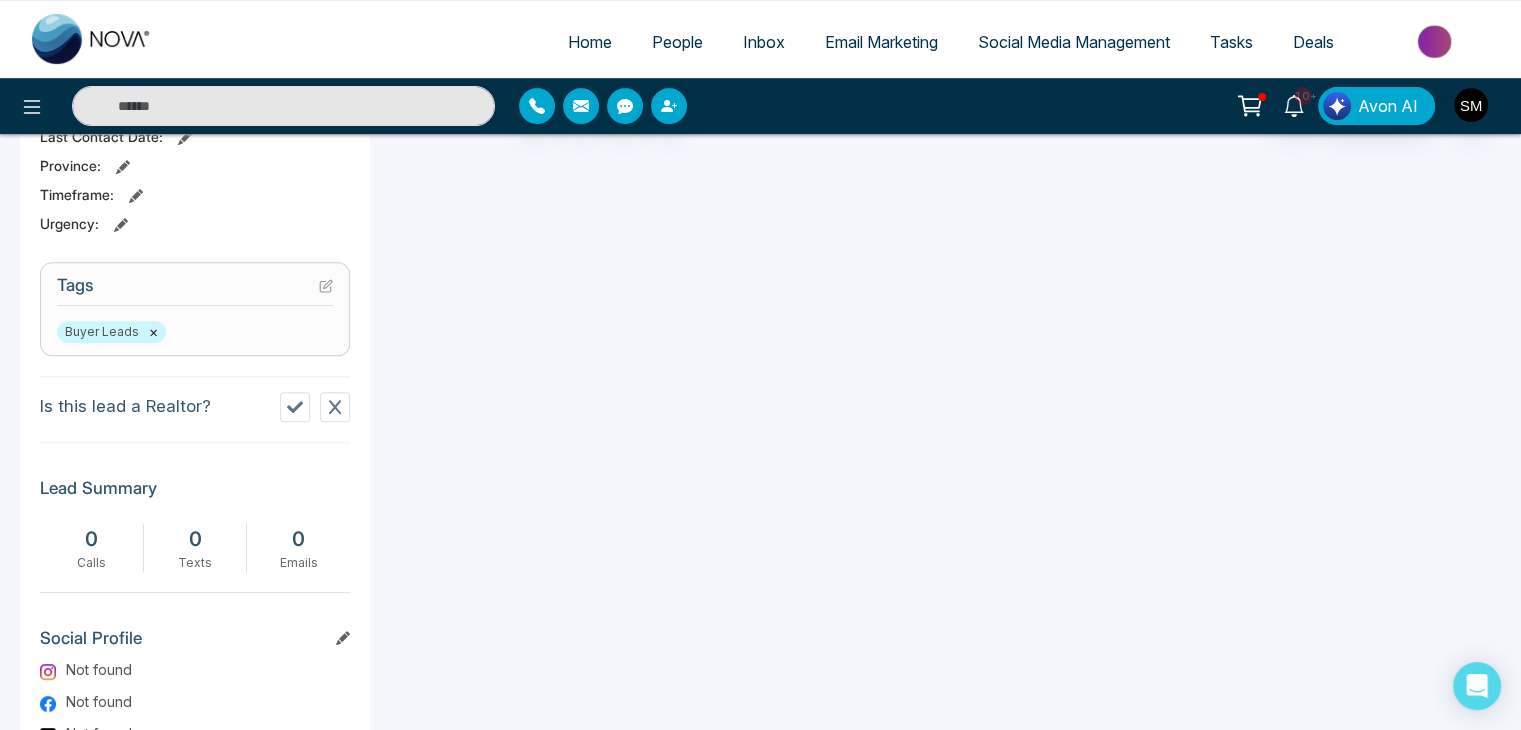 scroll, scrollTop: 742, scrollLeft: 0, axis: vertical 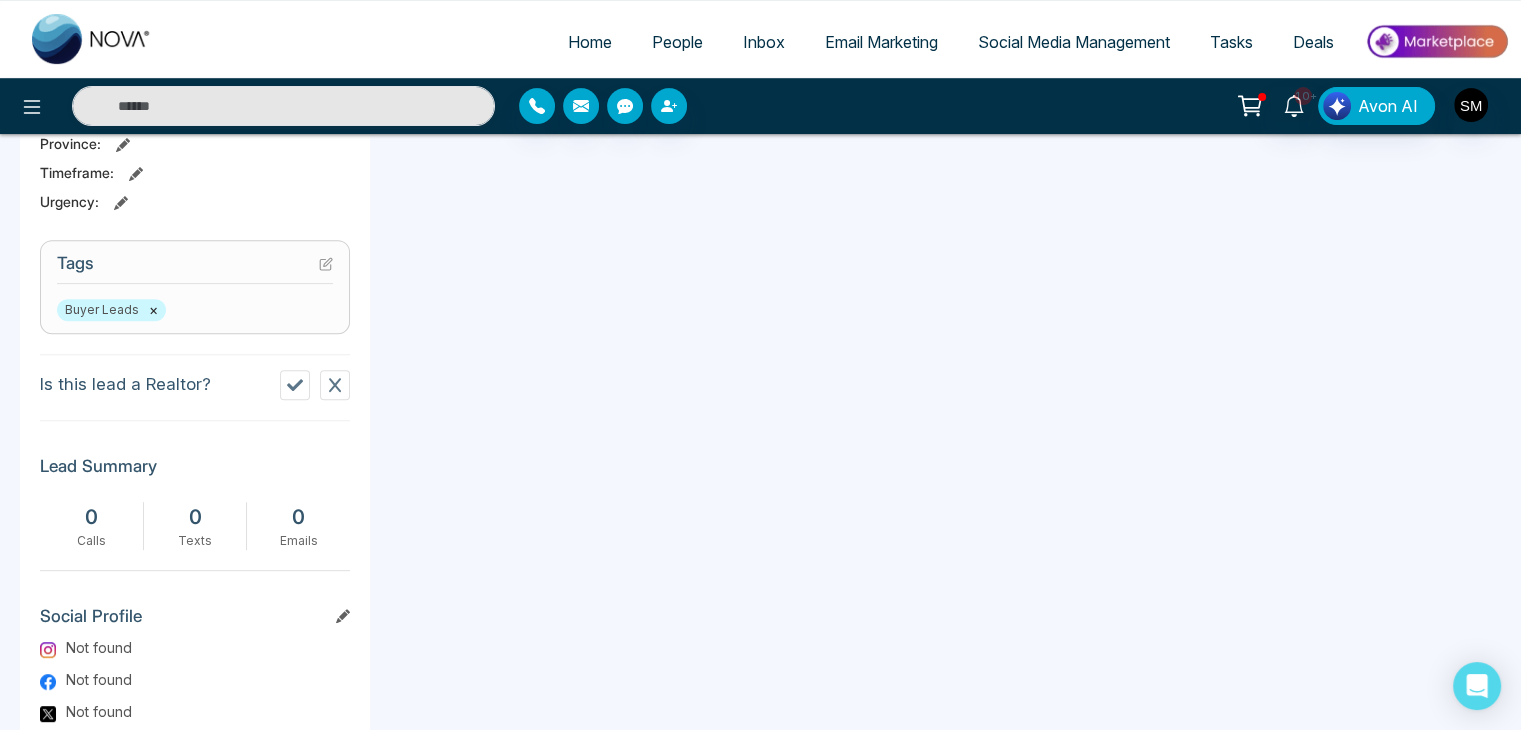 click 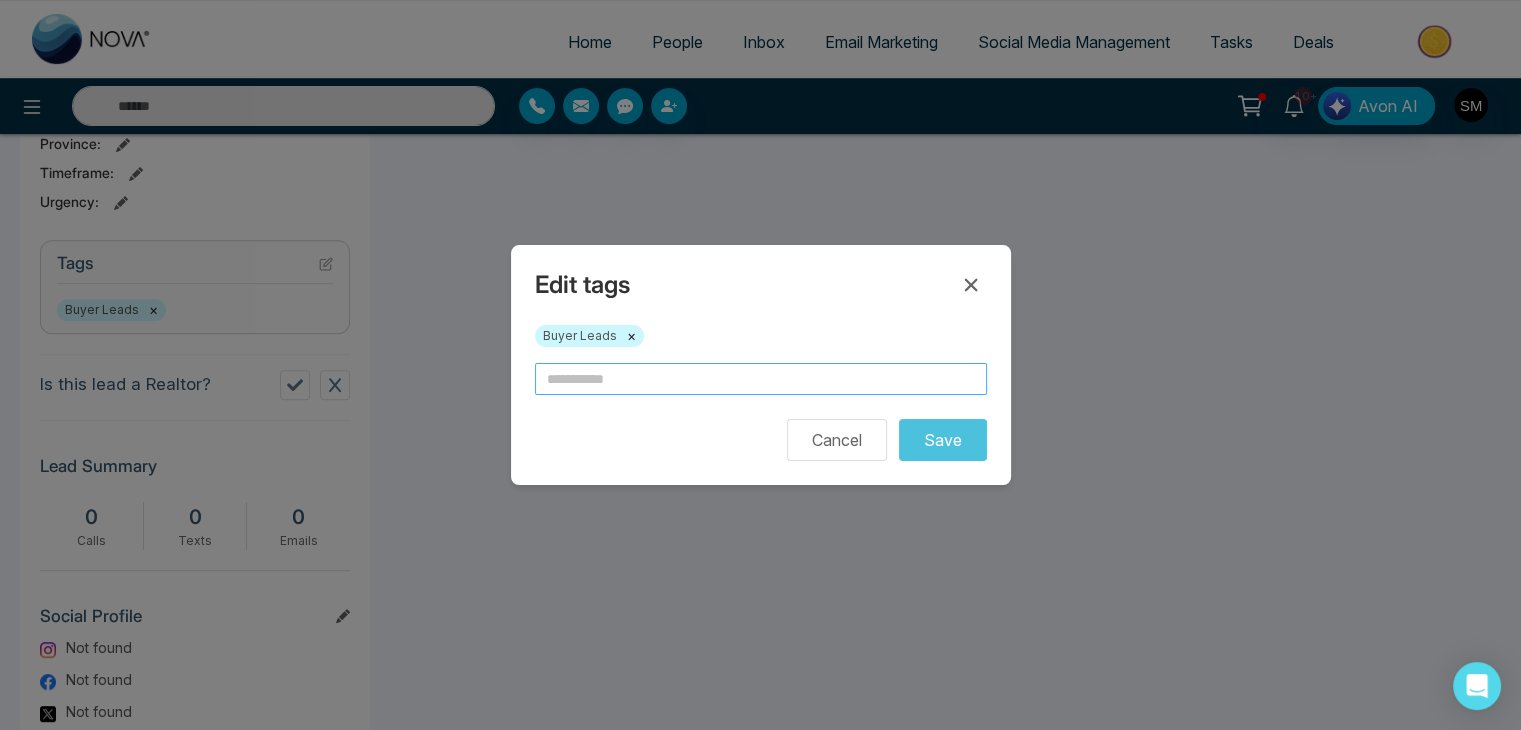 click at bounding box center (761, 379) 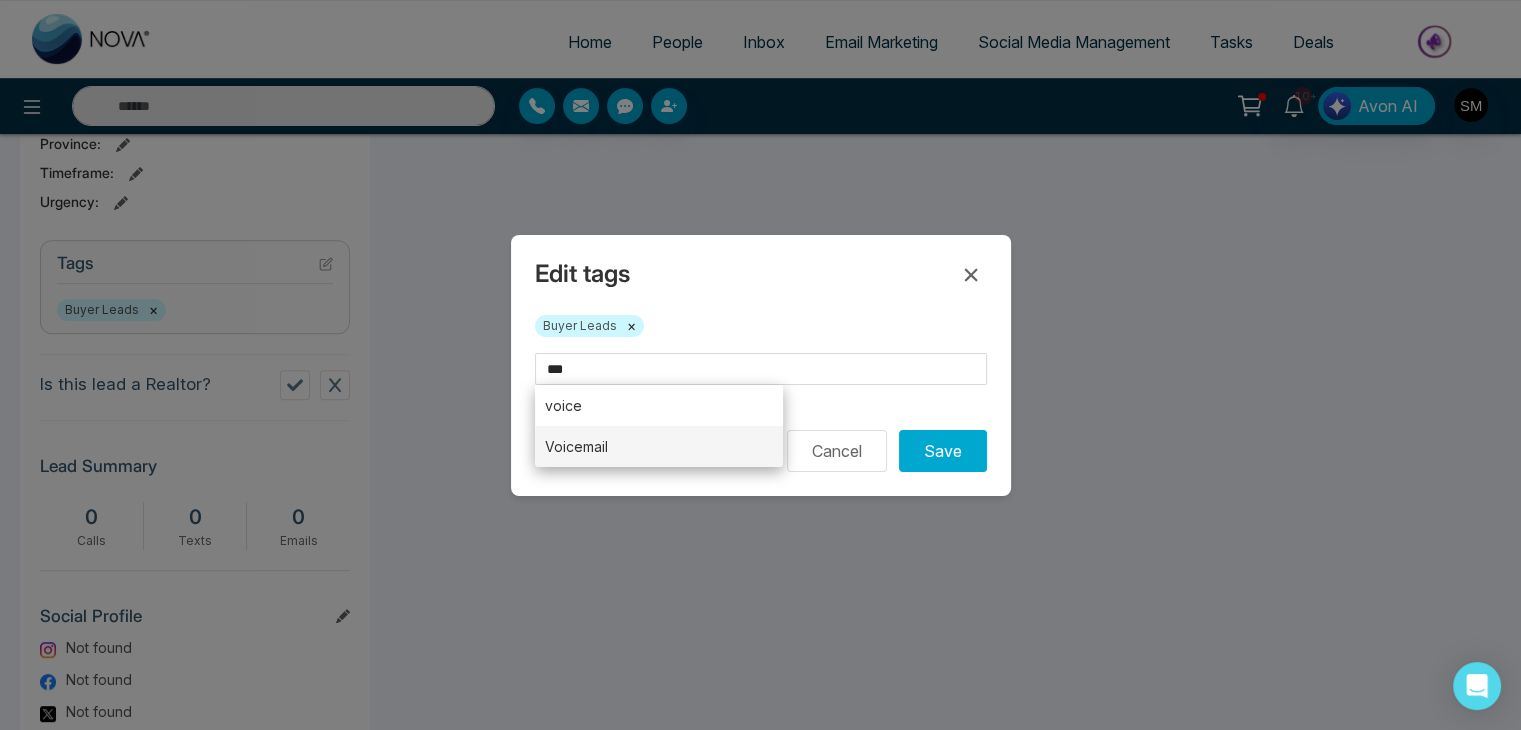 click on "Voicemail" at bounding box center [659, 446] 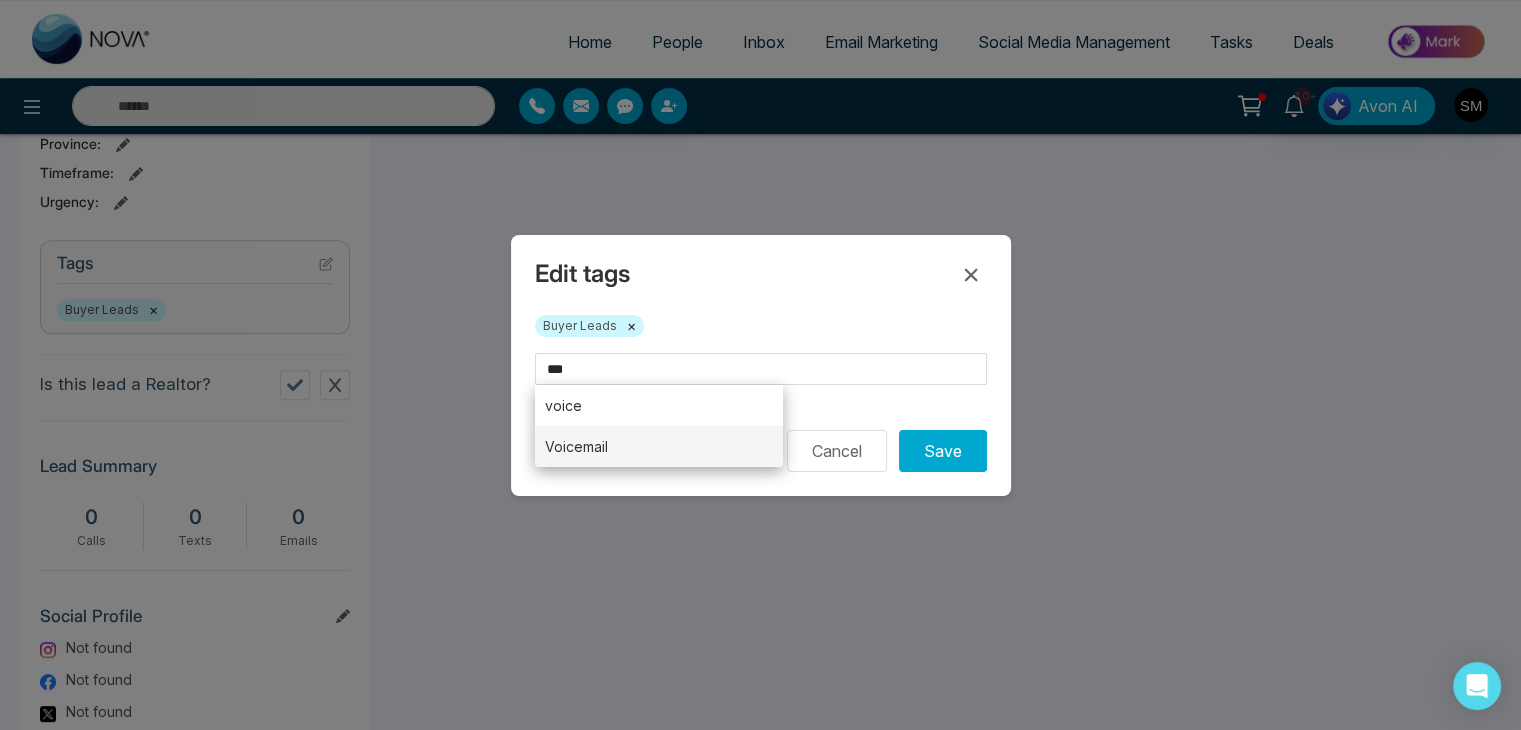 type on "*********" 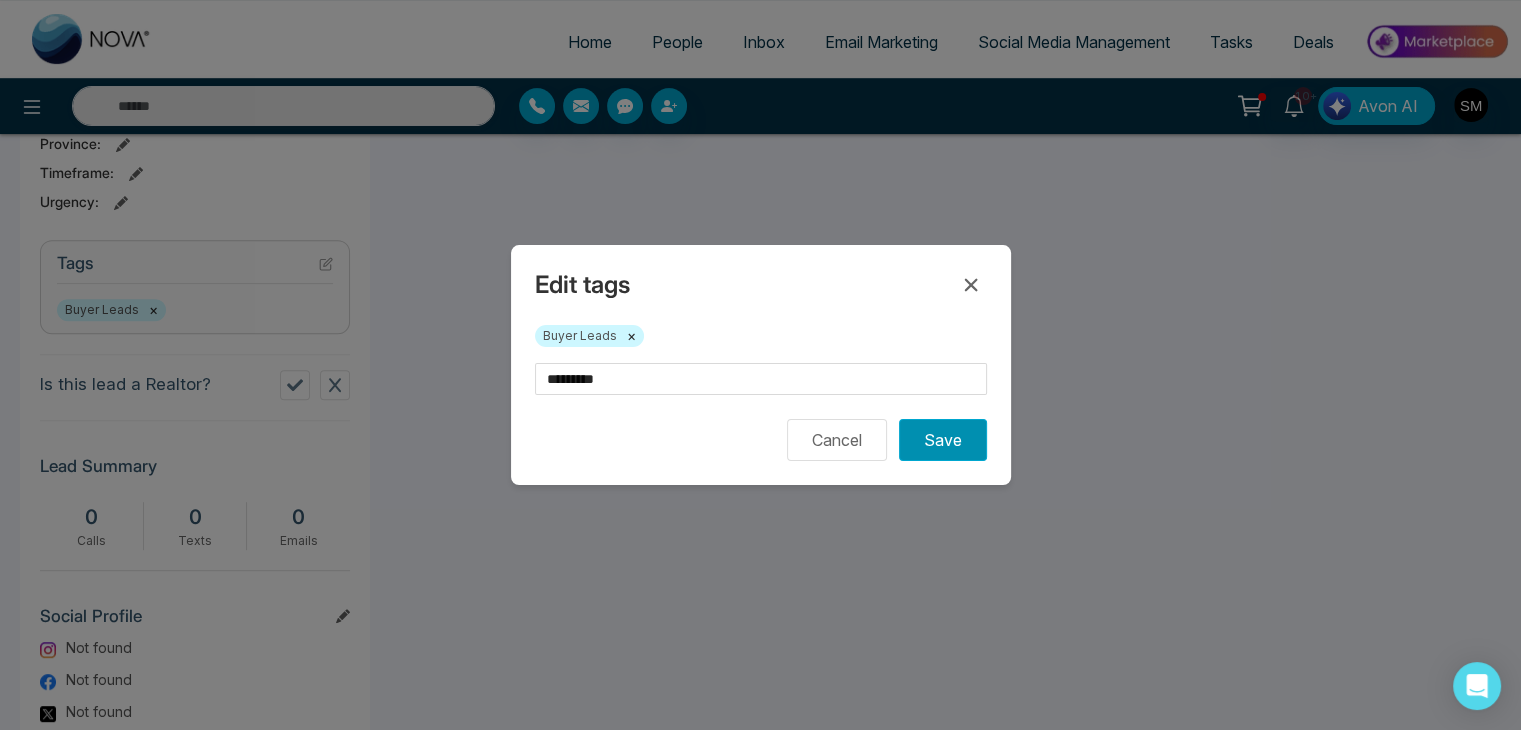 click on "Save" at bounding box center [943, 440] 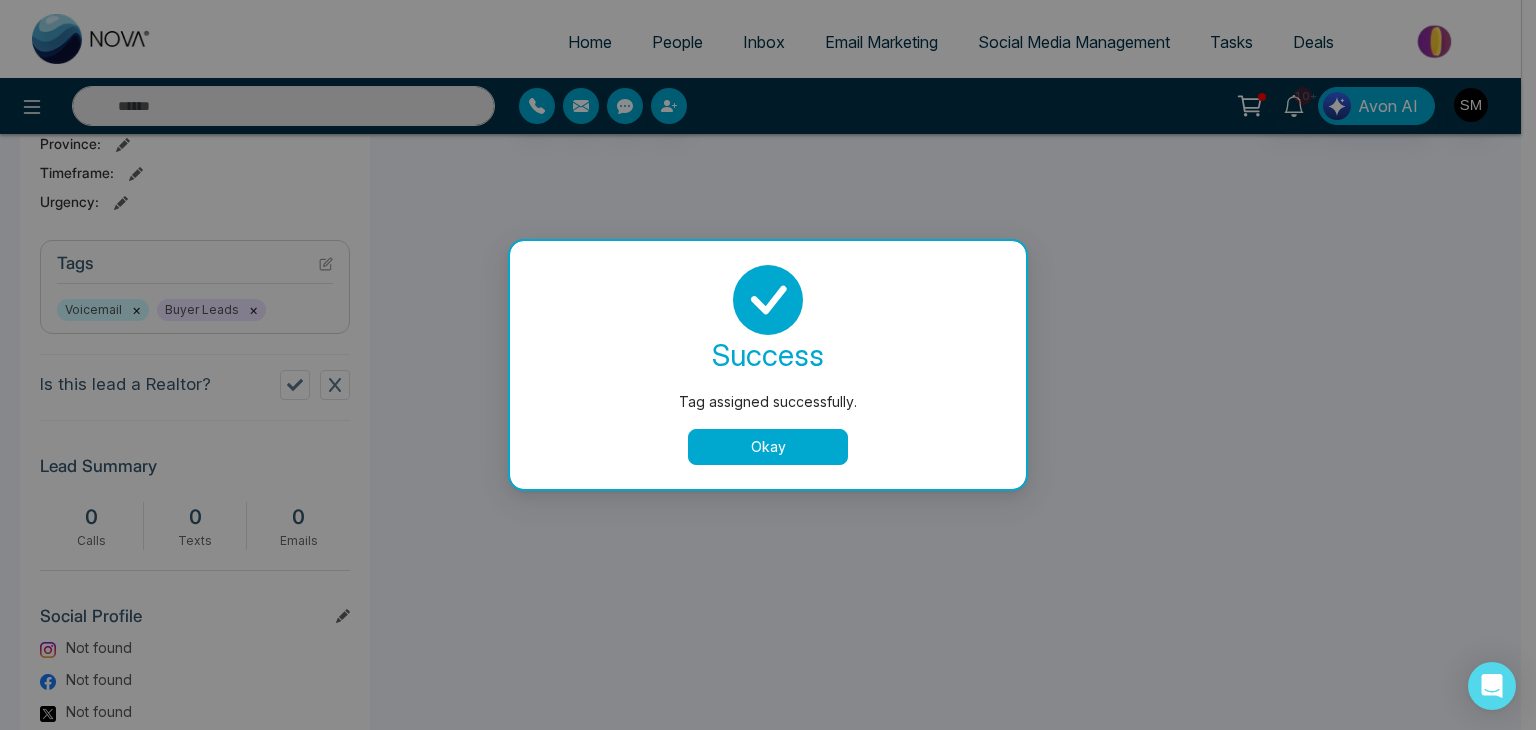 click on "Okay" at bounding box center [768, 447] 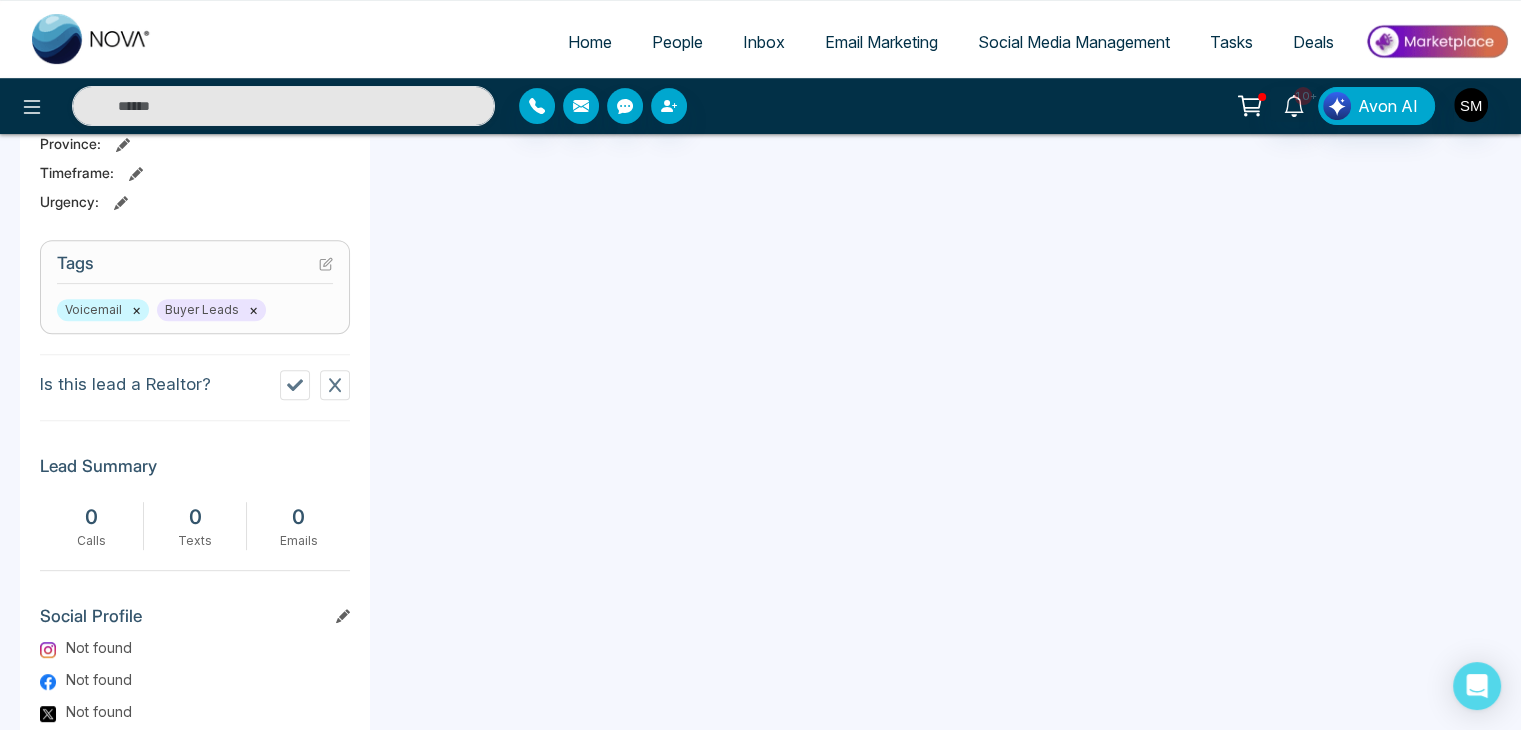 click on "People" at bounding box center [677, 42] 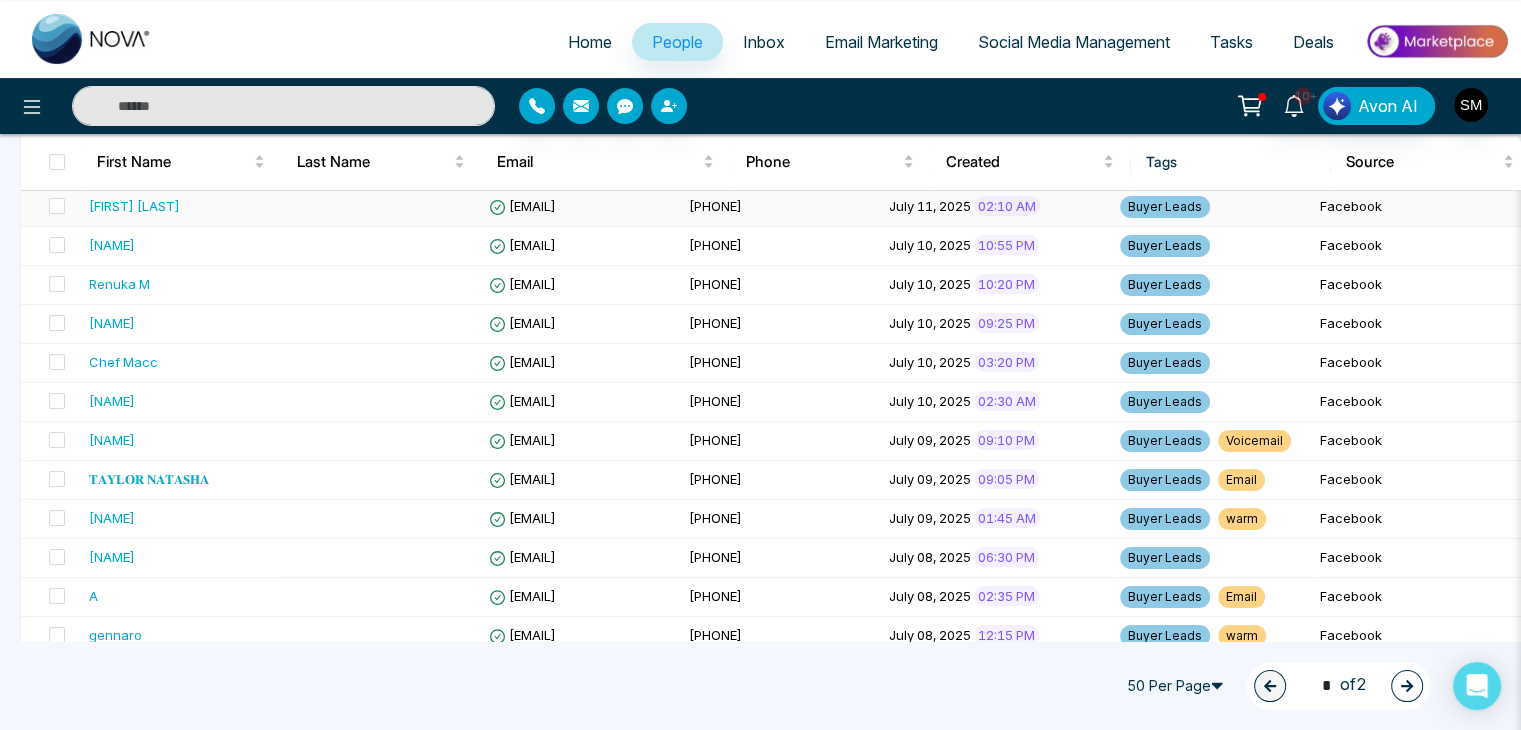 scroll, scrollTop: 303, scrollLeft: 0, axis: vertical 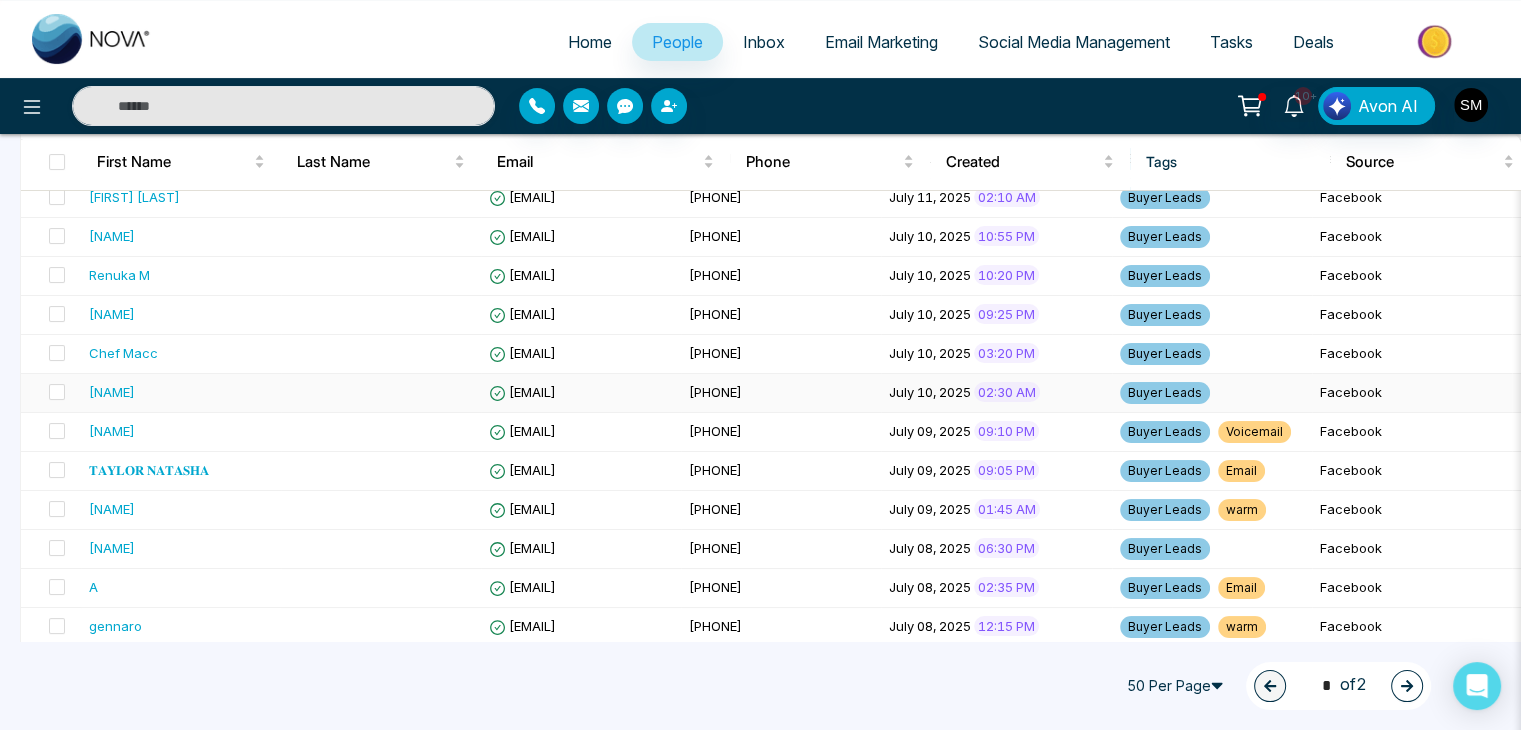 click on "[EMAIL]" at bounding box center (522, 392) 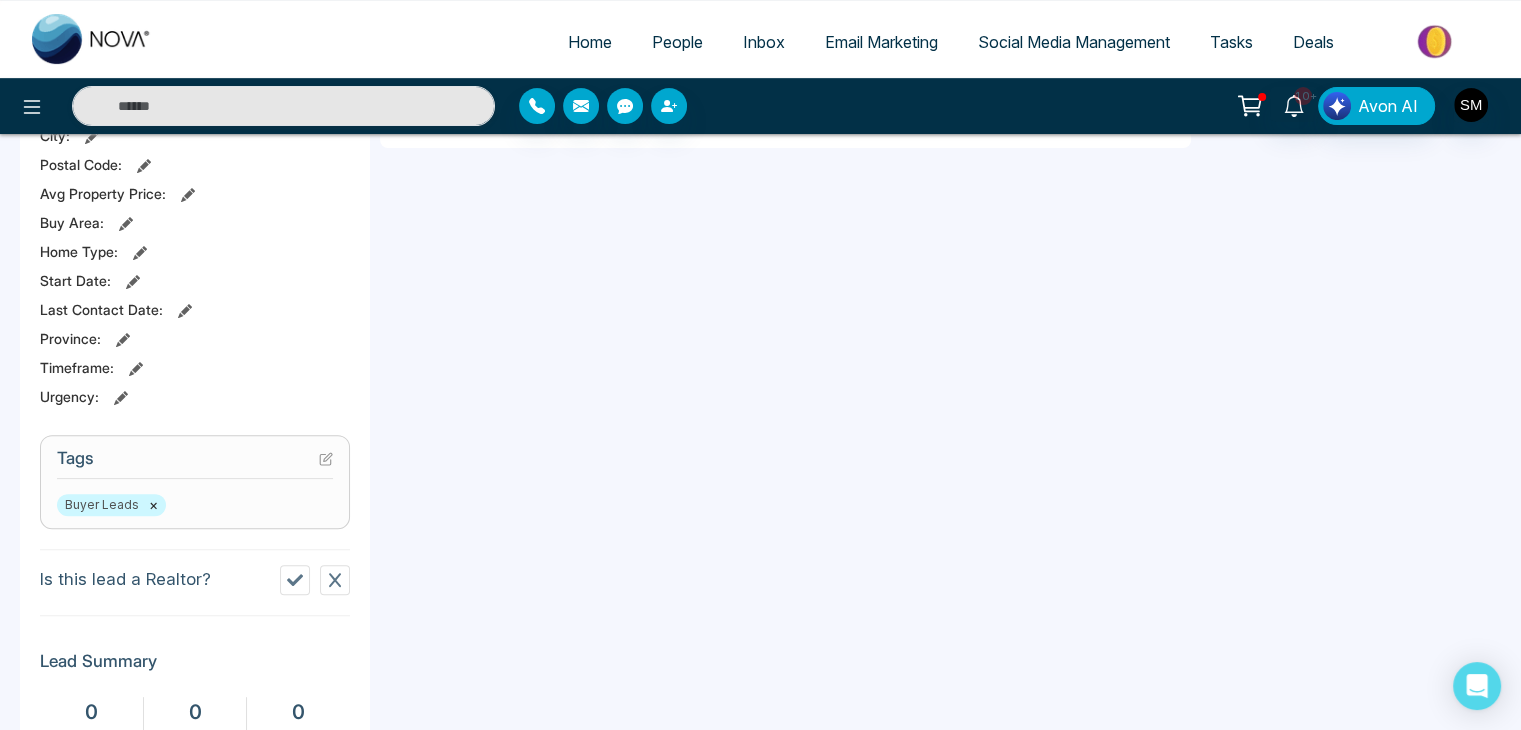 scroll, scrollTop: 548, scrollLeft: 0, axis: vertical 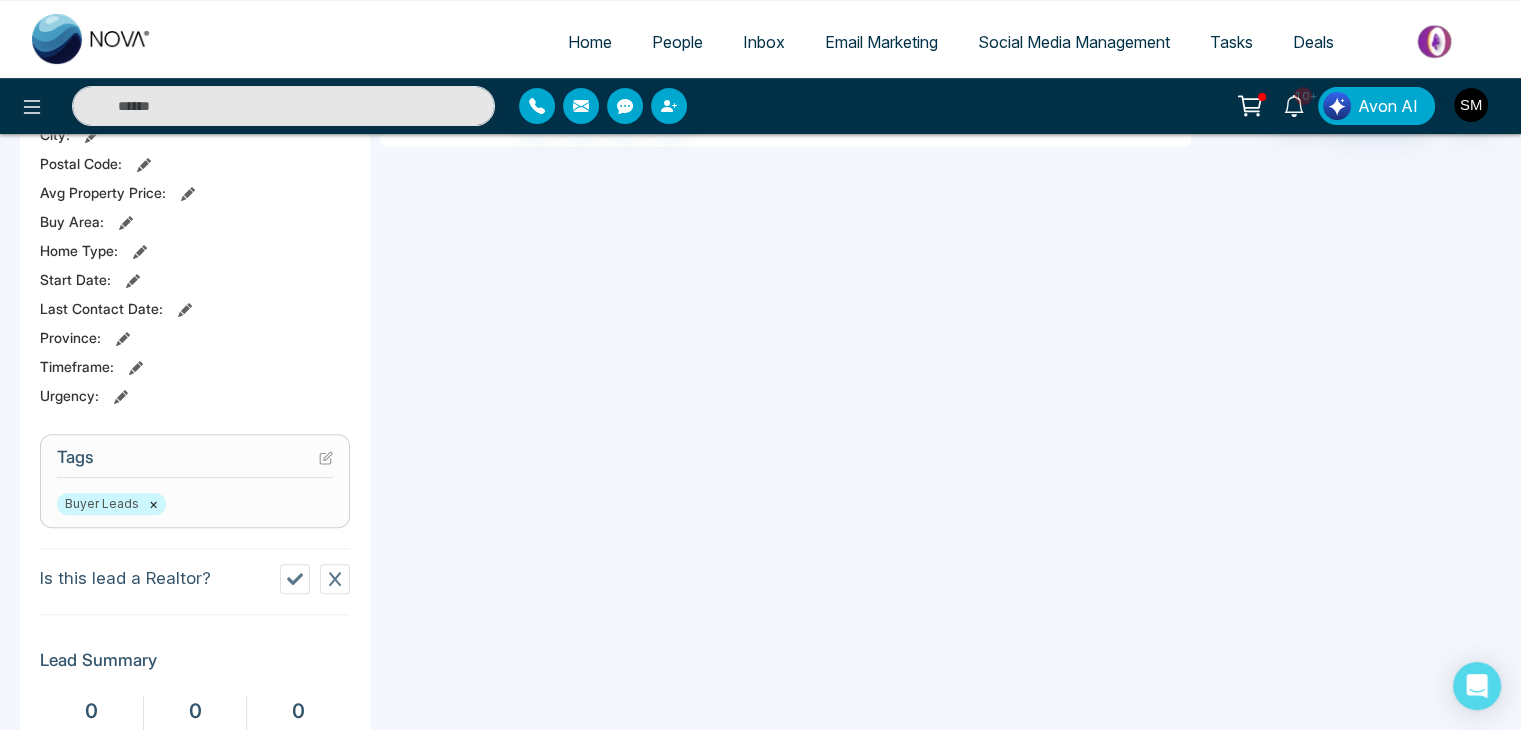 click 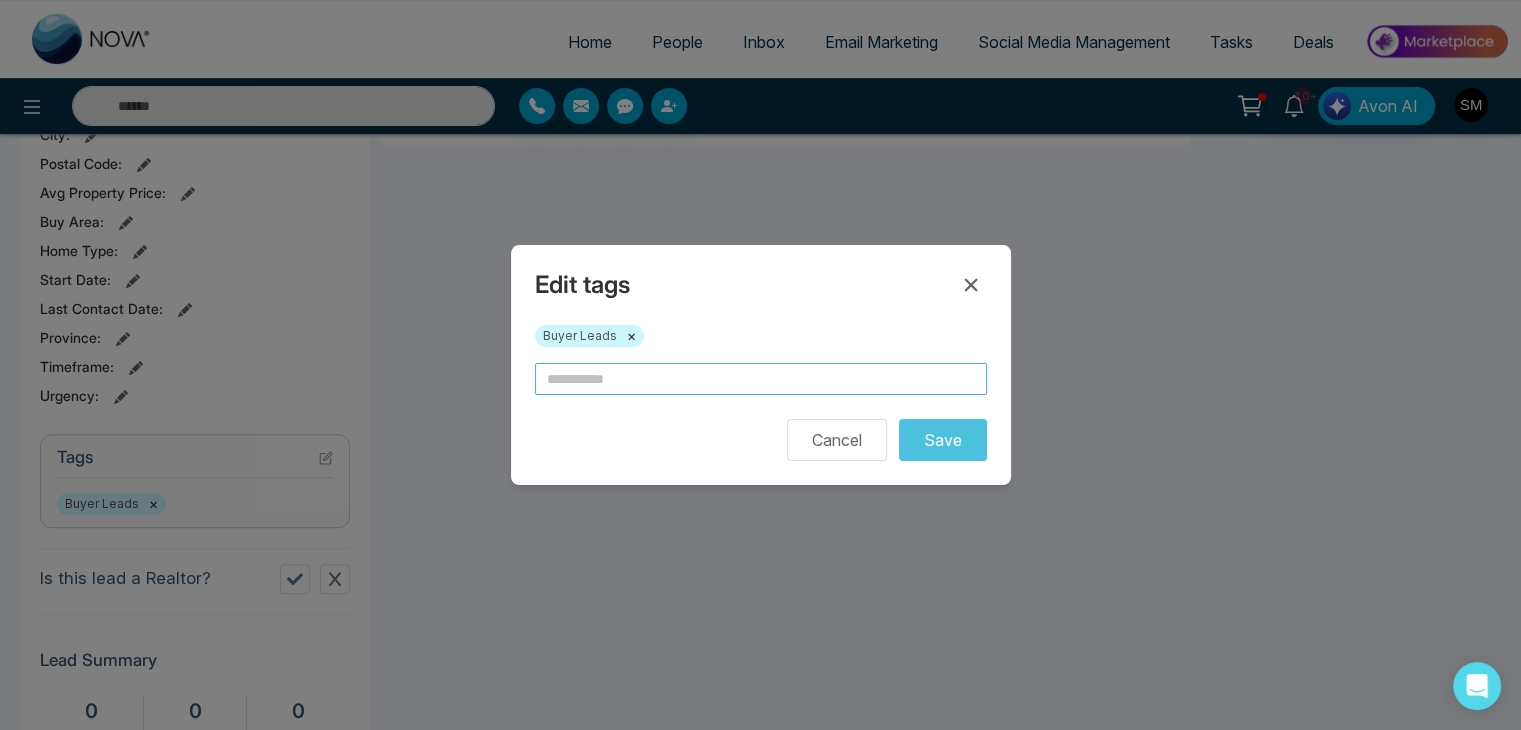 click at bounding box center (761, 379) 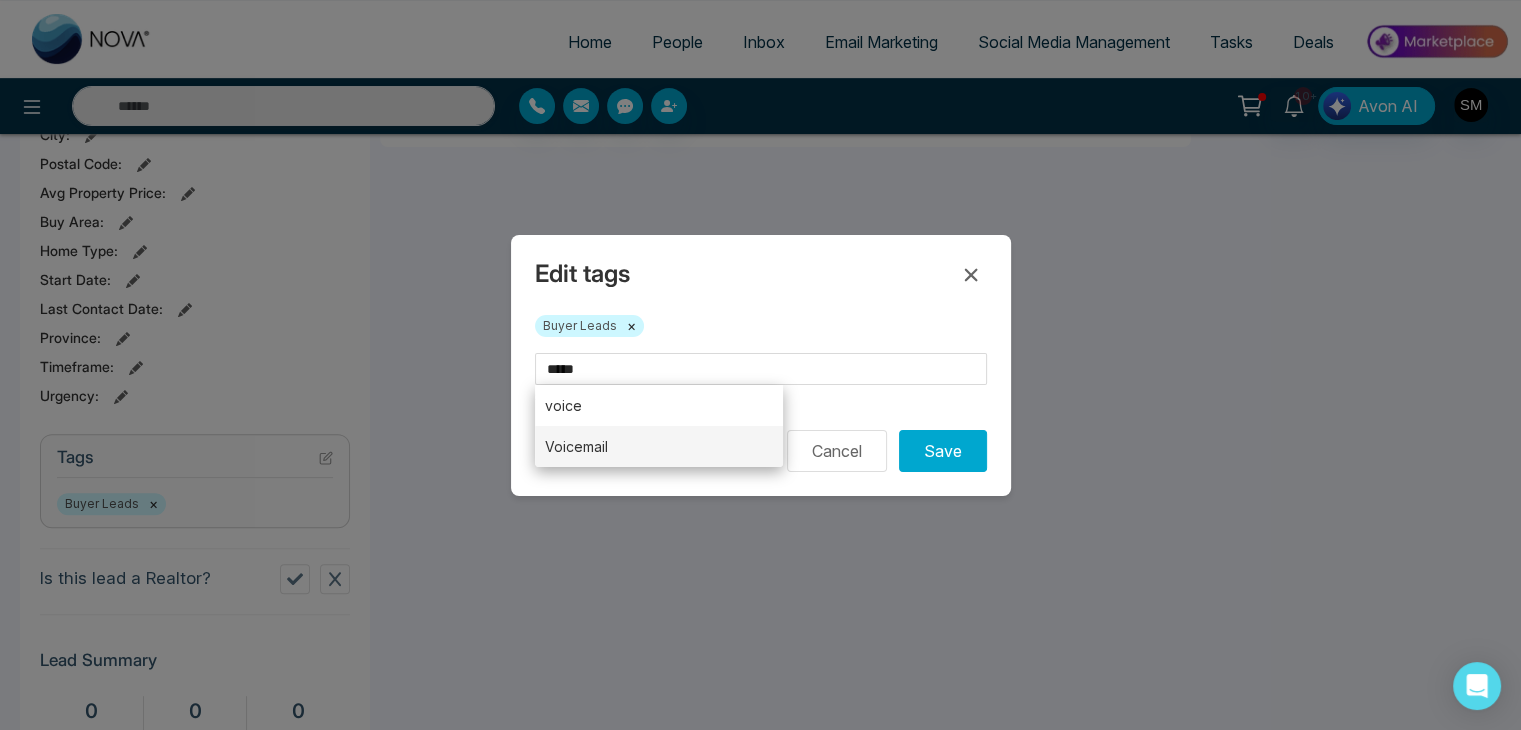 click on "Voicemail" at bounding box center [659, 446] 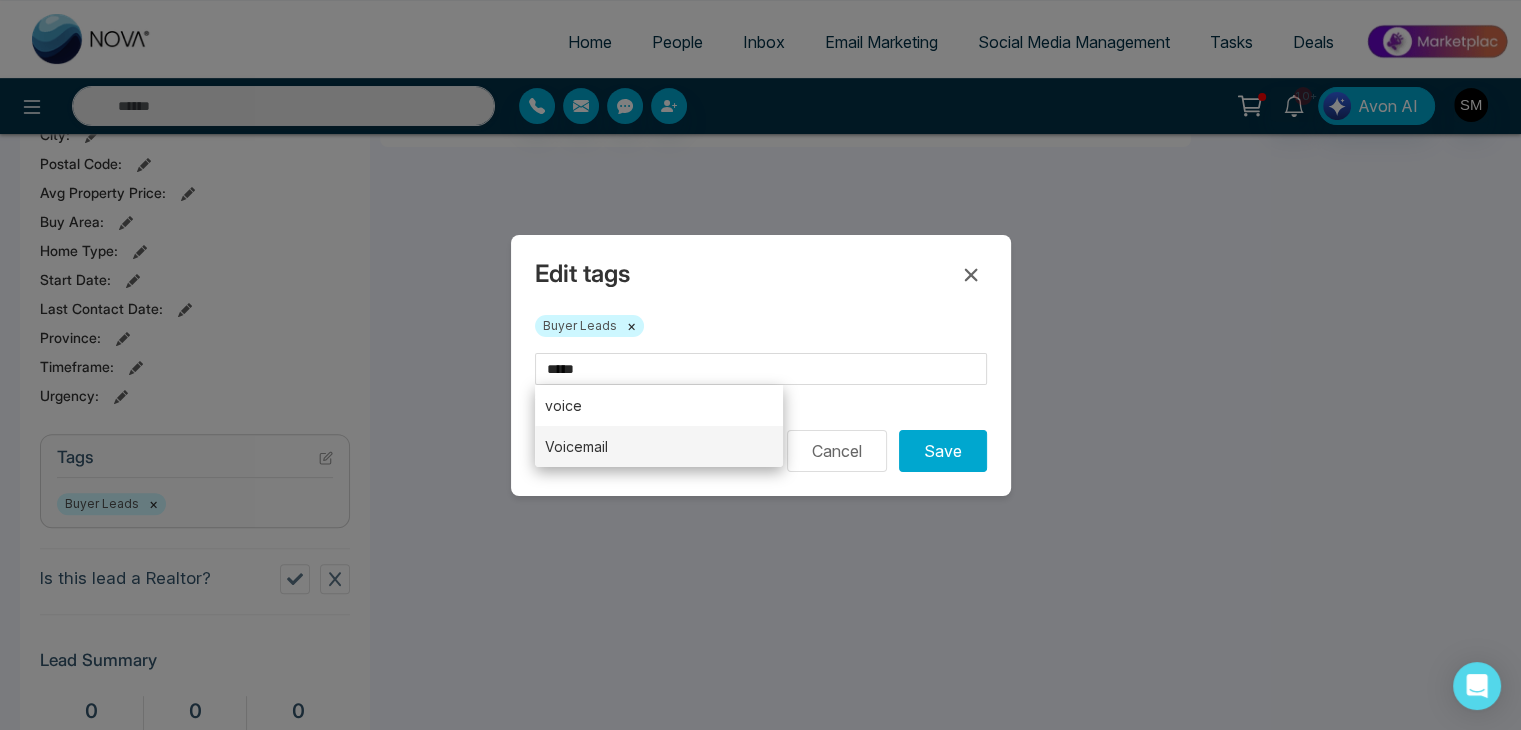 type on "*********" 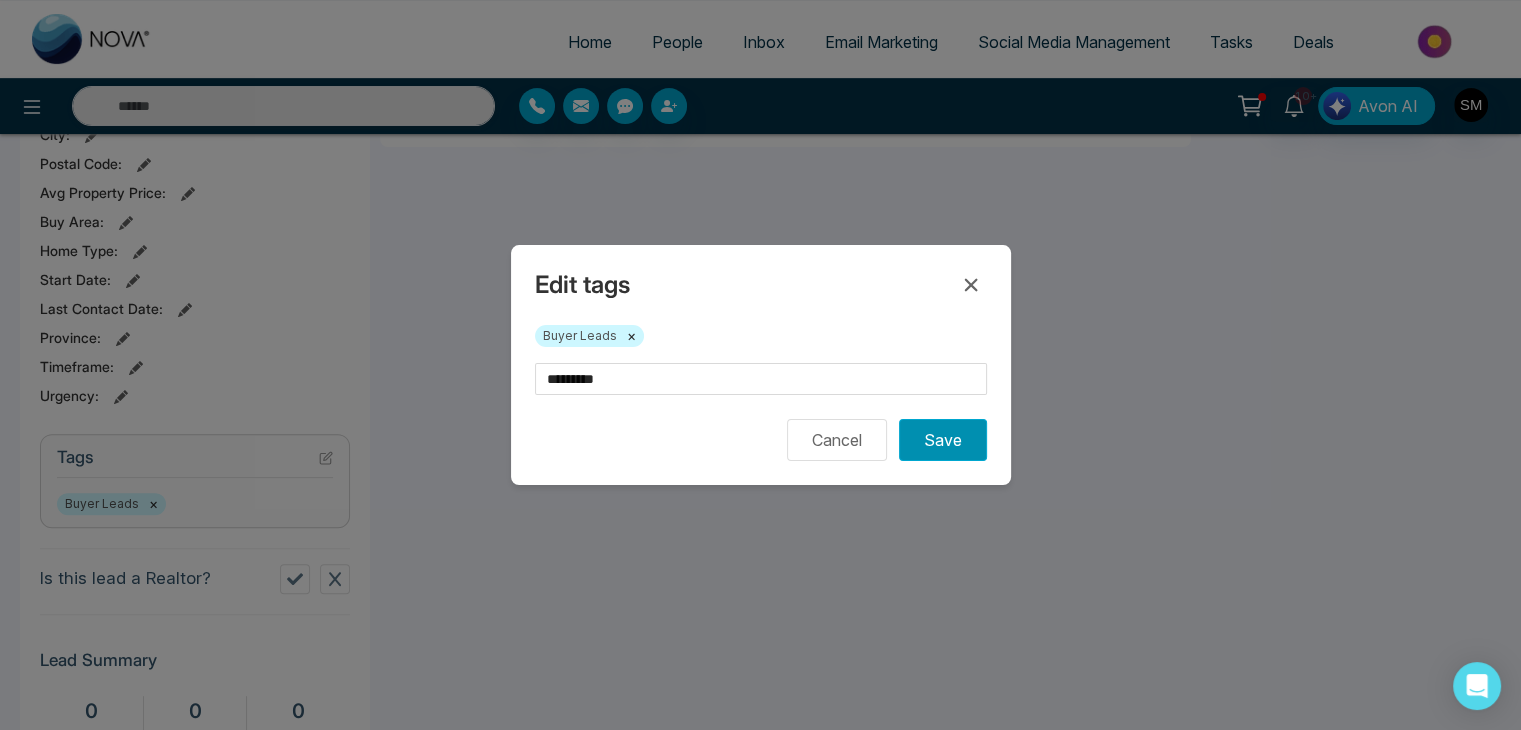 click on "Save" at bounding box center (943, 440) 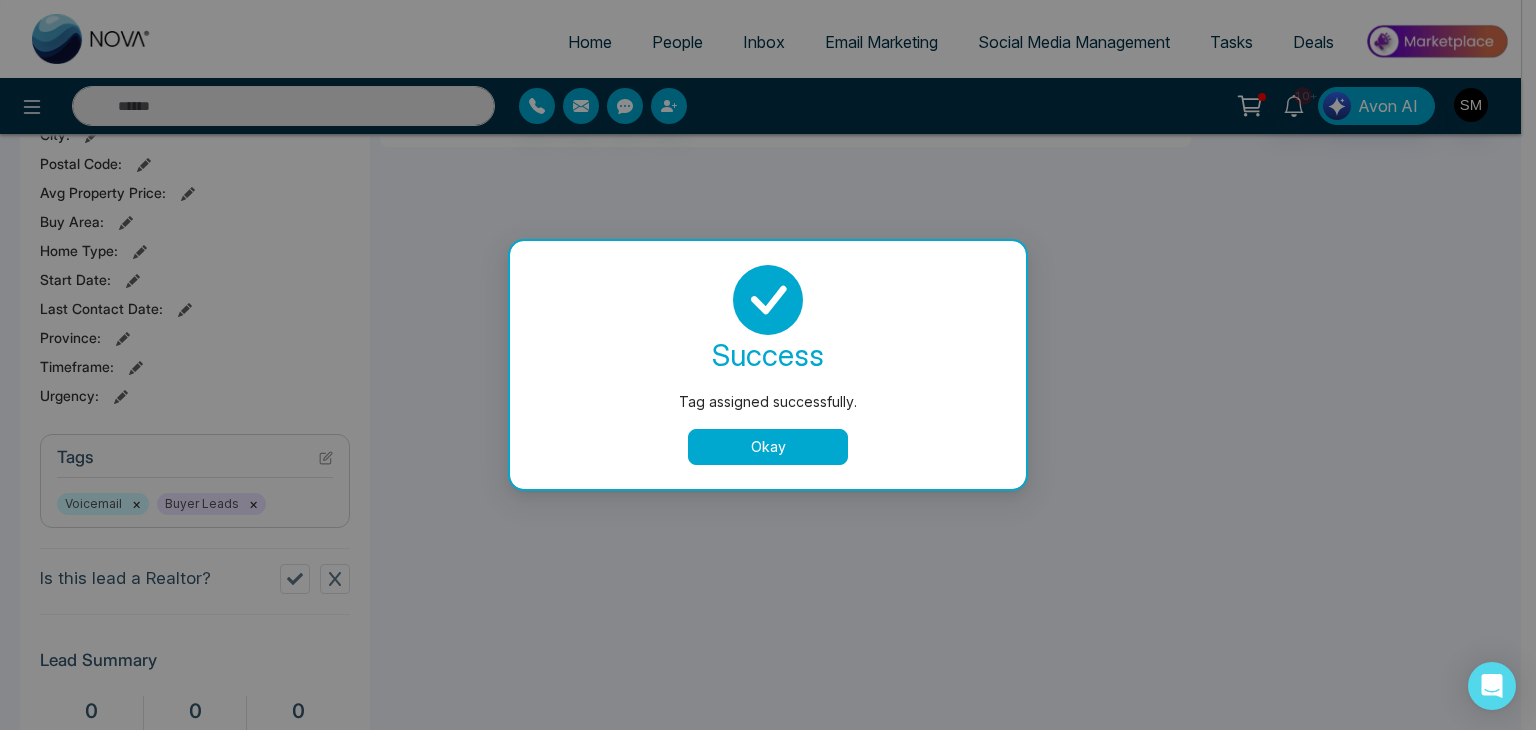 click on "success Tag assigned successfully.   Okay" at bounding box center (768, 365) 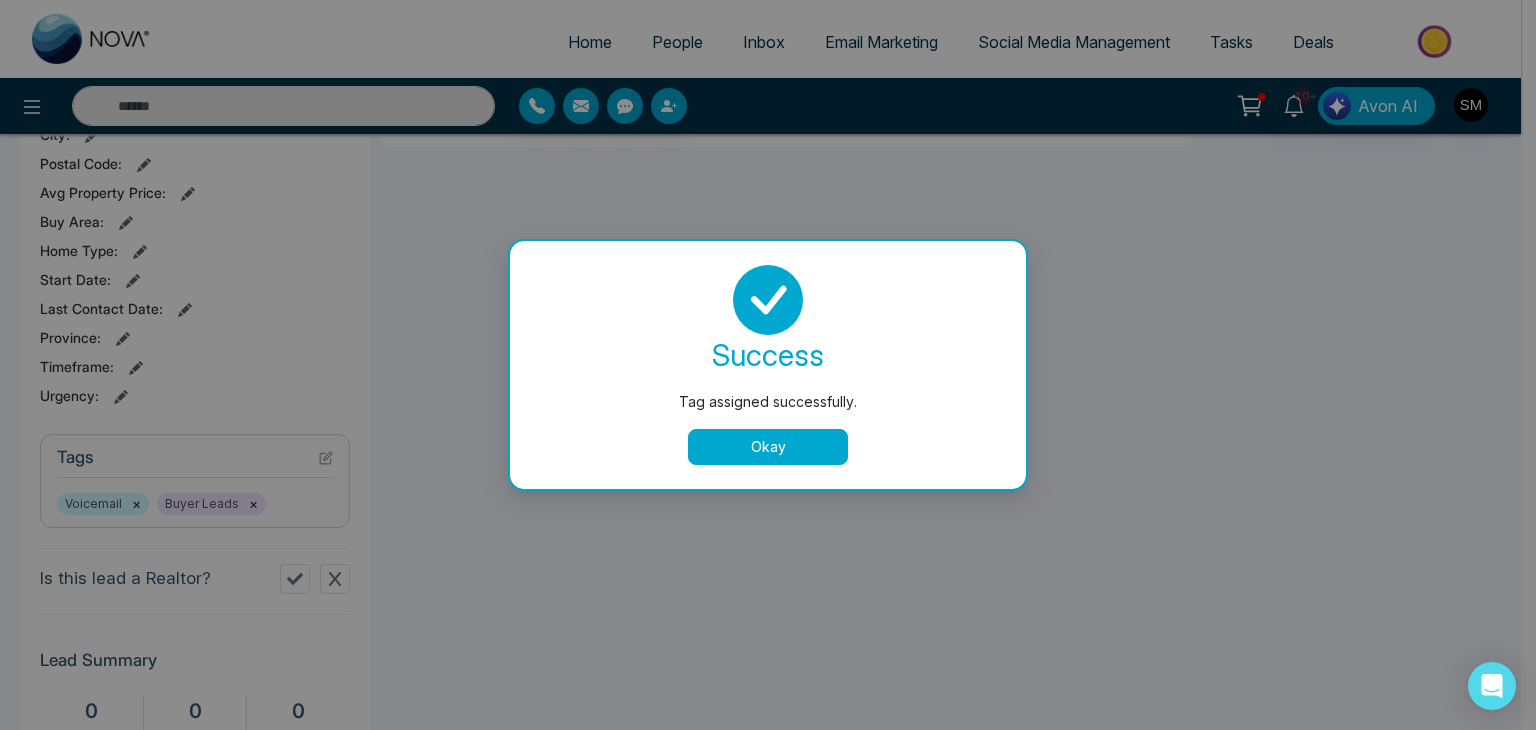 click on "Okay" at bounding box center (768, 447) 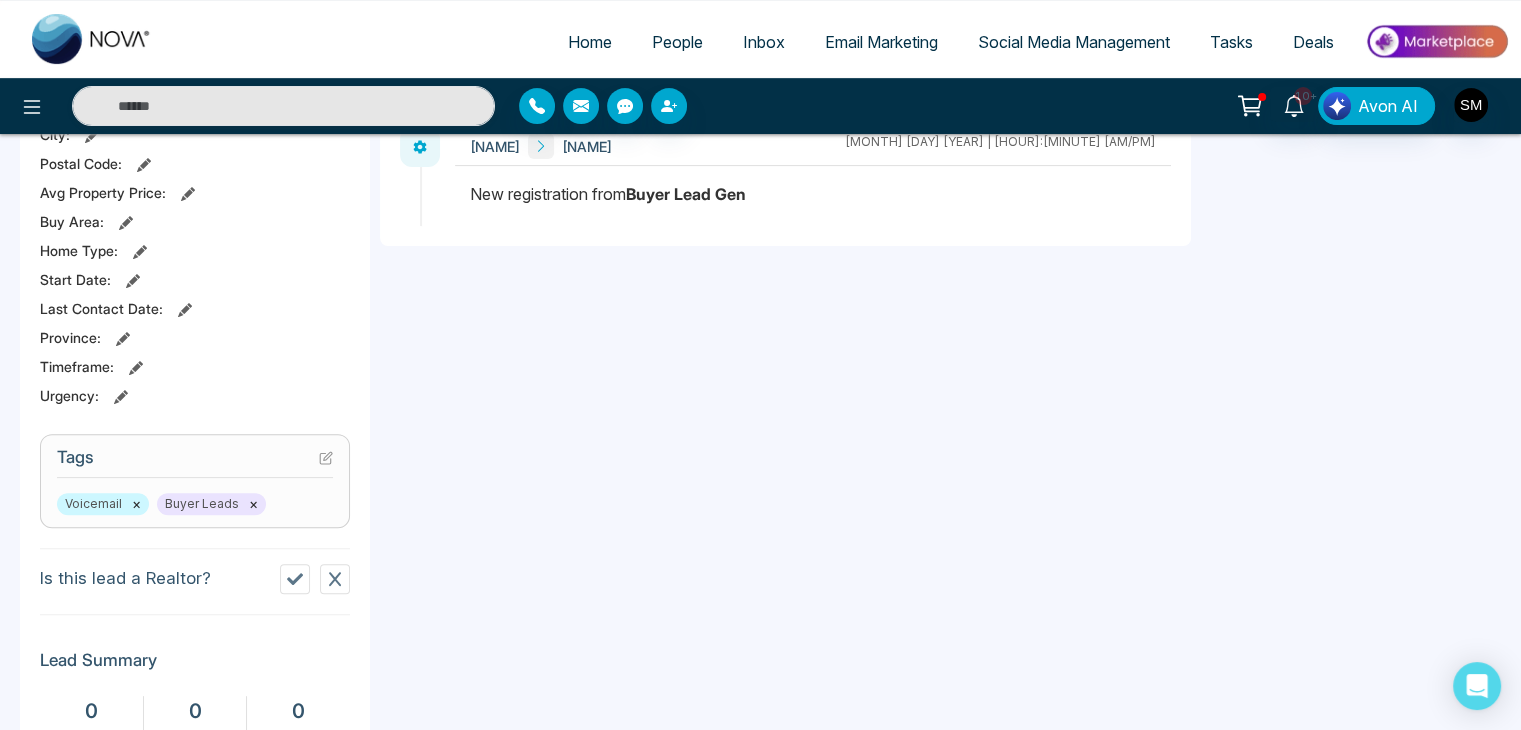 click on "People" at bounding box center (677, 42) 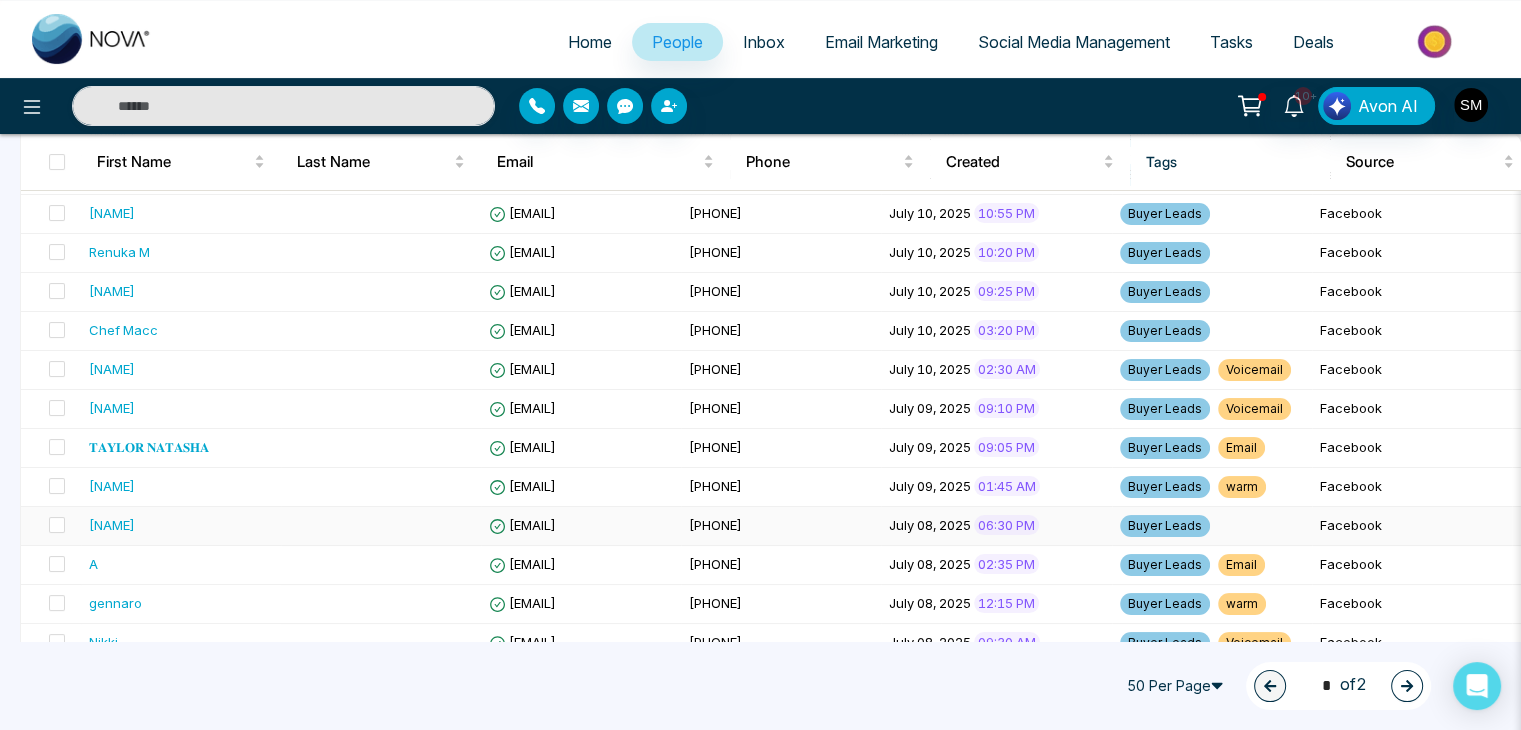 scroll, scrollTop: 324, scrollLeft: 0, axis: vertical 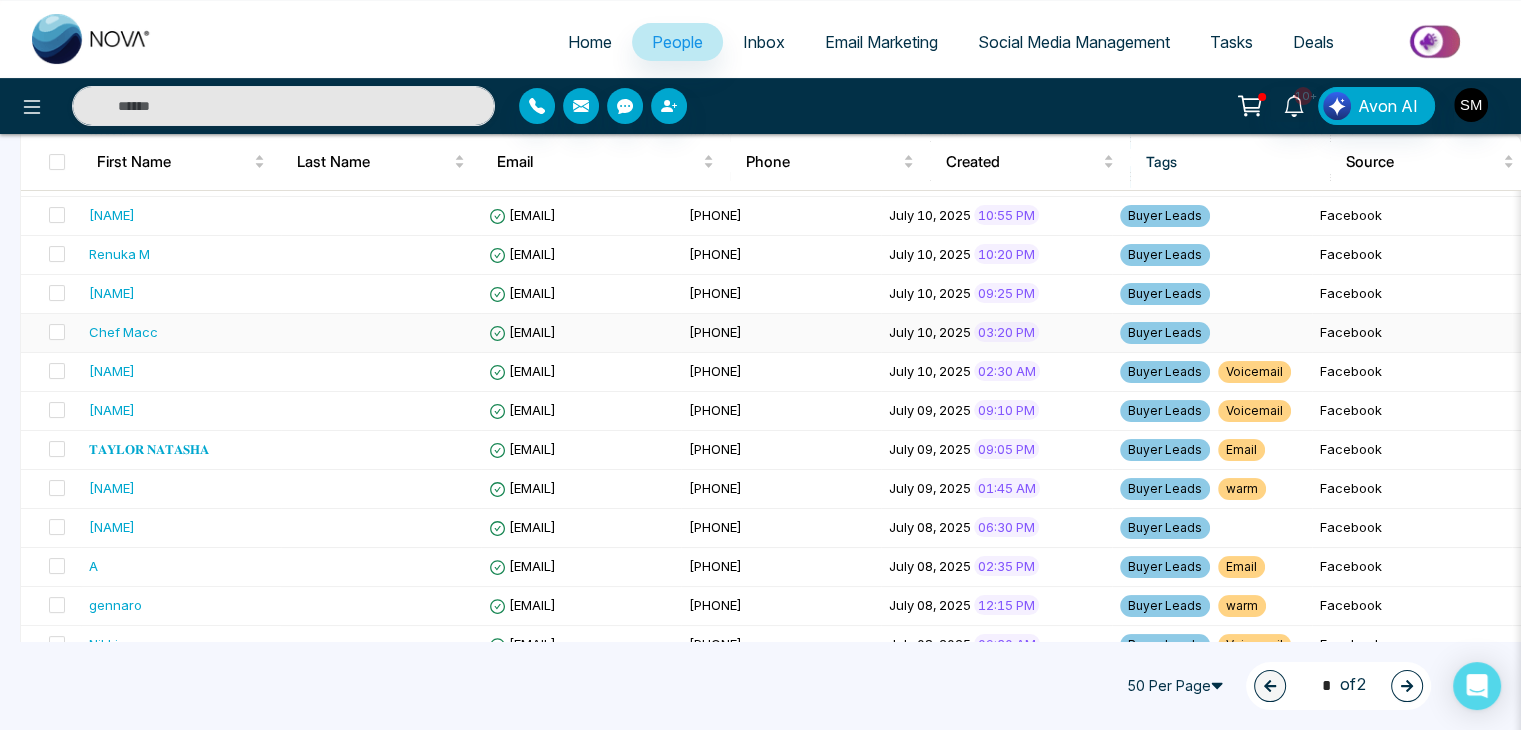 click on "[EMAIL]" at bounding box center (581, 333) 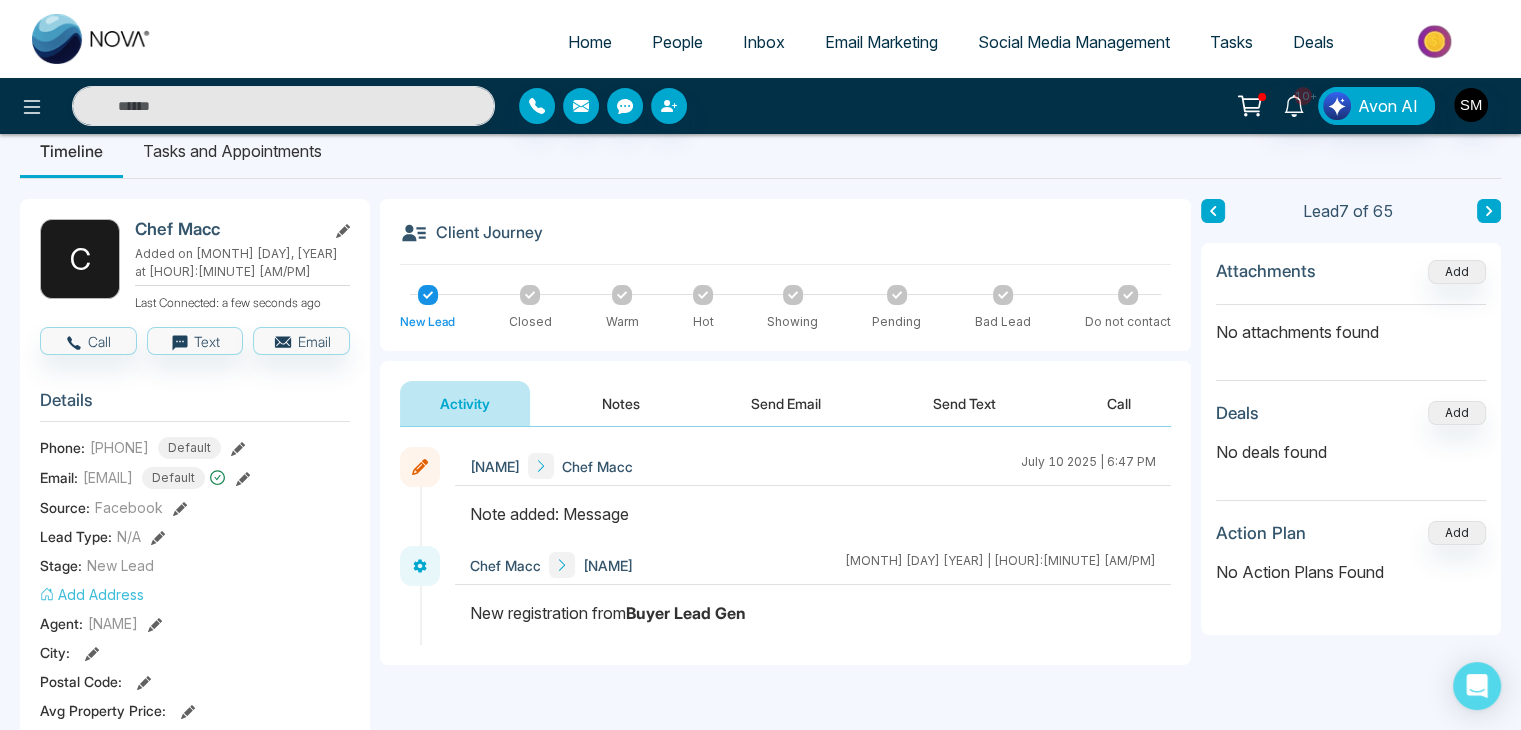 scroll, scrollTop: 28, scrollLeft: 0, axis: vertical 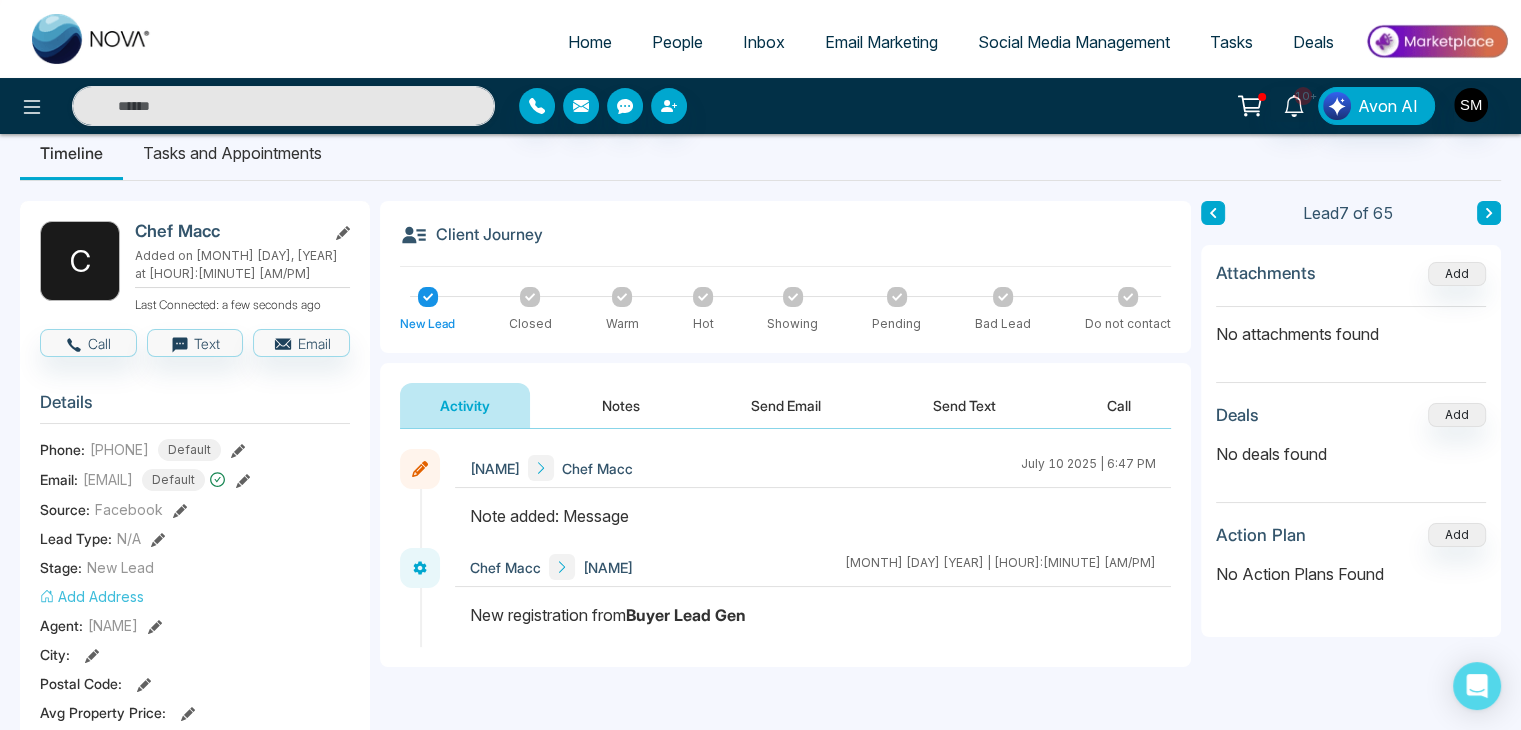 click on "People" at bounding box center (677, 42) 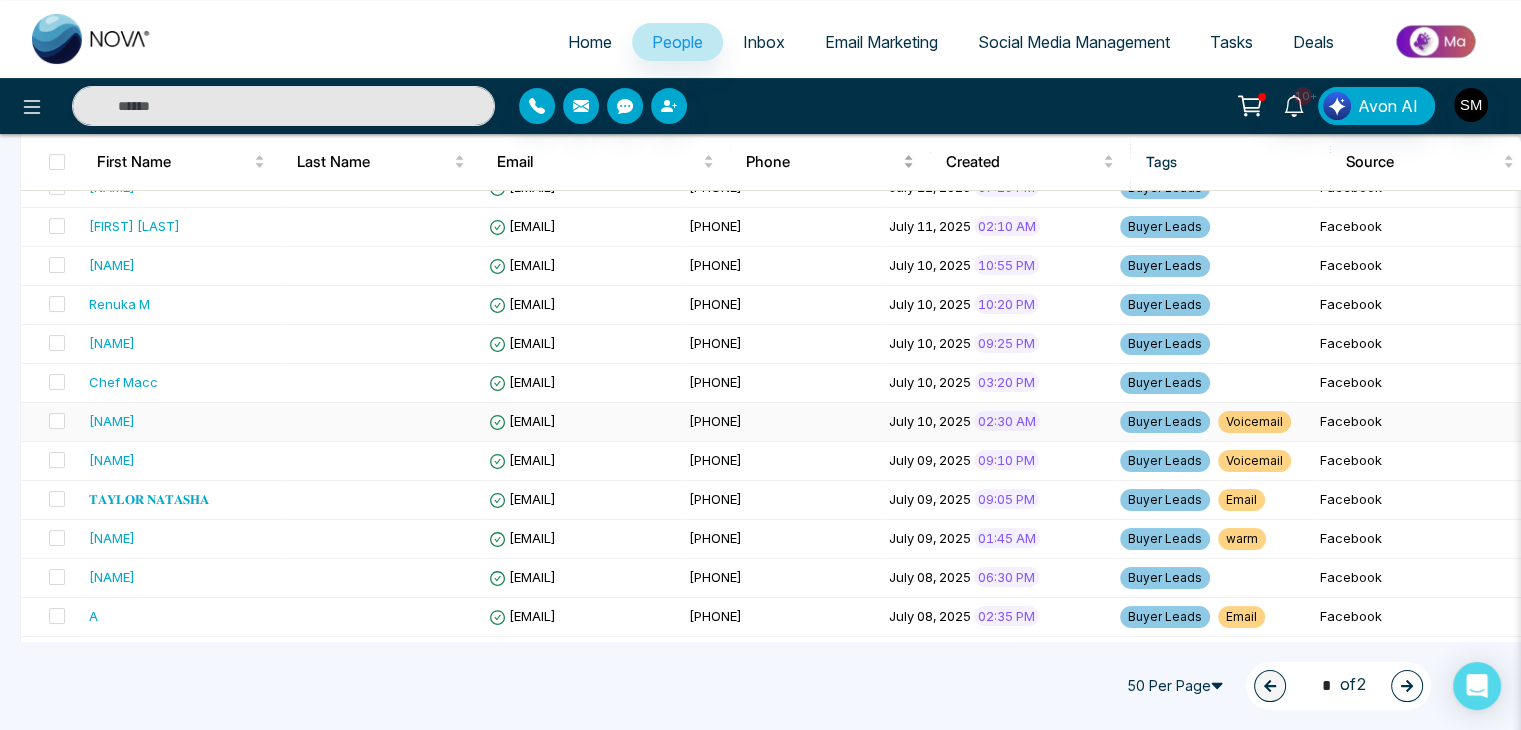scroll, scrollTop: 271, scrollLeft: 0, axis: vertical 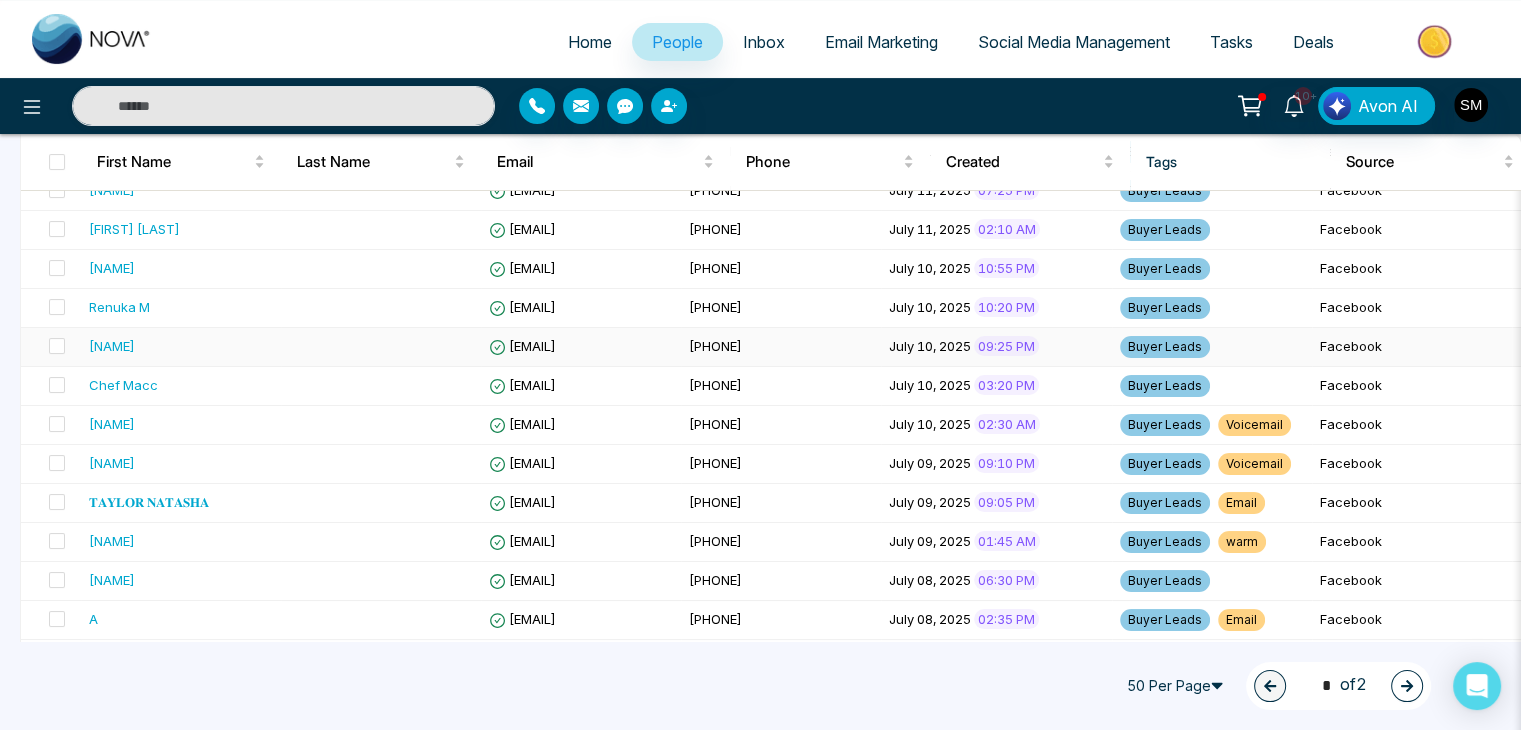 click on "[PHONE]" at bounding box center (715, 346) 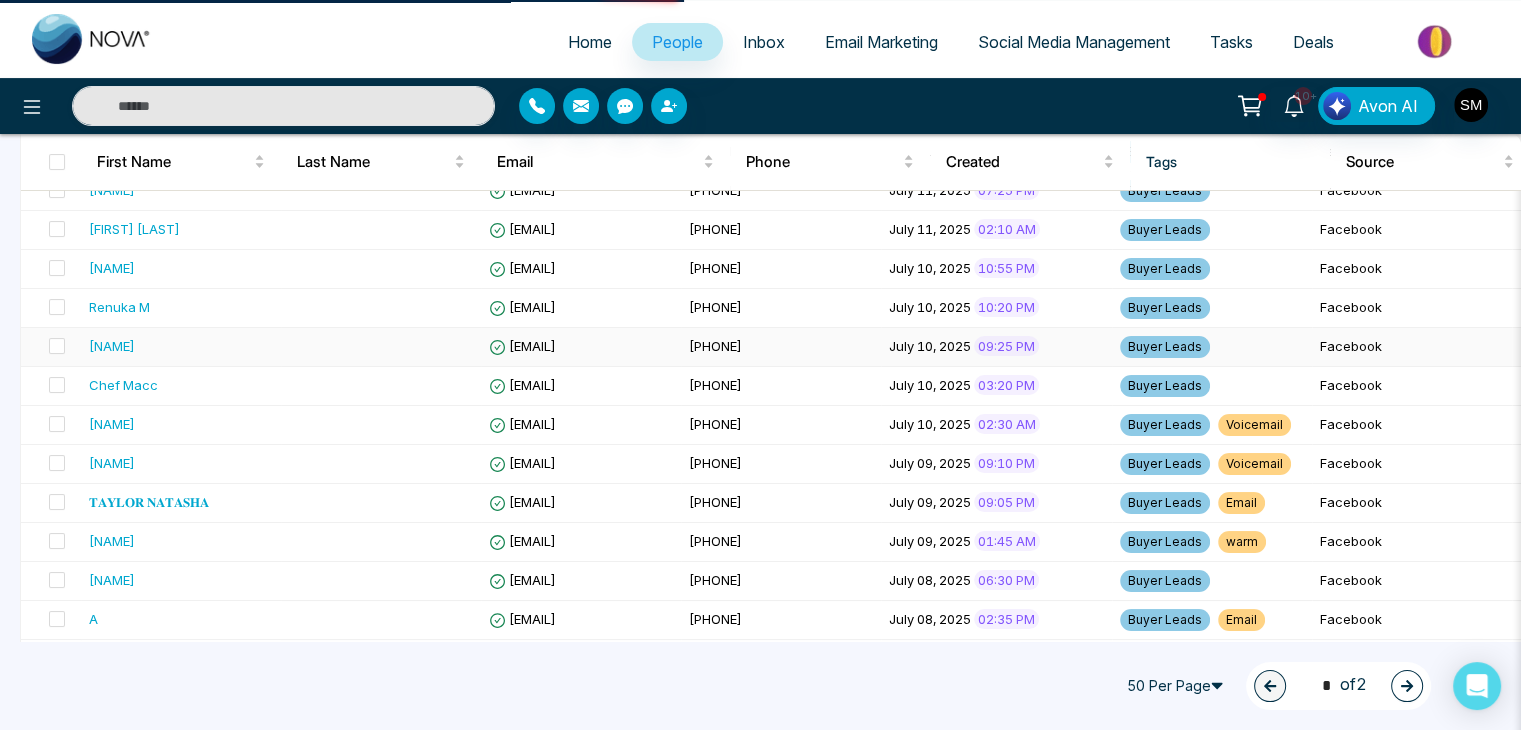 scroll, scrollTop: 0, scrollLeft: 0, axis: both 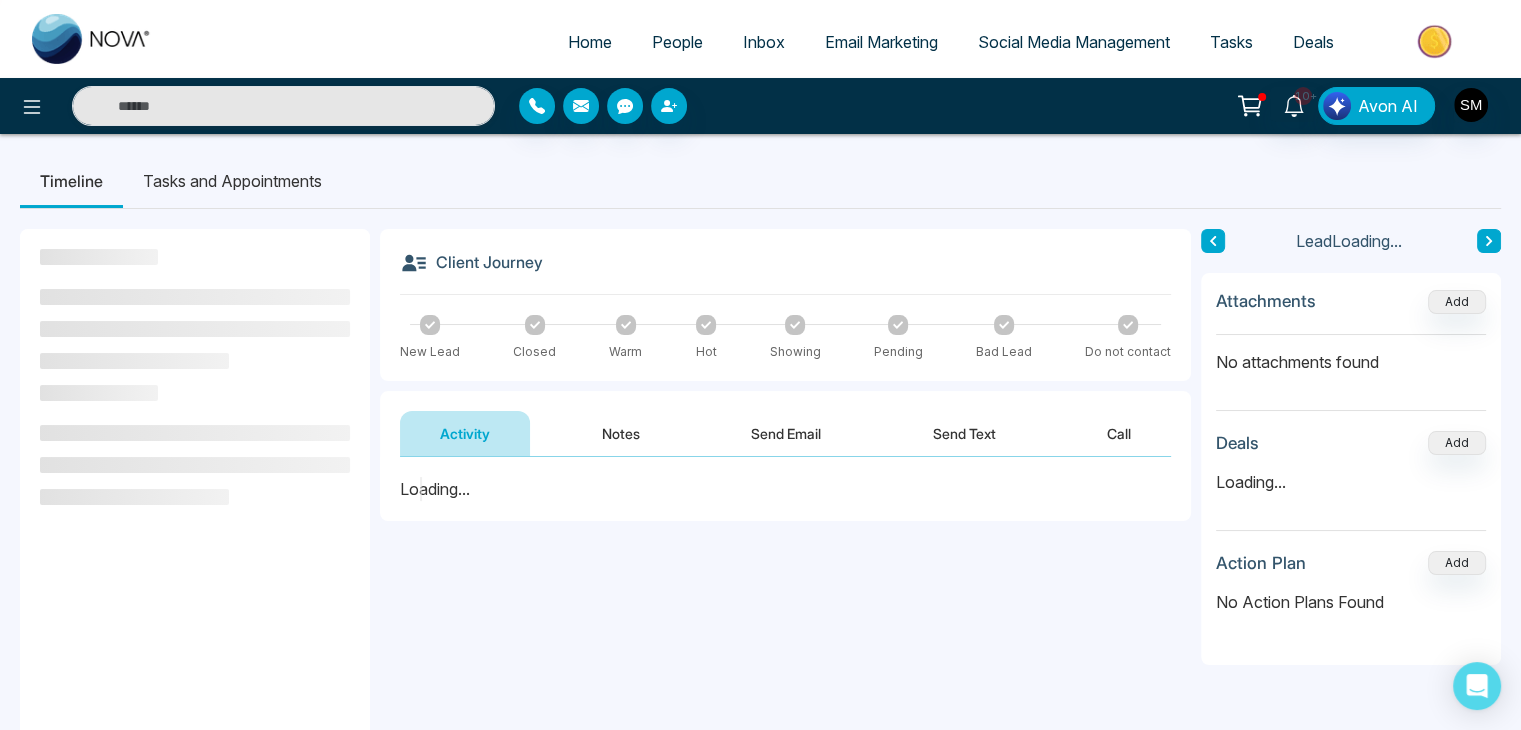 click on "Home People Inbox Email Marketing Social Media Management Tasks Deals" at bounding box center [840, 43] 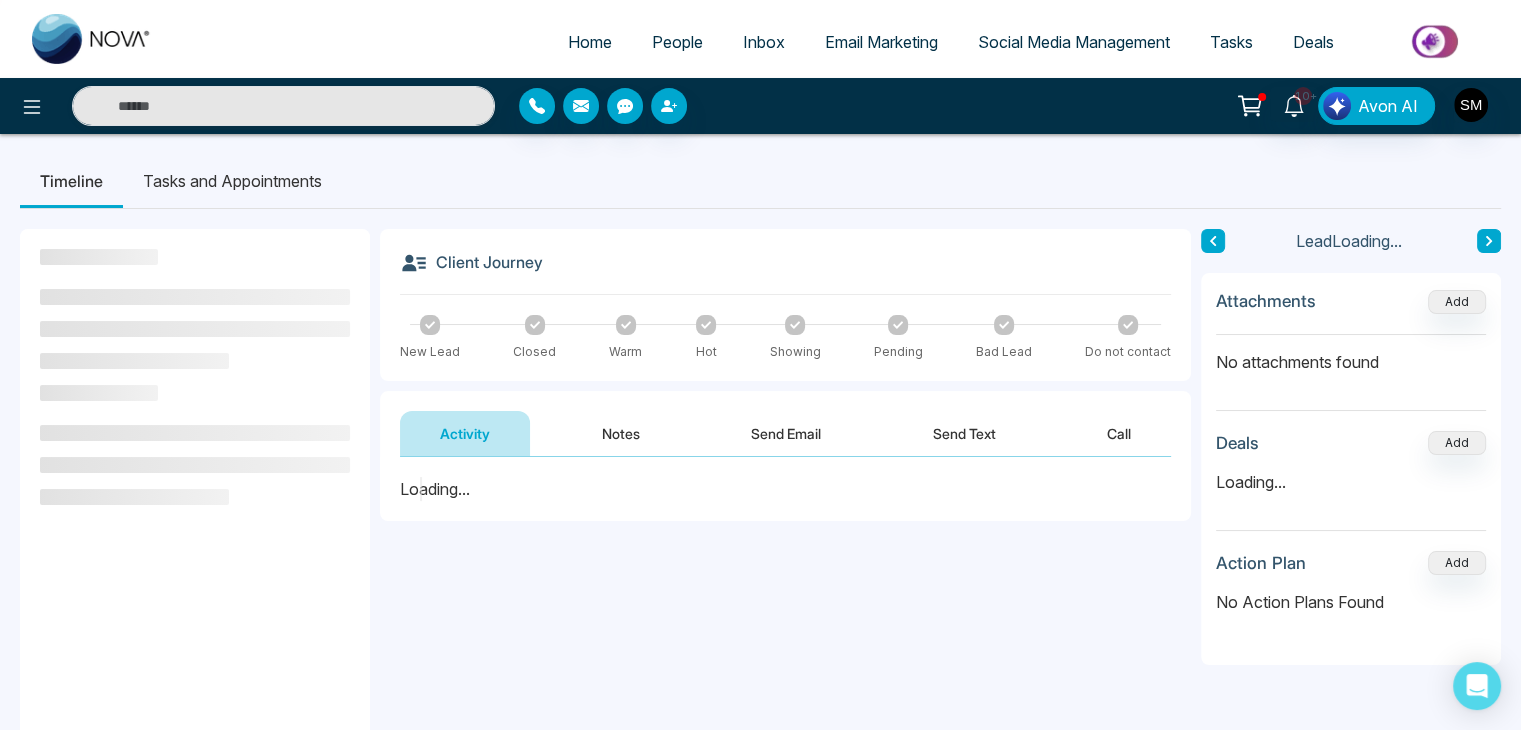click on "People" at bounding box center (677, 42) 